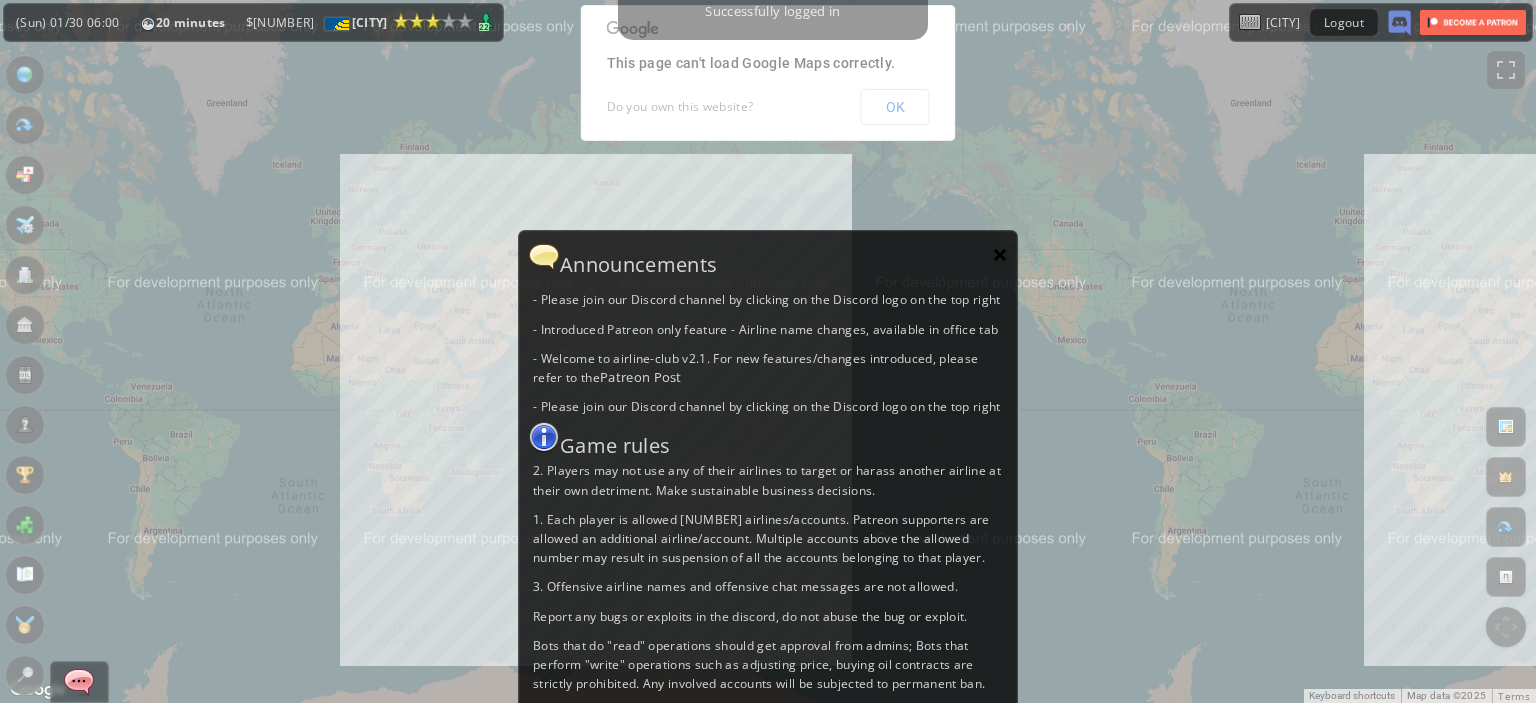 scroll, scrollTop: 0, scrollLeft: 0, axis: both 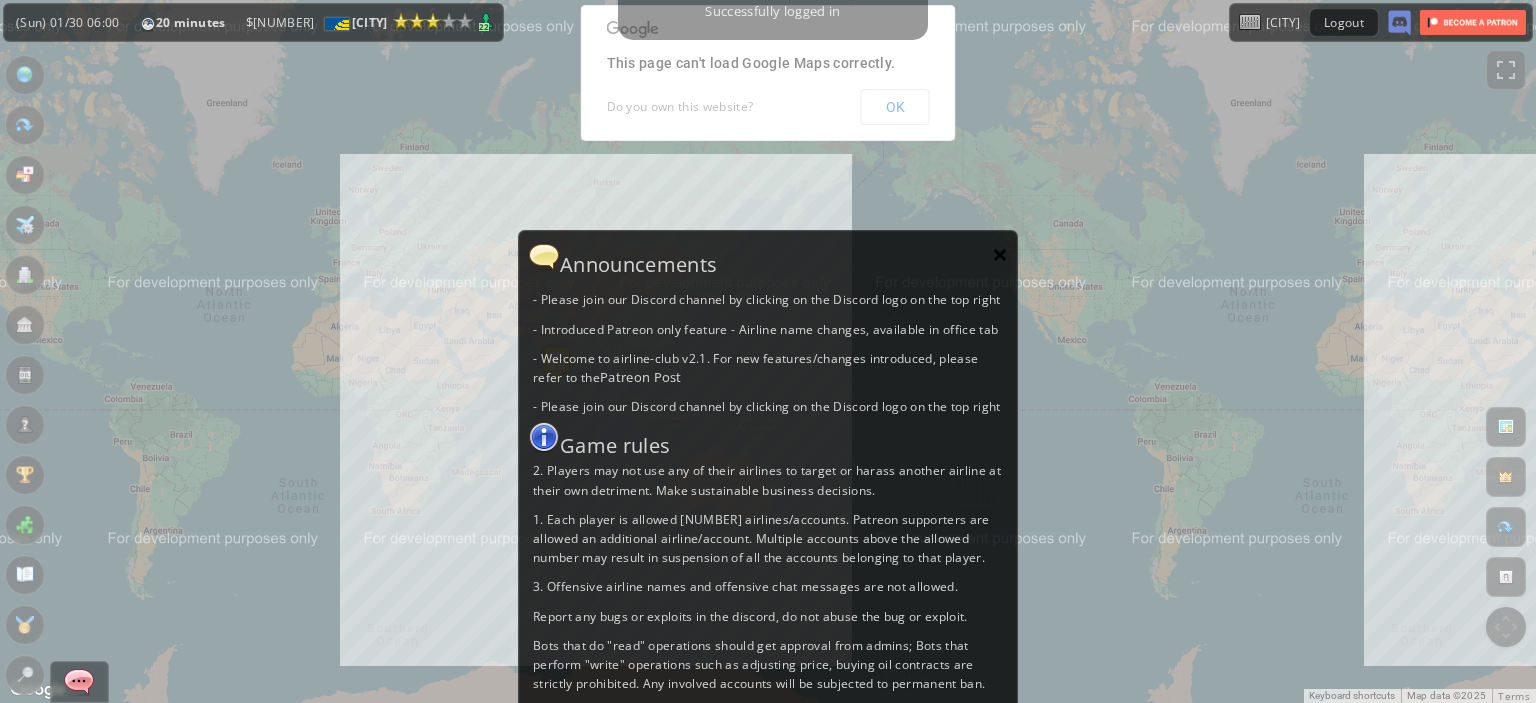 click on "×" at bounding box center [1000, 254] 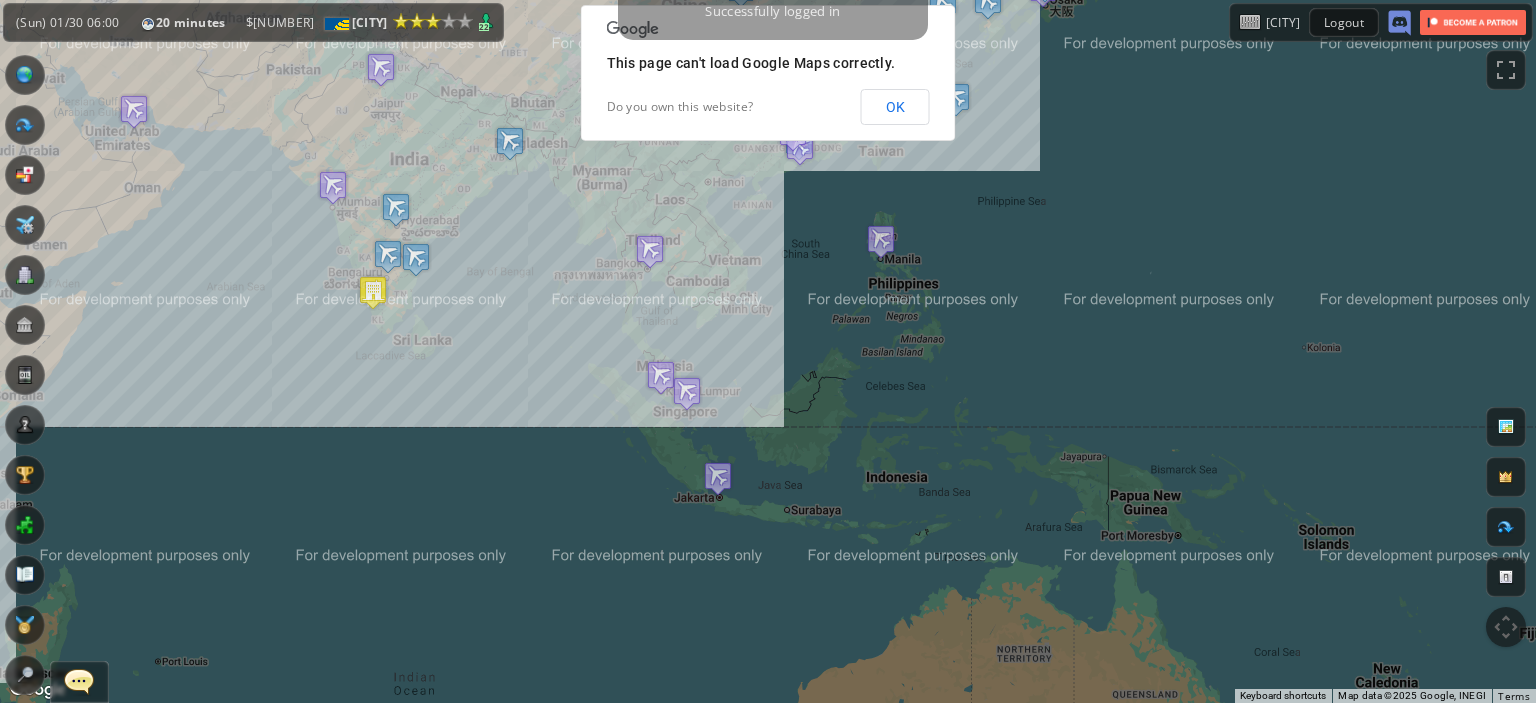 drag, startPoint x: 618, startPoint y: 404, endPoint x: 819, endPoint y: 443, distance: 204.74863 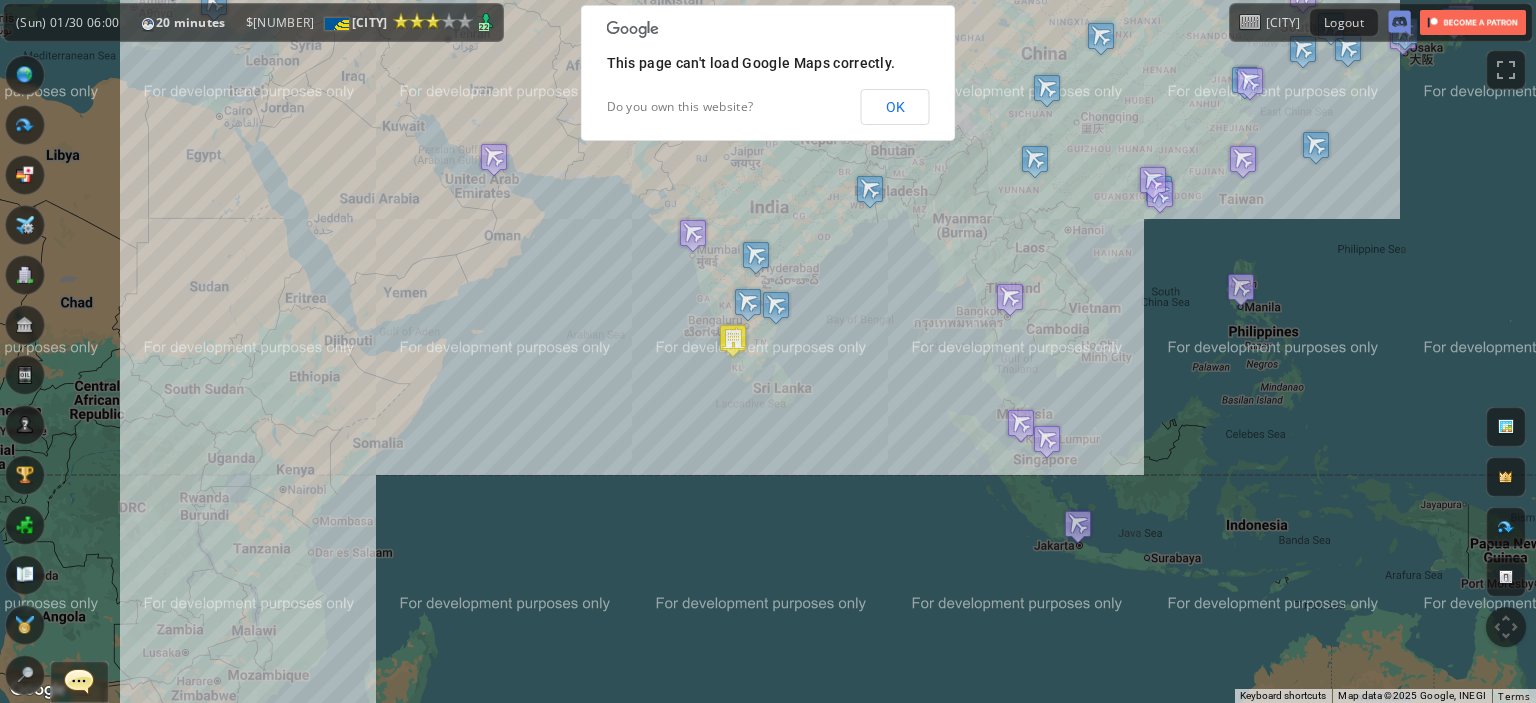 click on "To navigate, press the arrow keys." at bounding box center [768, 351] 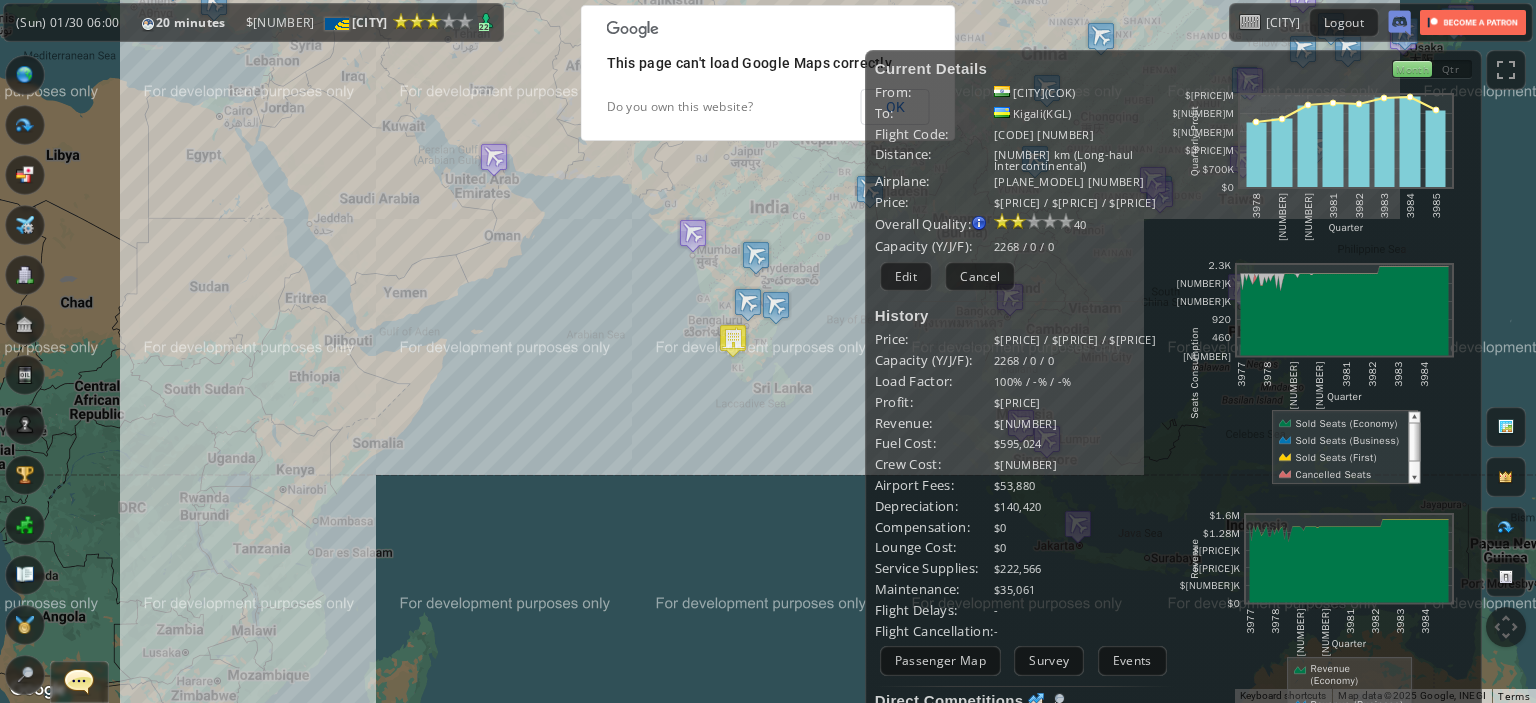 drag, startPoint x: 510, startPoint y: 415, endPoint x: 552, endPoint y: 506, distance: 100.22475 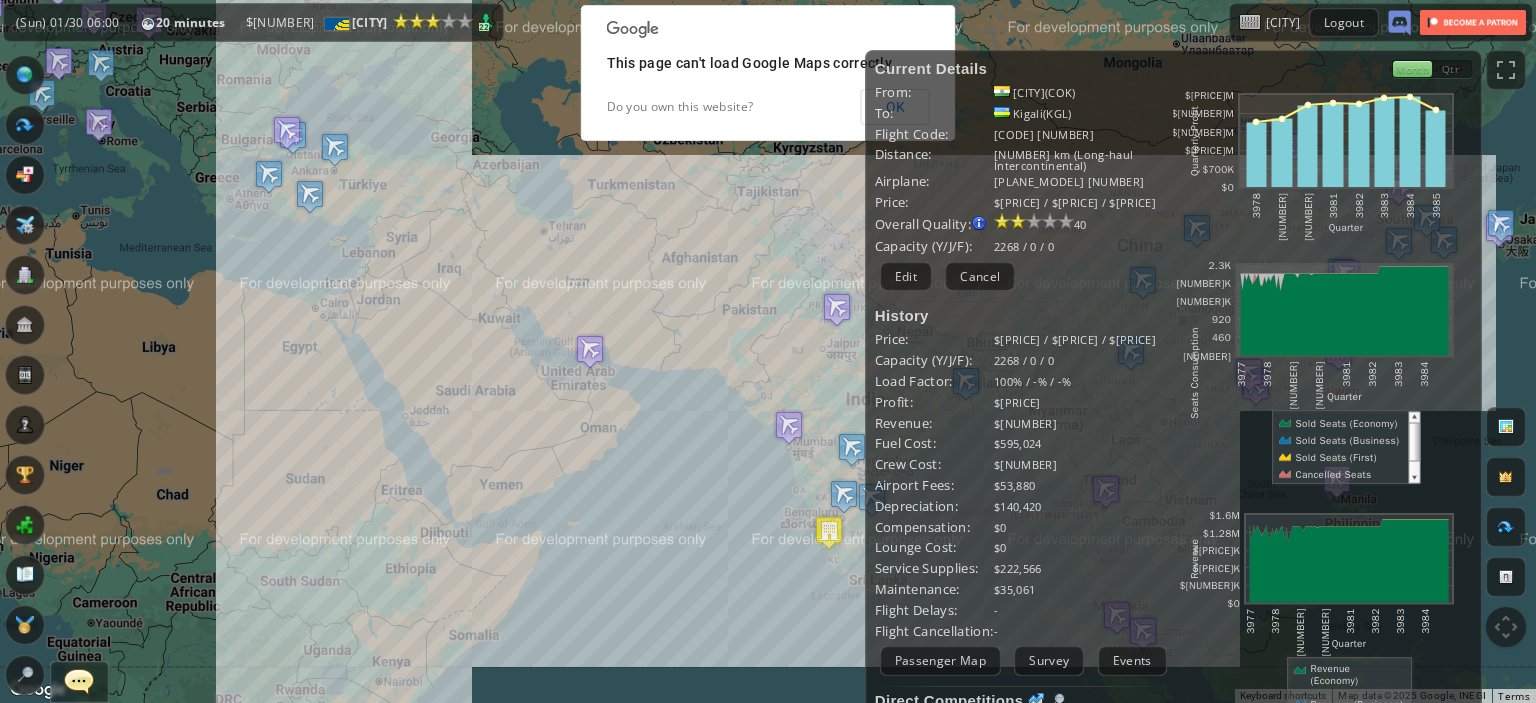 click at bounding box center [25, 275] 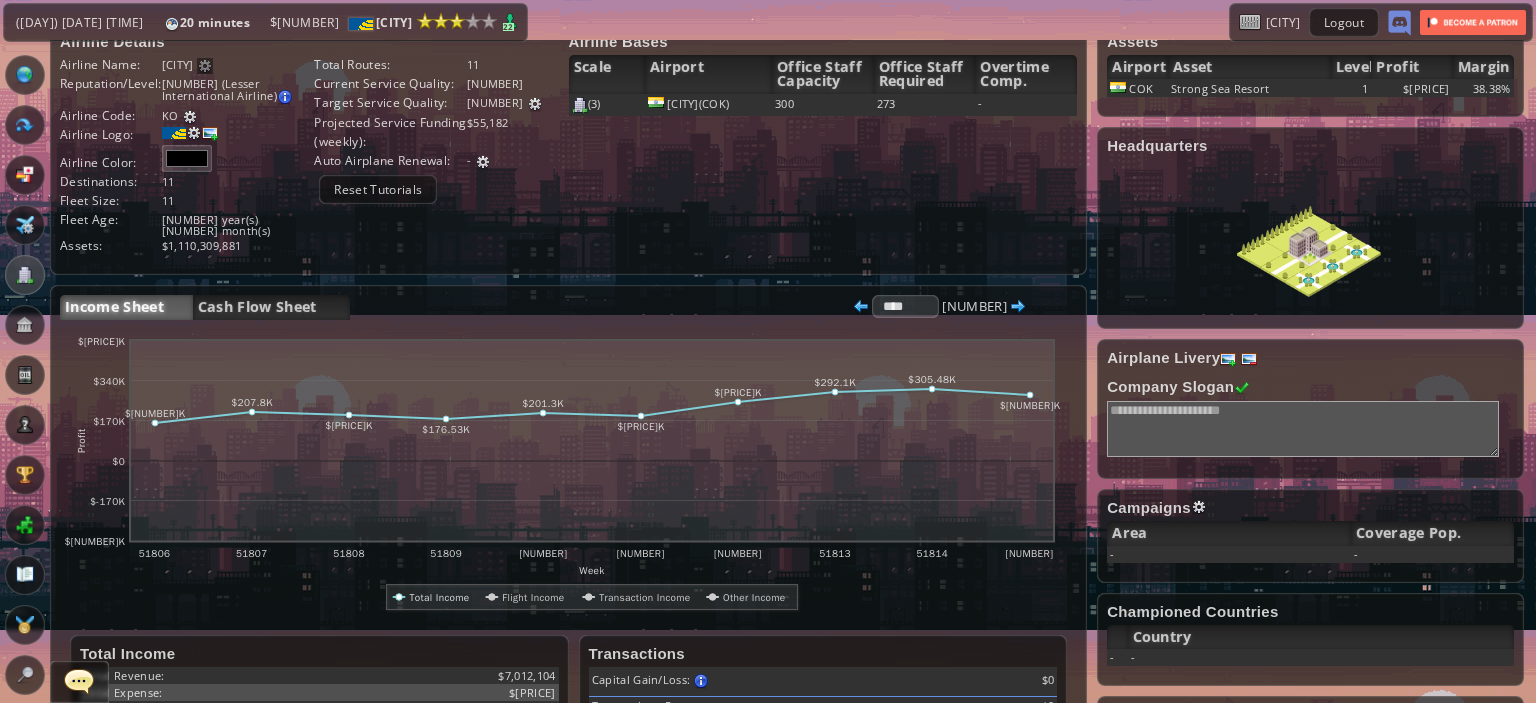 scroll, scrollTop: 0, scrollLeft: 0, axis: both 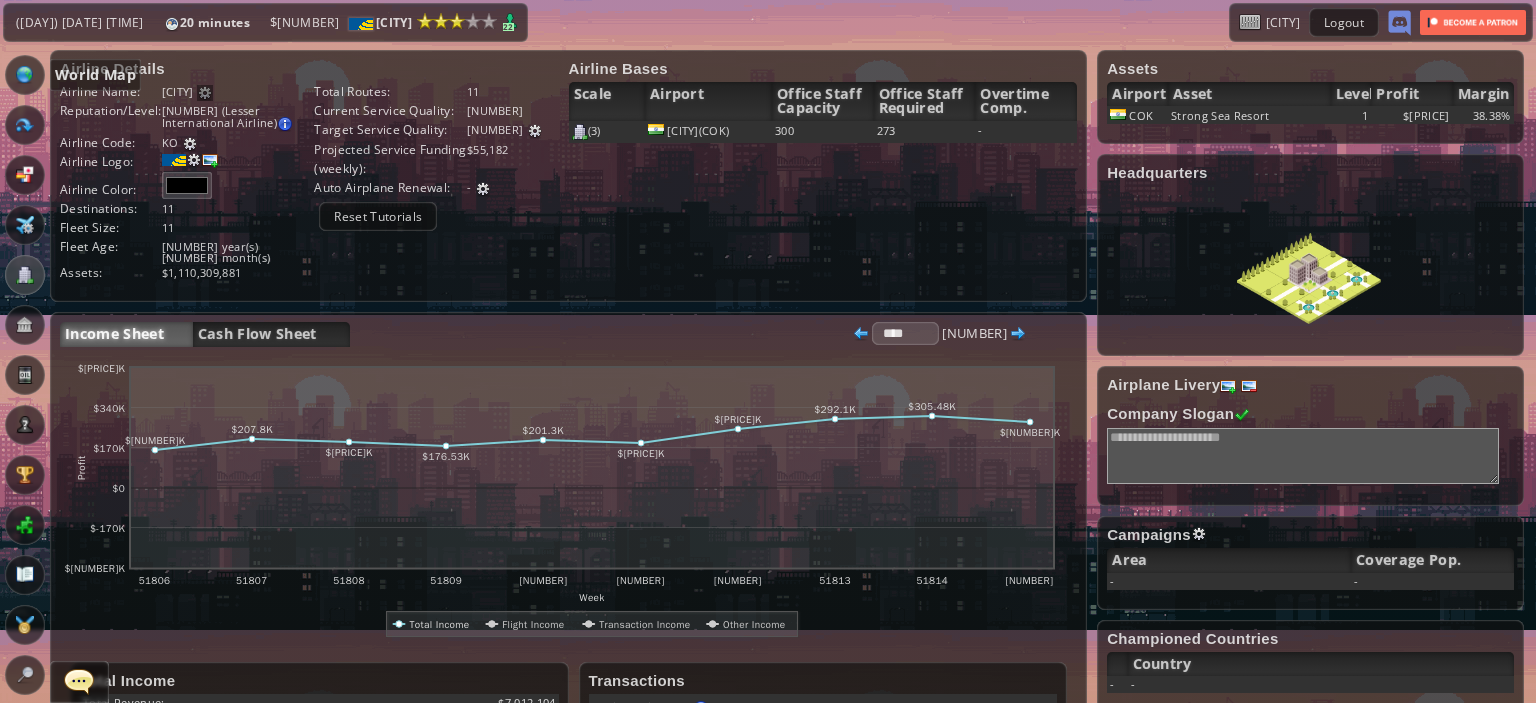 click at bounding box center (25, 75) 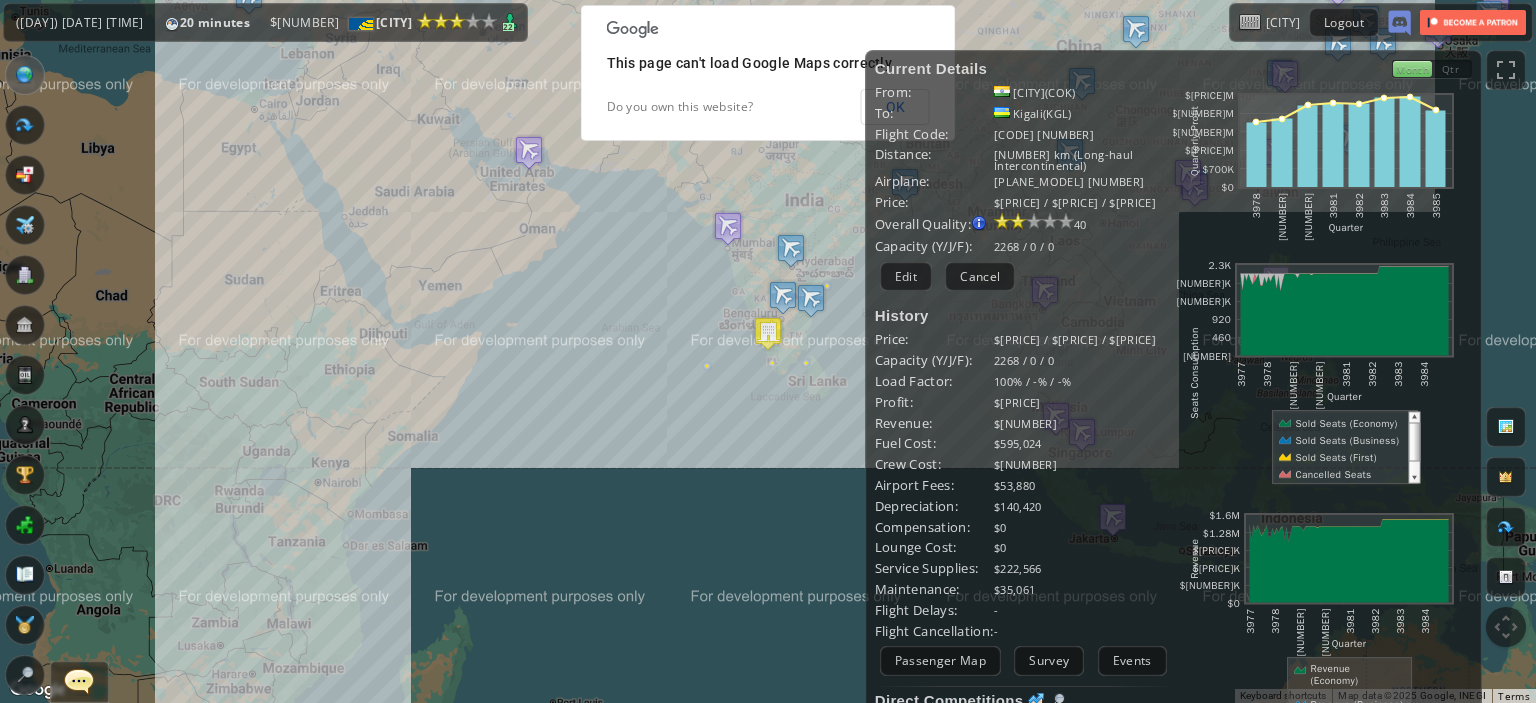 drag, startPoint x: 426, startPoint y: 389, endPoint x: 396, endPoint y: 508, distance: 122.72327 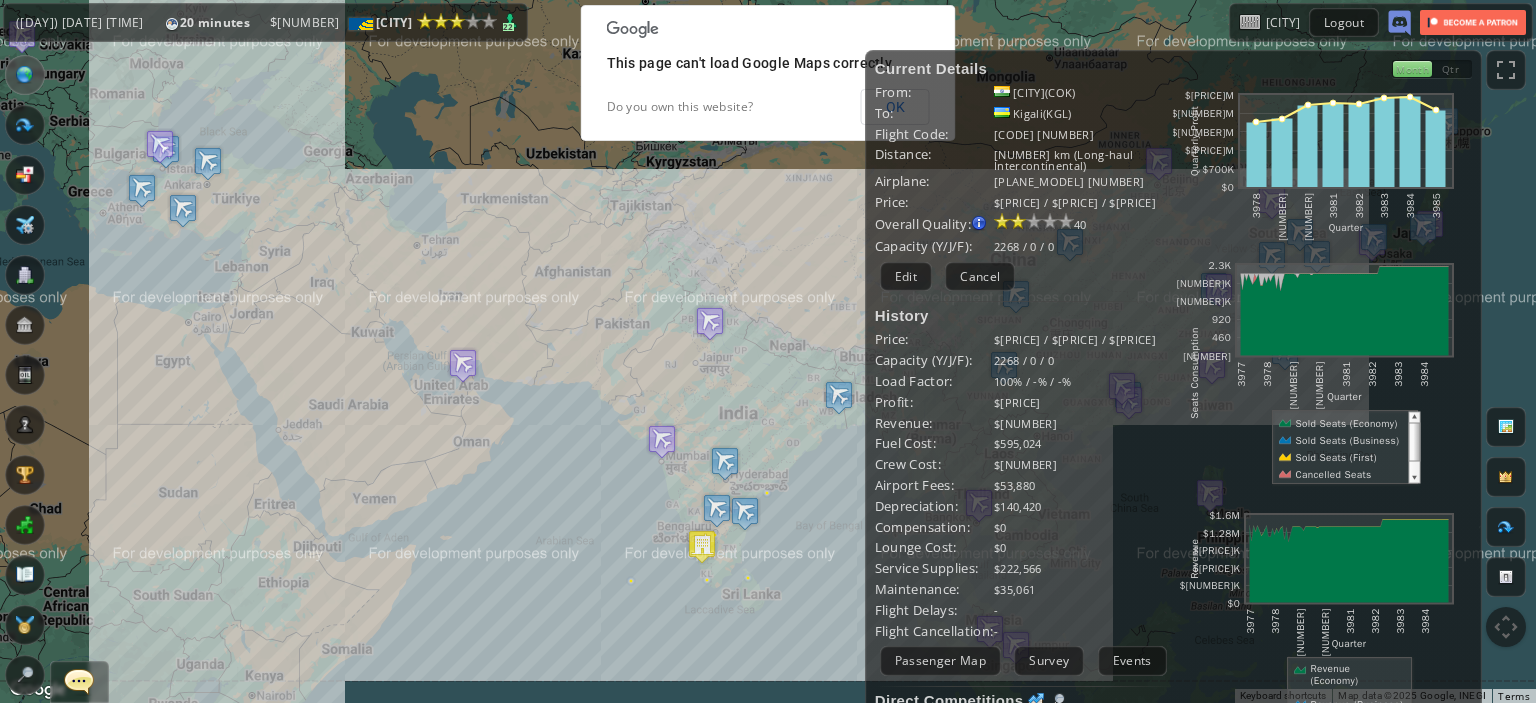 drag, startPoint x: 396, startPoint y: 508, endPoint x: 543, endPoint y: 691, distance: 234.72963 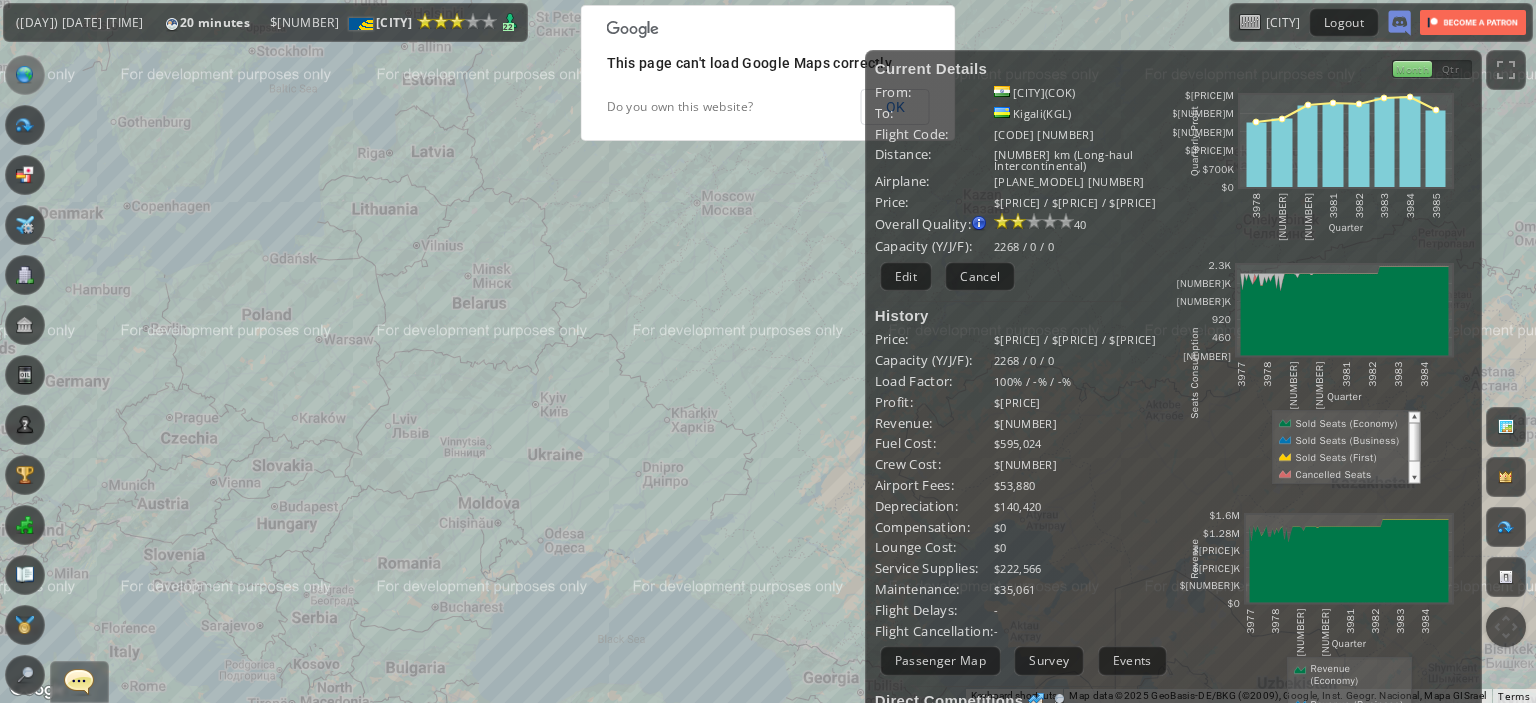 drag, startPoint x: 484, startPoint y: 458, endPoint x: 473, endPoint y: 341, distance: 117.51595 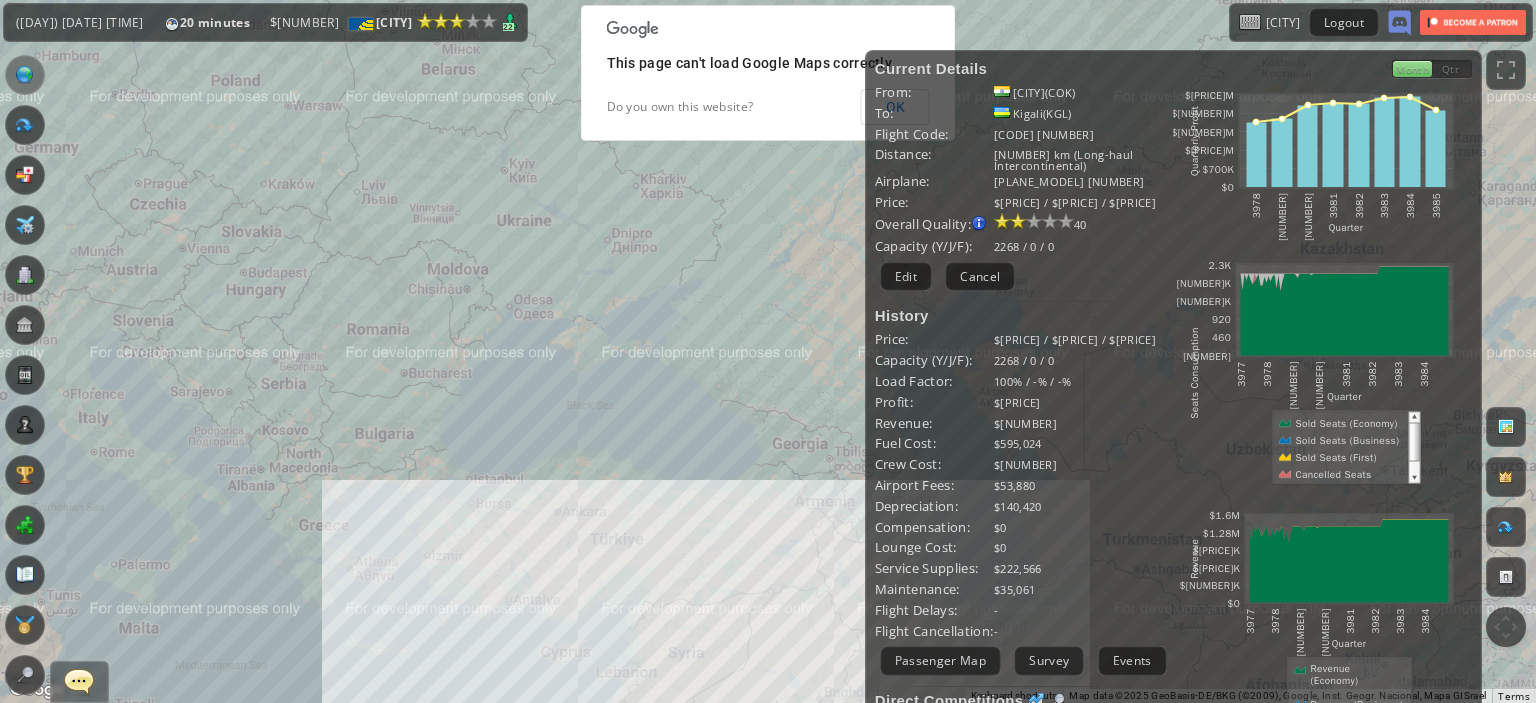 drag, startPoint x: 582, startPoint y: 377, endPoint x: 310, endPoint y: 328, distance: 276.37836 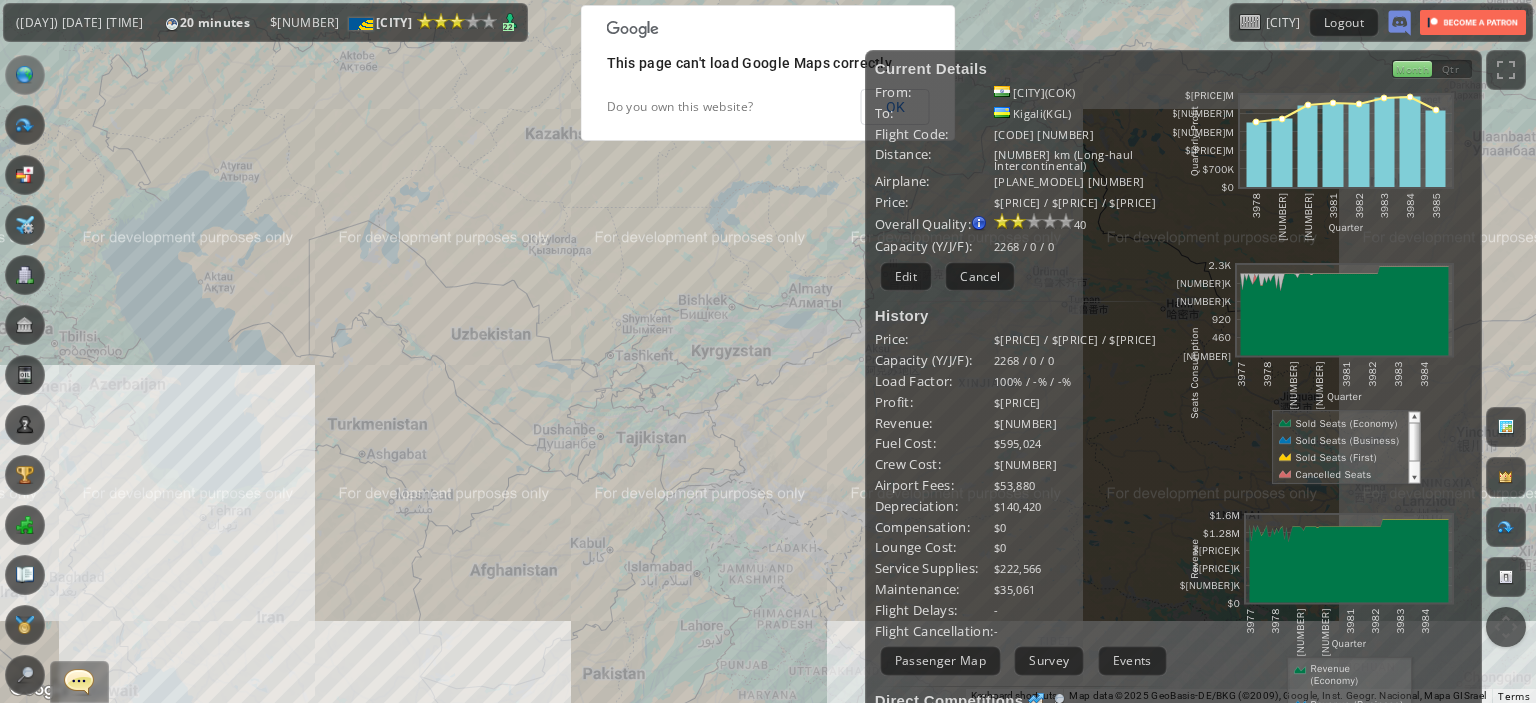 drag, startPoint x: 310, startPoint y: 328, endPoint x: 485, endPoint y: 381, distance: 182.84967 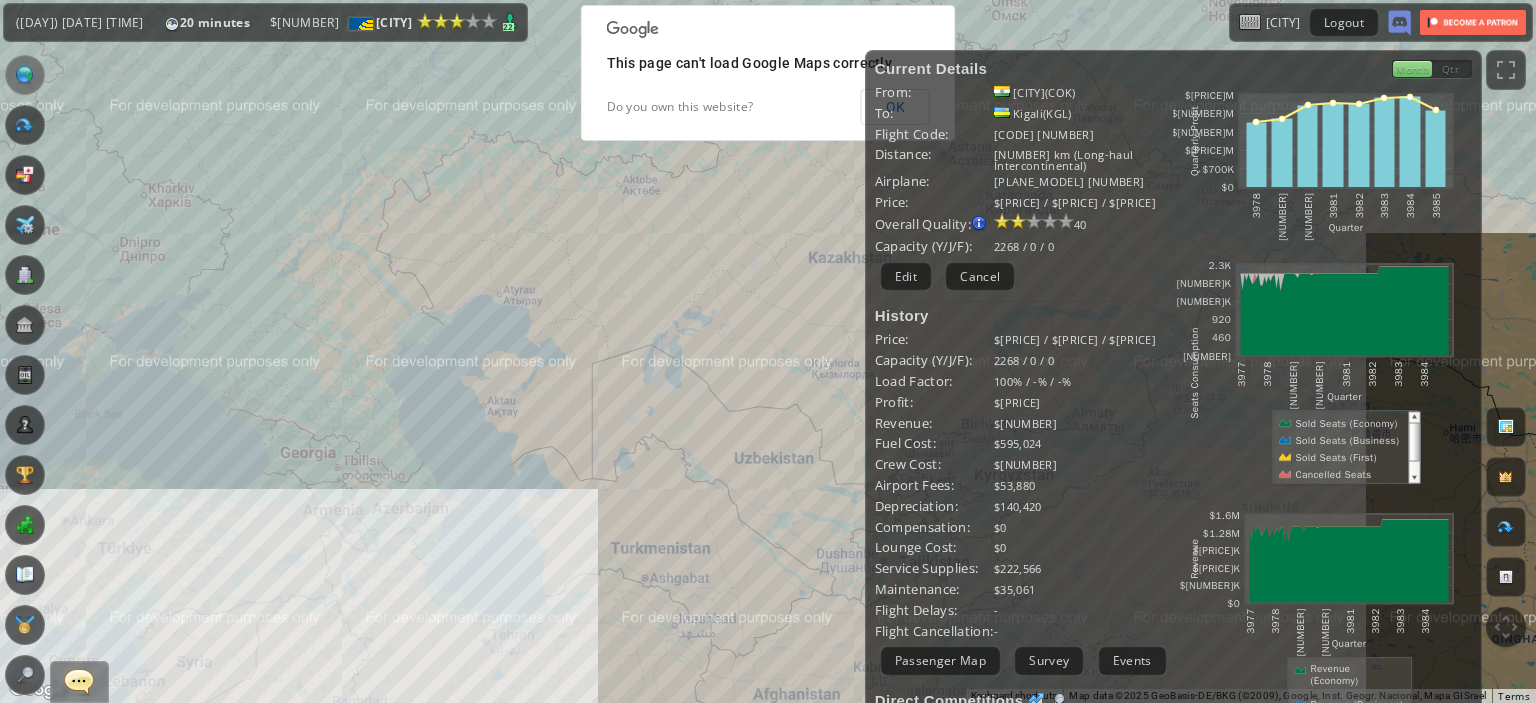 drag, startPoint x: 485, startPoint y: 381, endPoint x: 700, endPoint y: 371, distance: 215.23244 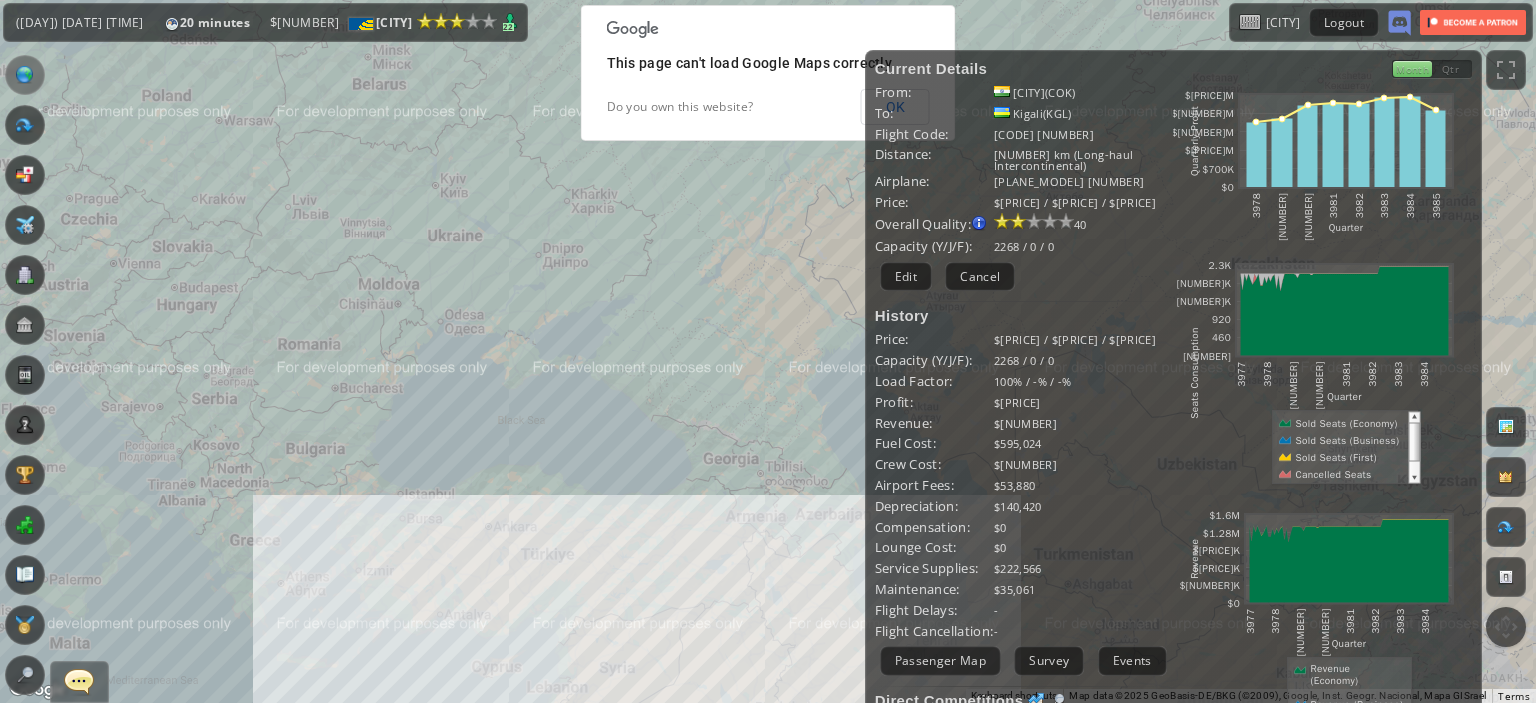 drag, startPoint x: 700, startPoint y: 371, endPoint x: 724, endPoint y: 163, distance: 209.38004 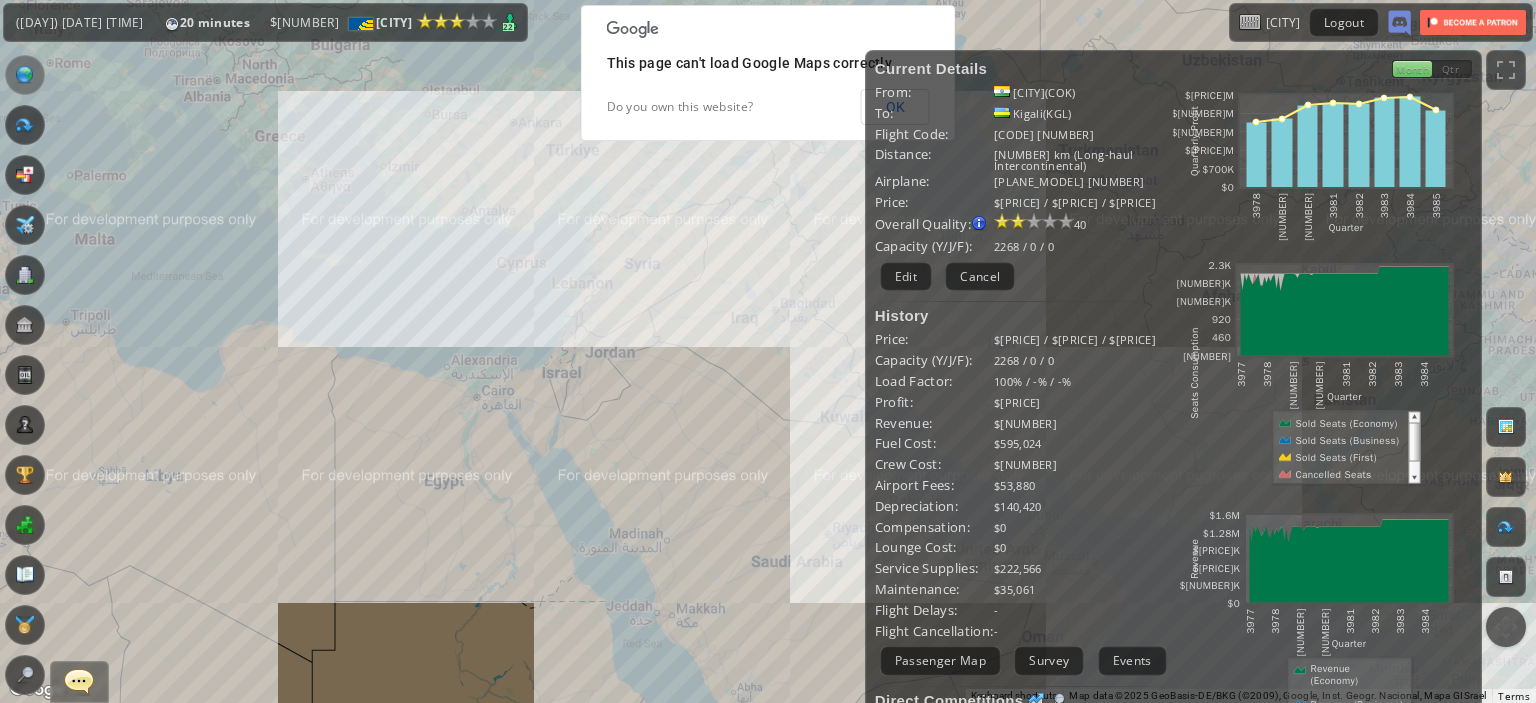 drag, startPoint x: 724, startPoint y: 163, endPoint x: 717, endPoint y: 474, distance: 311.07877 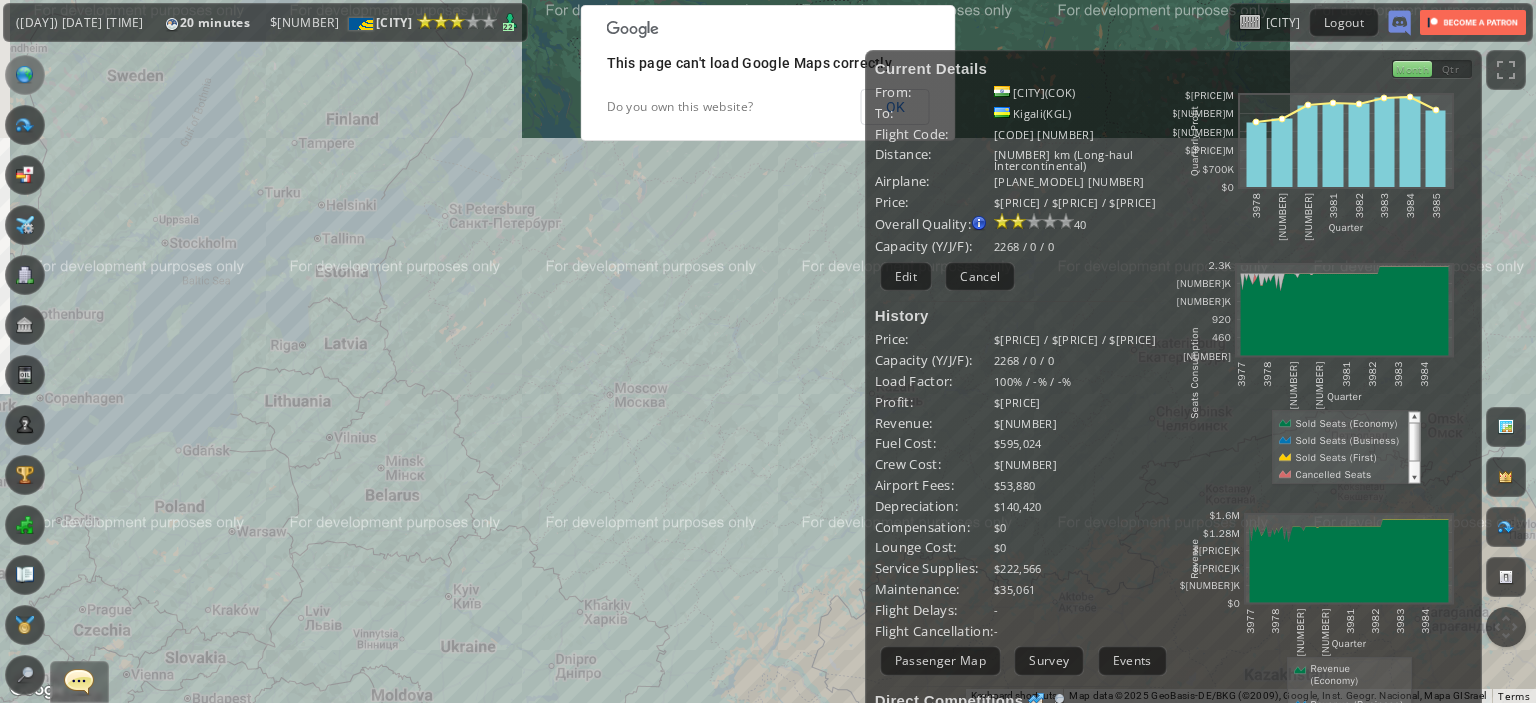 drag, startPoint x: 550, startPoint y: 591, endPoint x: 678, endPoint y: 475, distance: 172.74258 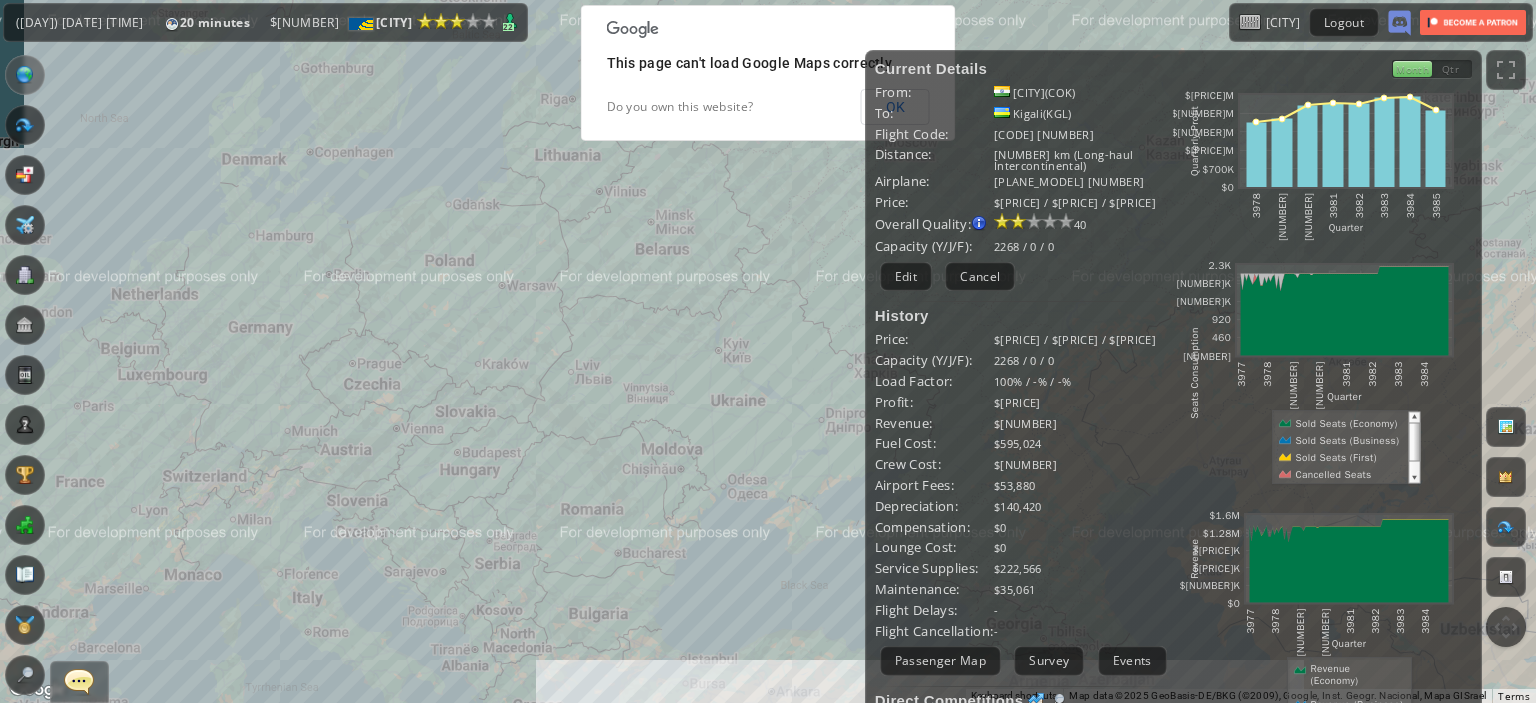 drag, startPoint x: 678, startPoint y: 475, endPoint x: 529, endPoint y: 547, distance: 165.48413 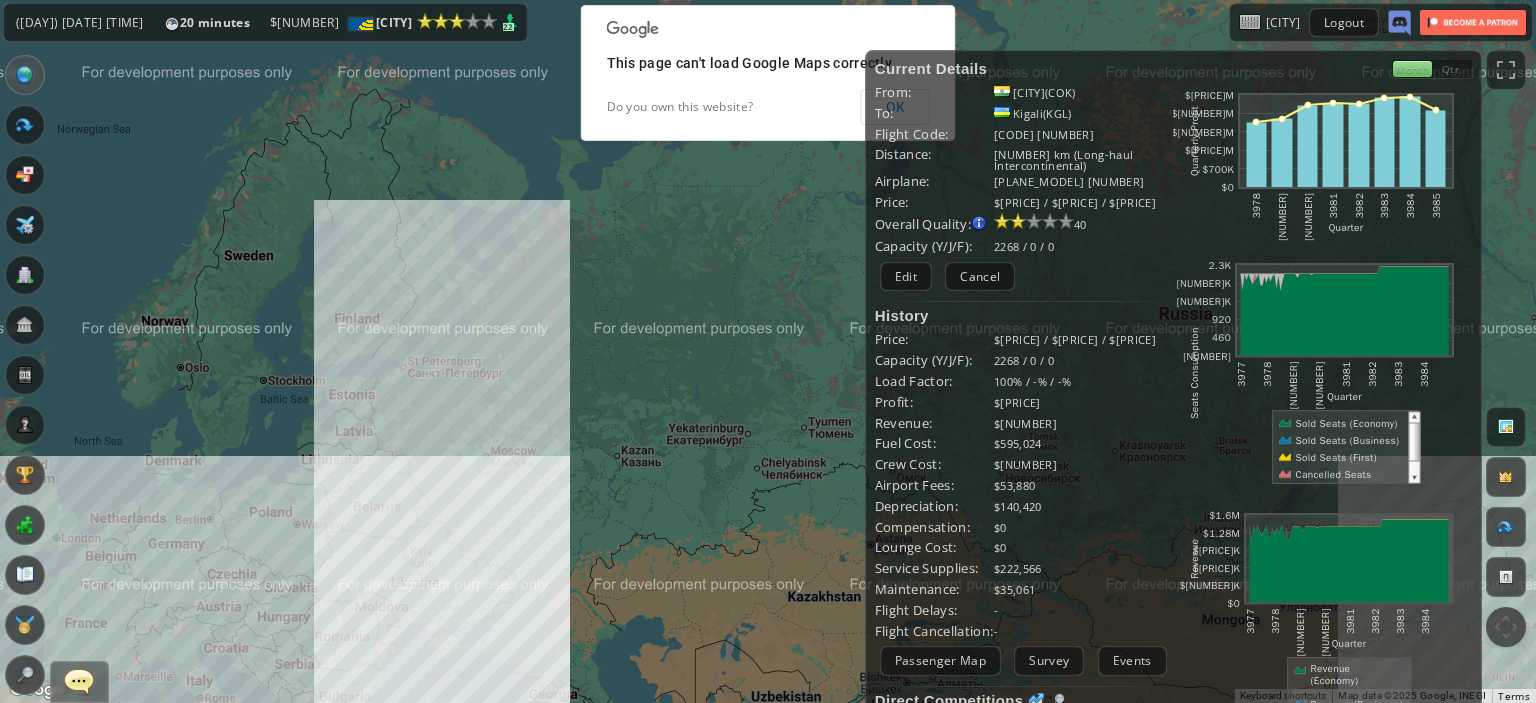 drag, startPoint x: 529, startPoint y: 547, endPoint x: 708, endPoint y: 463, distance: 197.72961 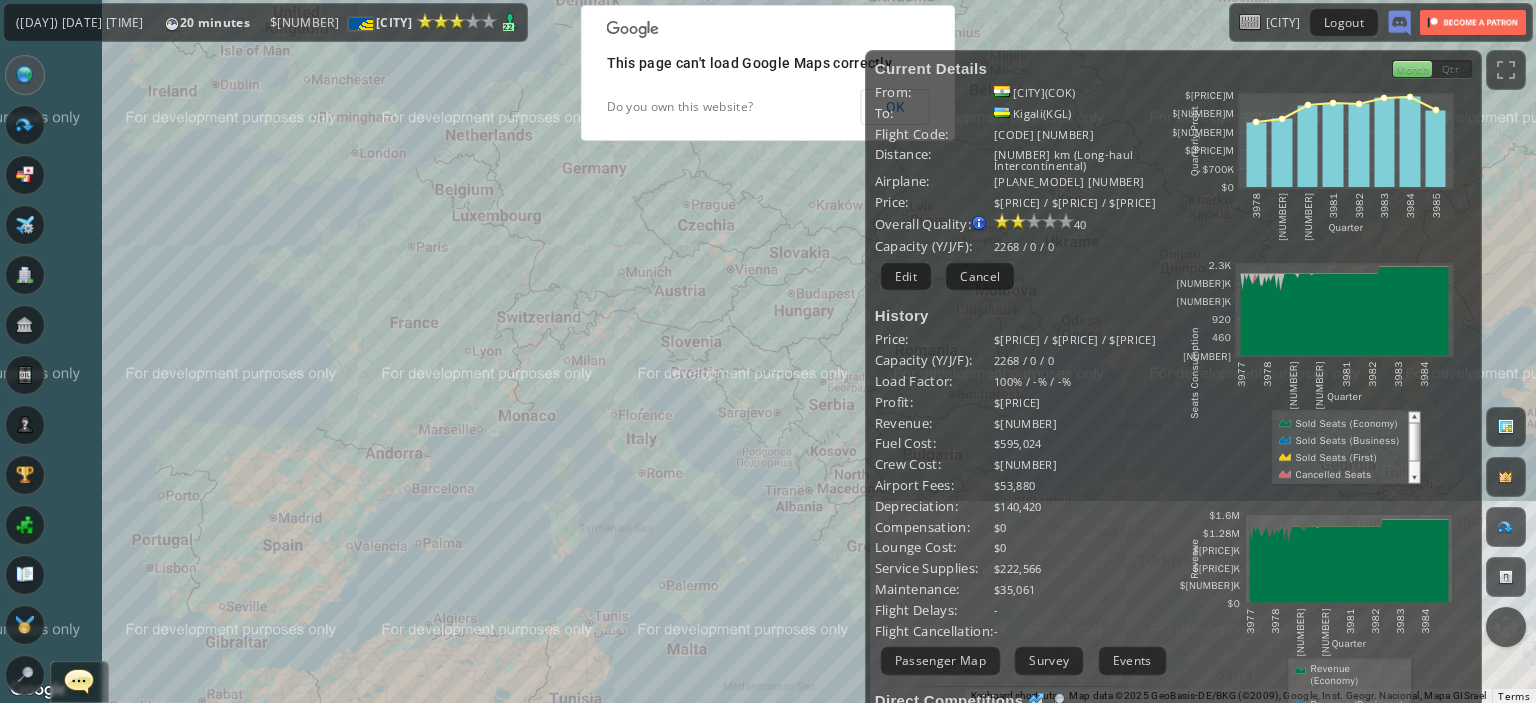 drag, startPoint x: 708, startPoint y: 463, endPoint x: 574, endPoint y: 527, distance: 148.49916 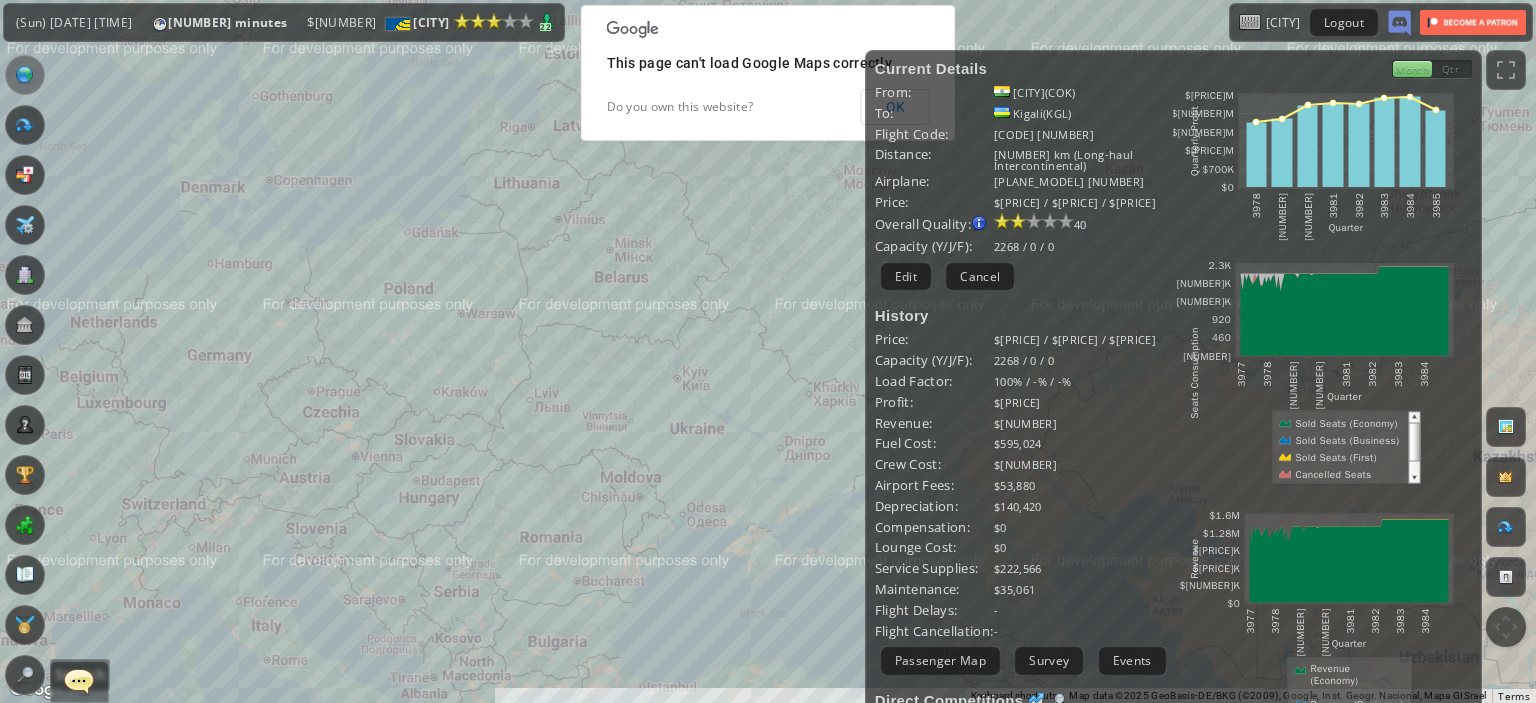 click at bounding box center (25, 675) 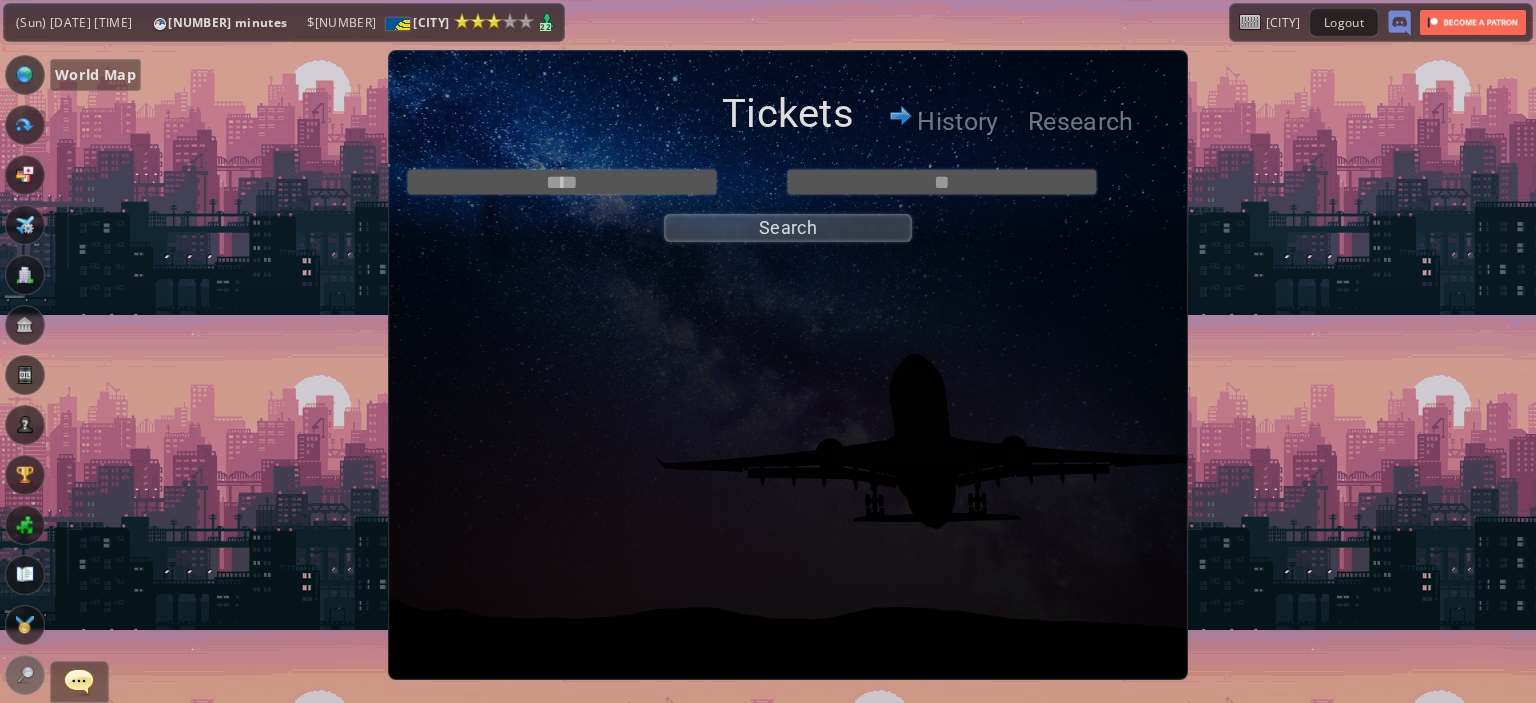 click at bounding box center (25, 75) 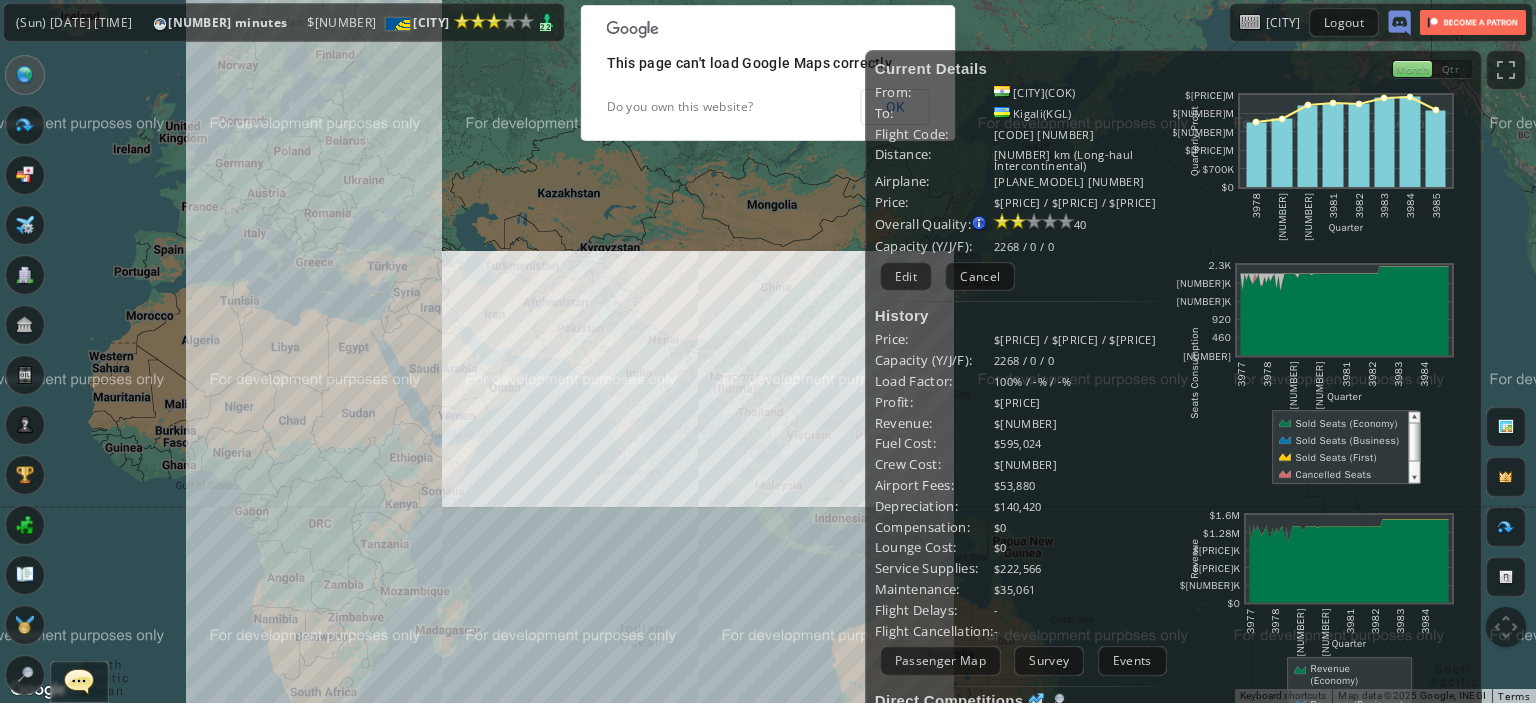 drag, startPoint x: 421, startPoint y: 362, endPoint x: 568, endPoint y: 494, distance: 197.5677 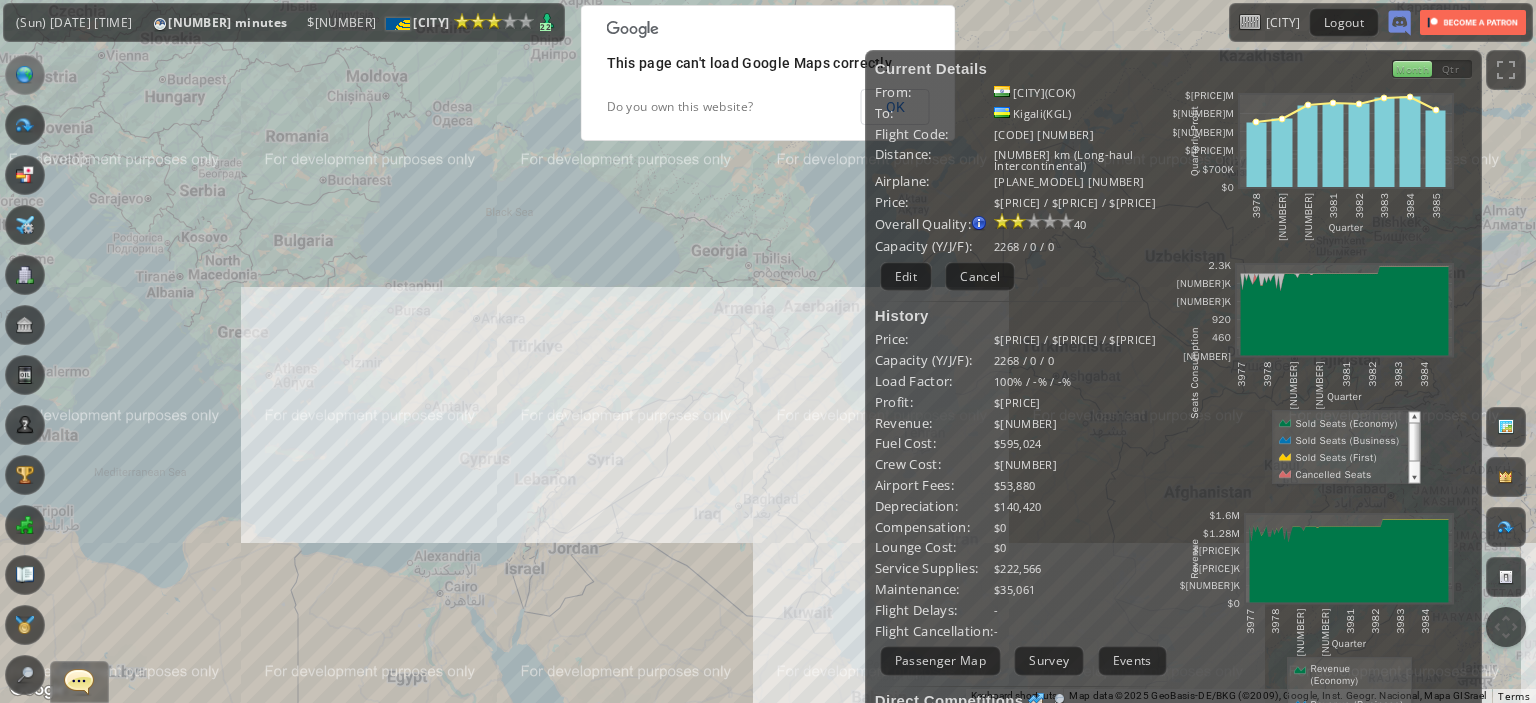 drag, startPoint x: 464, startPoint y: 408, endPoint x: 553, endPoint y: 517, distance: 140.71957 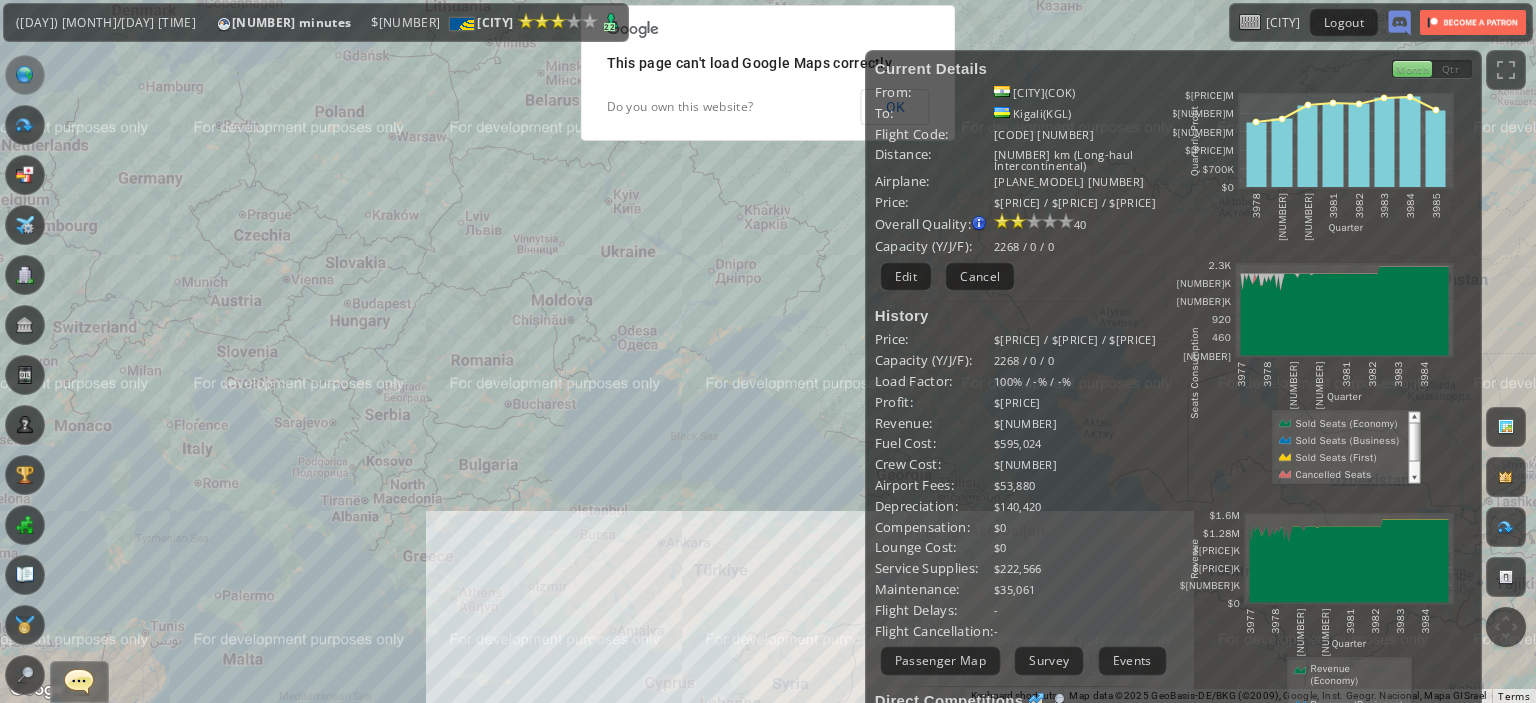 click on "To navigate, press the arrow keys." at bounding box center (768, 351) 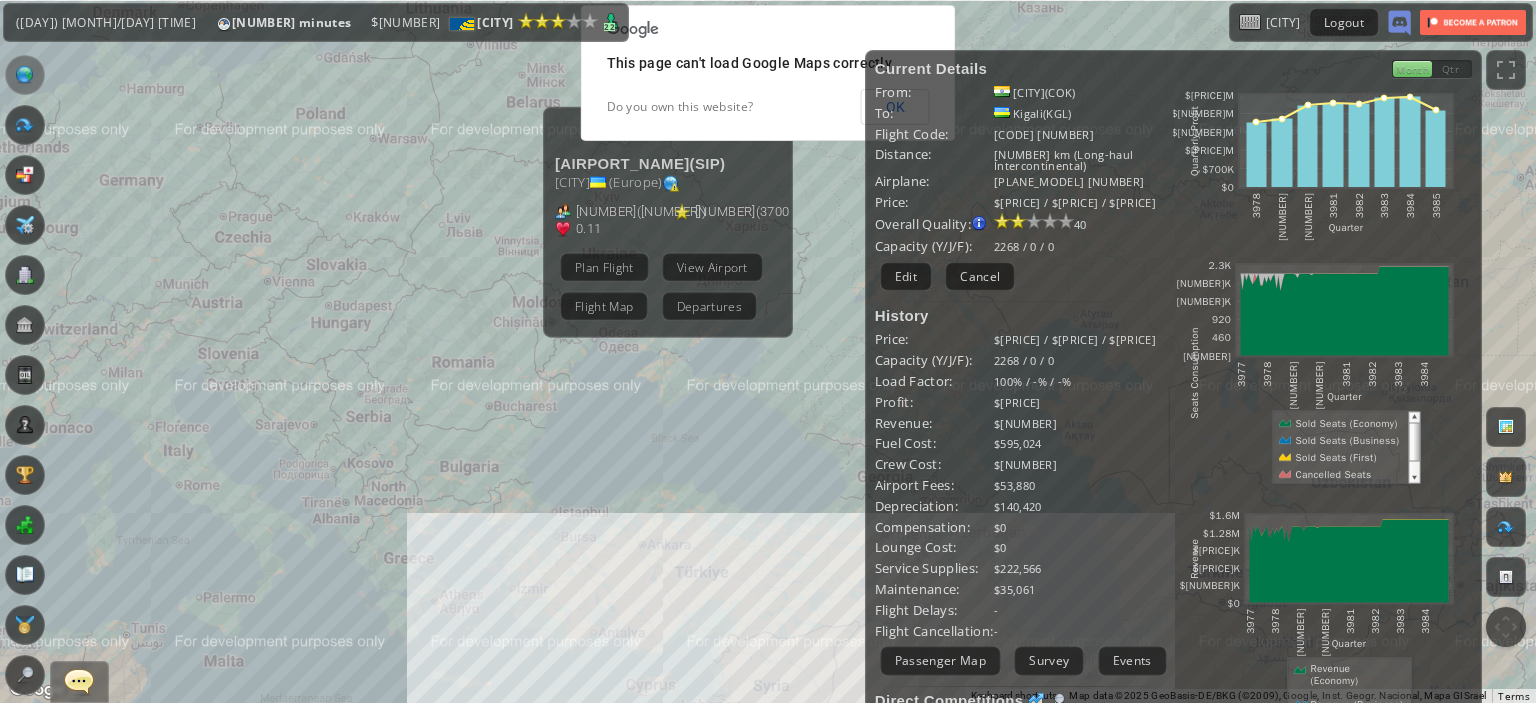 drag, startPoint x: 662, startPoint y: 561, endPoint x: 600, endPoint y: 563, distance: 62.03225 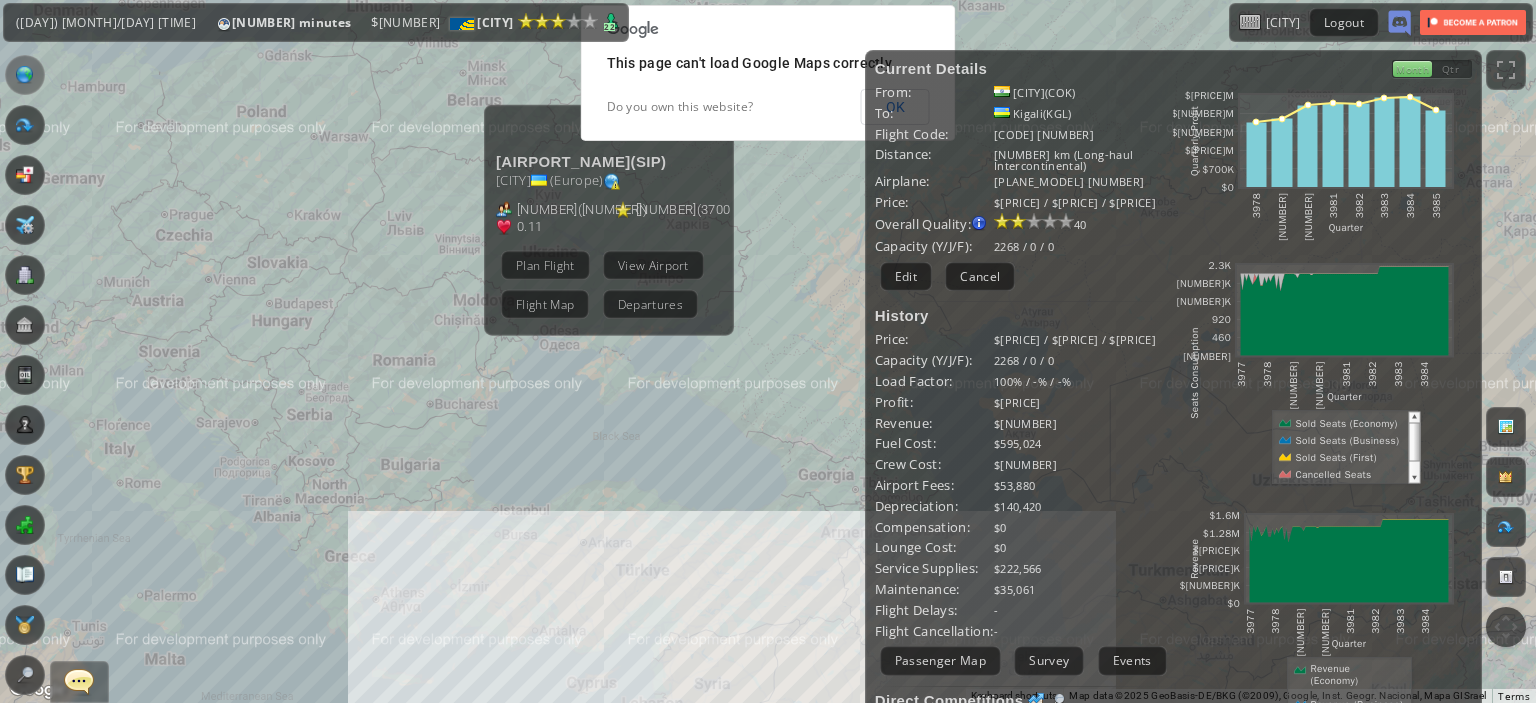 drag, startPoint x: 600, startPoint y: 563, endPoint x: 272, endPoint y: 305, distance: 417.31042 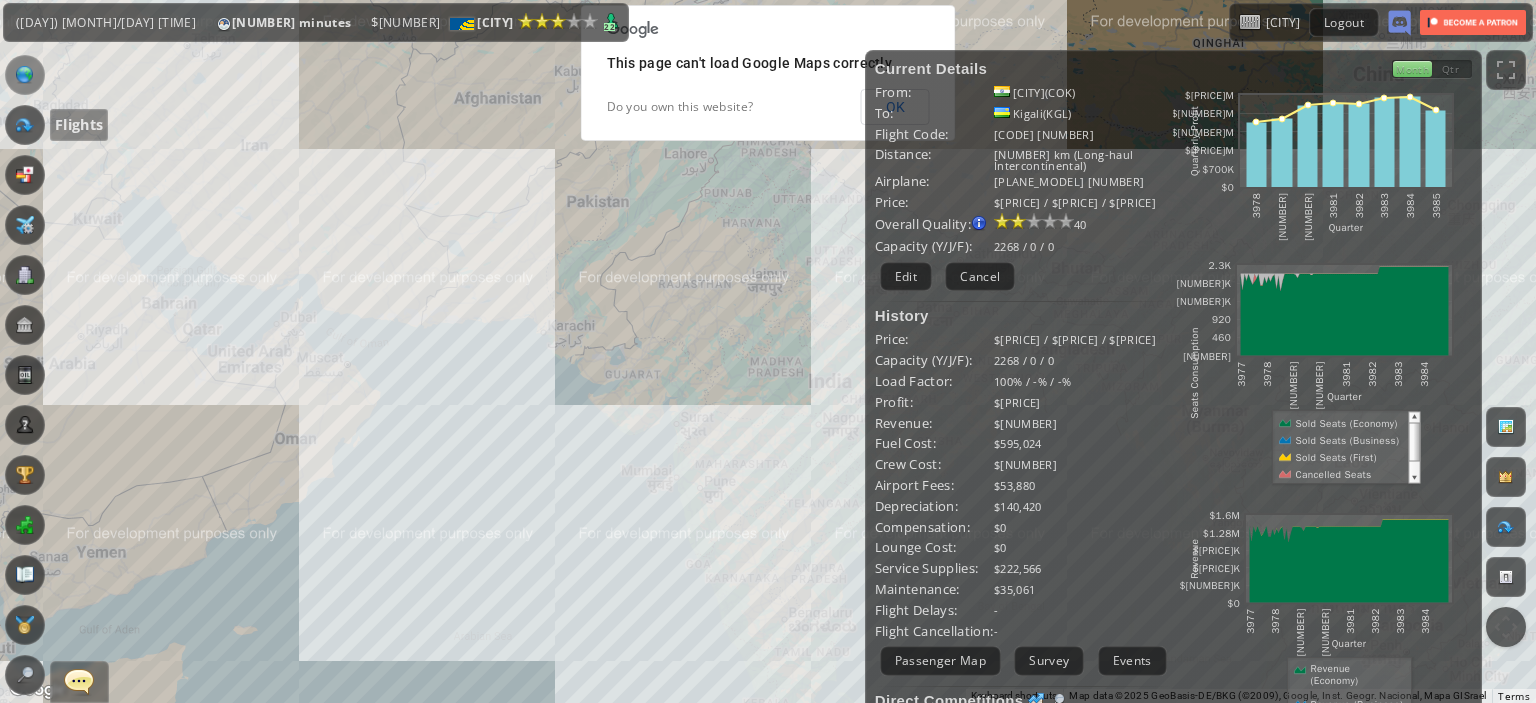 click at bounding box center [25, 125] 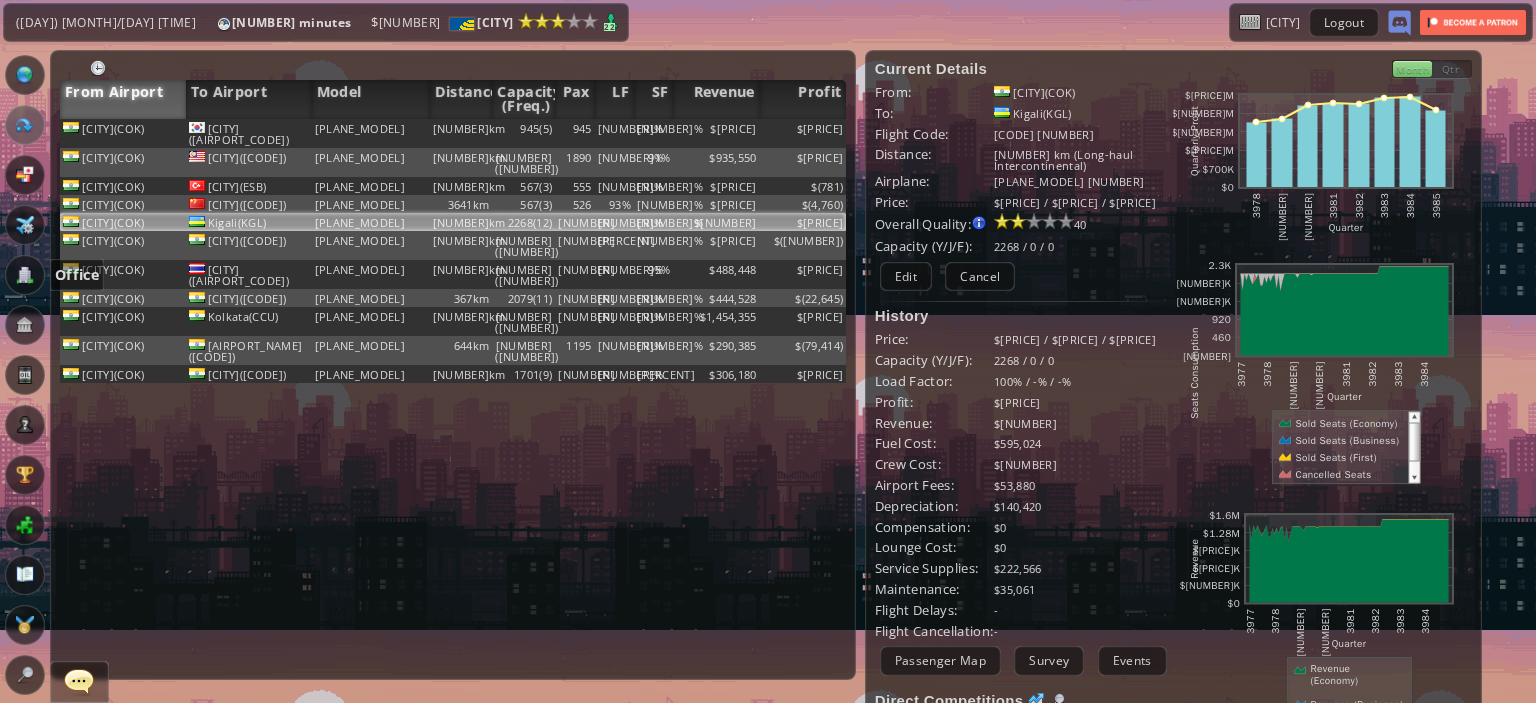 click at bounding box center [25, 275] 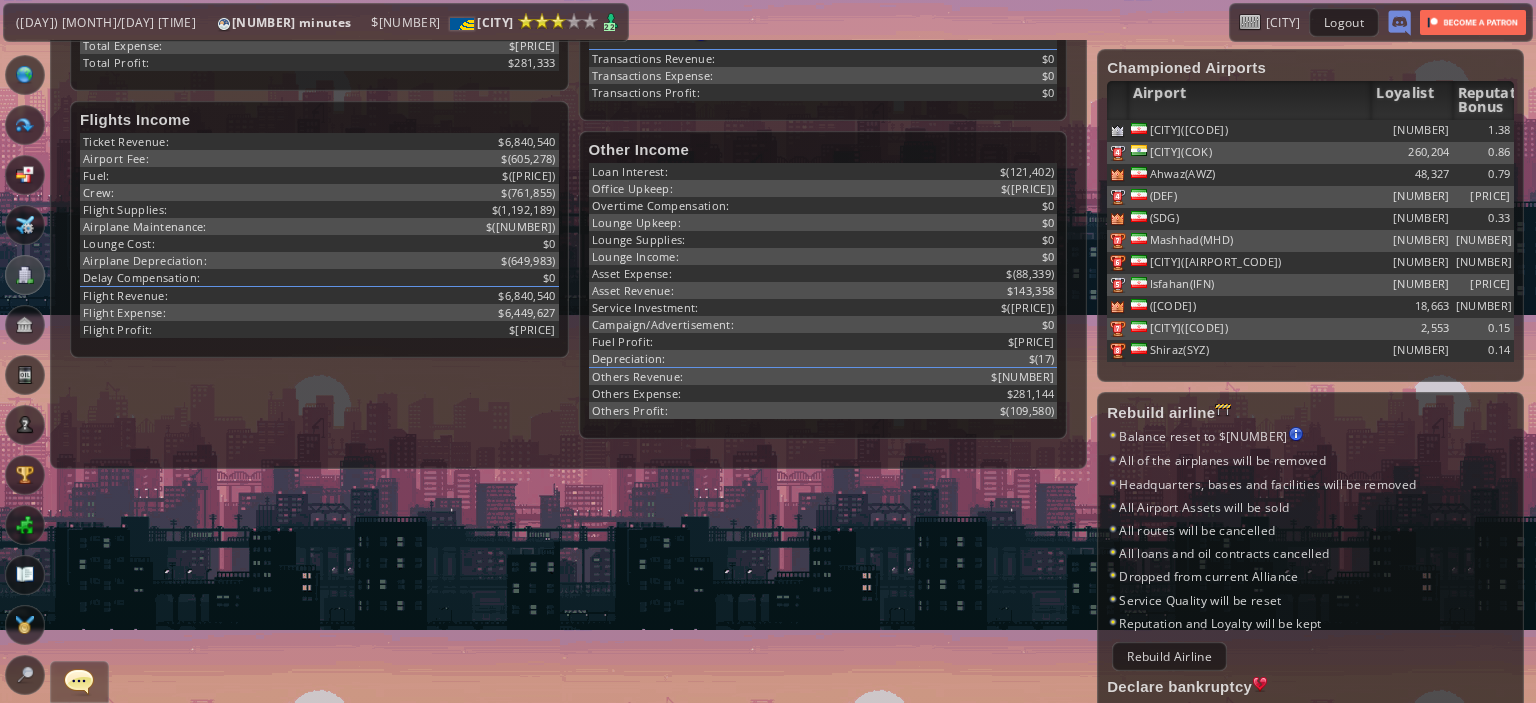scroll, scrollTop: 672, scrollLeft: 0, axis: vertical 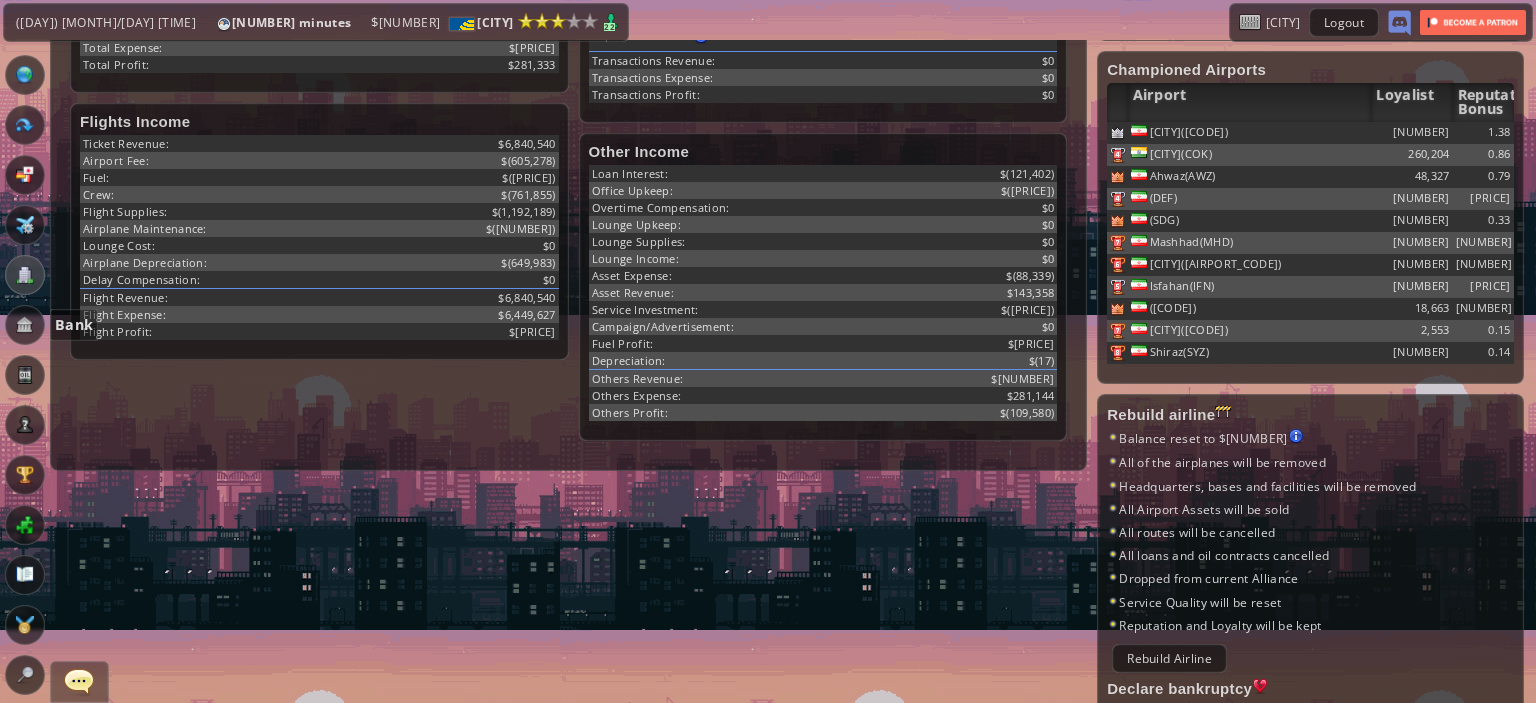 click at bounding box center [25, 325] 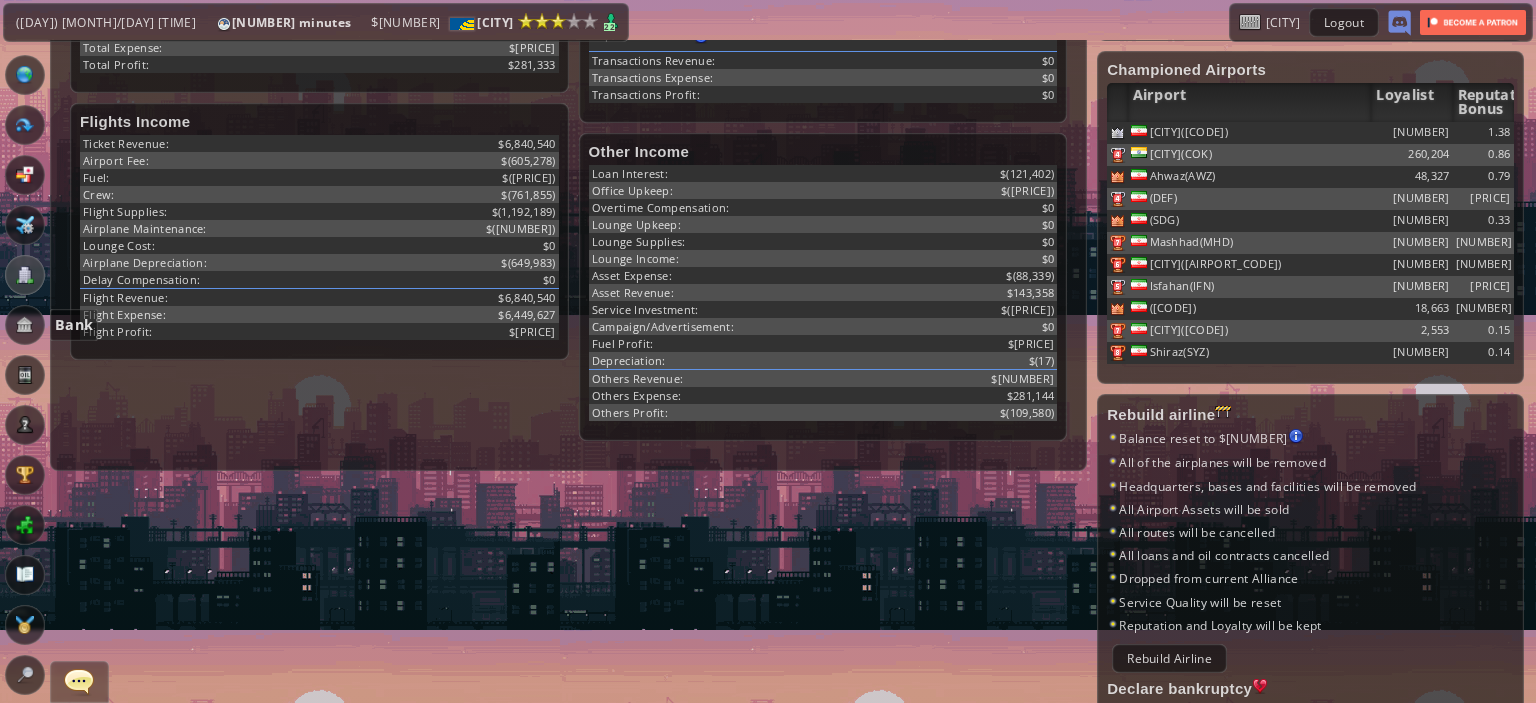 scroll, scrollTop: 0, scrollLeft: 0, axis: both 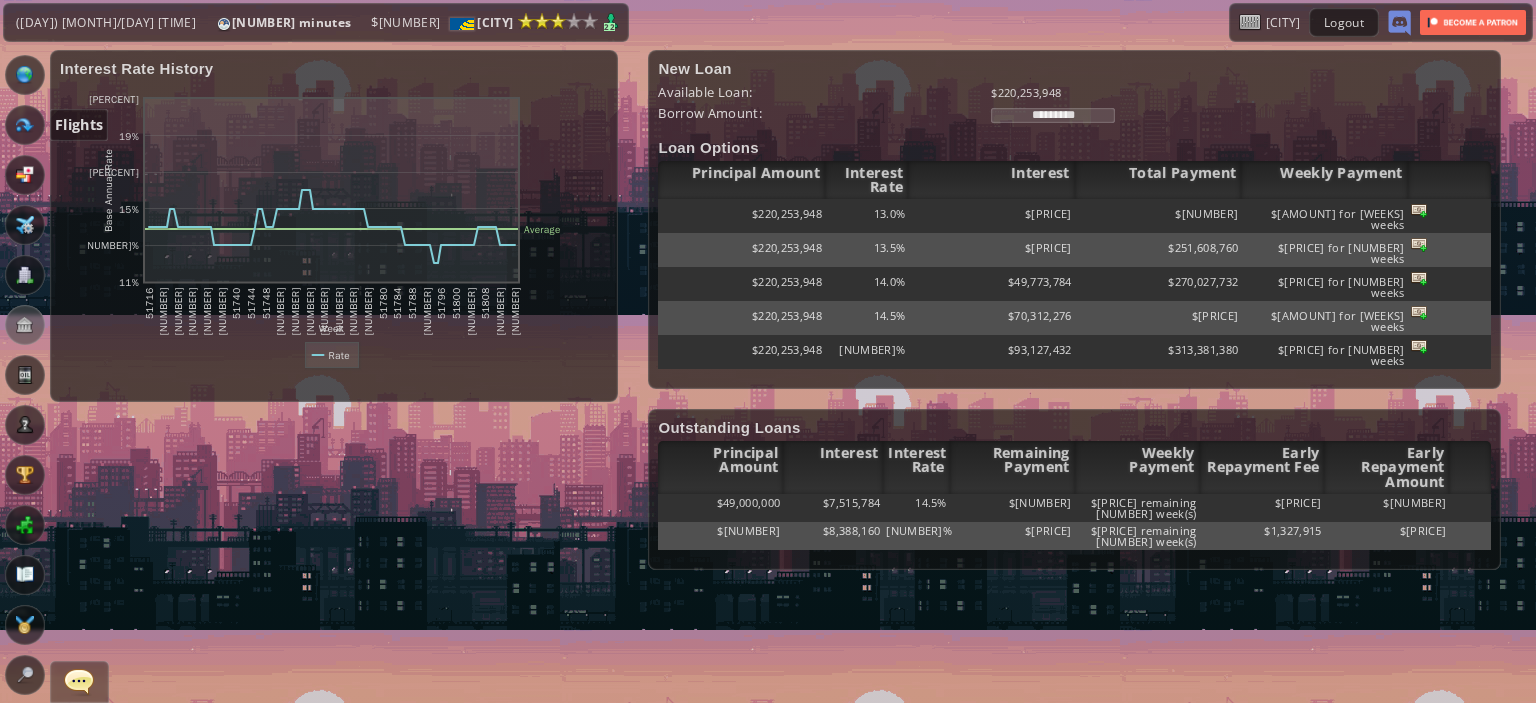 click at bounding box center (25, 125) 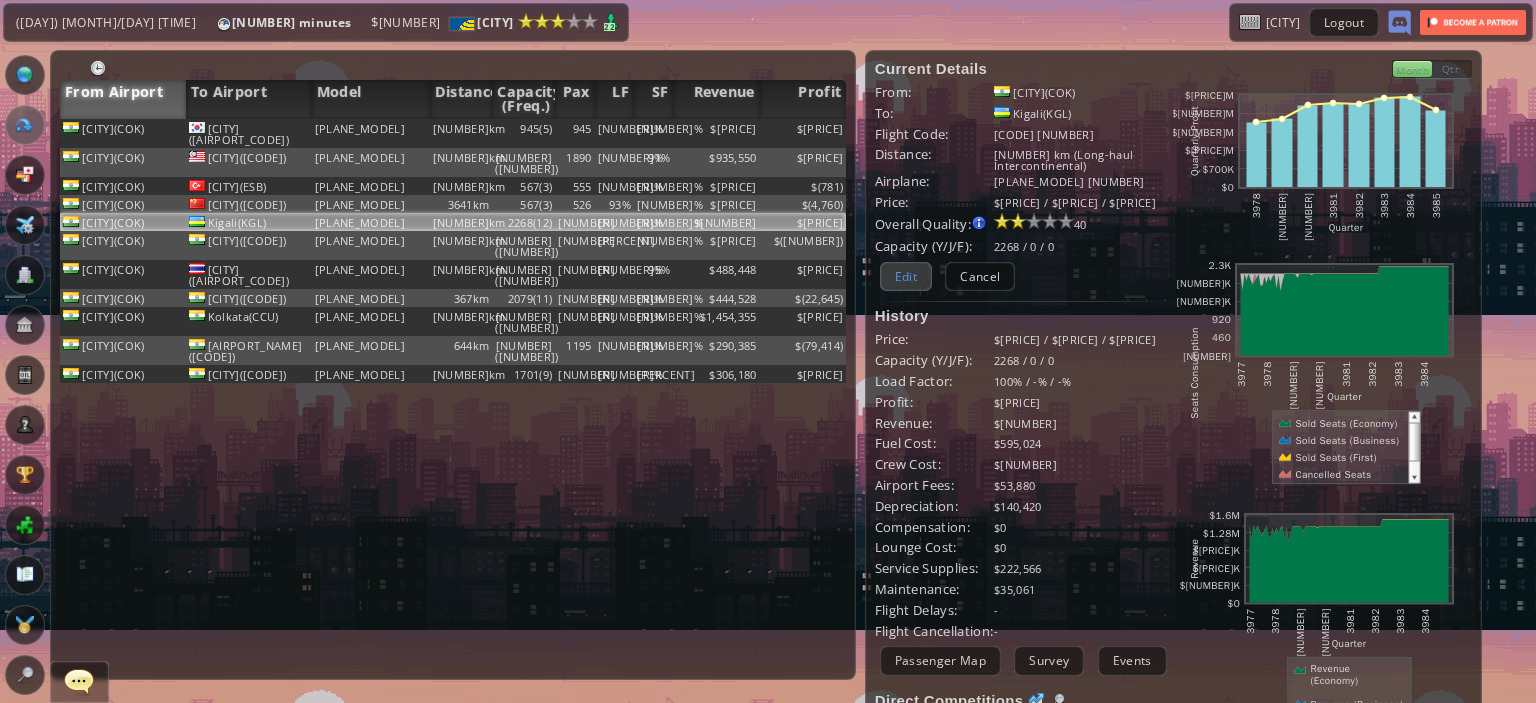 click on "Edit" at bounding box center [906, 276] 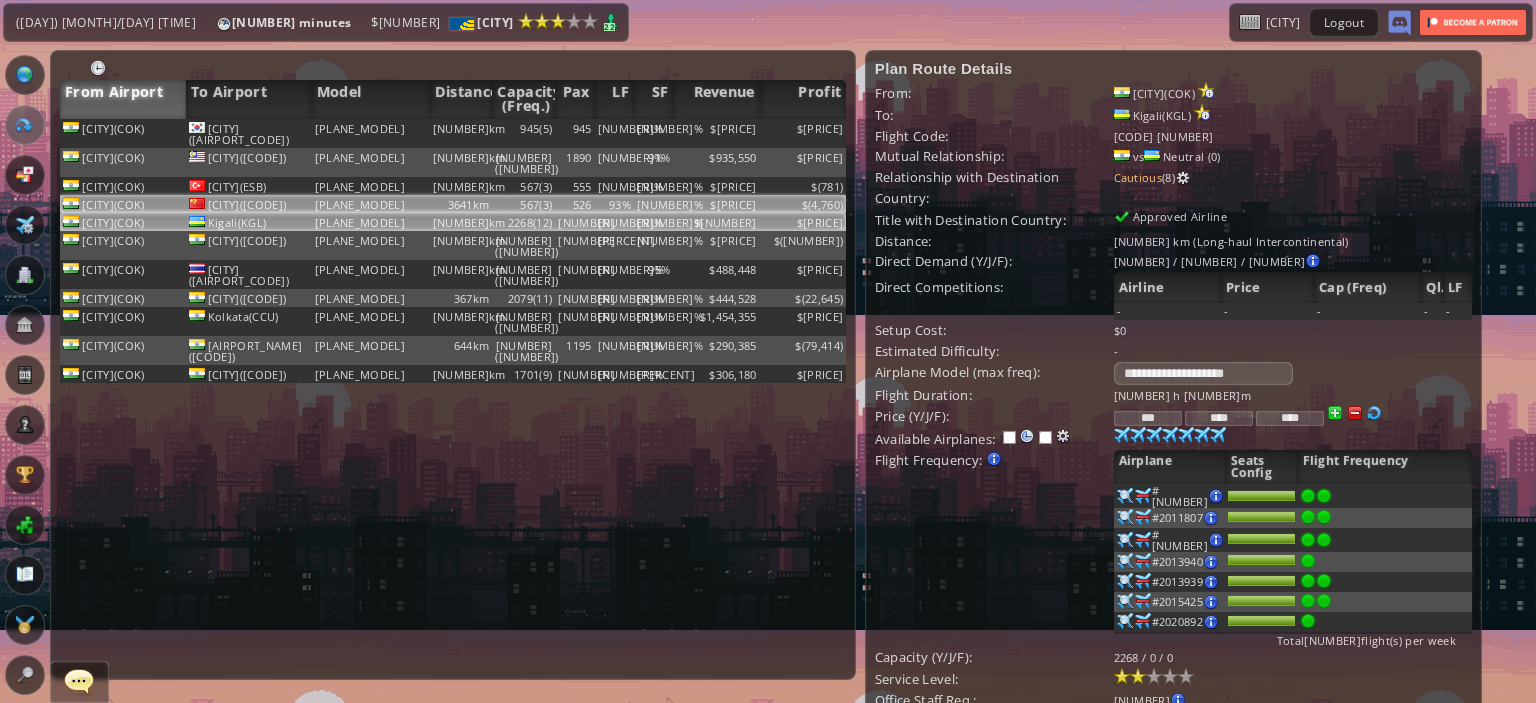 click on "$[PRICE]" at bounding box center [716, 133] 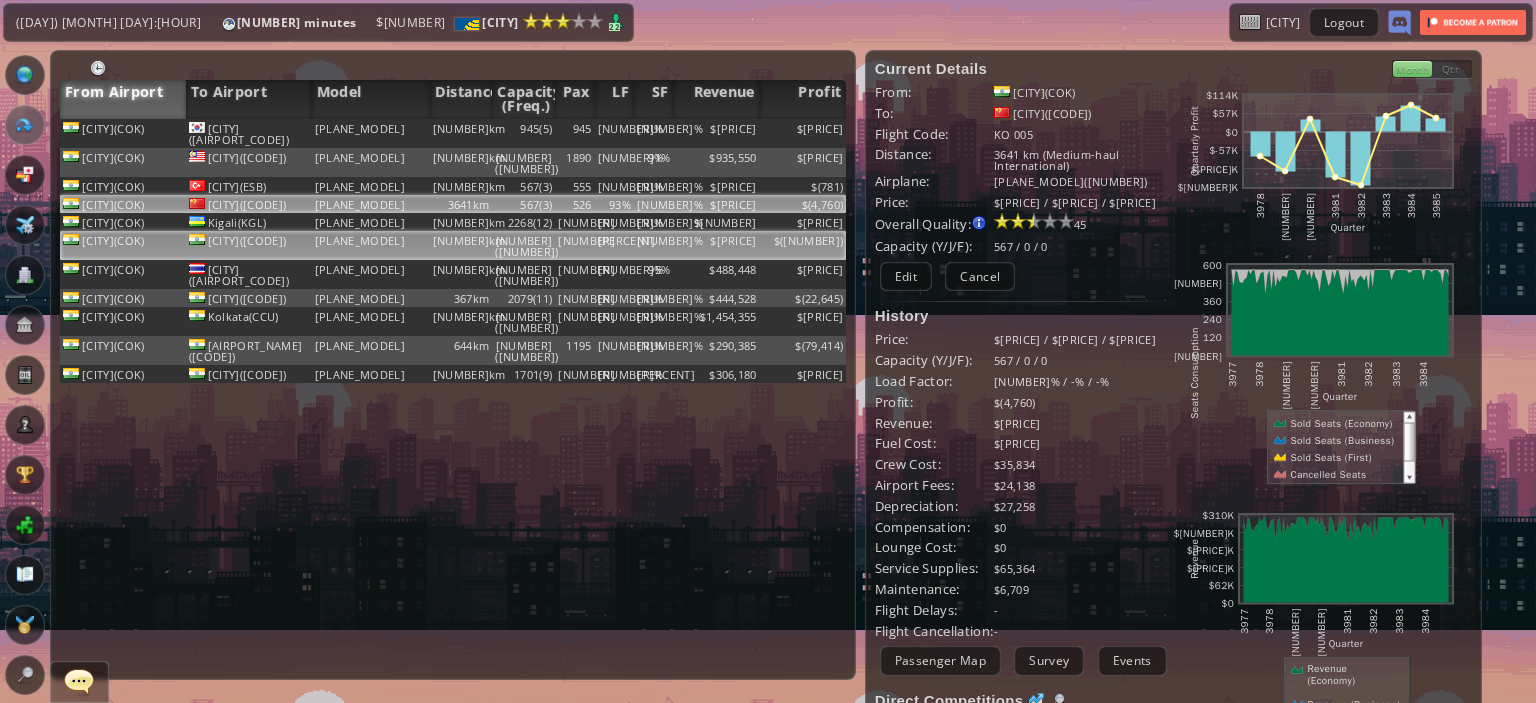 click on "$[PRICE]" at bounding box center (716, 133) 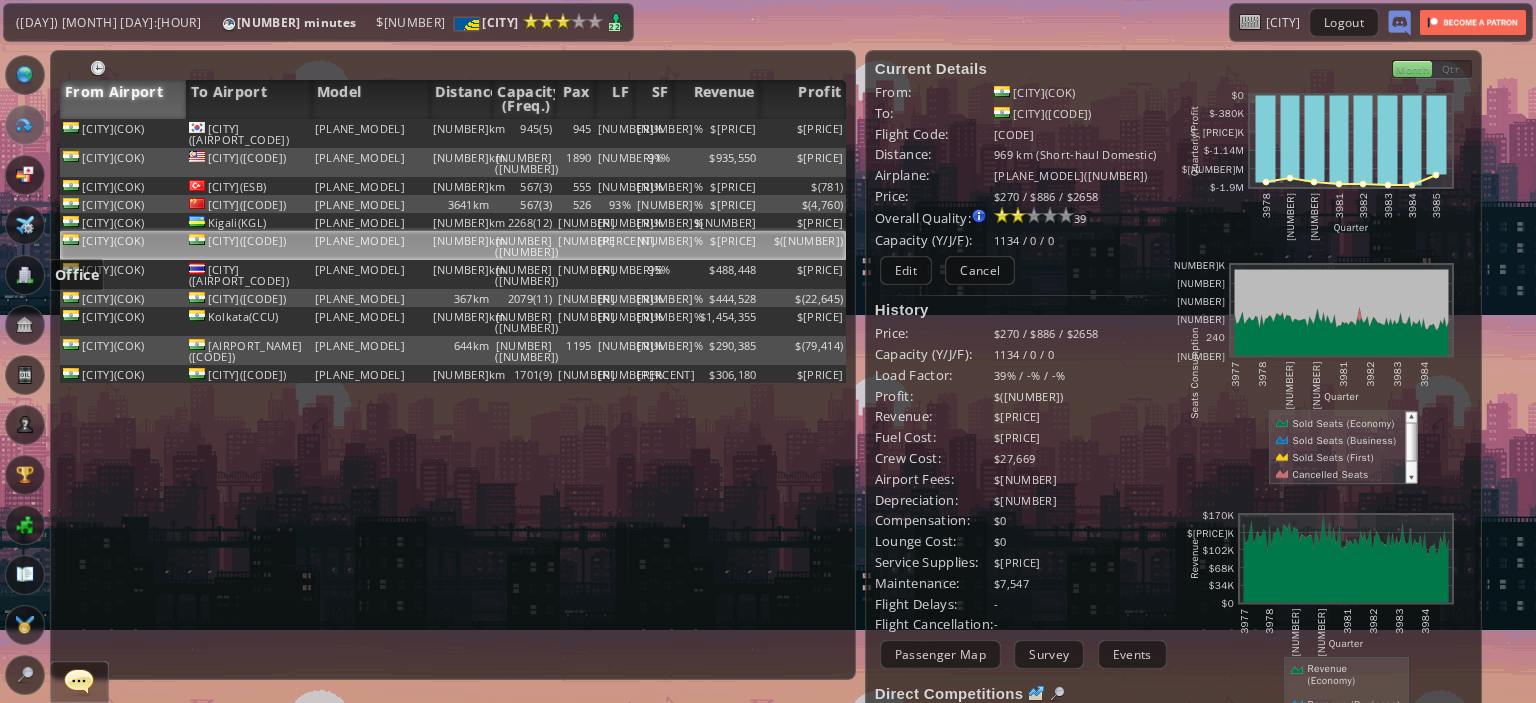 click at bounding box center [25, 275] 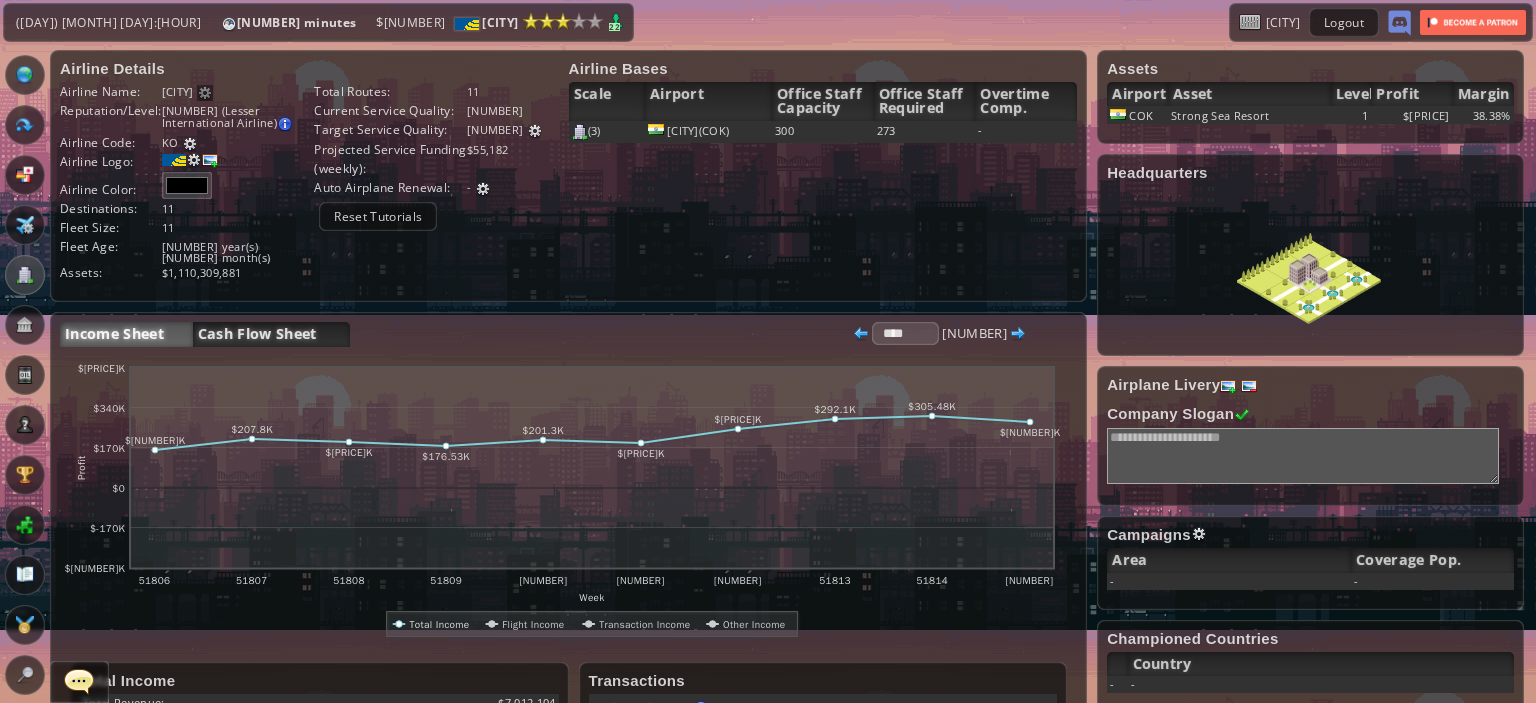 click on "Cash Flow Sheet" at bounding box center [271, 334] 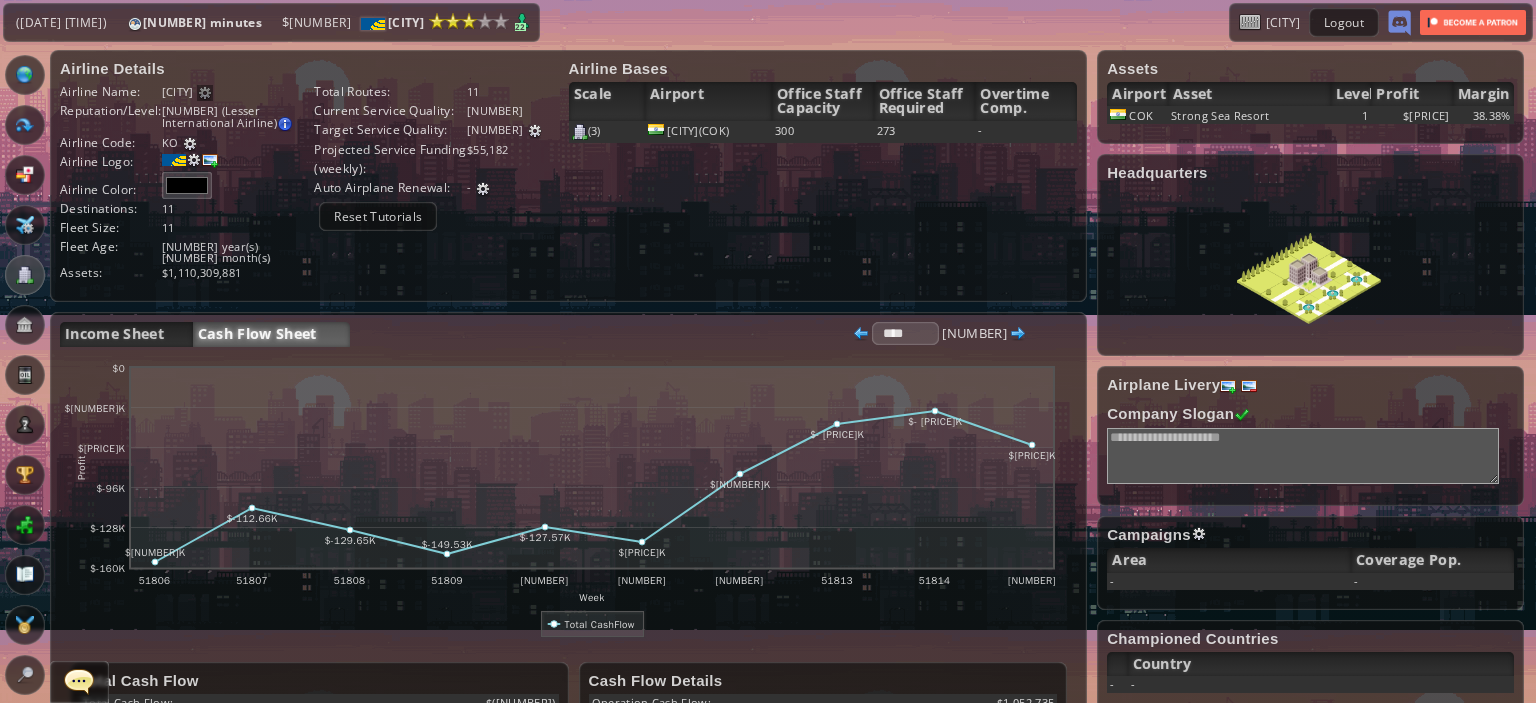 click at bounding box center (25, 325) 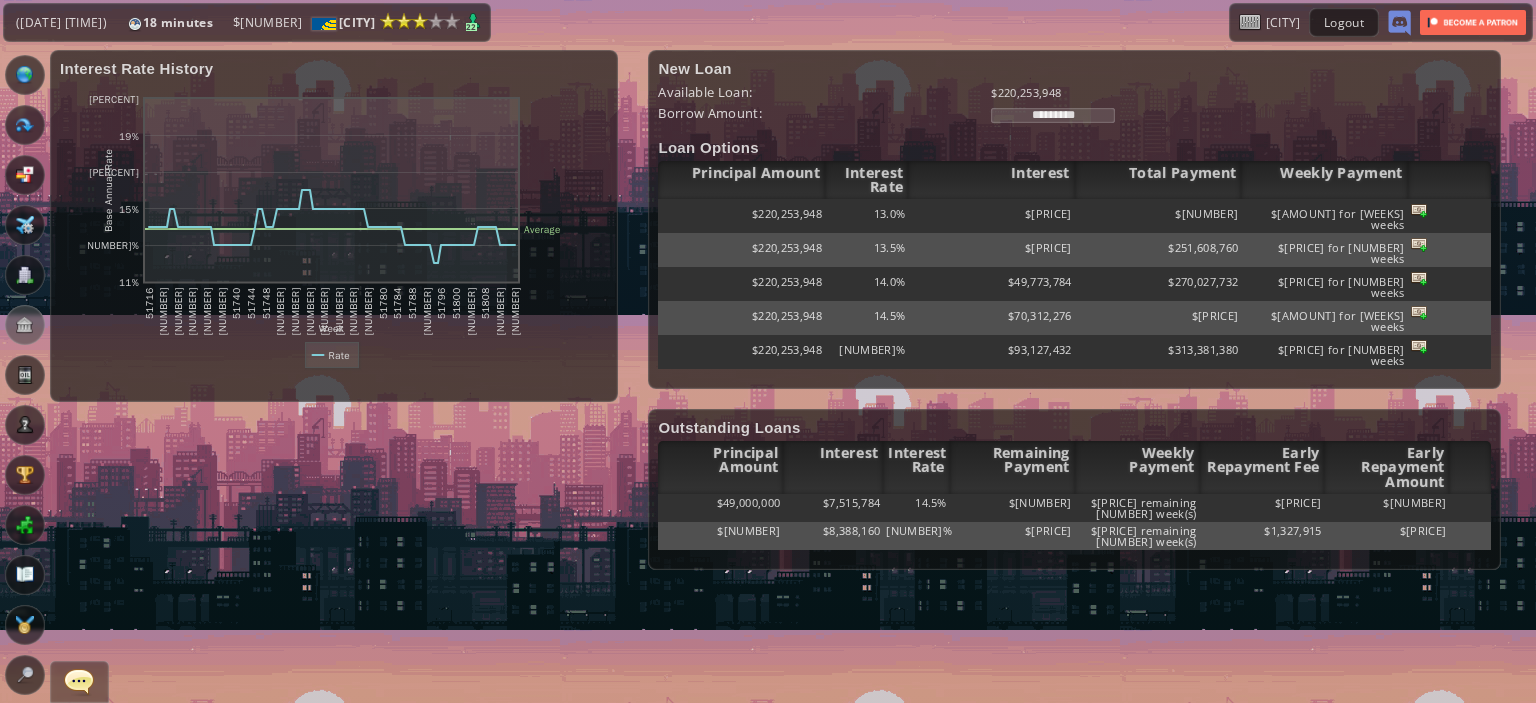 click on "*********" at bounding box center (1053, 115) 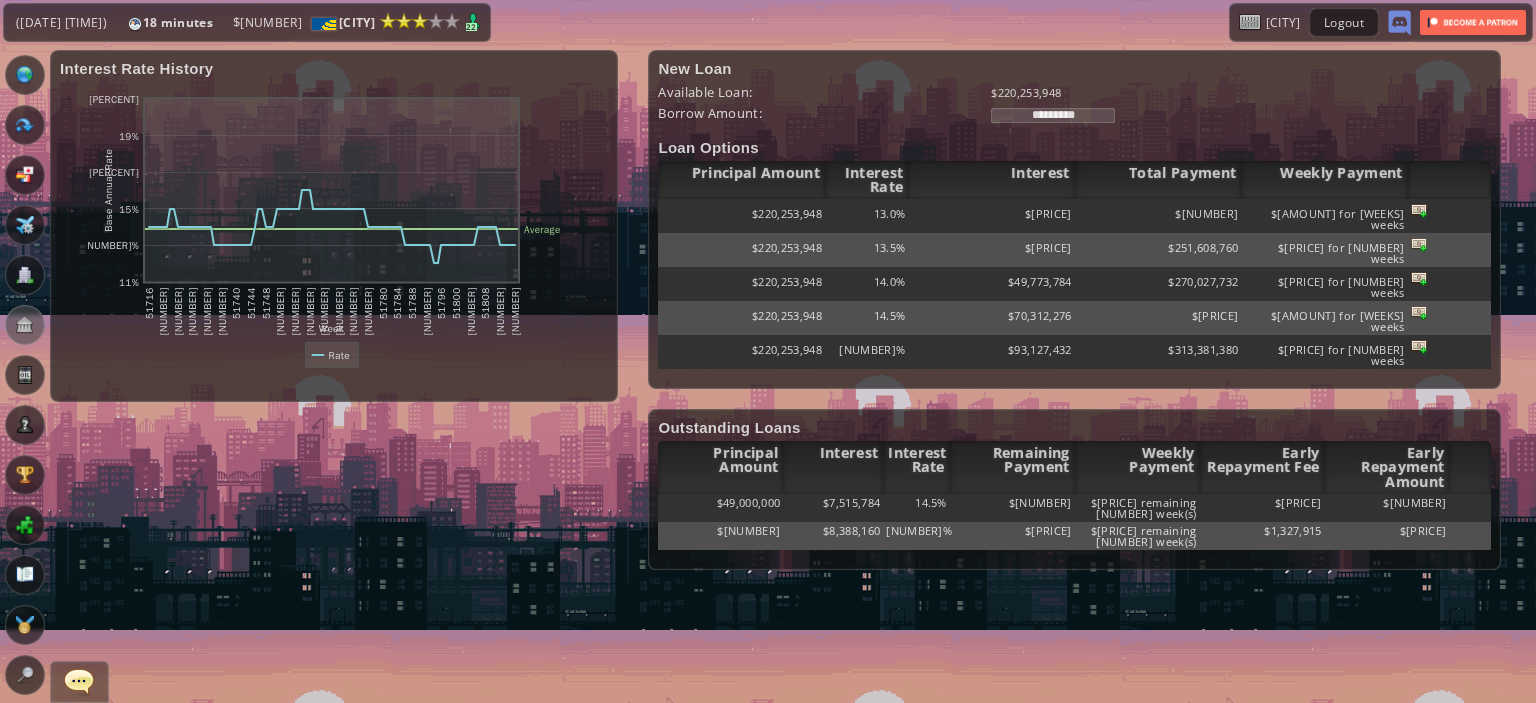 click on "*********" at bounding box center (1053, 115) 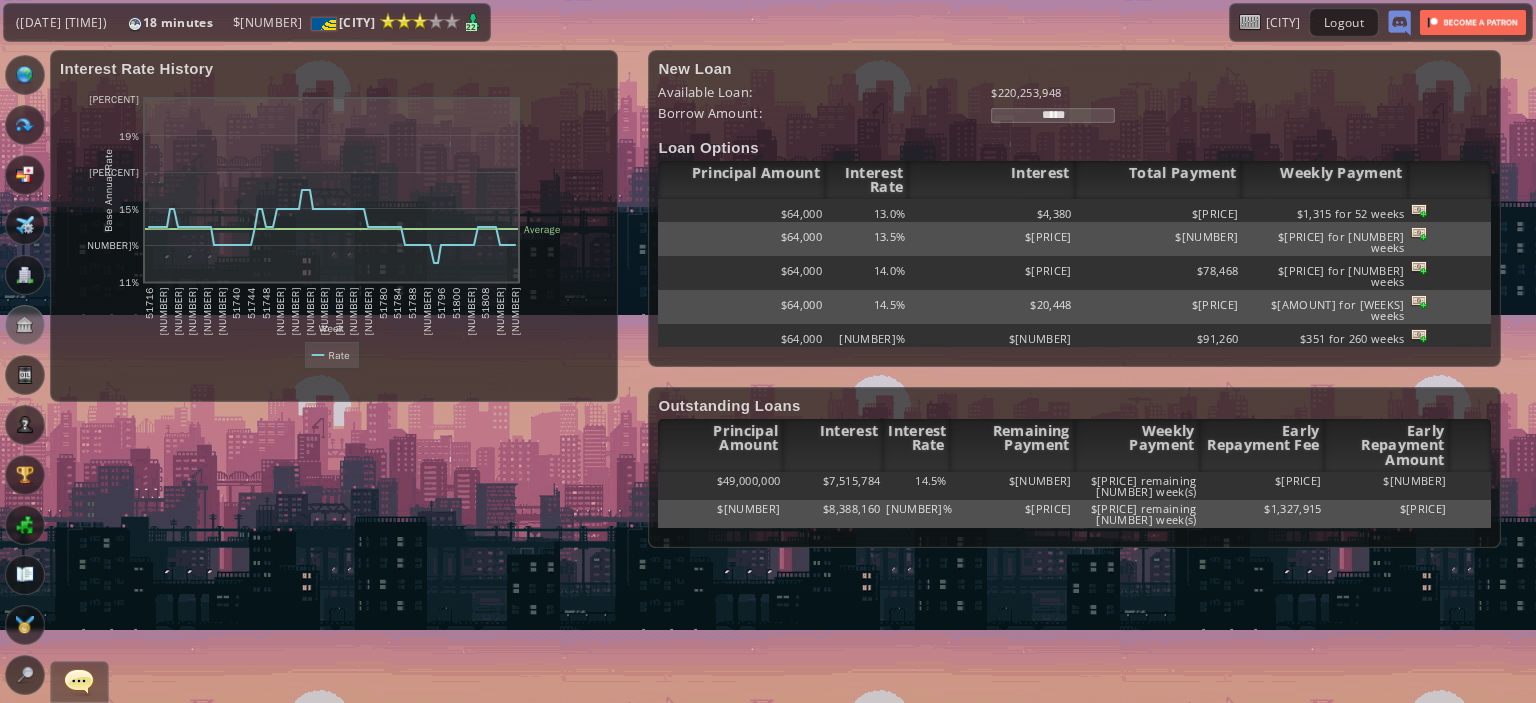 type on "********" 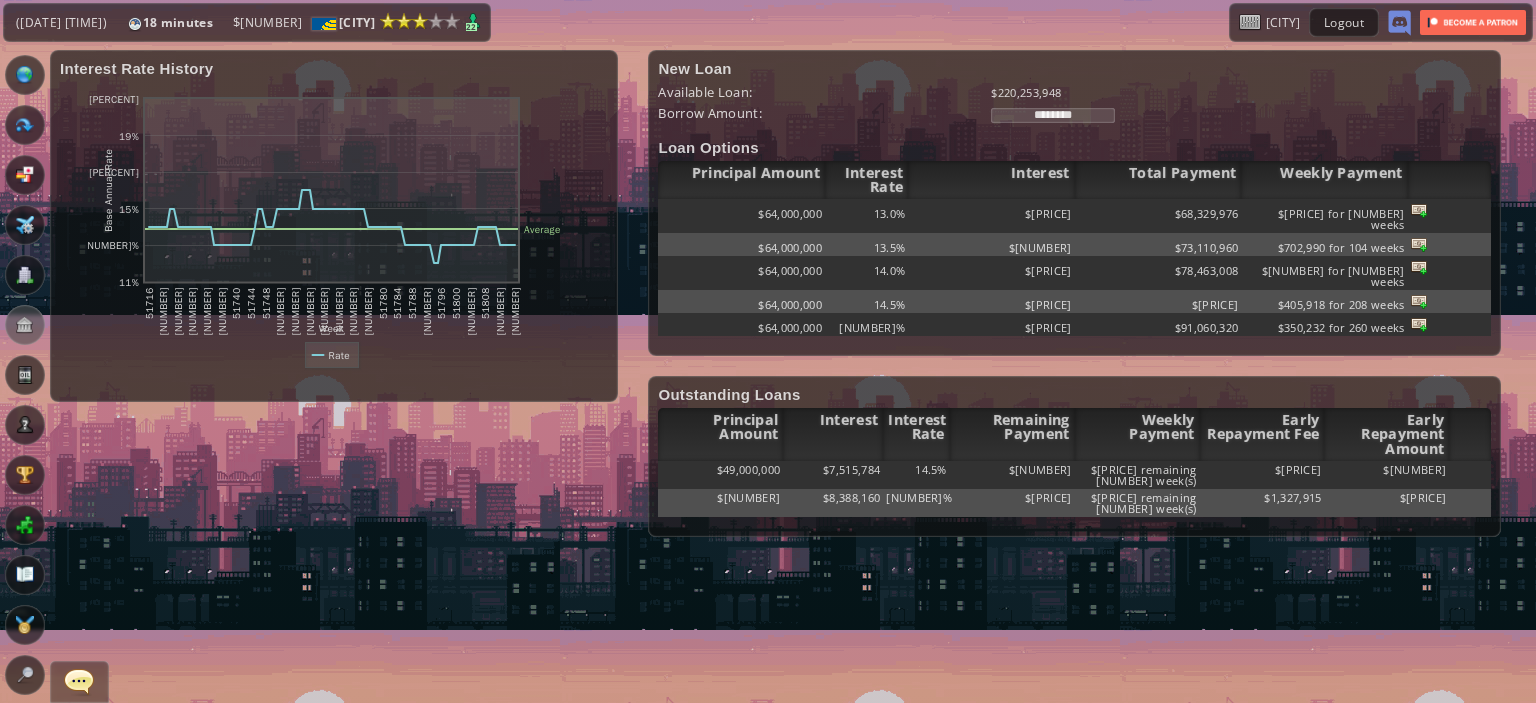 click at bounding box center [1419, 210] 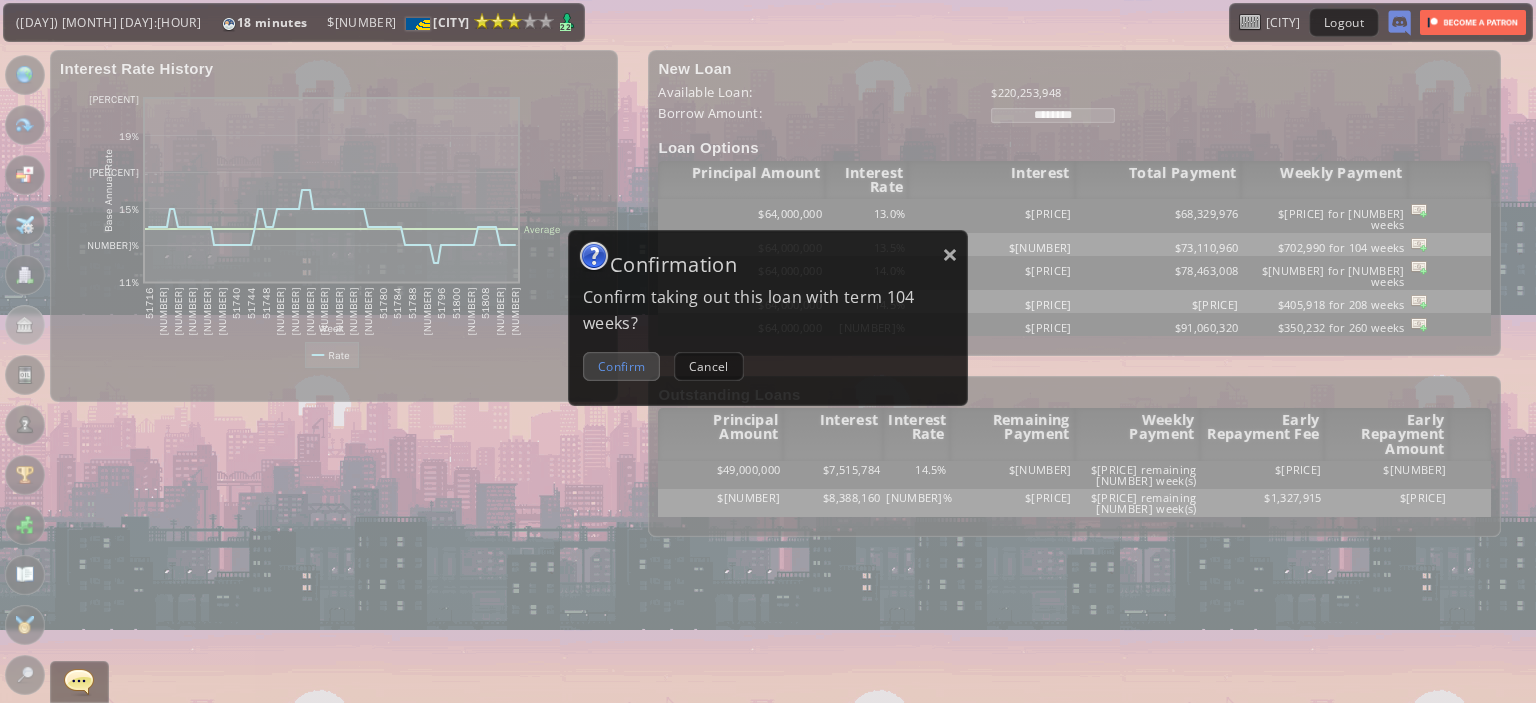 click on "Confirm" at bounding box center (621, 366) 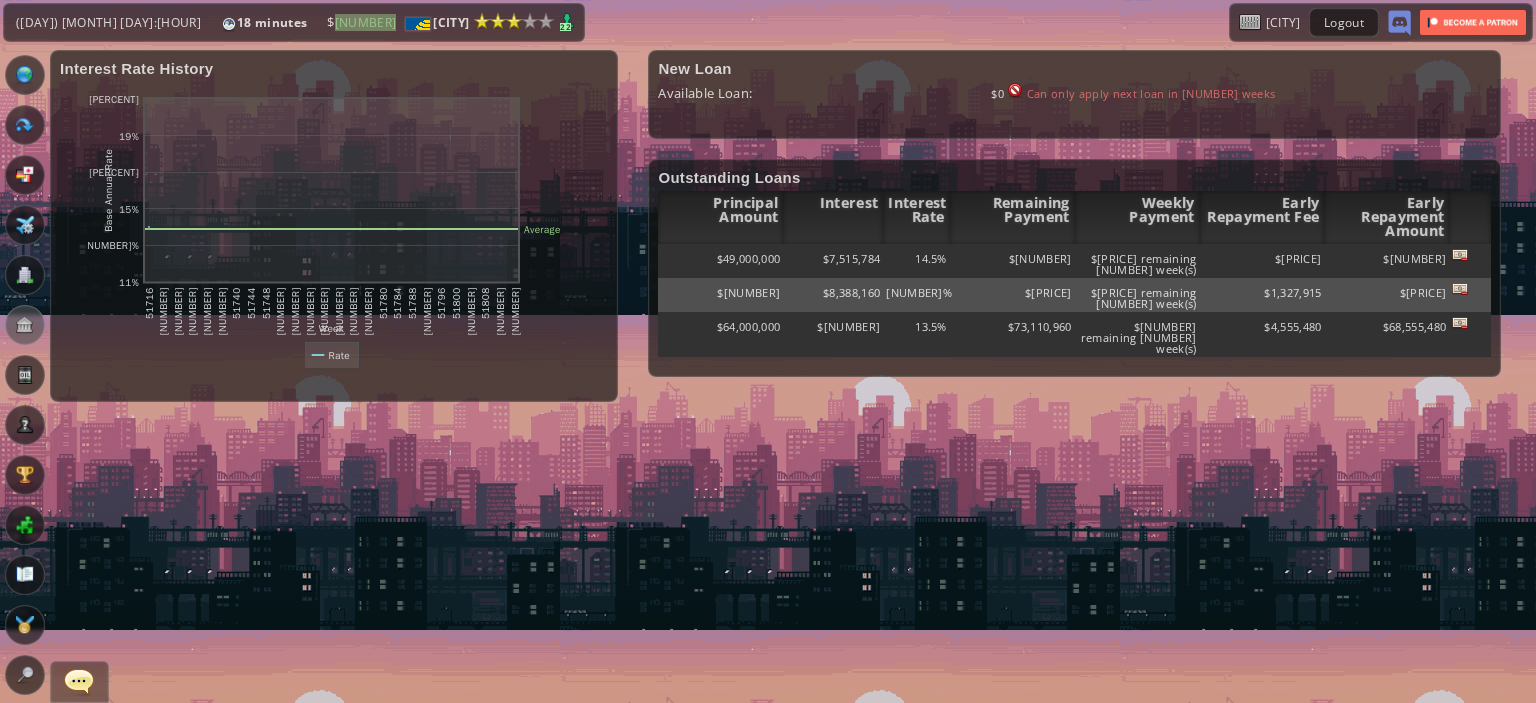 click at bounding box center (25, 125) 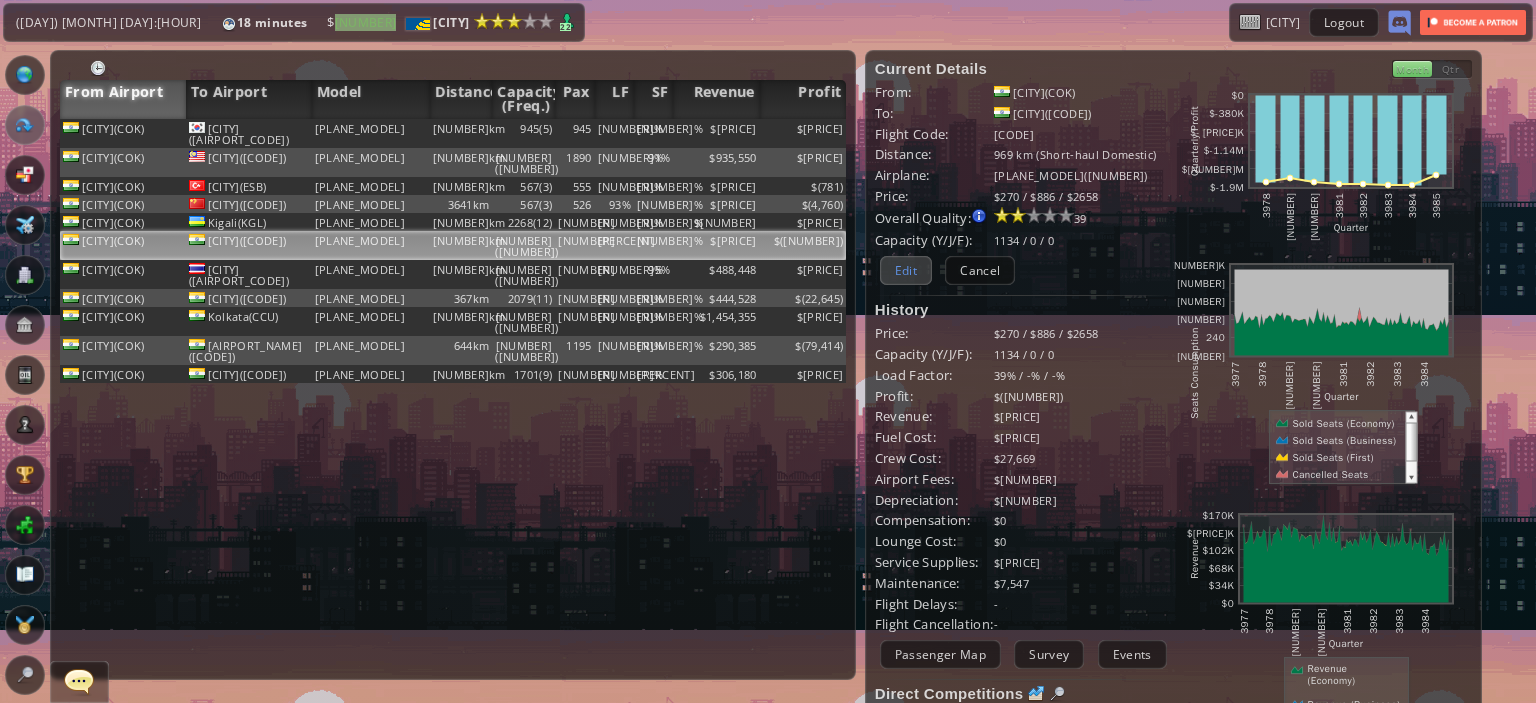 click on "Edit" at bounding box center [906, 270] 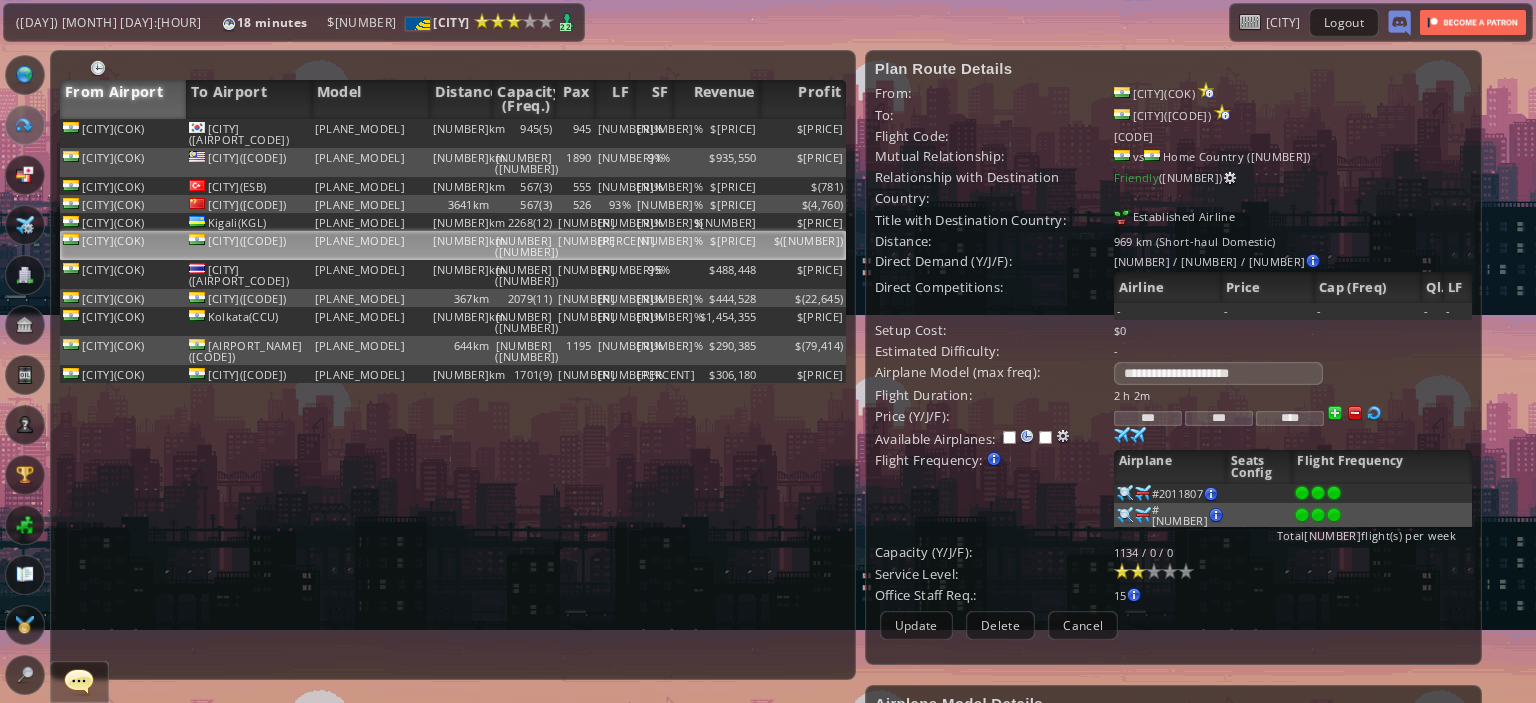 scroll, scrollTop: 380, scrollLeft: 0, axis: vertical 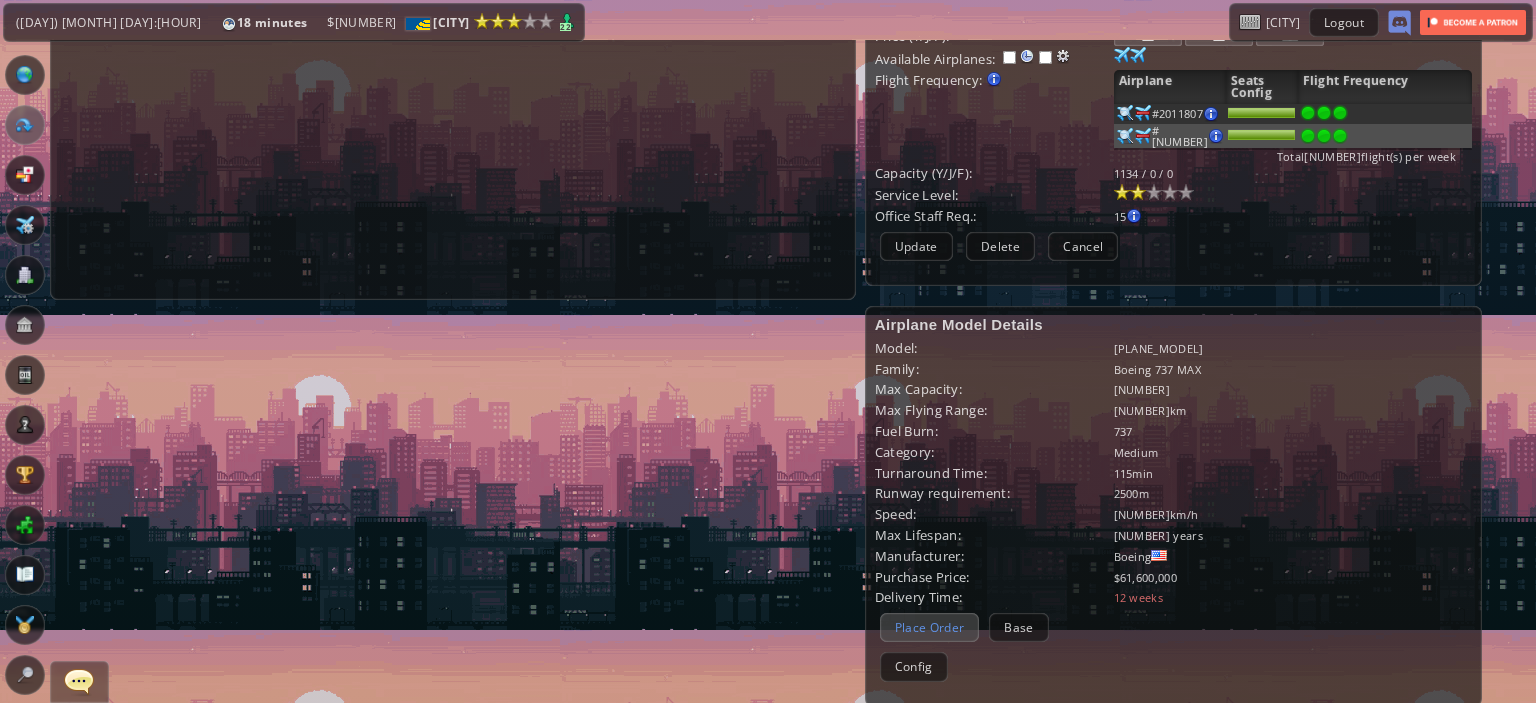 click on "Place Order" at bounding box center [930, 627] 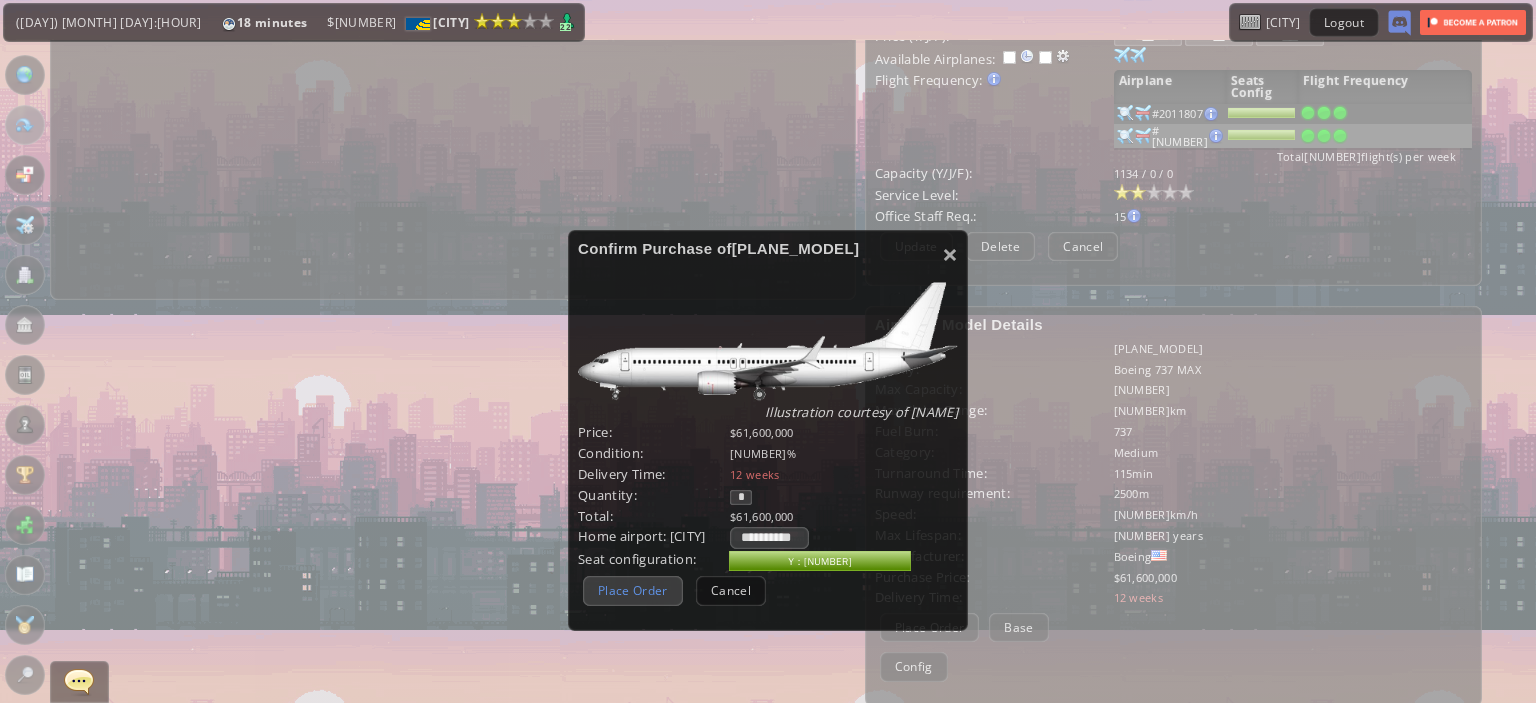 click on "Place Order" at bounding box center [633, 590] 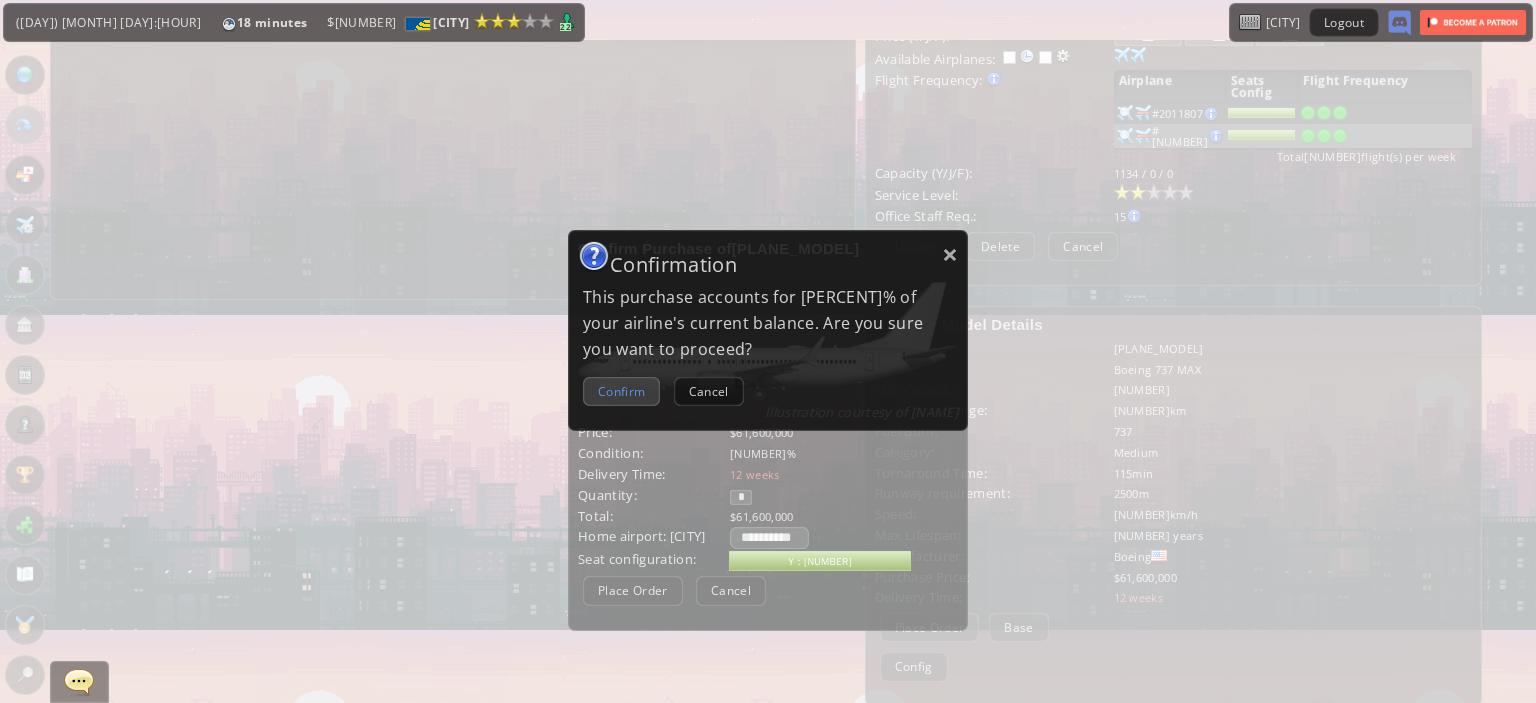click on "Confirm" at bounding box center (621, 391) 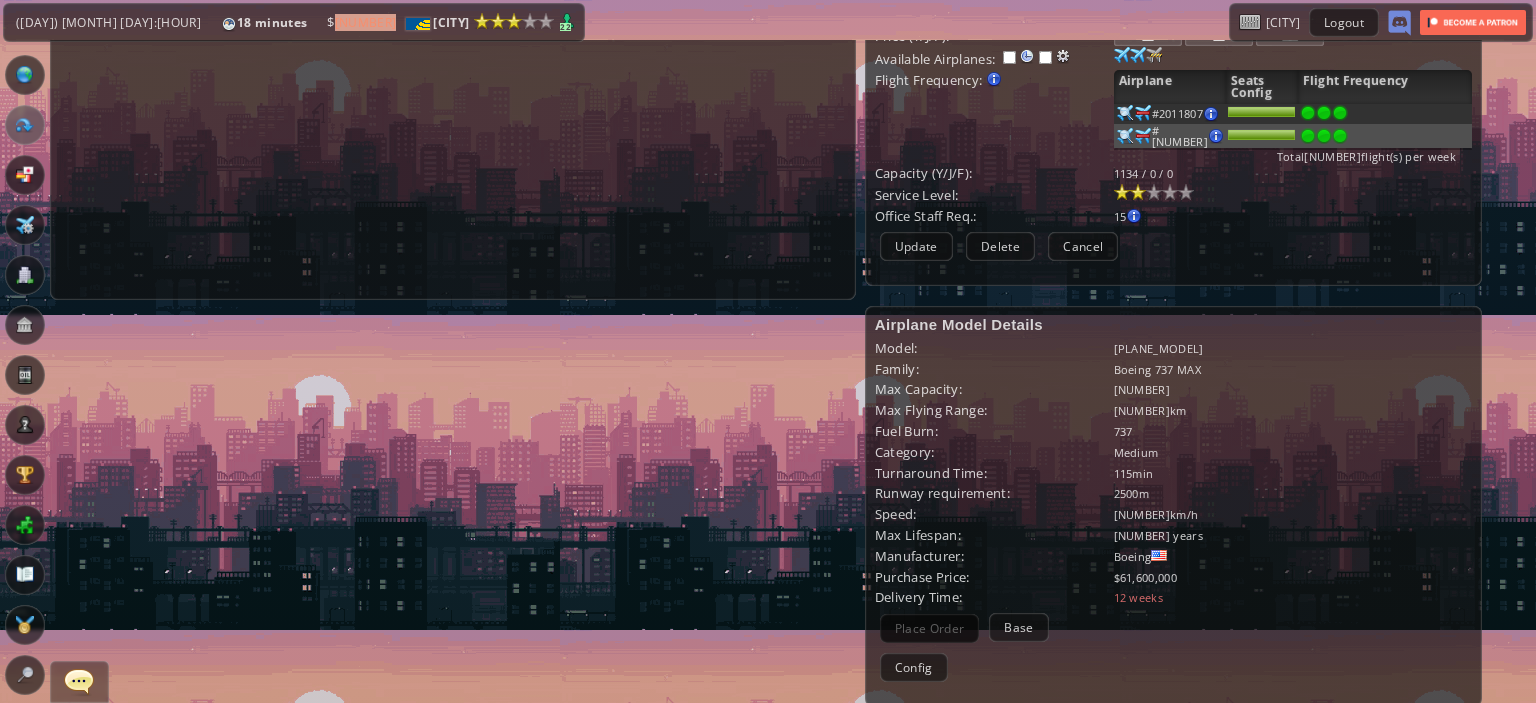 scroll, scrollTop: 53, scrollLeft: 0, axis: vertical 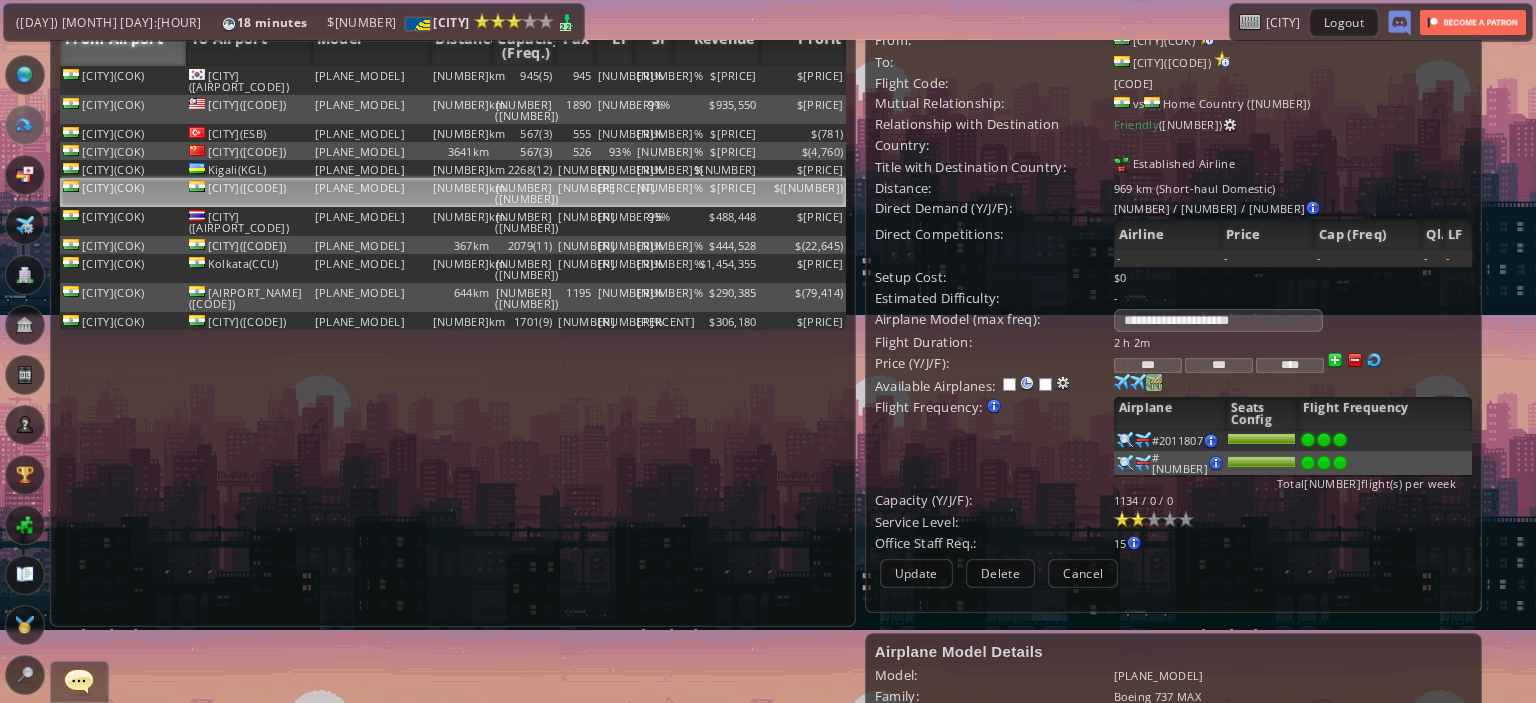 click at bounding box center (1122, 382) 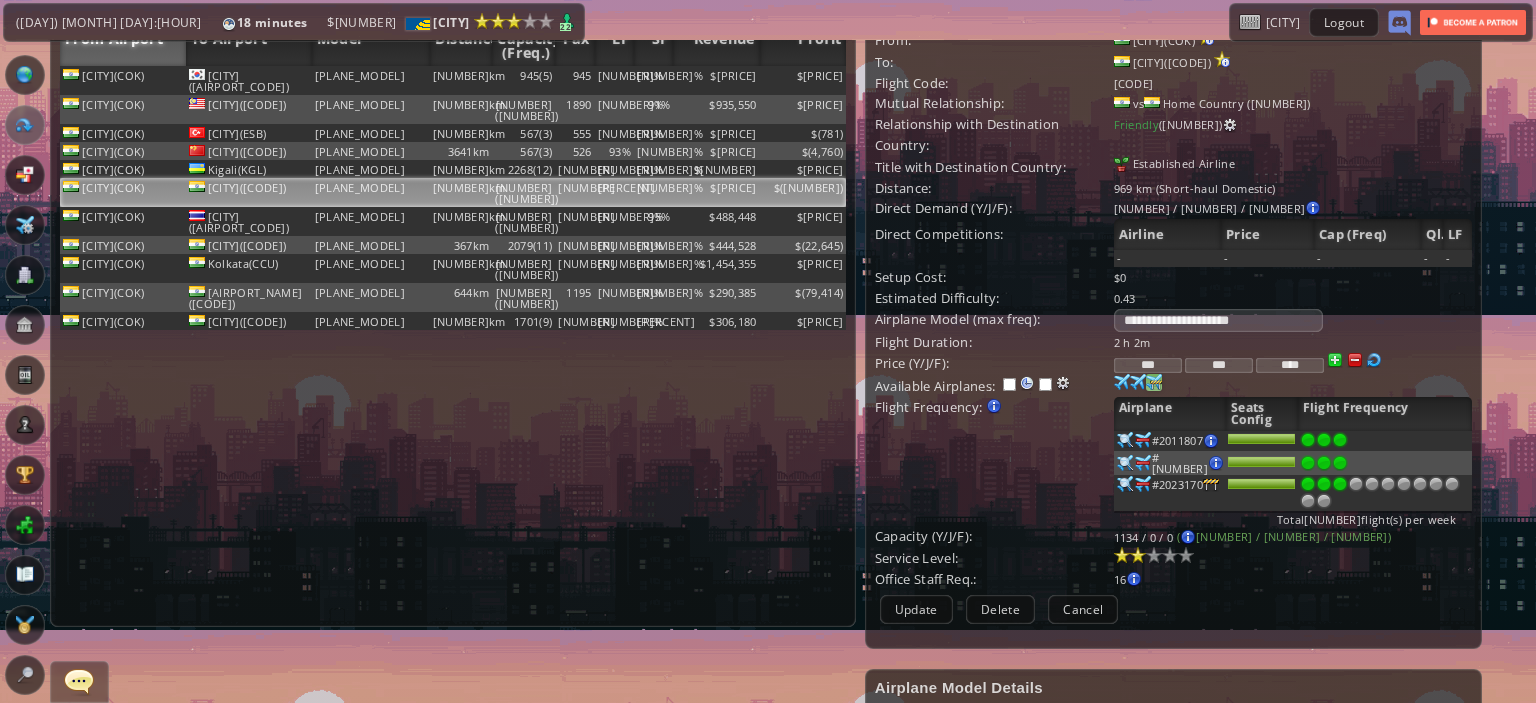 click at bounding box center [1340, 440] 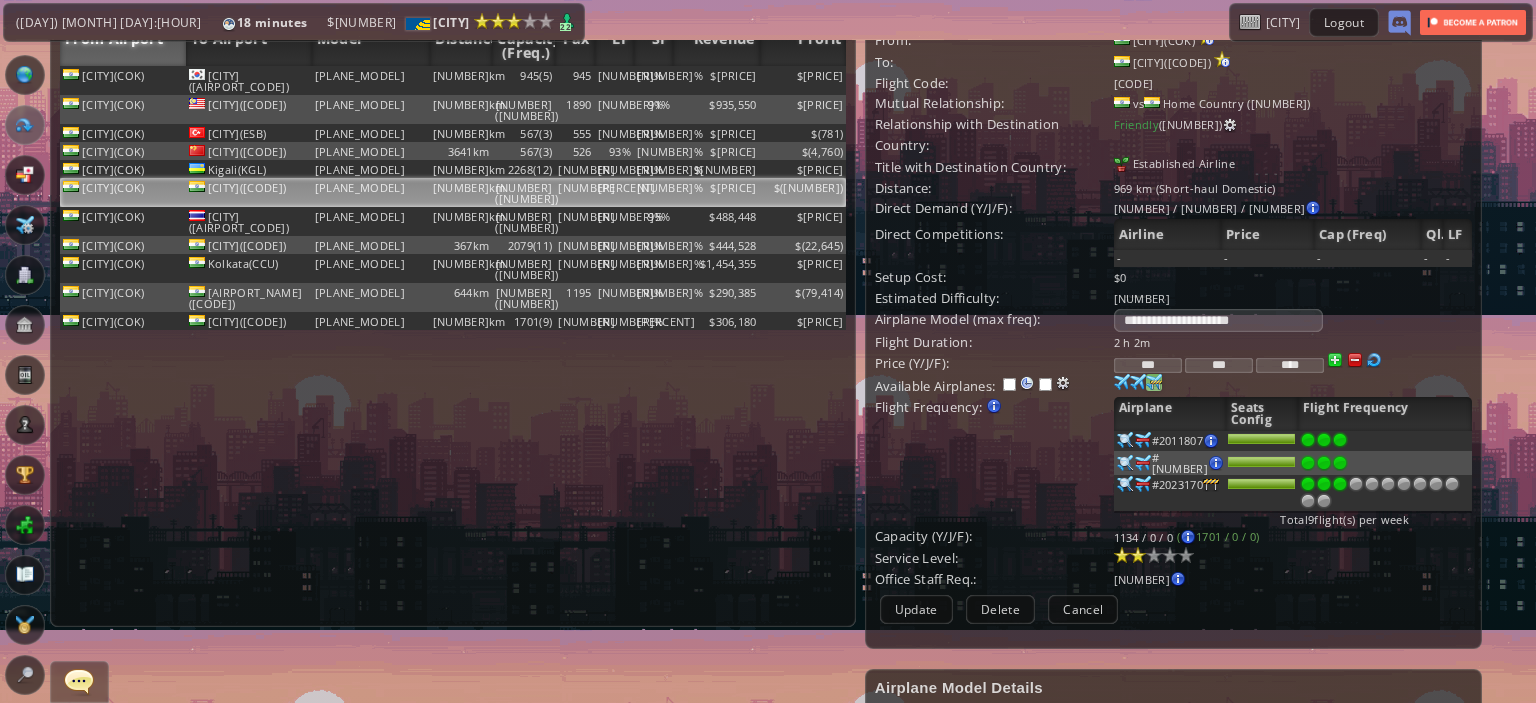click at bounding box center (1125, 440) 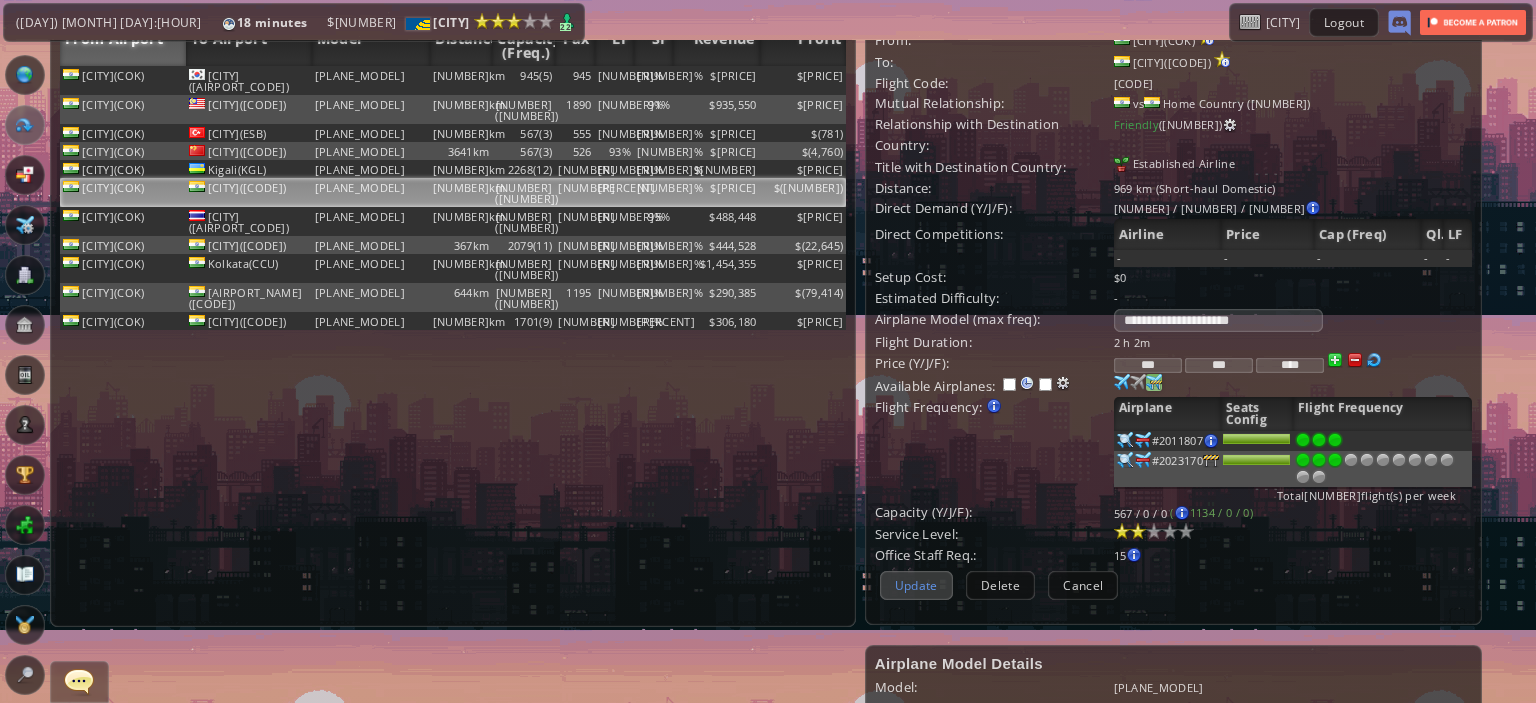 click on "Update" at bounding box center (916, 585) 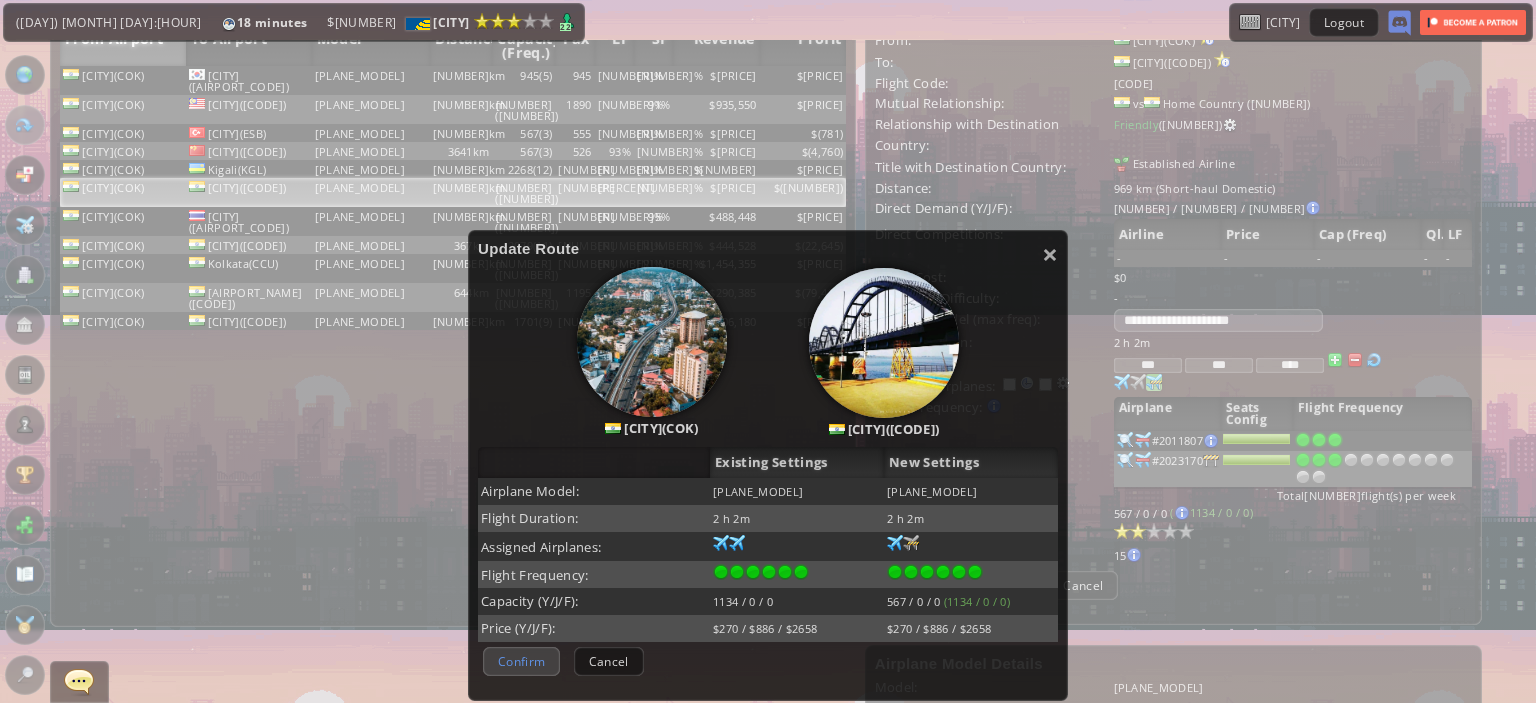 click on "Confirm" at bounding box center (521, 661) 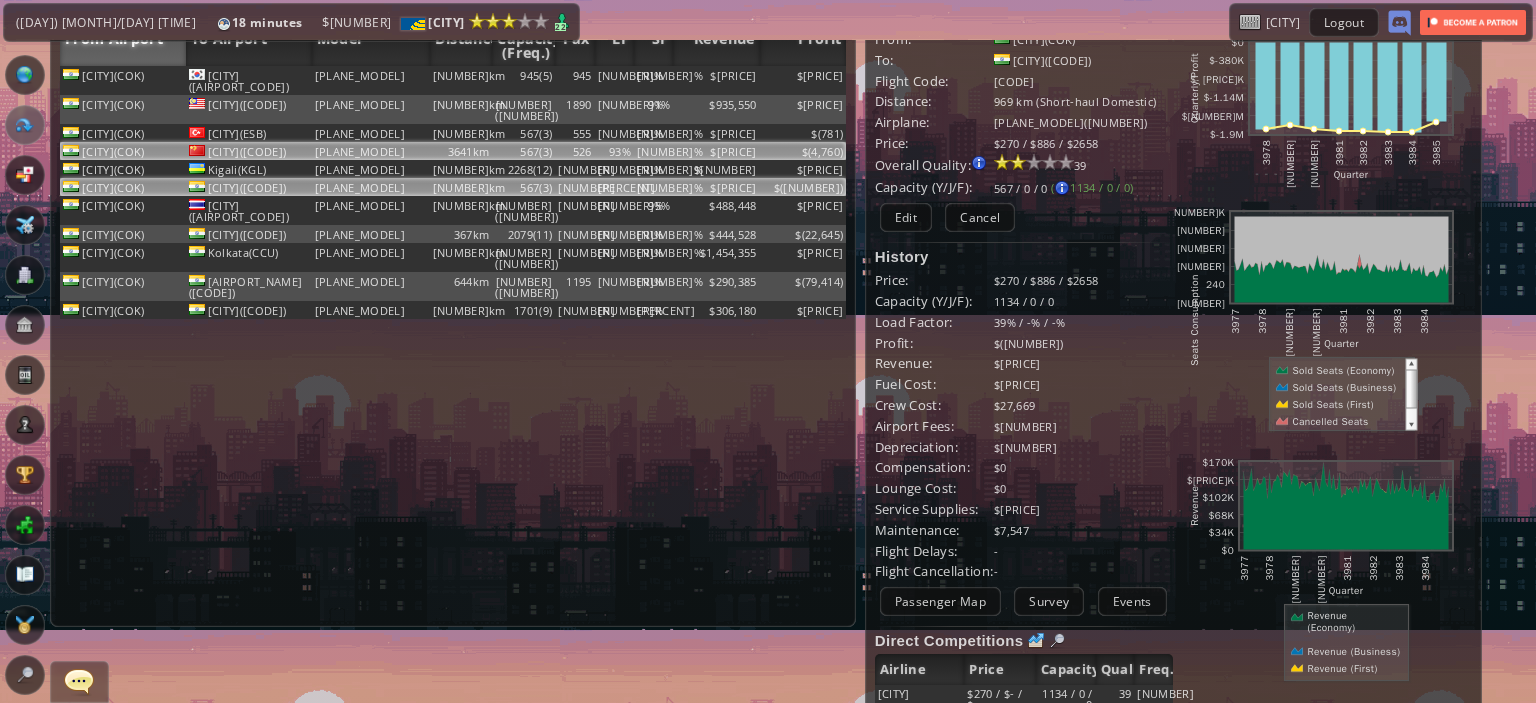 click on "$[PRICE]" at bounding box center [716, 80] 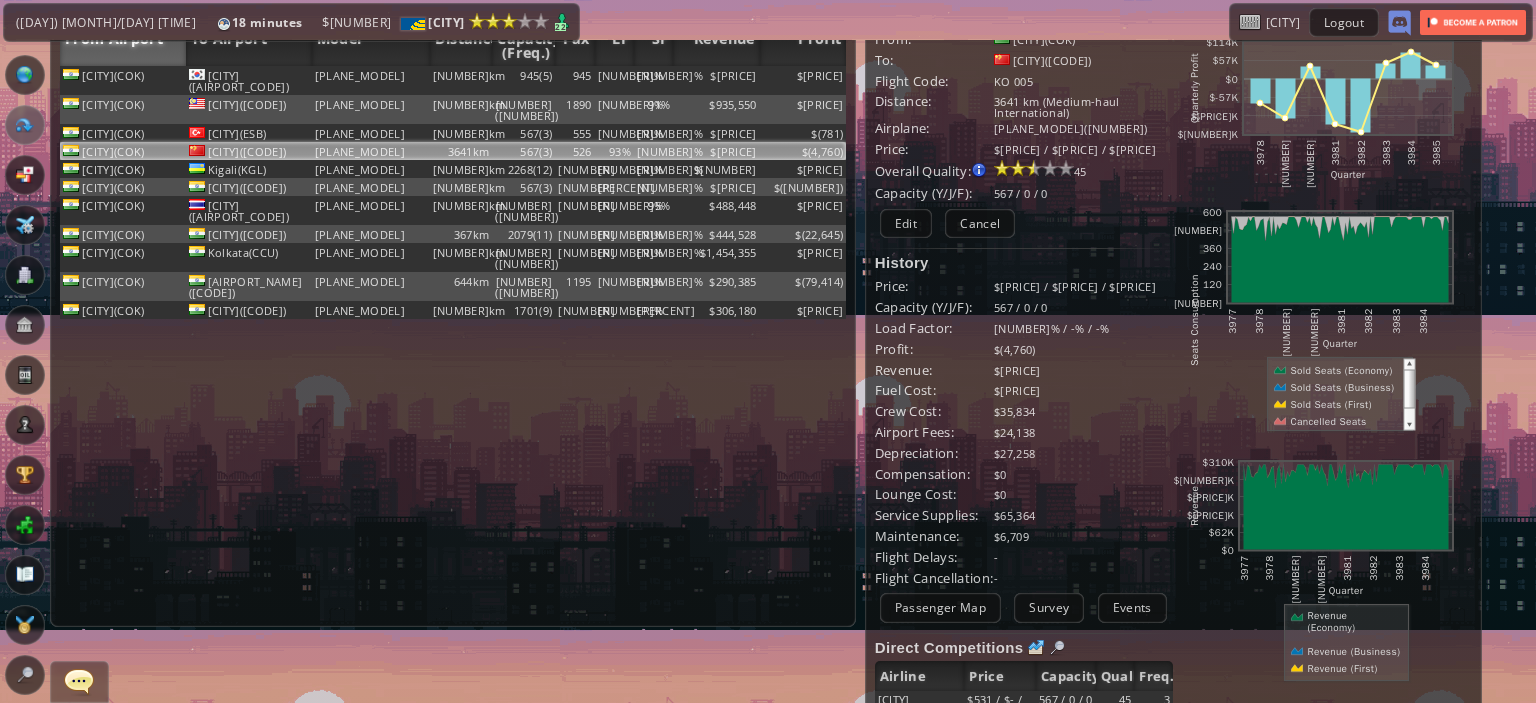 click on "$[PRICE]" at bounding box center (716, 151) 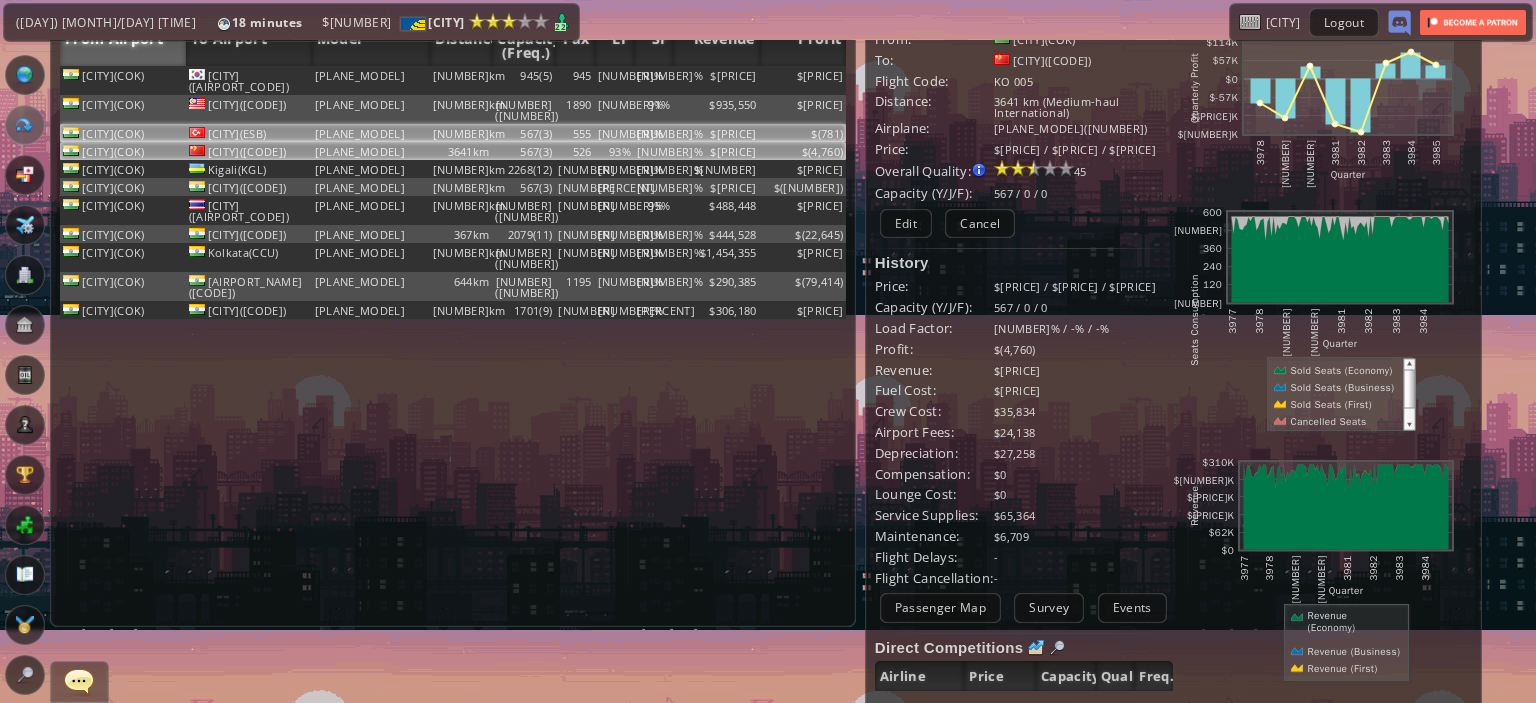click on "$[PRICE]" at bounding box center [716, 80] 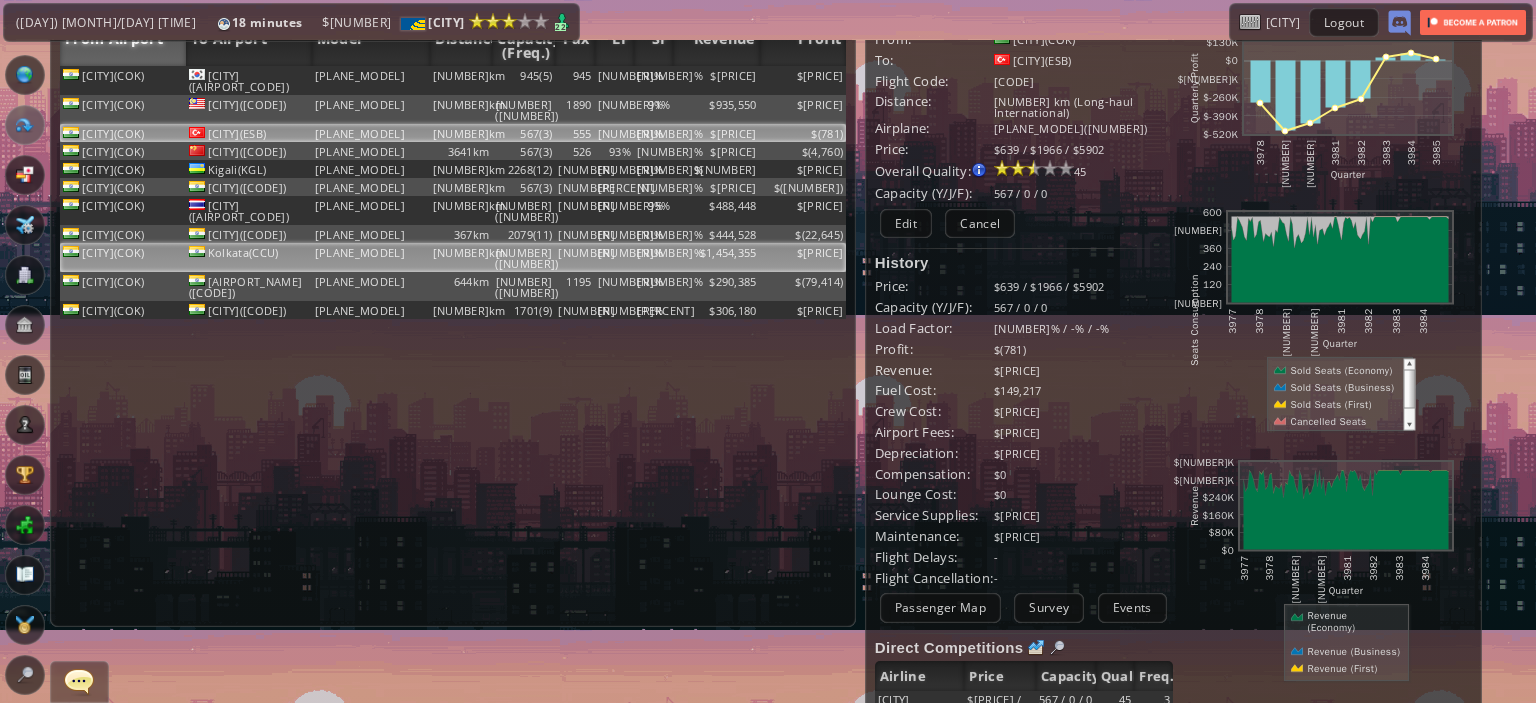 click on "$1,454,355" at bounding box center (716, 80) 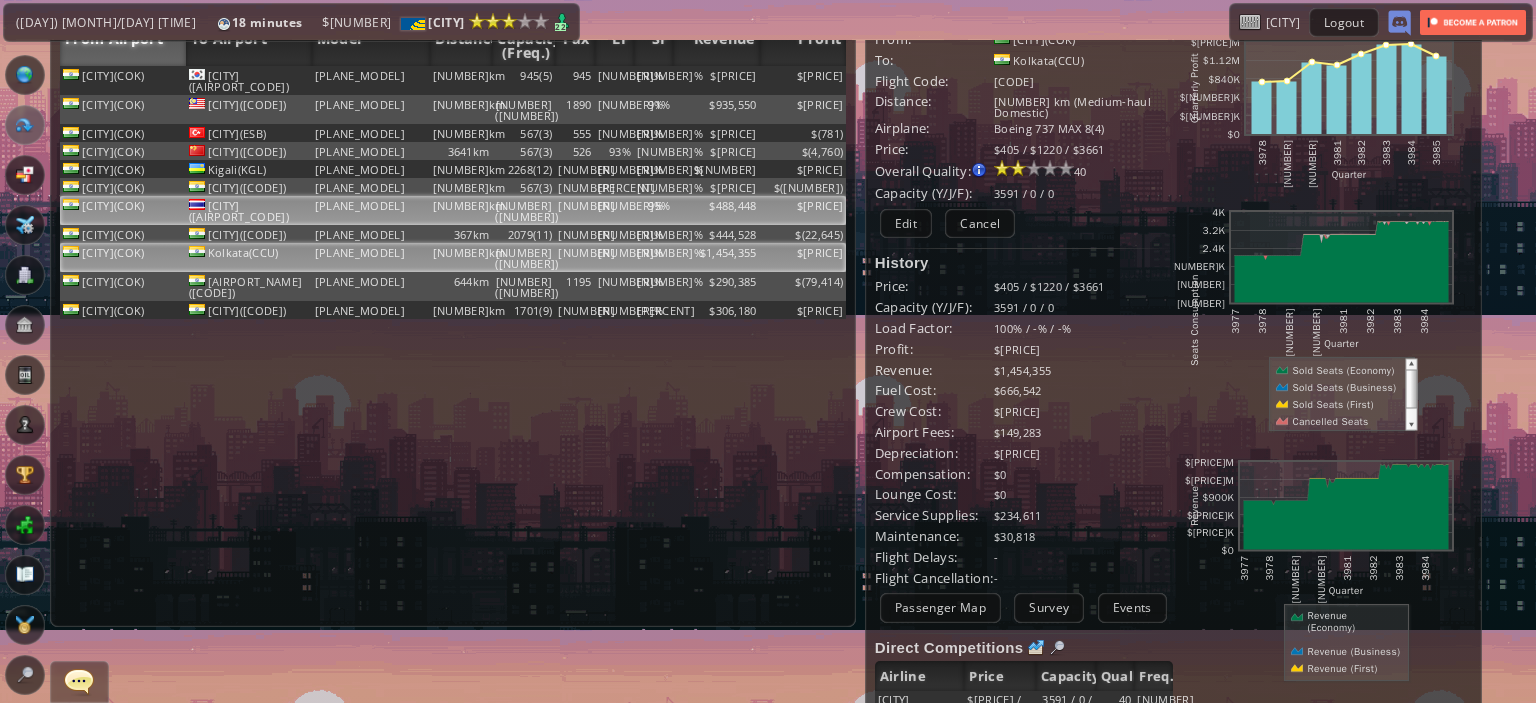 click on "$[PRICE]" at bounding box center (803, 80) 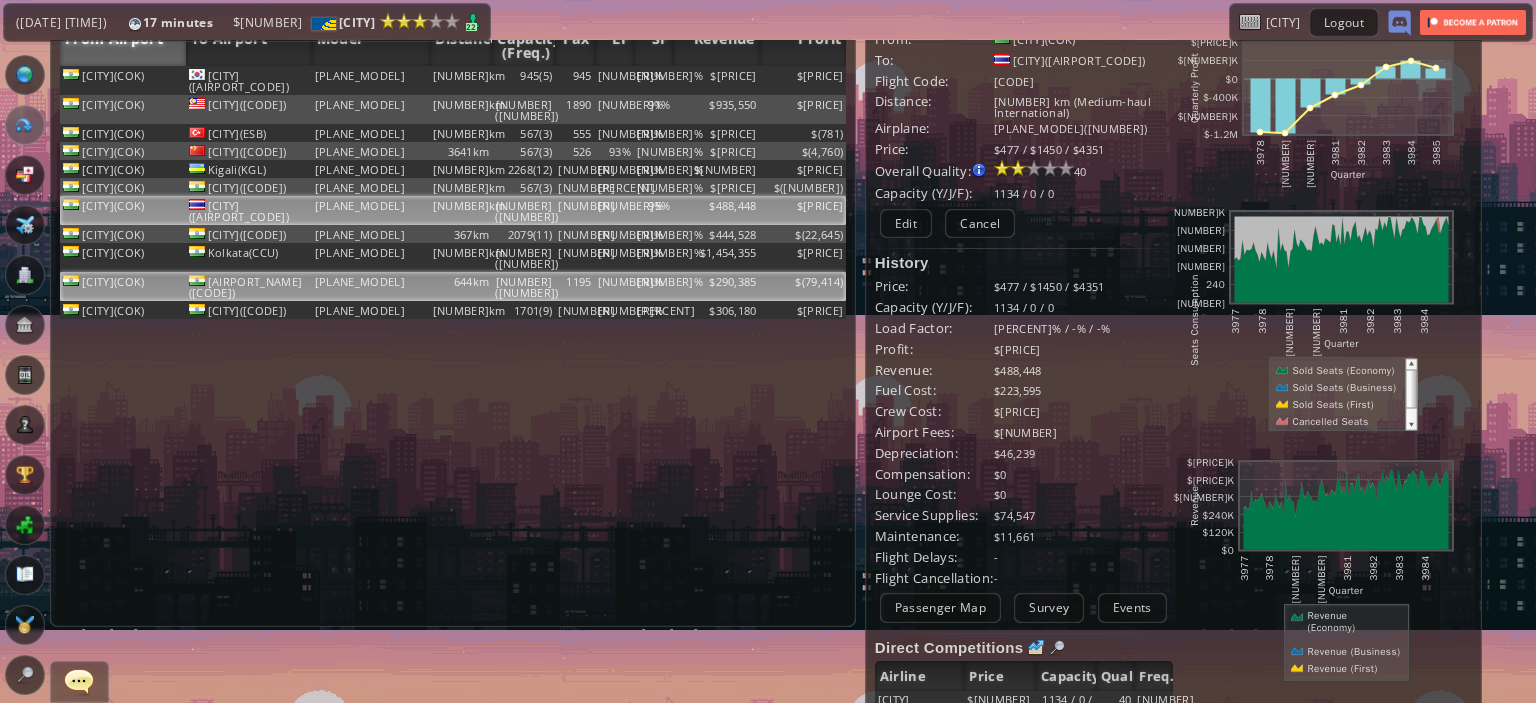 click on "$(79,414)" at bounding box center (803, 80) 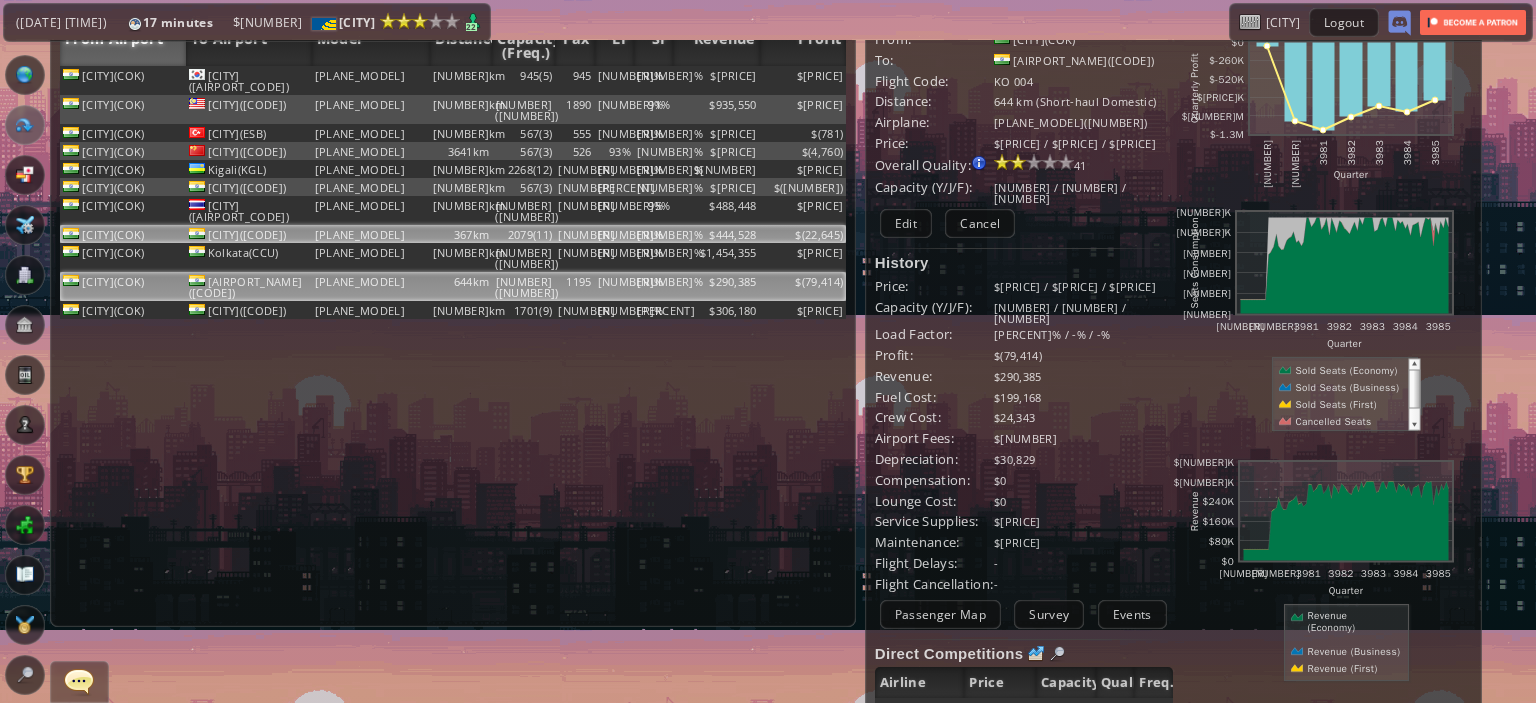 click on "$(22,645)" at bounding box center (803, 80) 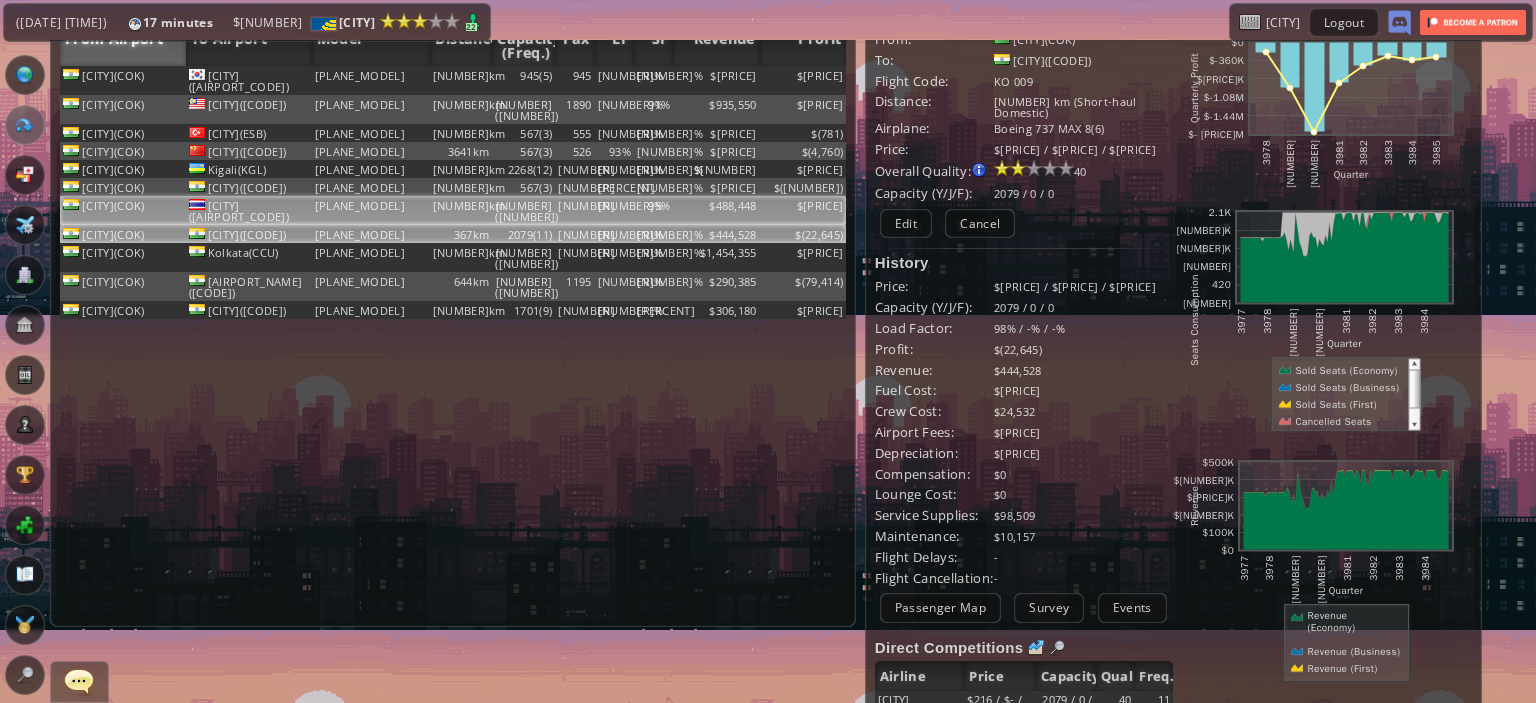 click on "$[PRICE]" at bounding box center [803, 80] 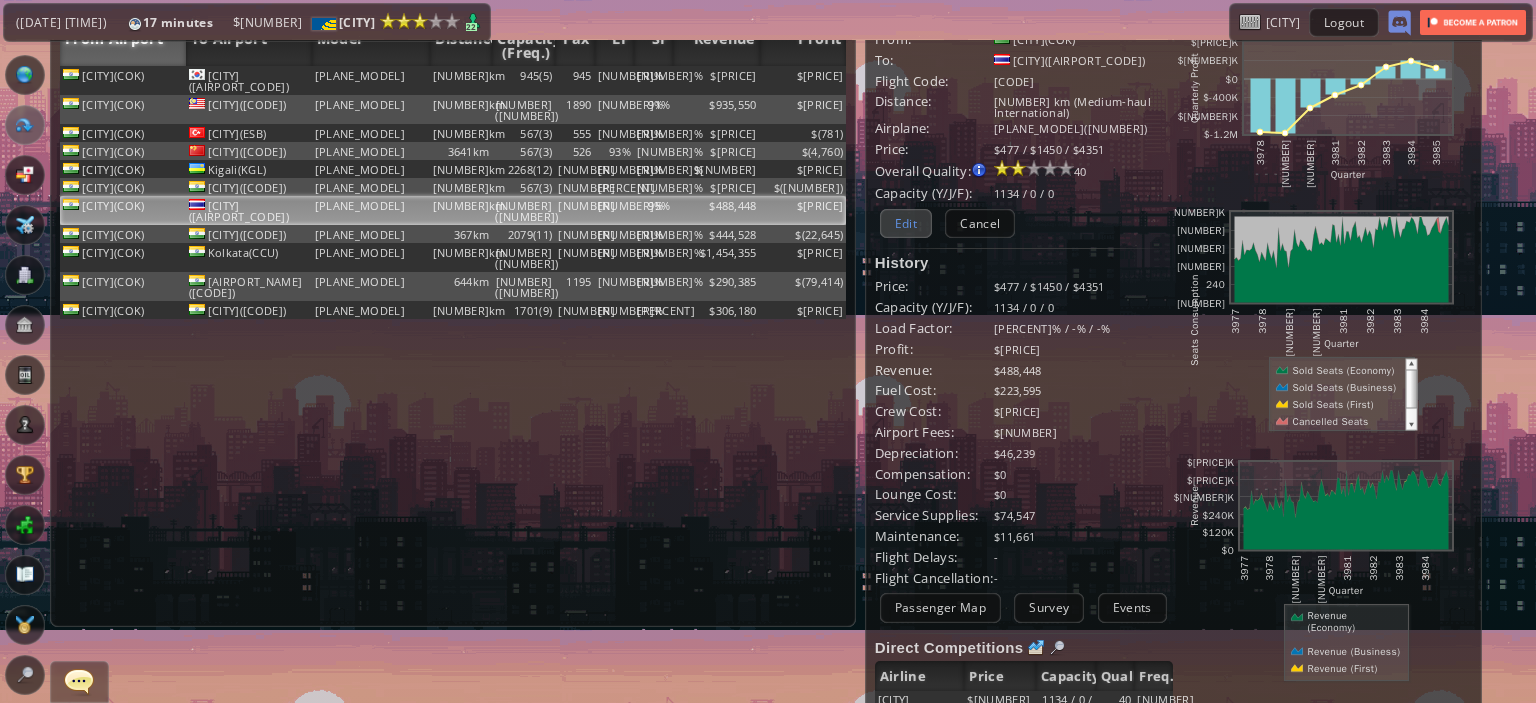 click on "Edit" at bounding box center (906, 223) 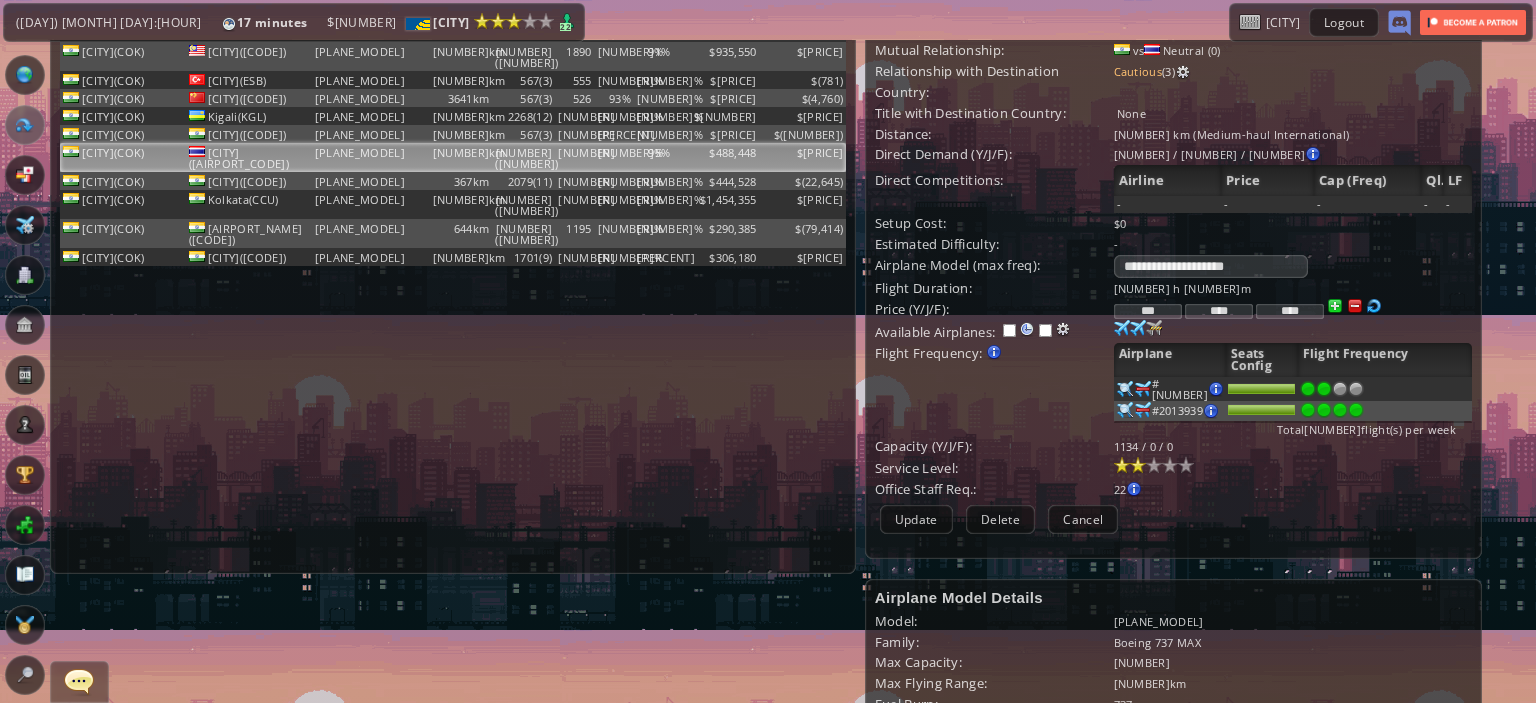 scroll, scrollTop: 108, scrollLeft: 0, axis: vertical 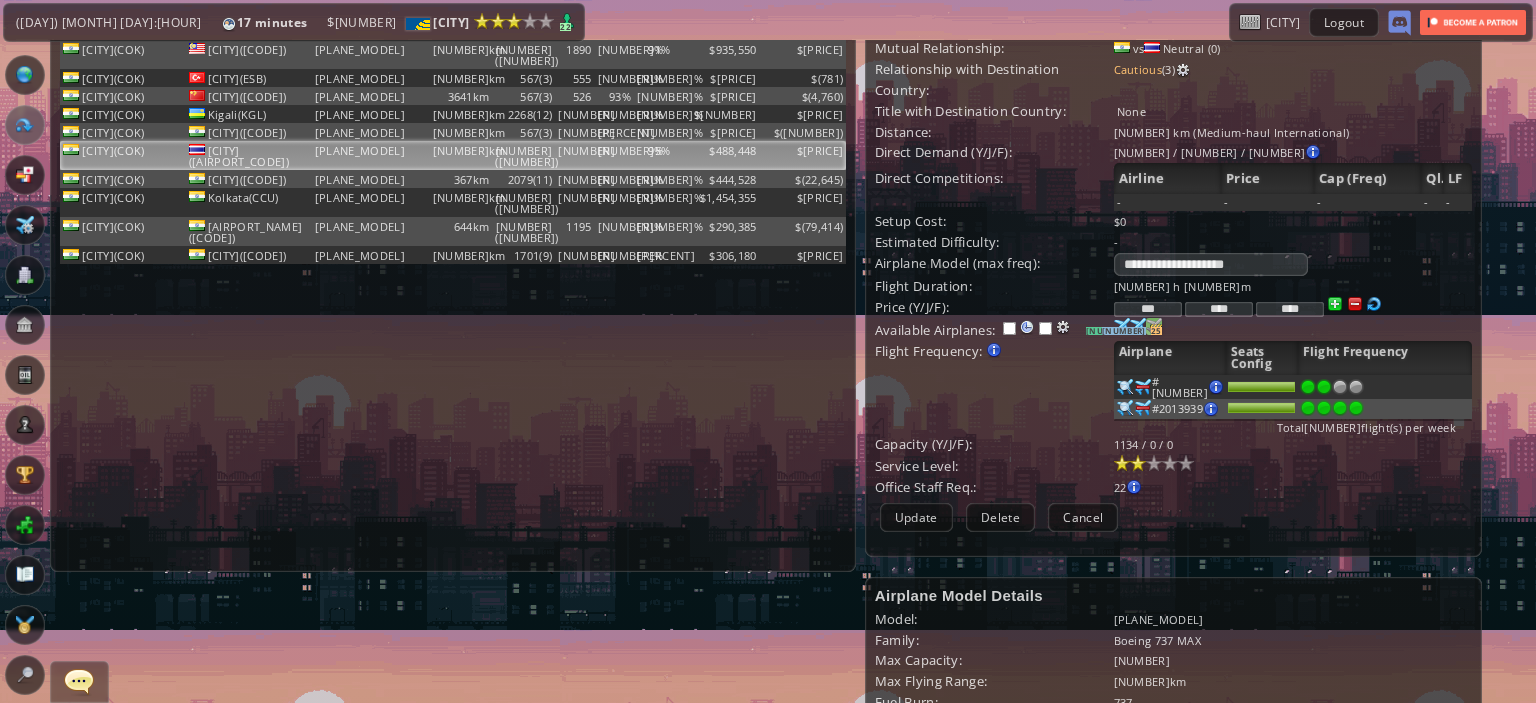 click at bounding box center (1122, 326) 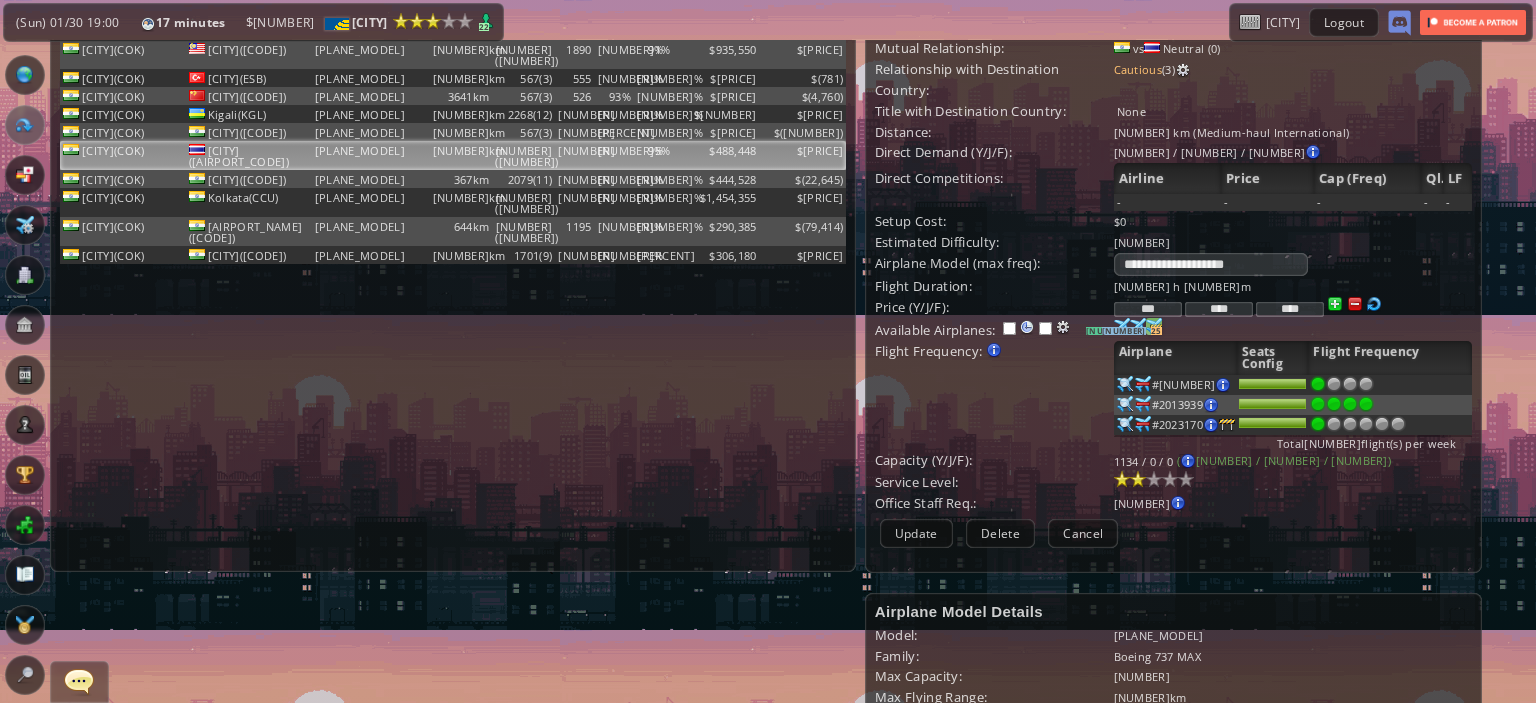 click at bounding box center (1318, 384) 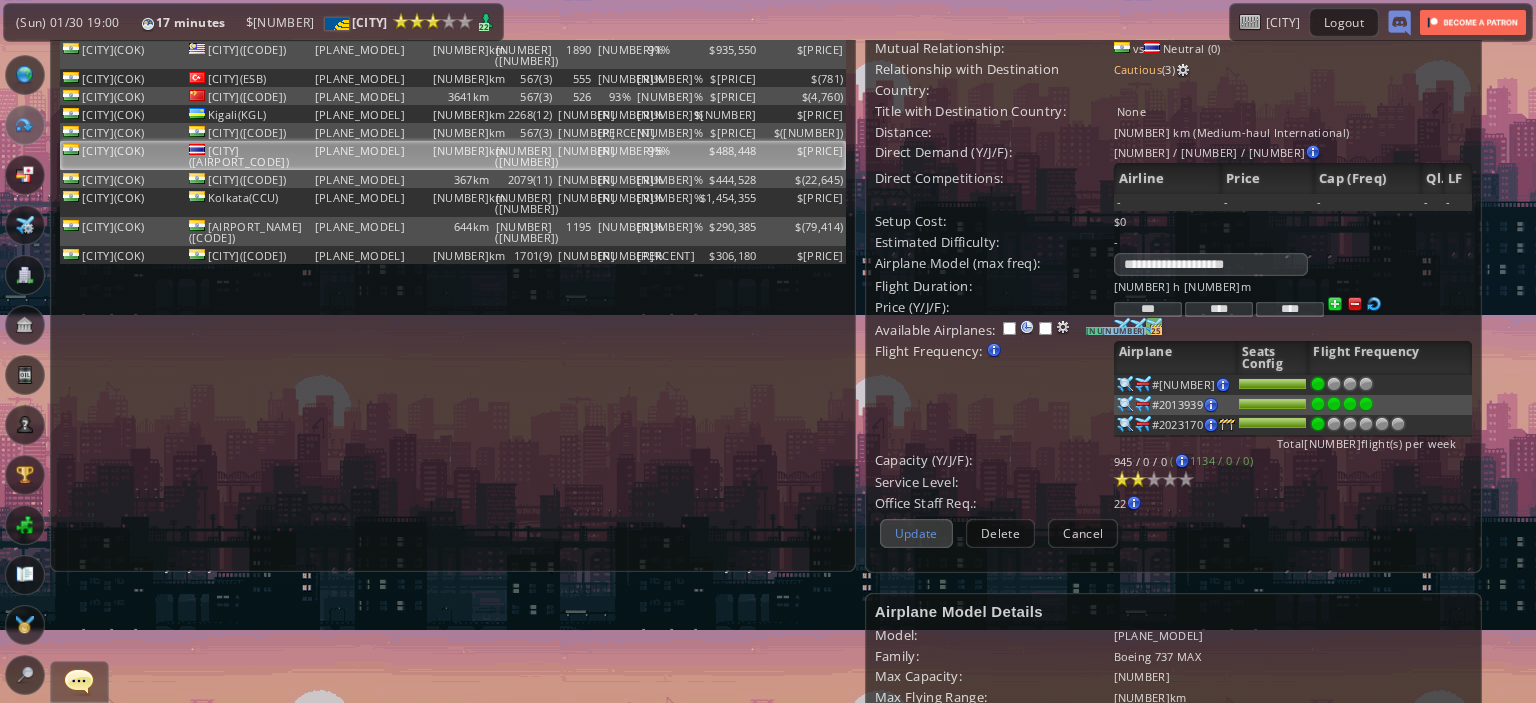 click on "Update" at bounding box center [916, 533] 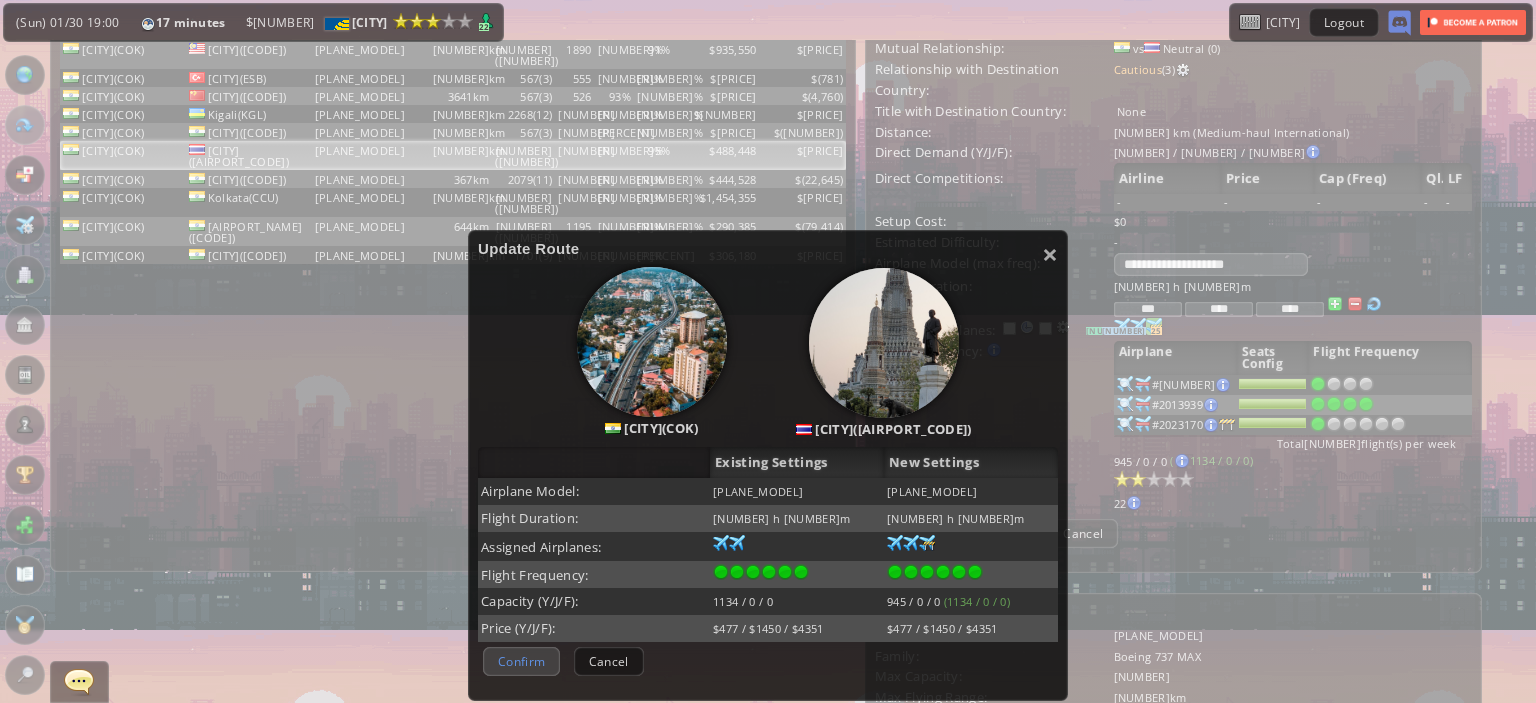 click on "Confirm" at bounding box center (521, 661) 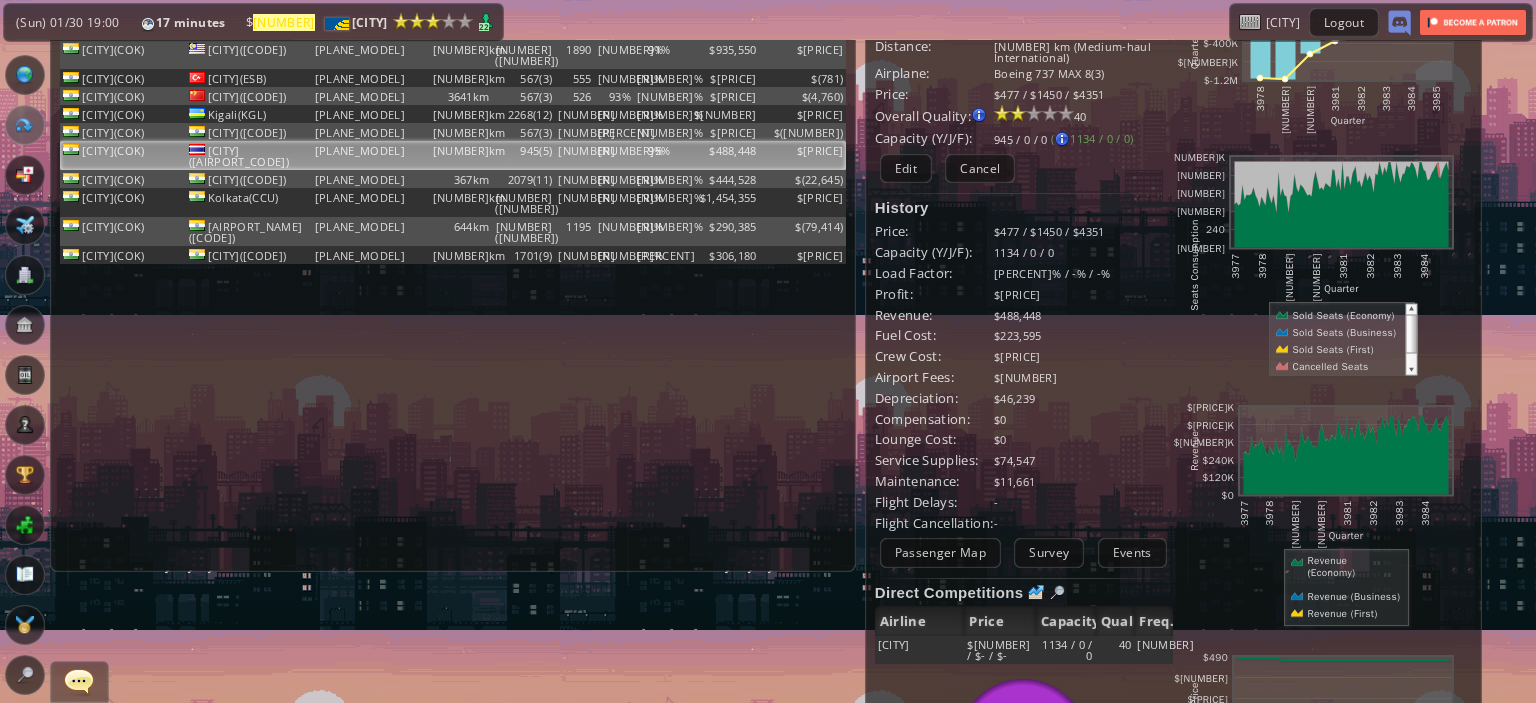scroll, scrollTop: 0, scrollLeft: 0, axis: both 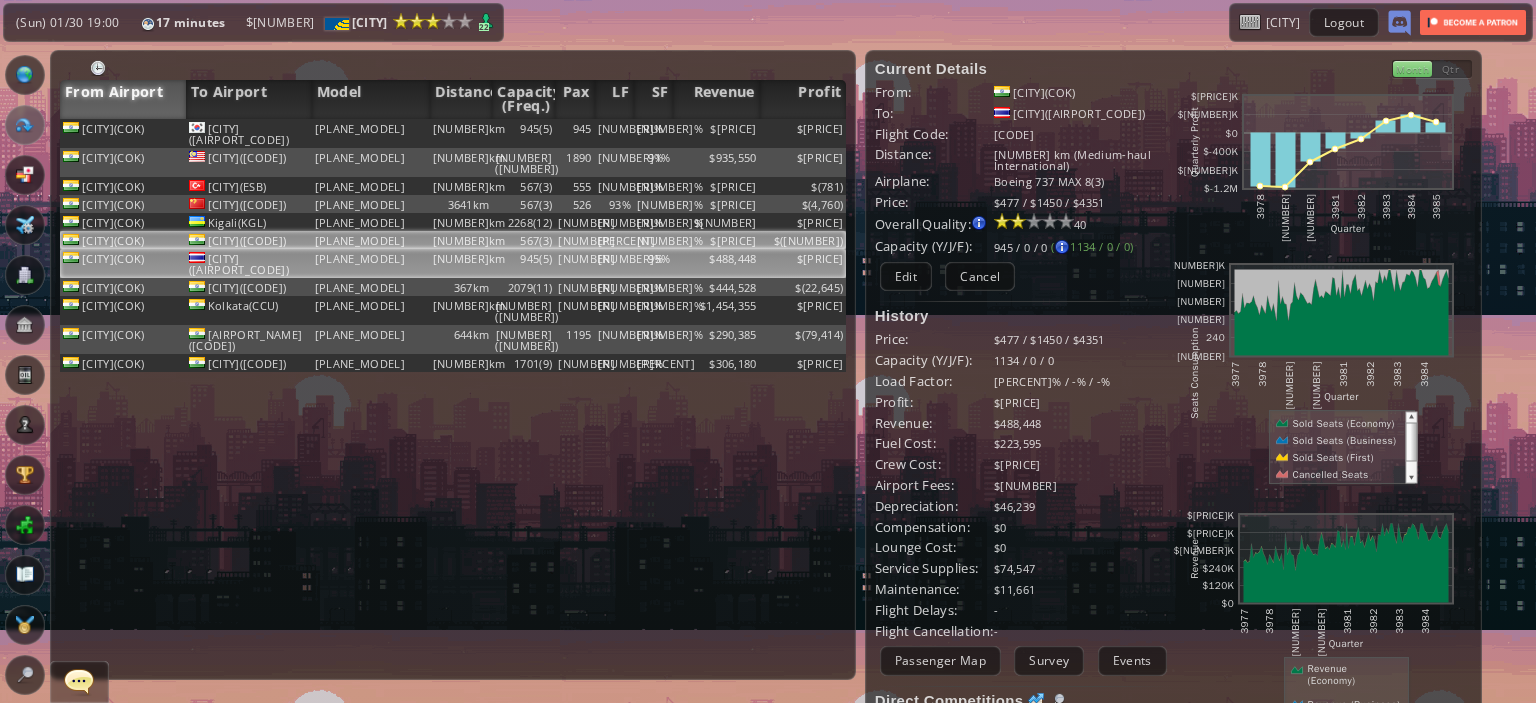 click on "$([NUMBER])" at bounding box center (803, 133) 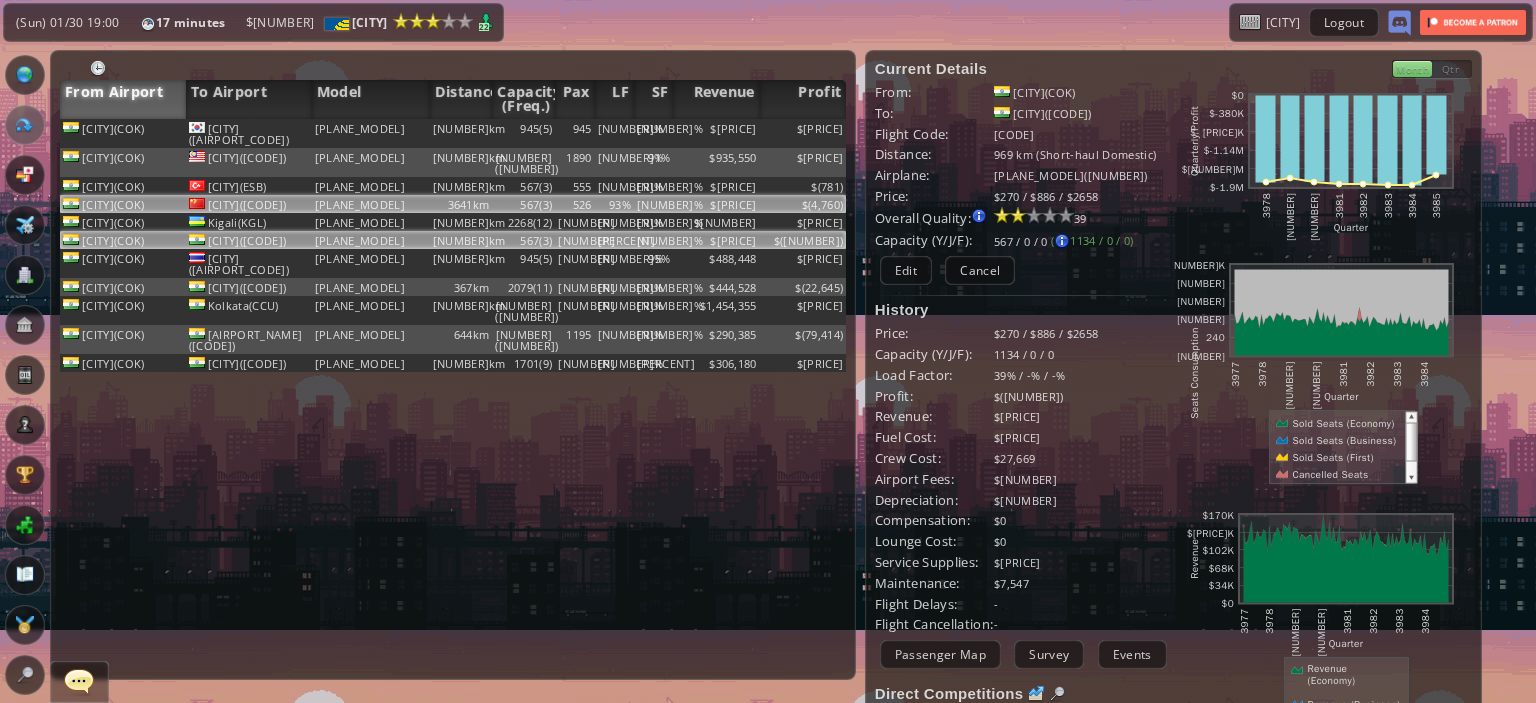 click on "$[PRICE]" at bounding box center (716, 133) 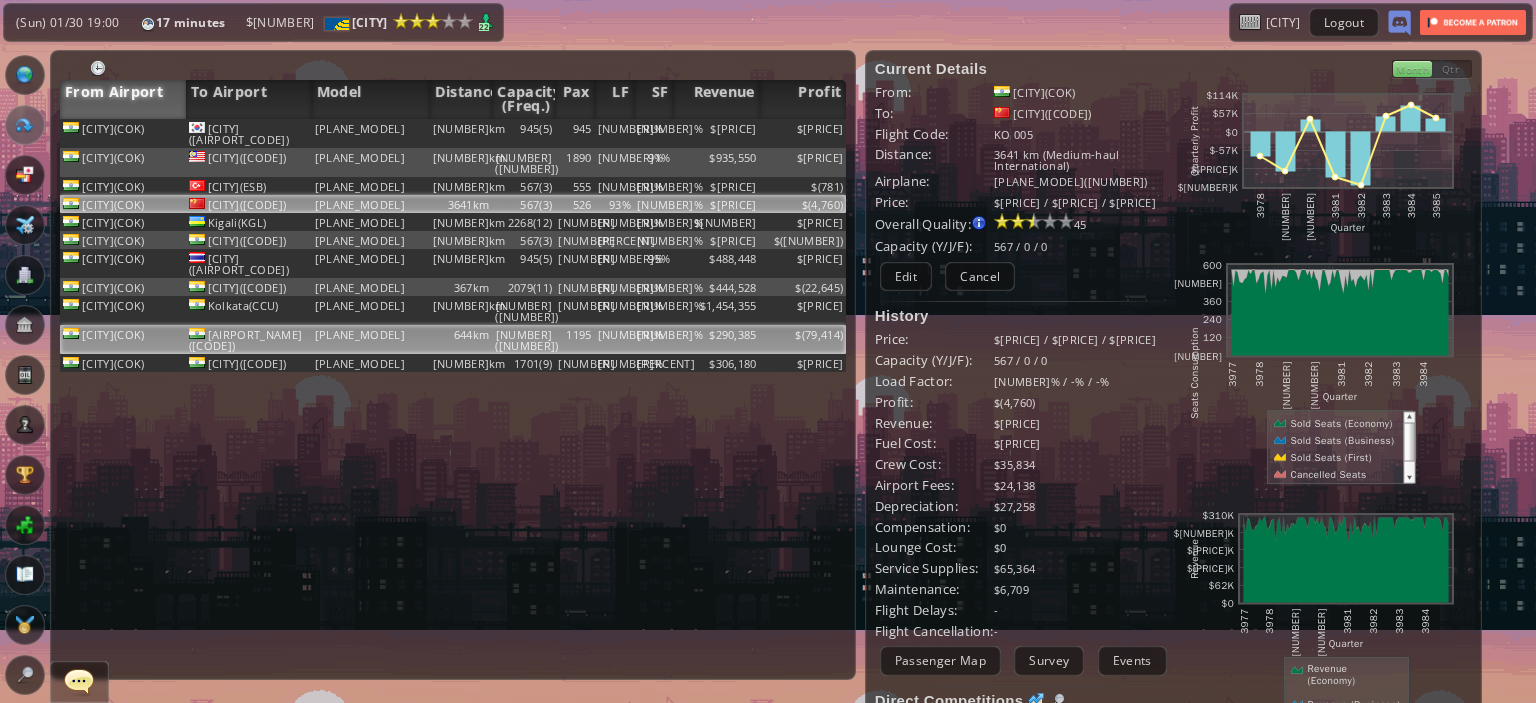 click on "$290,385" at bounding box center (716, 133) 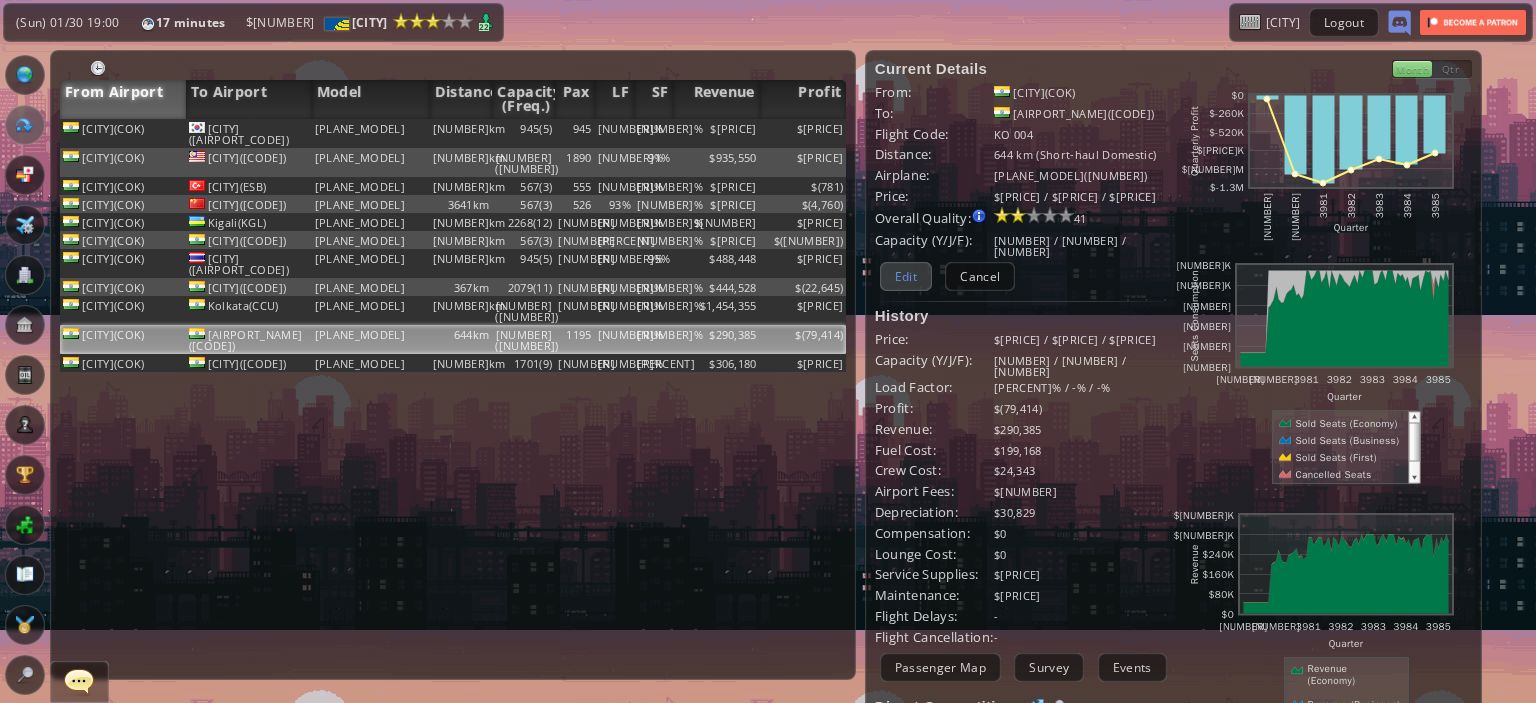 click on "Edit" at bounding box center [906, 276] 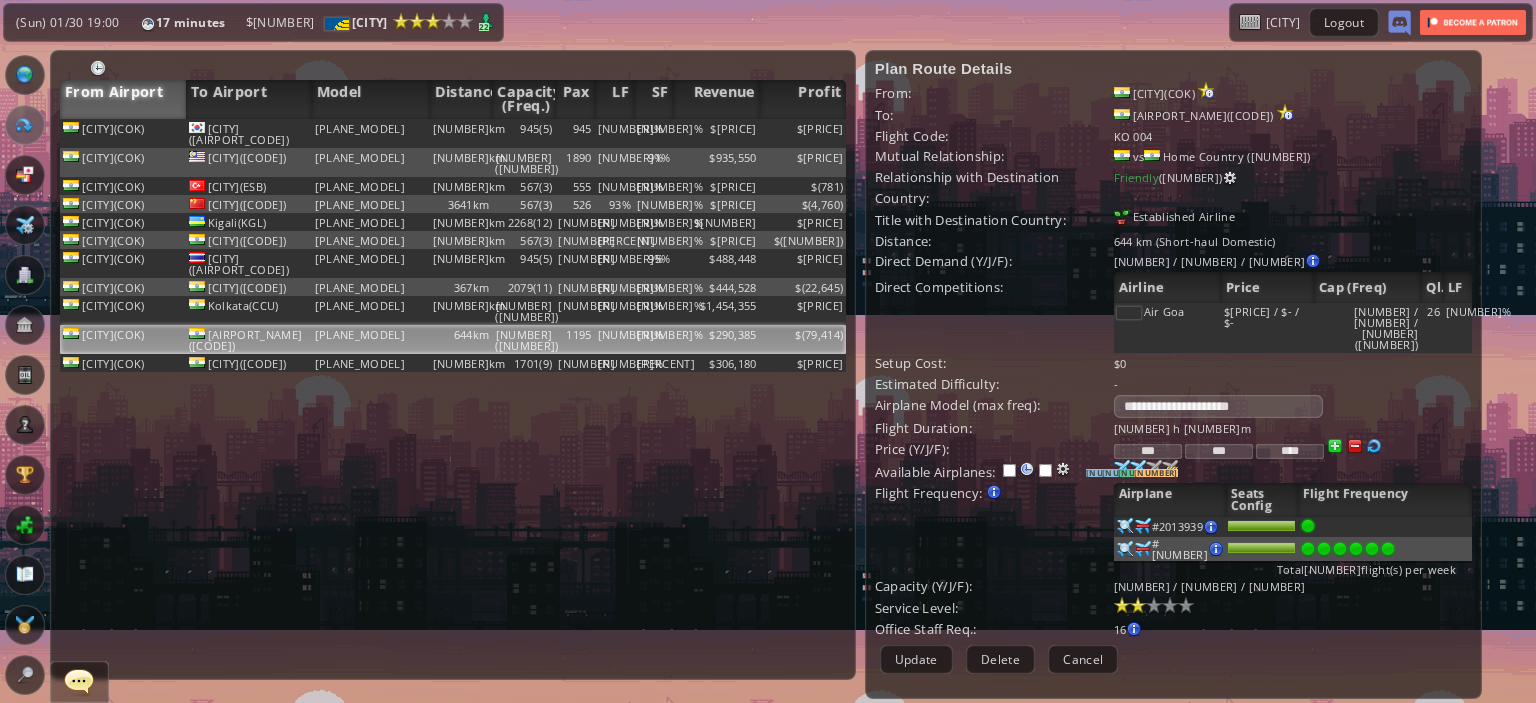 scroll, scrollTop: 18, scrollLeft: 0, axis: vertical 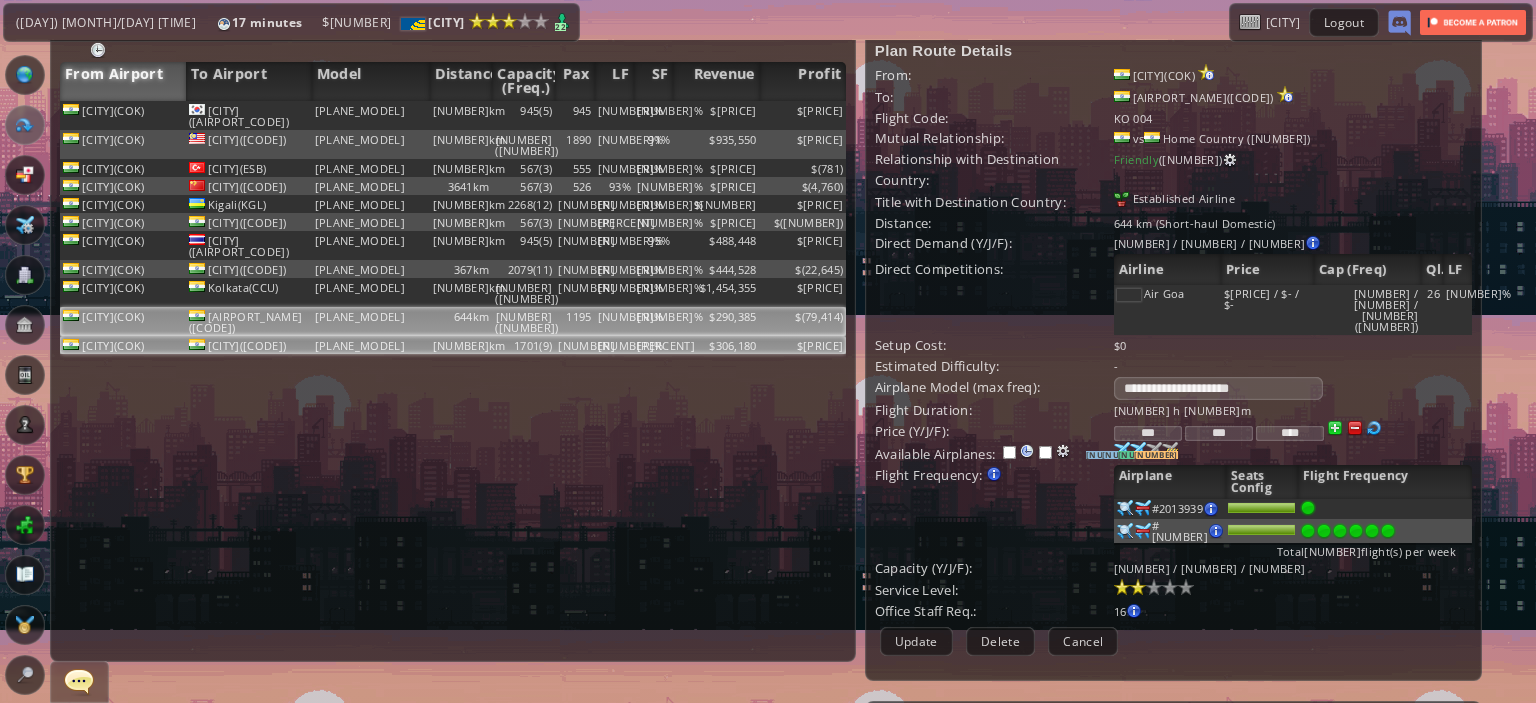 click on "[PERCENT]" at bounding box center (653, 115) 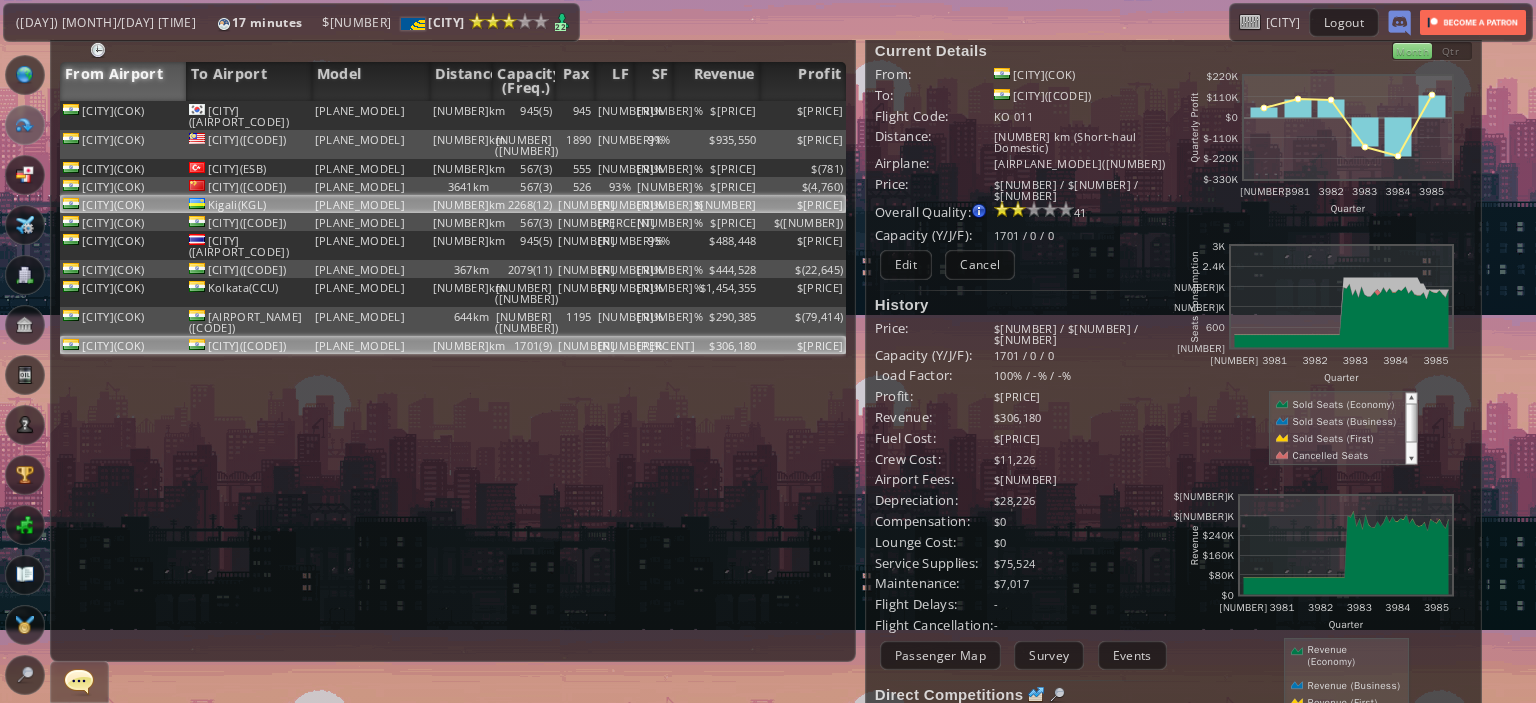 click on "$[PRICE]" at bounding box center (803, 115) 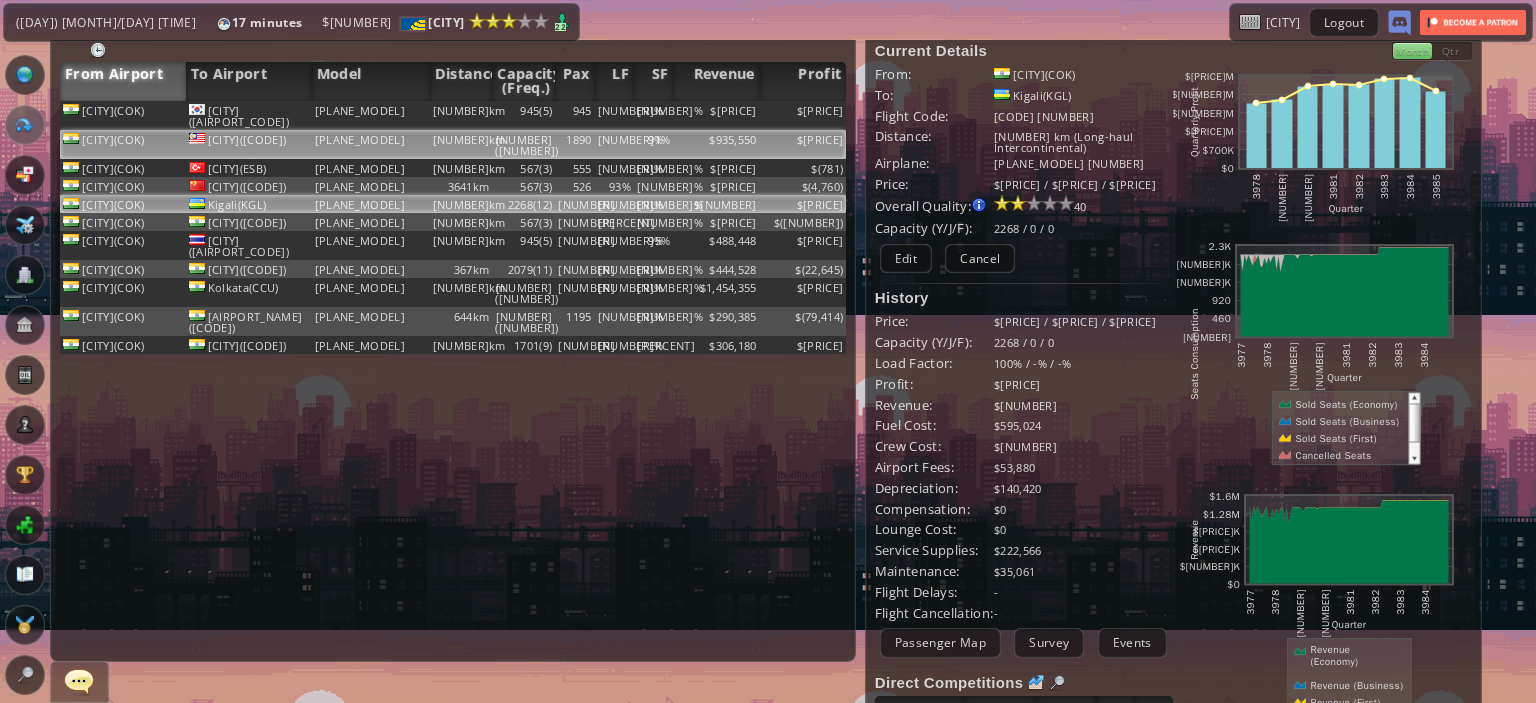 click on "$935,550" at bounding box center (716, 115) 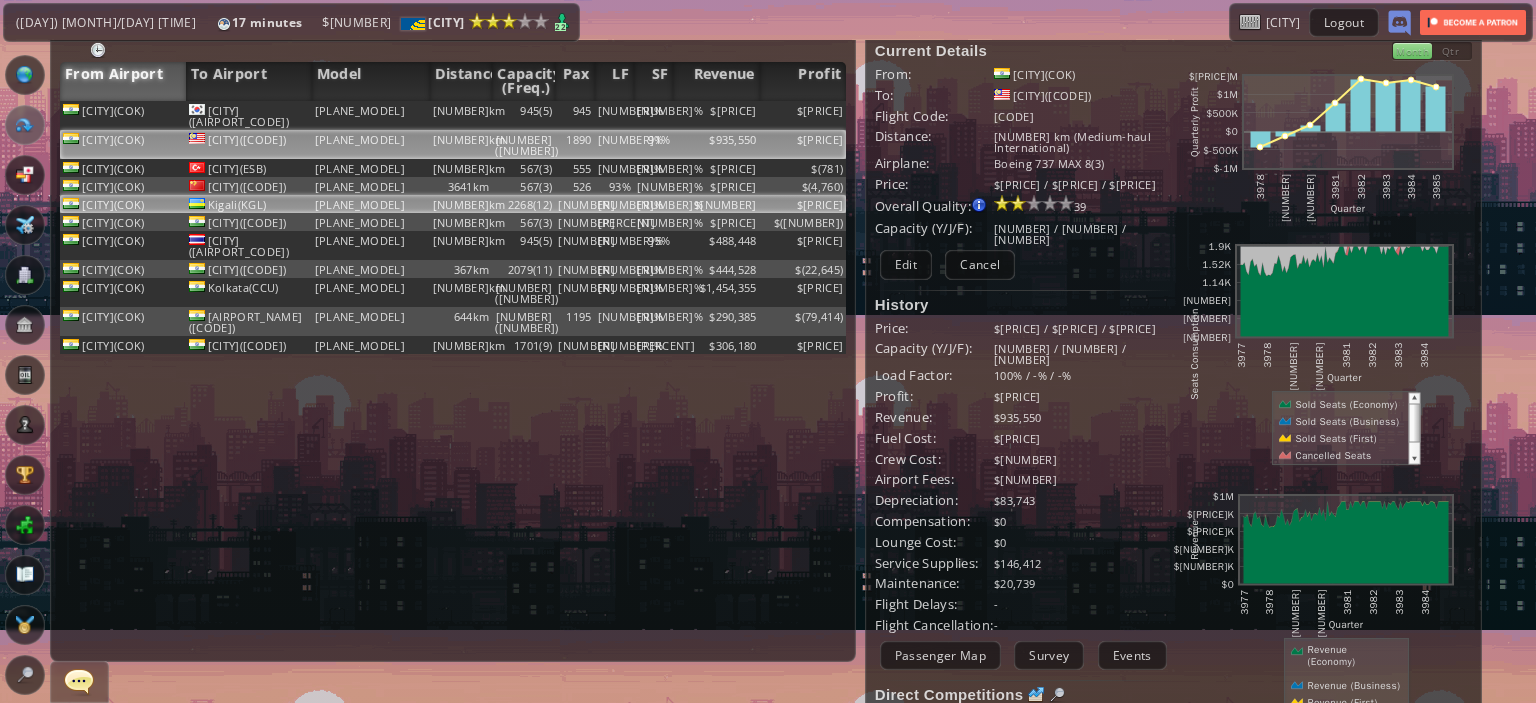 click on "$[NUMBER]" at bounding box center (716, 115) 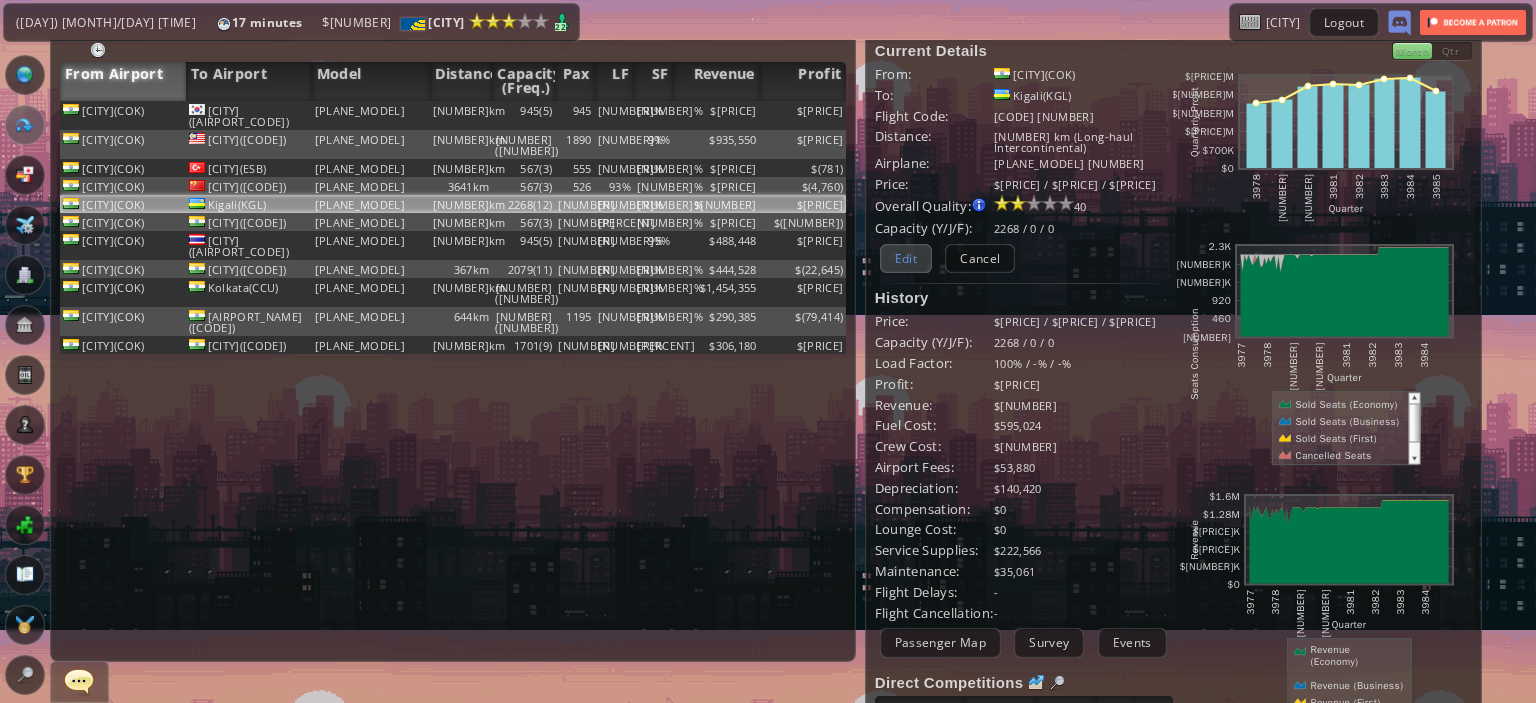 click on "Edit" at bounding box center (906, 258) 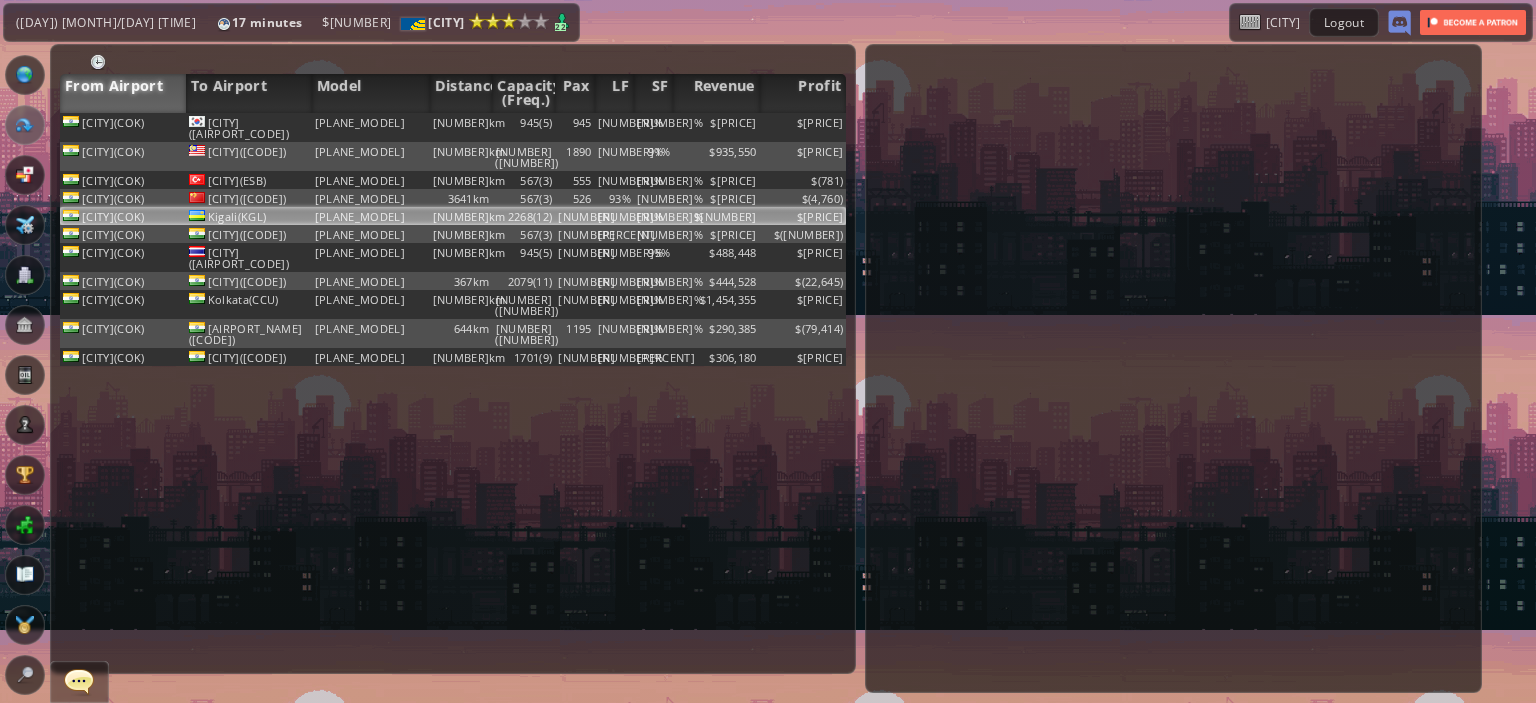 scroll, scrollTop: 0, scrollLeft: 0, axis: both 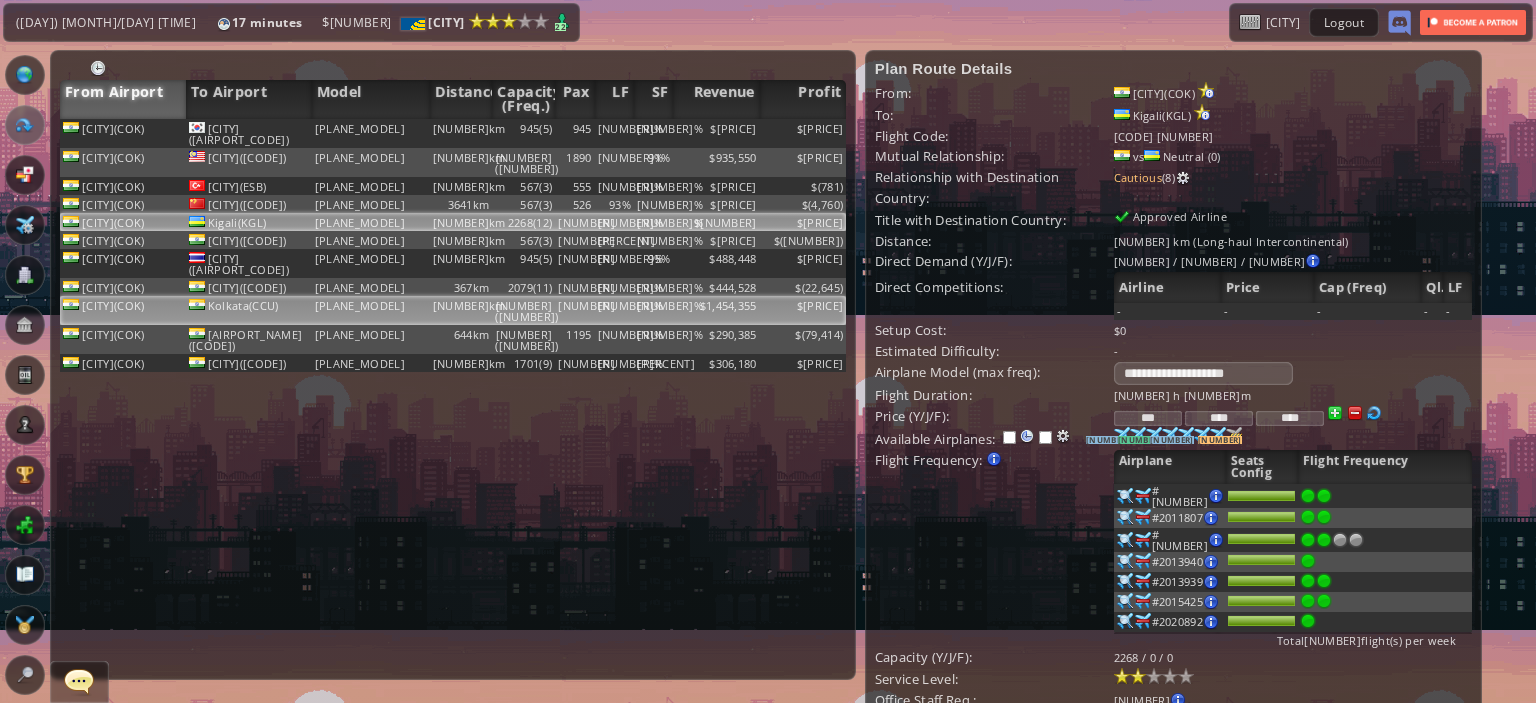 click on "$[PRICE]" at bounding box center [803, 133] 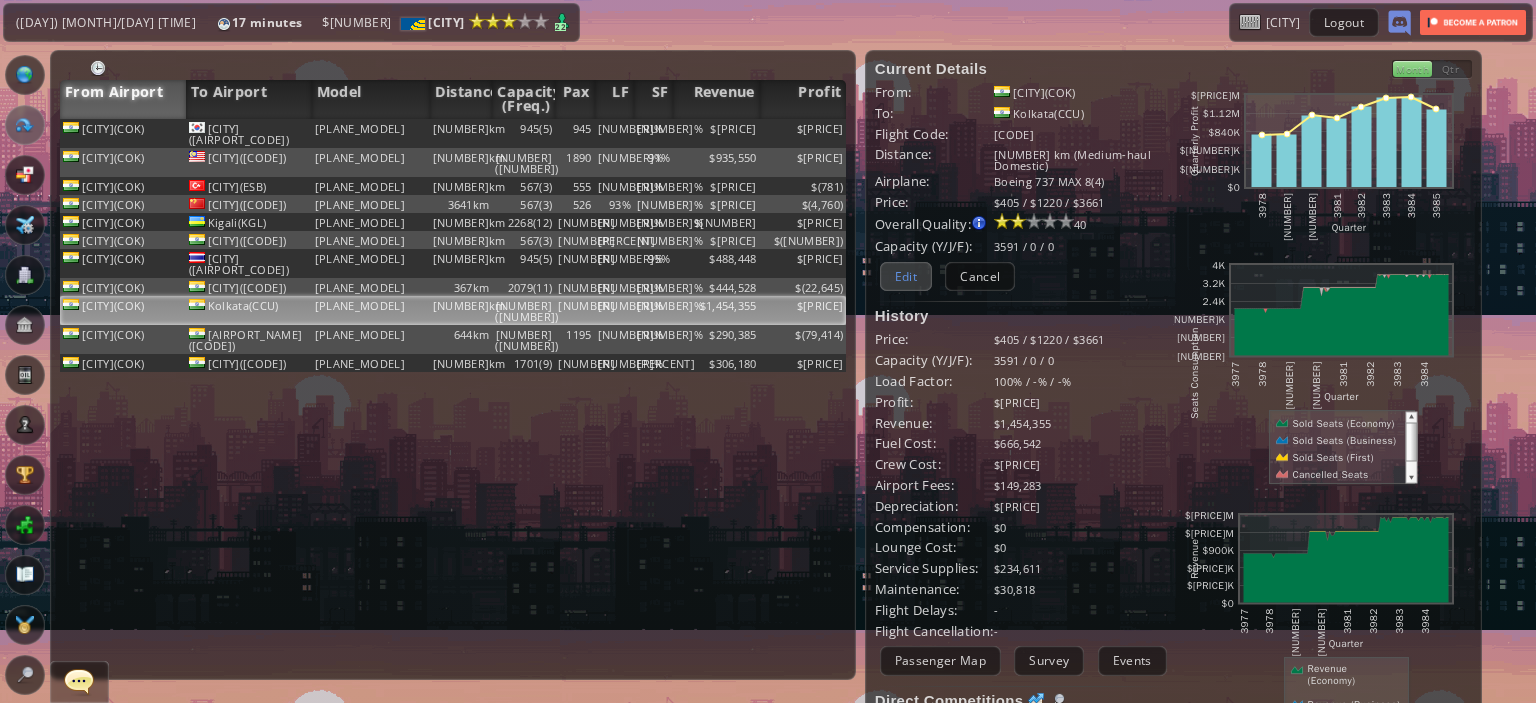 click on "Edit" at bounding box center [906, 276] 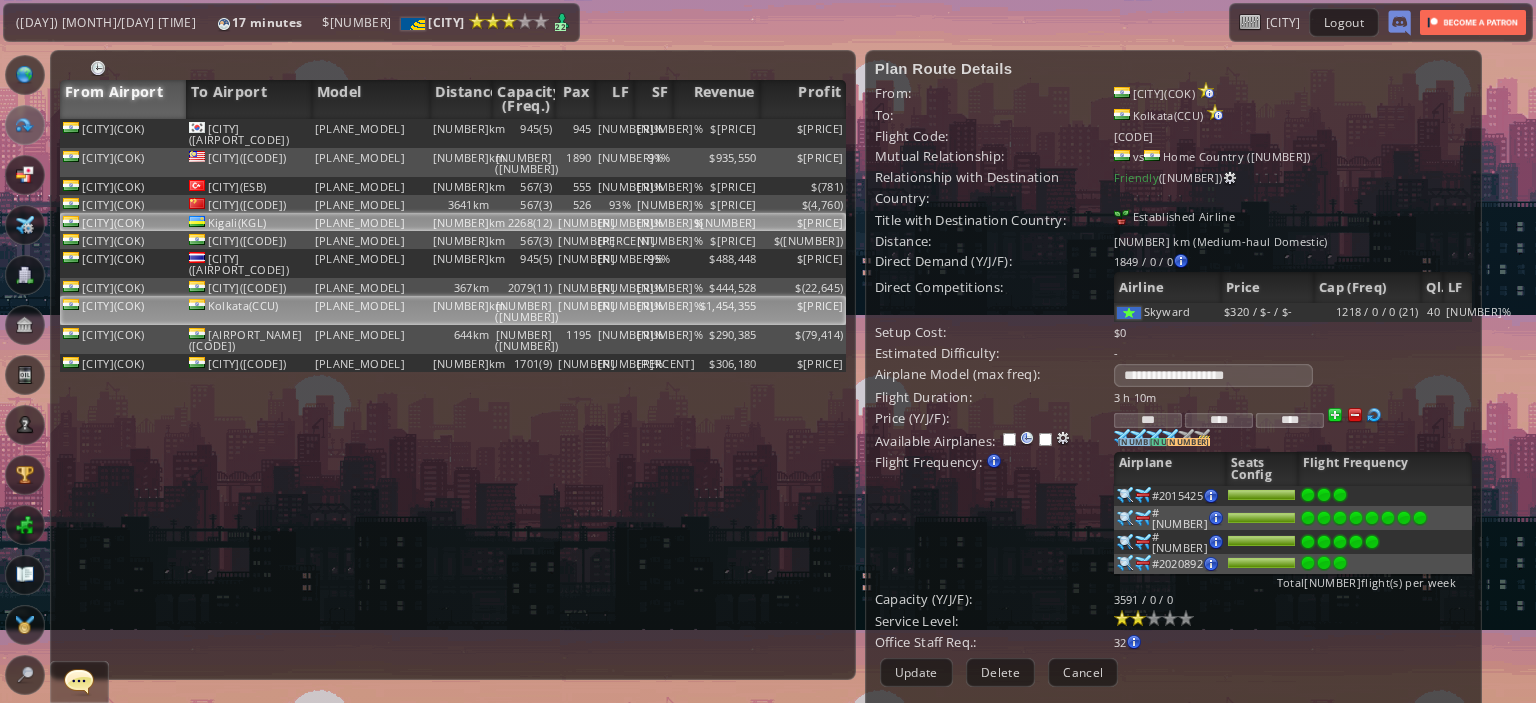 click on "[NUMBER]%" at bounding box center (653, 133) 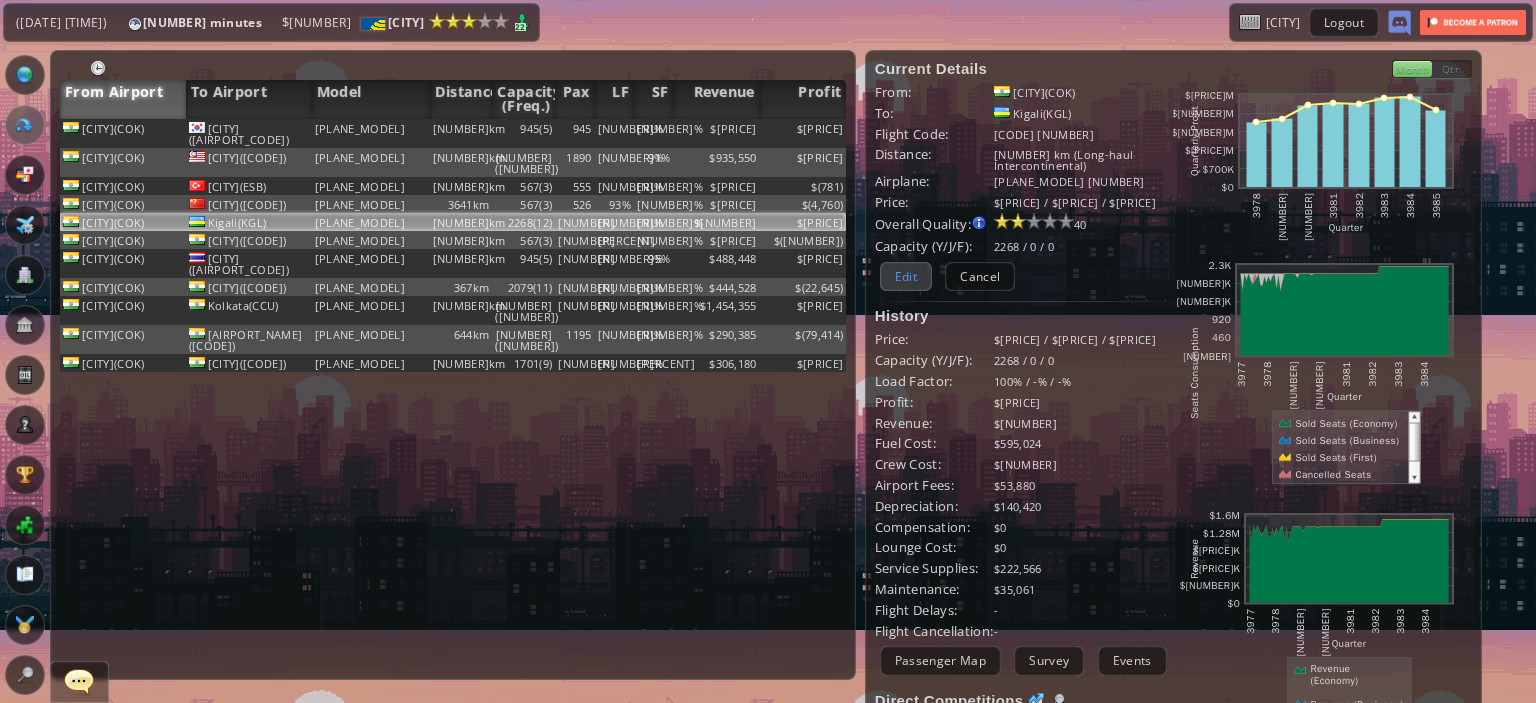 click on "Edit" at bounding box center (906, 276) 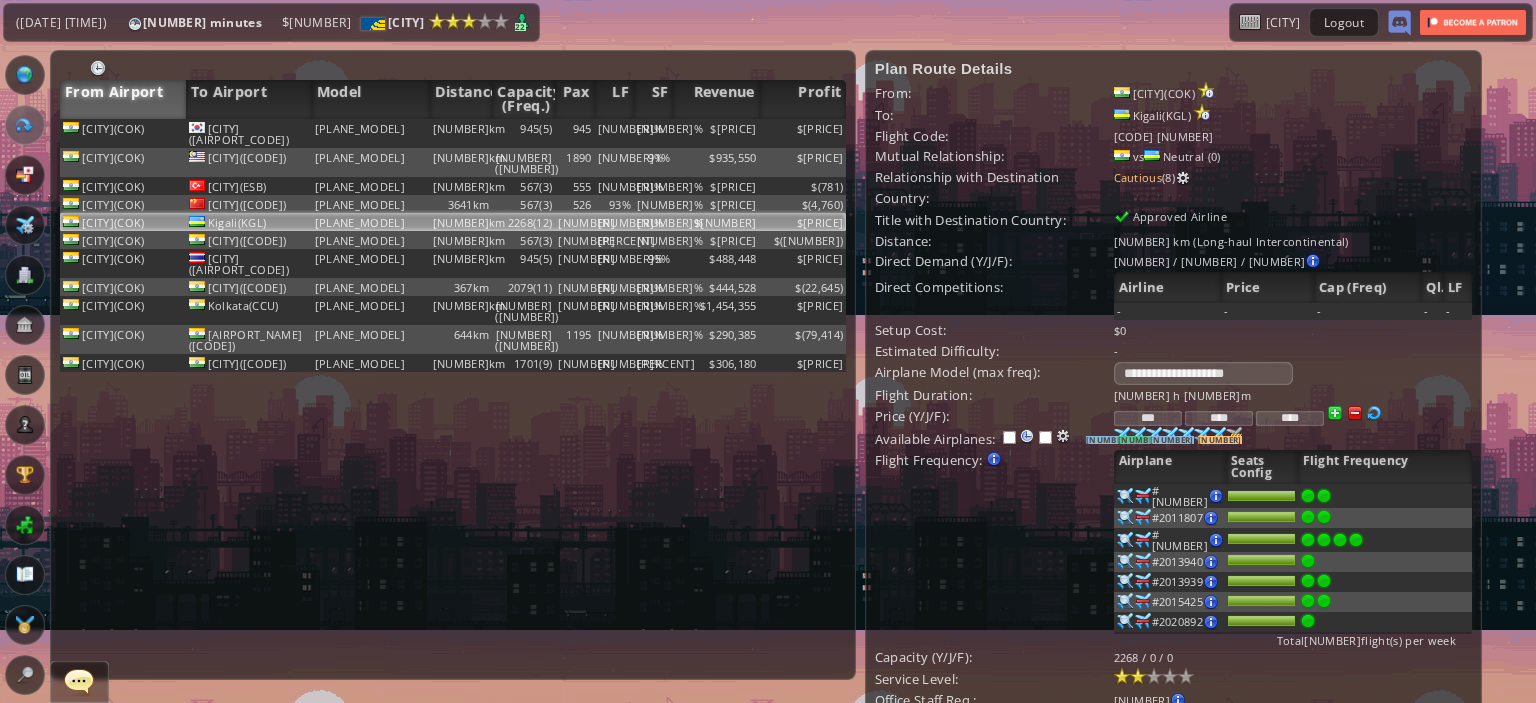 click at bounding box center [1356, 540] 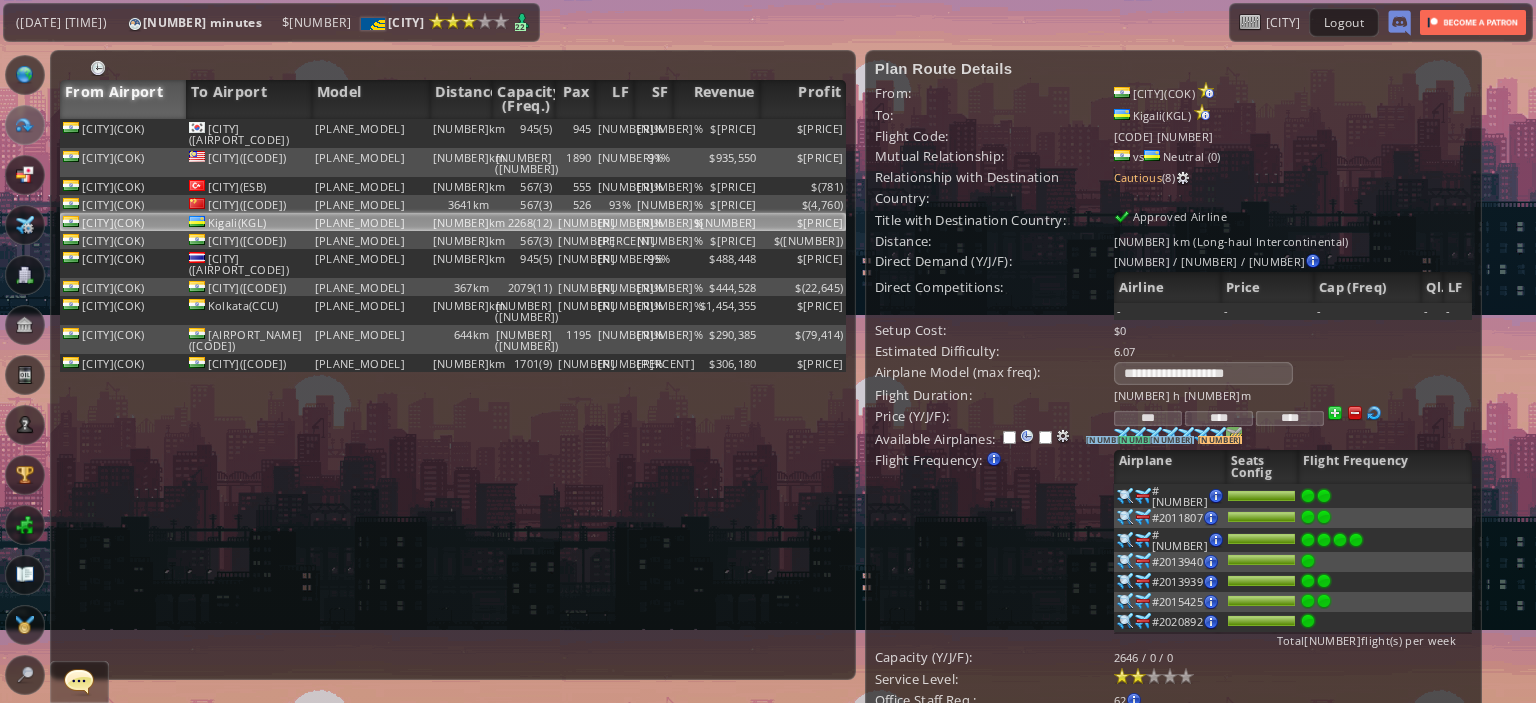 click on "[NUMBER]" at bounding box center [1108, 440] 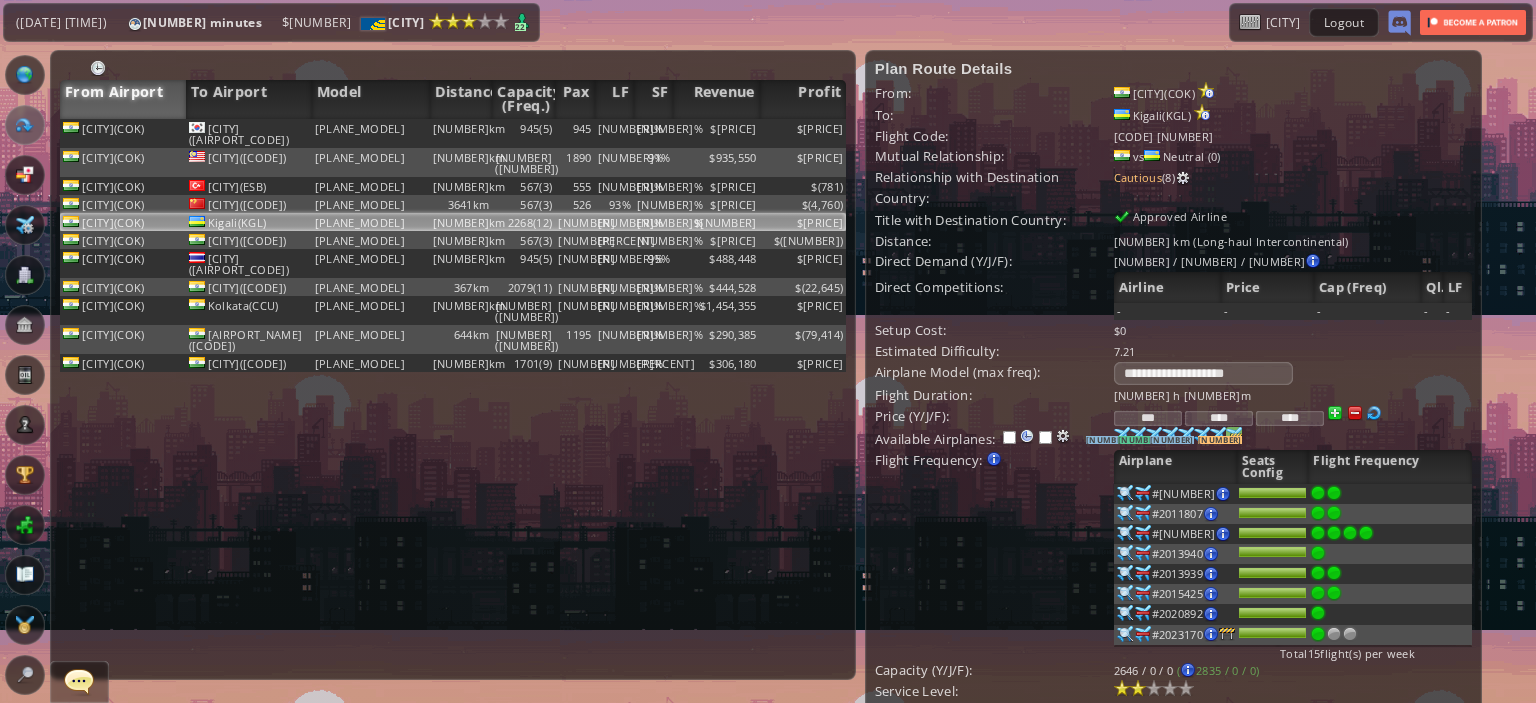click at bounding box center [1122, 435] 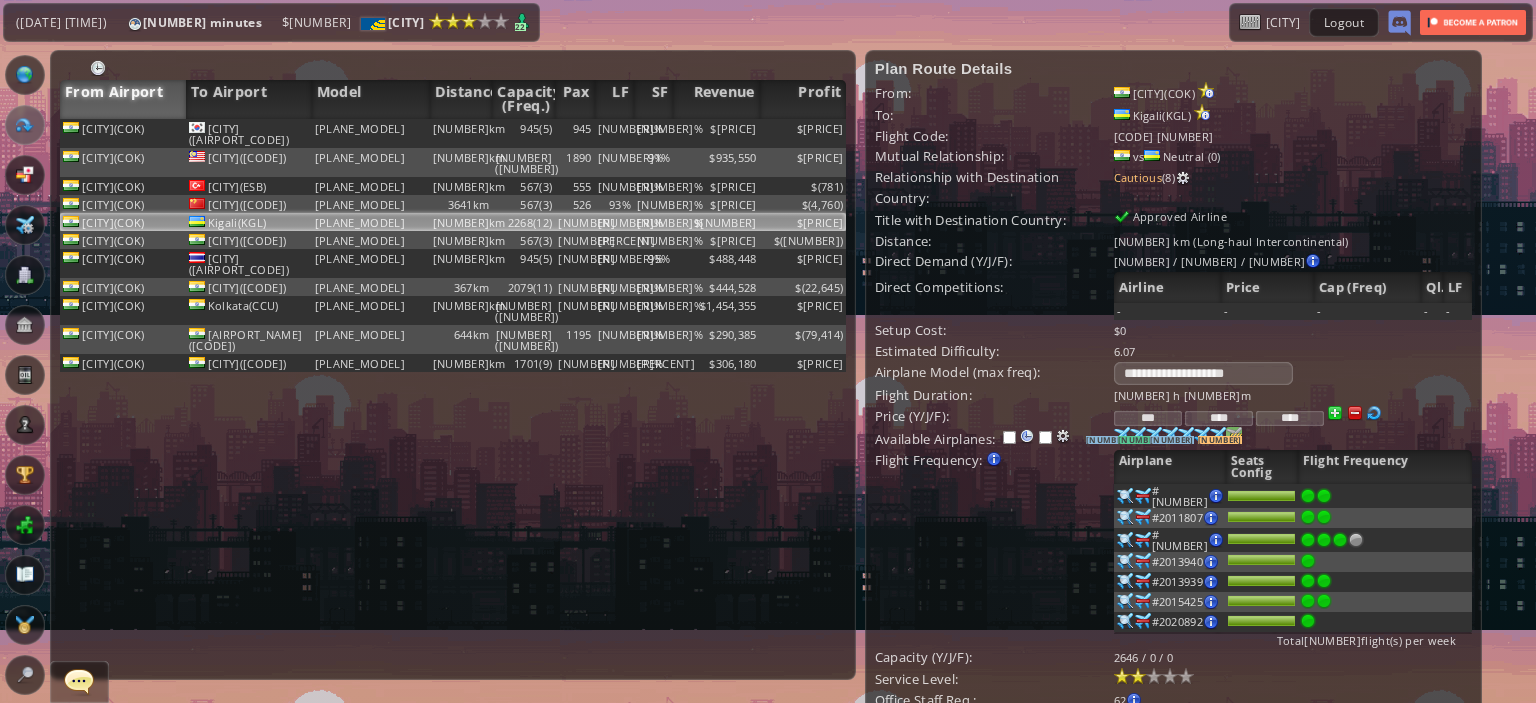 click at bounding box center (1340, 540) 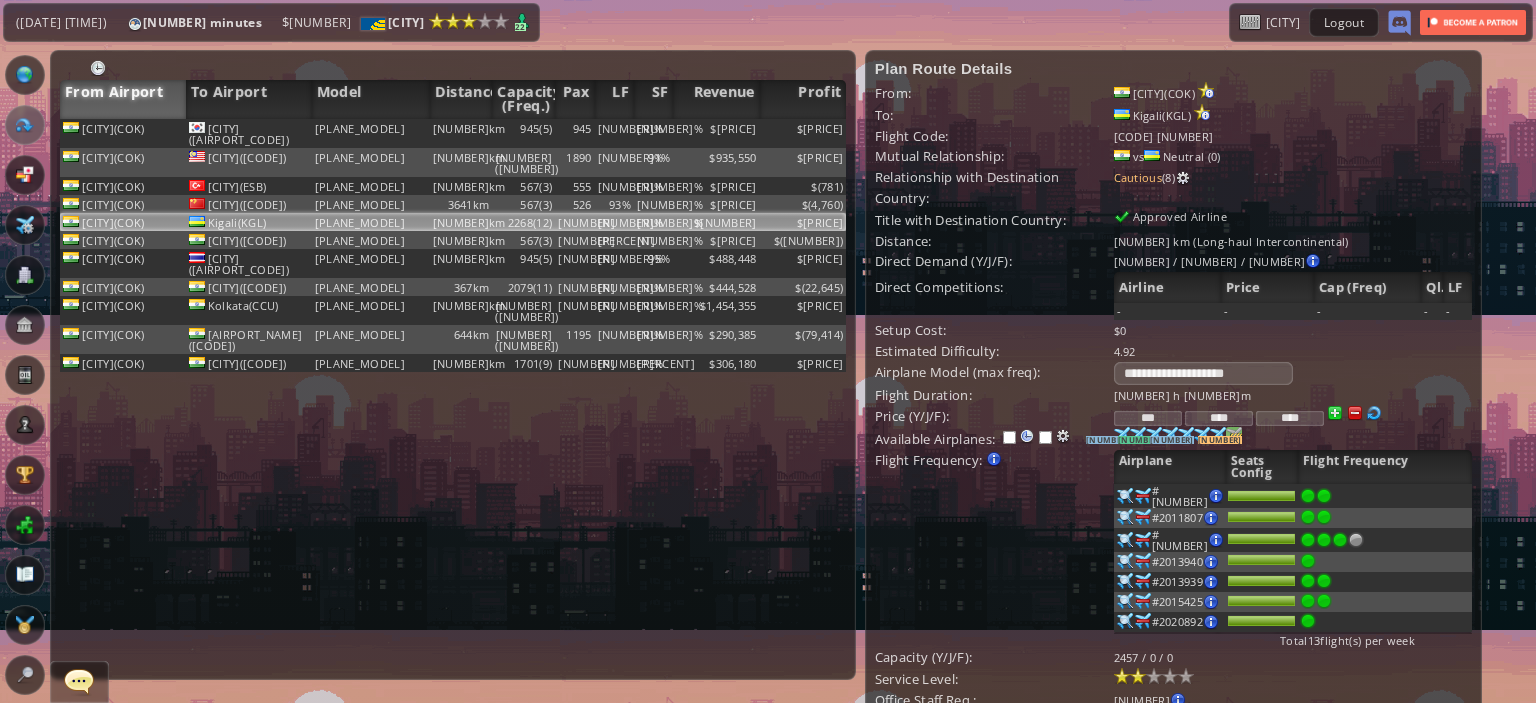 scroll, scrollTop: 220, scrollLeft: 0, axis: vertical 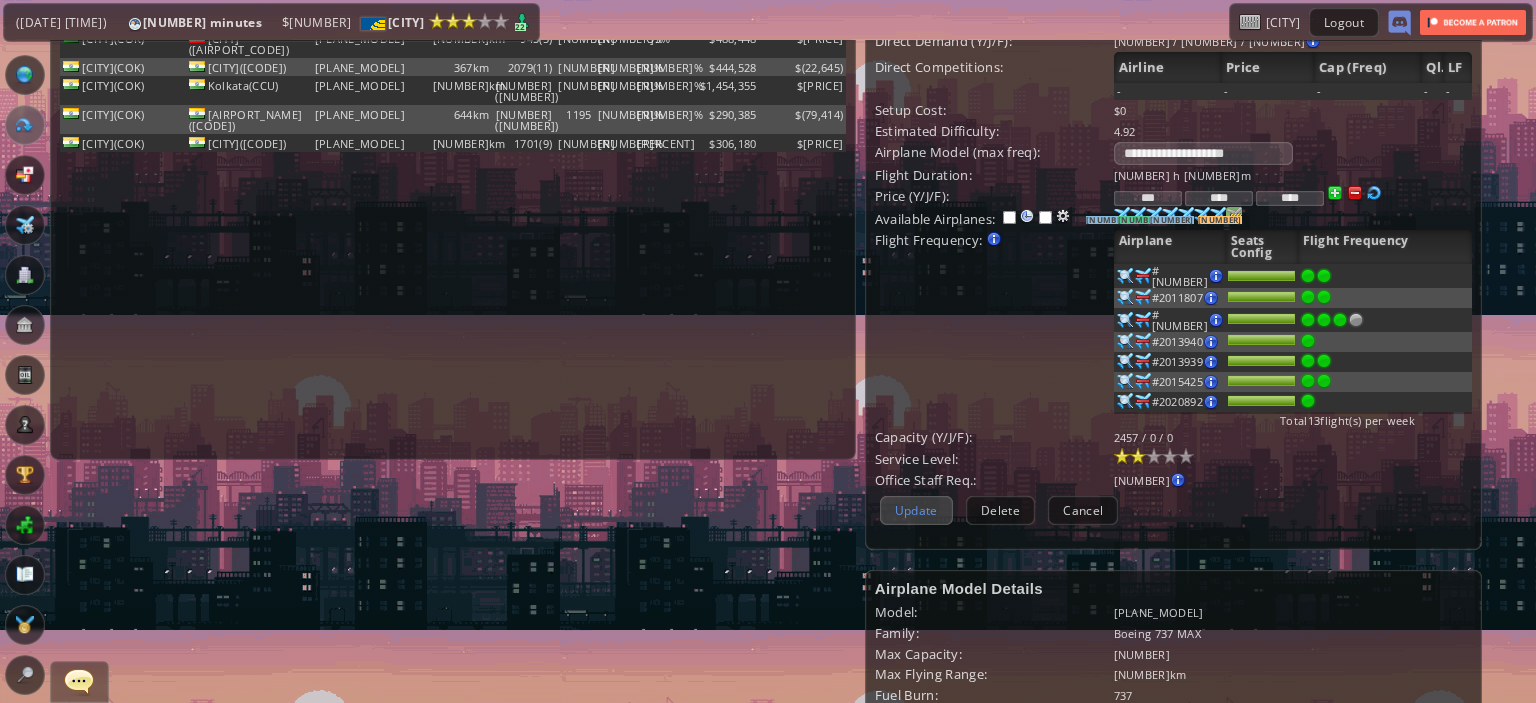click on "Update" at bounding box center [916, 510] 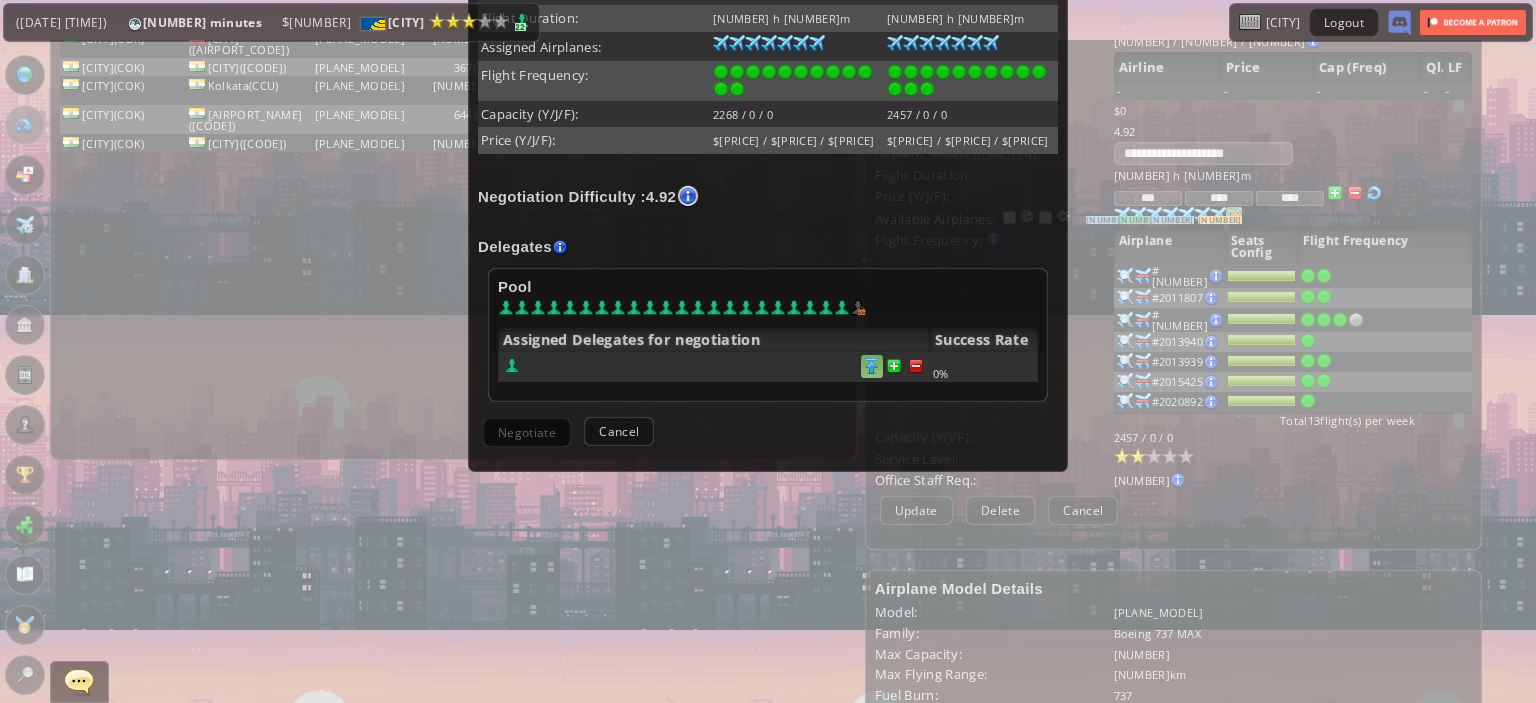 click at bounding box center [872, 366] 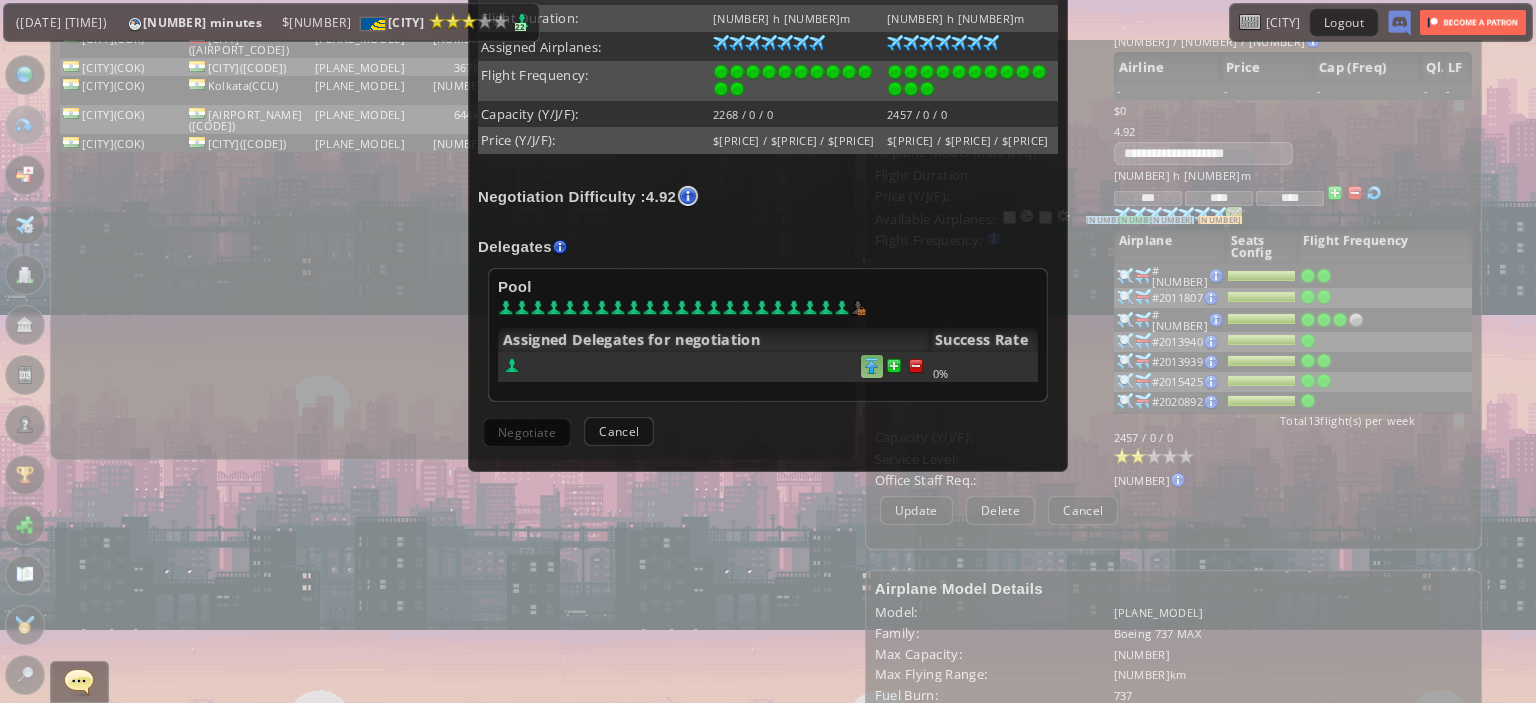 scroll, scrollTop: 503, scrollLeft: 0, axis: vertical 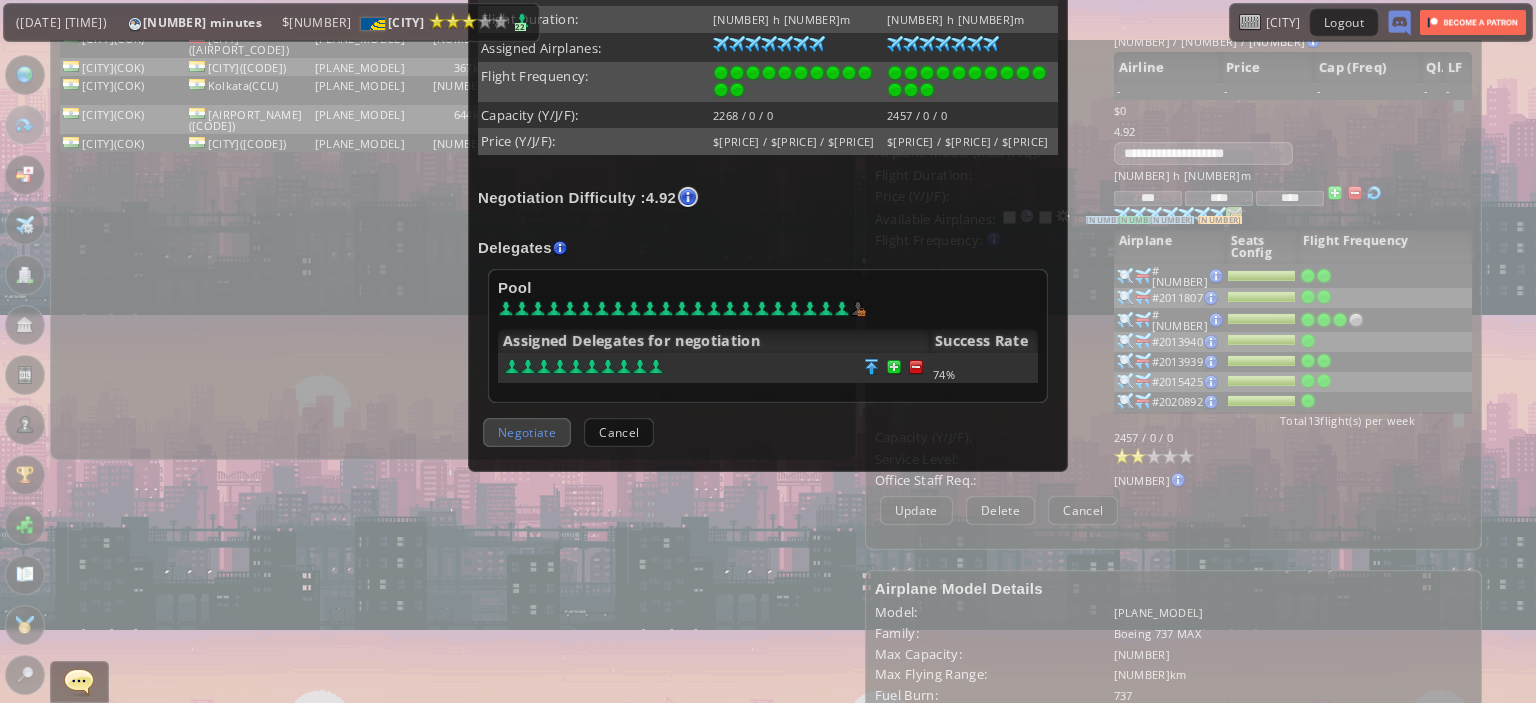 click on "Negotiate" at bounding box center (527, 432) 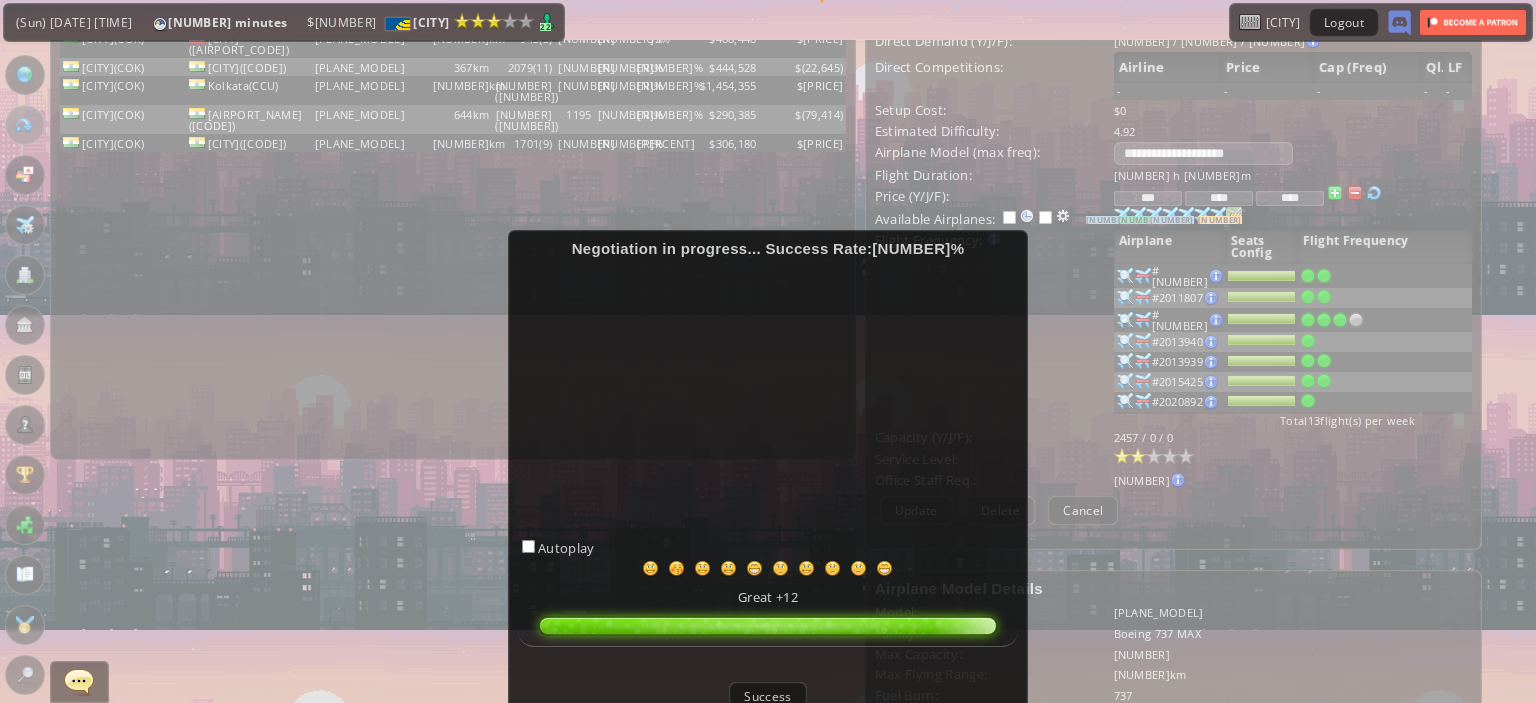 scroll, scrollTop: 75, scrollLeft: 0, axis: vertical 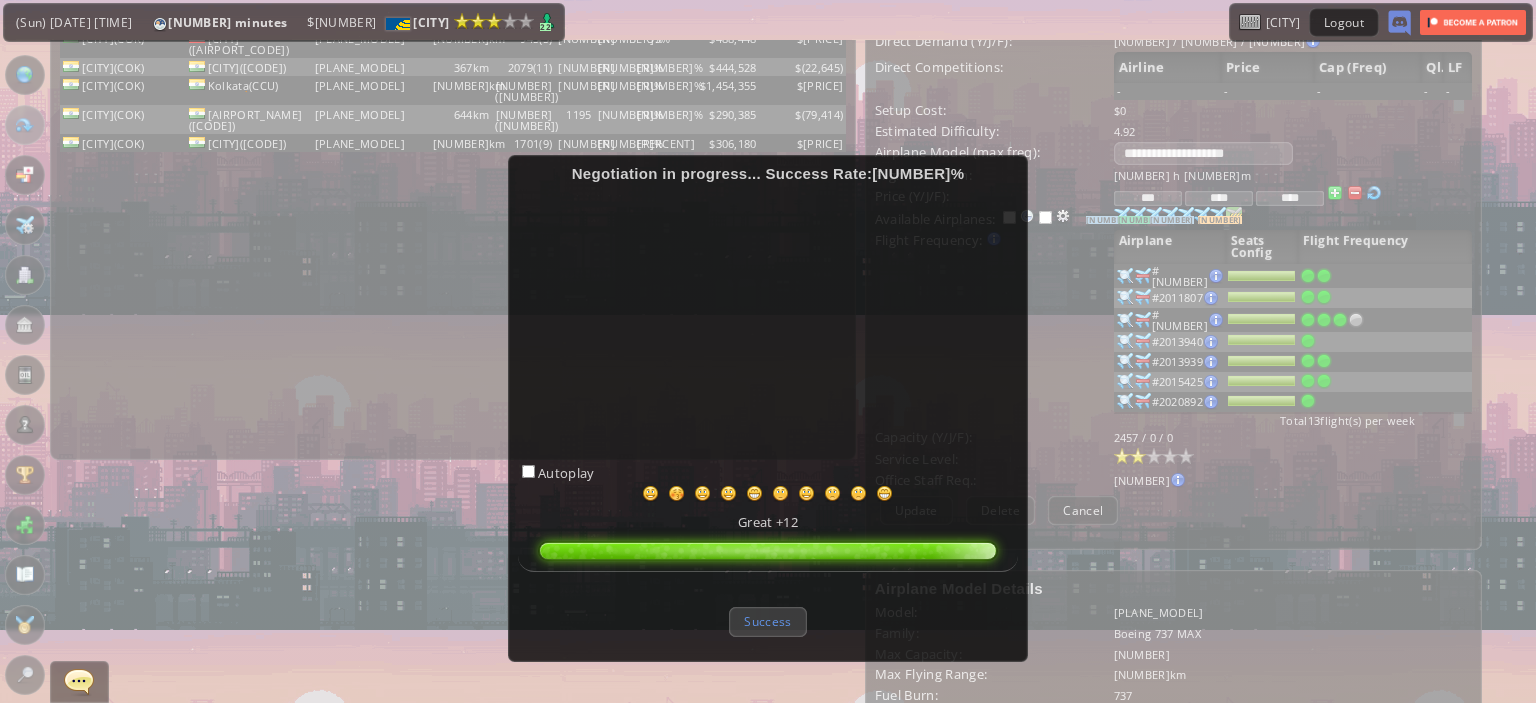 click on "Success" at bounding box center [767, 621] 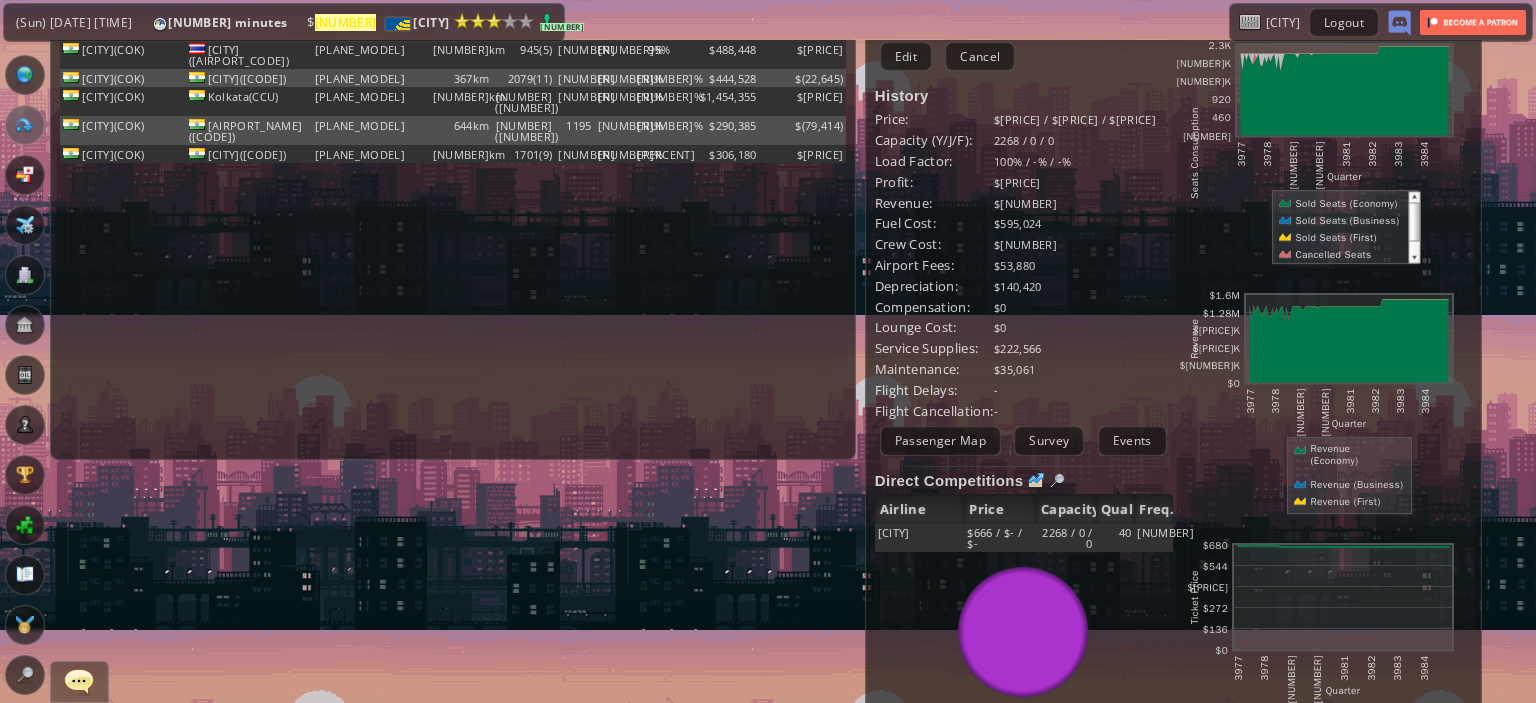 scroll, scrollTop: 0, scrollLeft: 0, axis: both 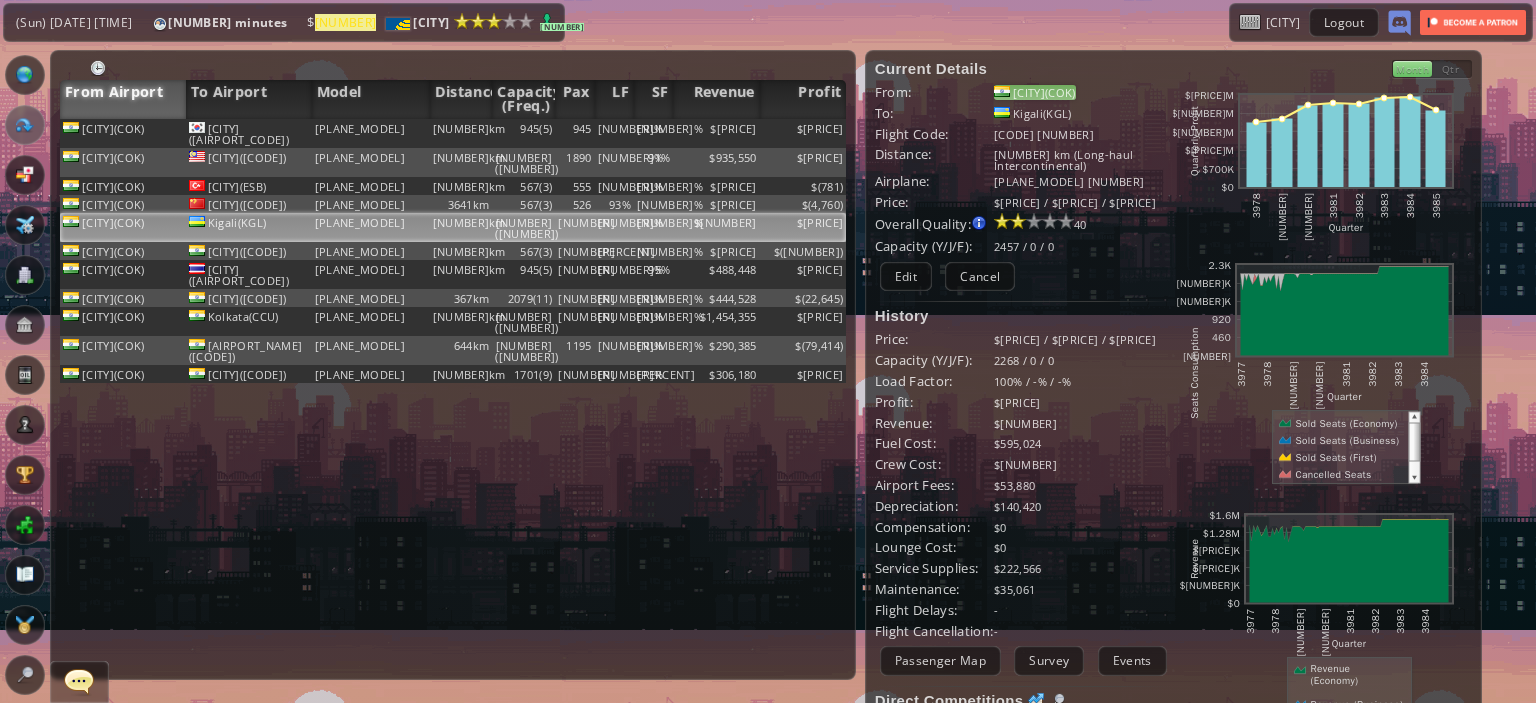 click on "[CITY](COK)" at bounding box center (1035, 92) 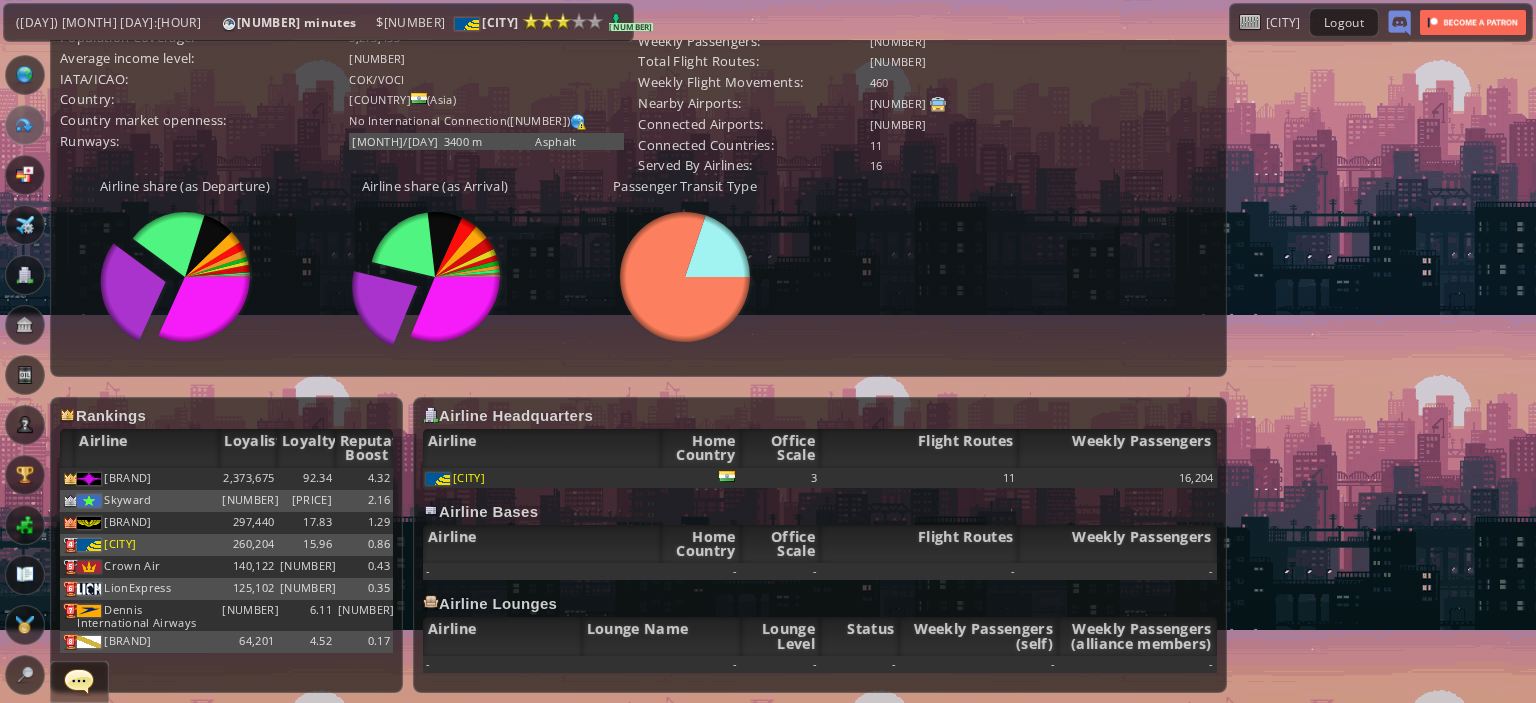 scroll, scrollTop: 0, scrollLeft: 0, axis: both 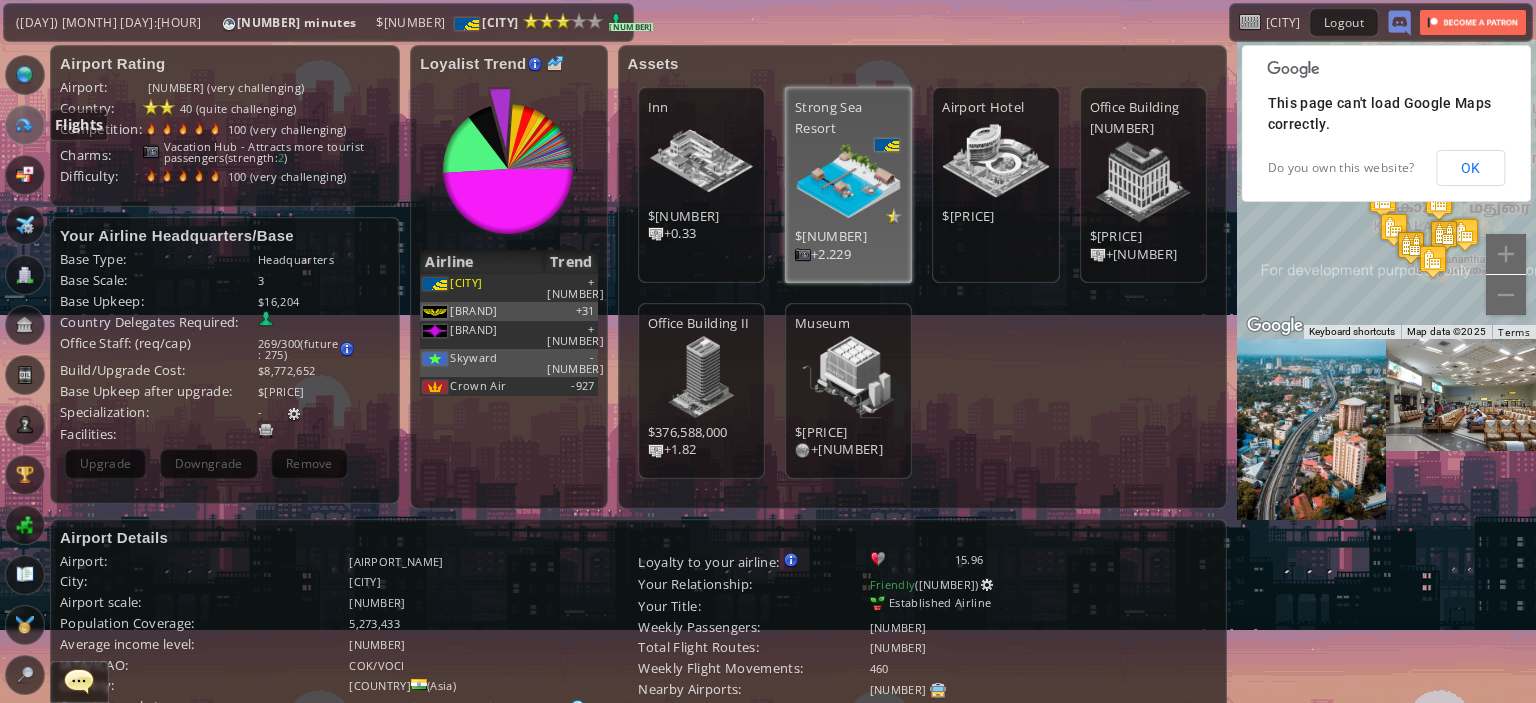 click at bounding box center [25, 125] 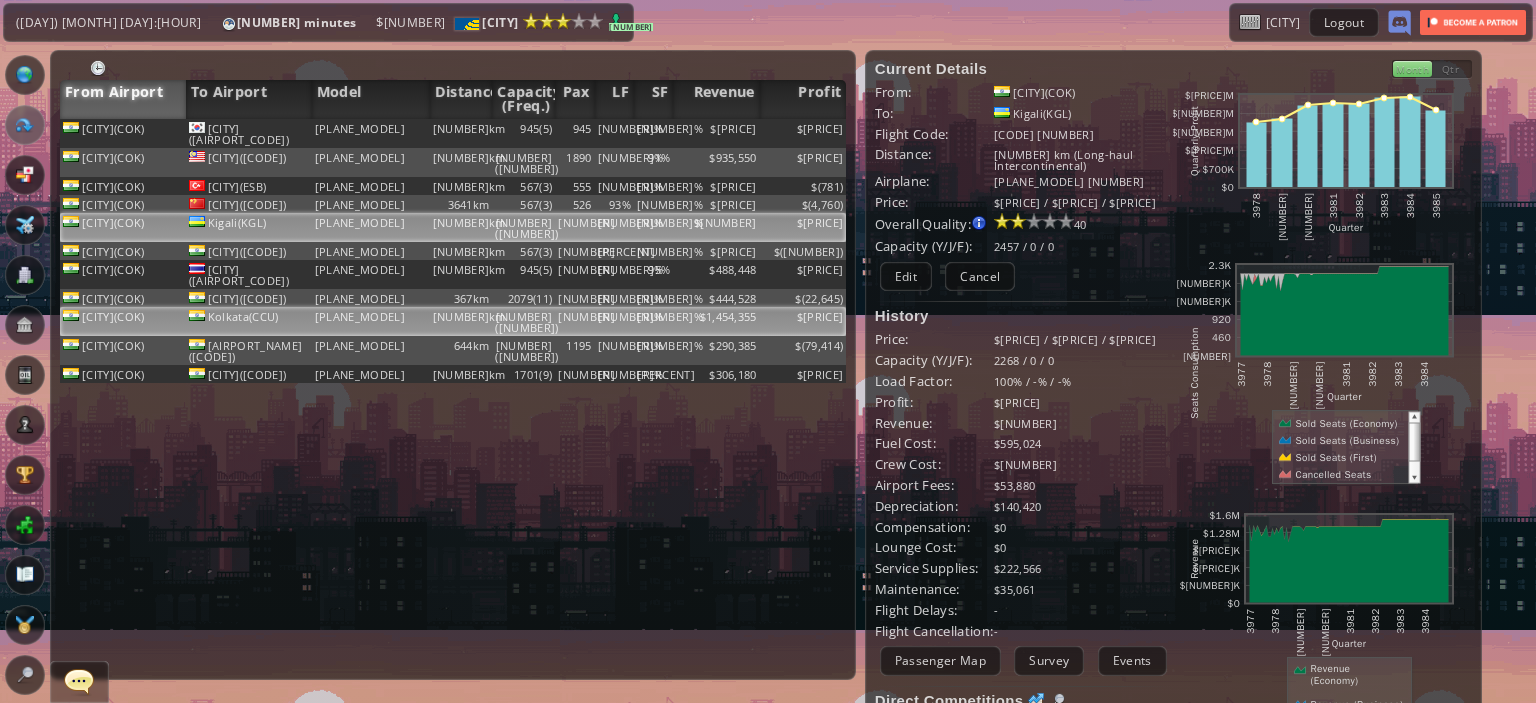 click on "$1,454,355" at bounding box center (716, 133) 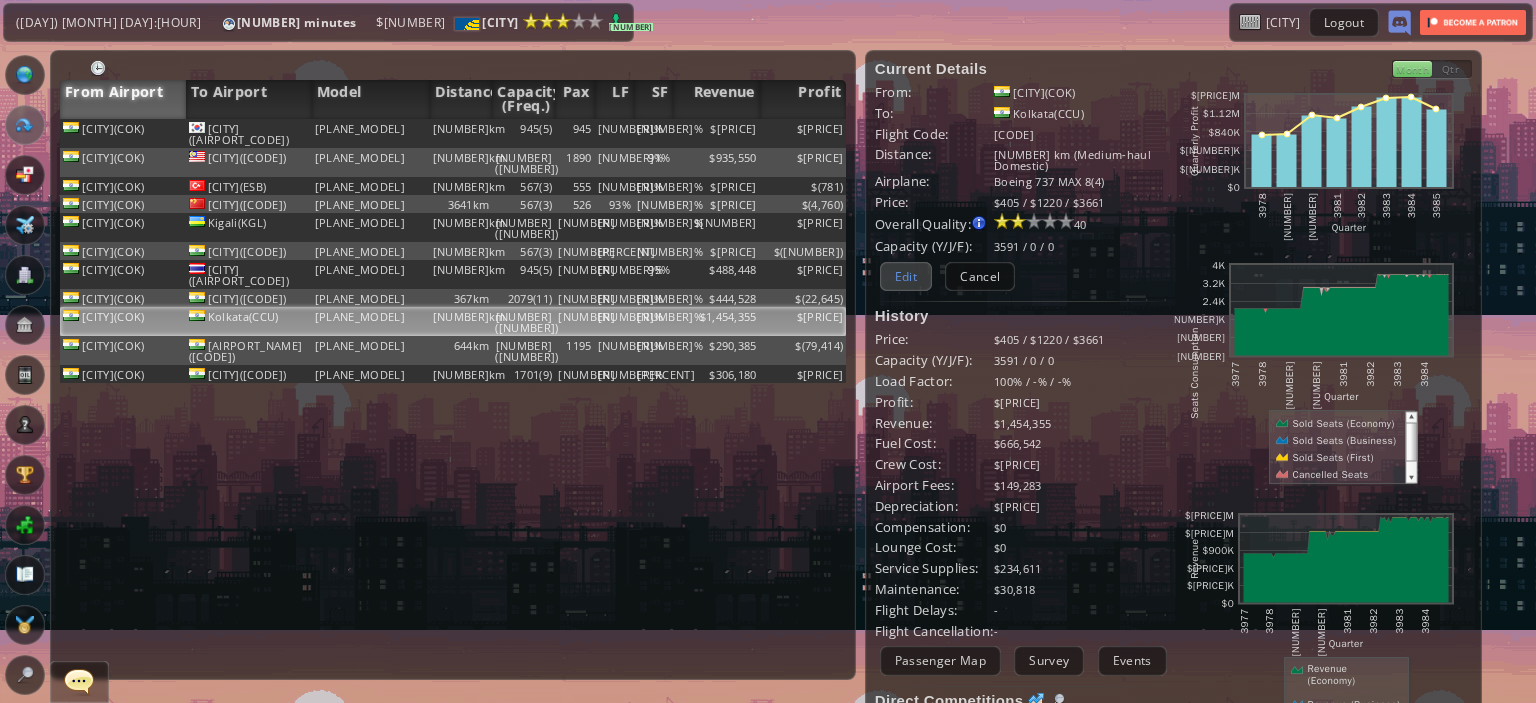 click on "Edit" at bounding box center [906, 276] 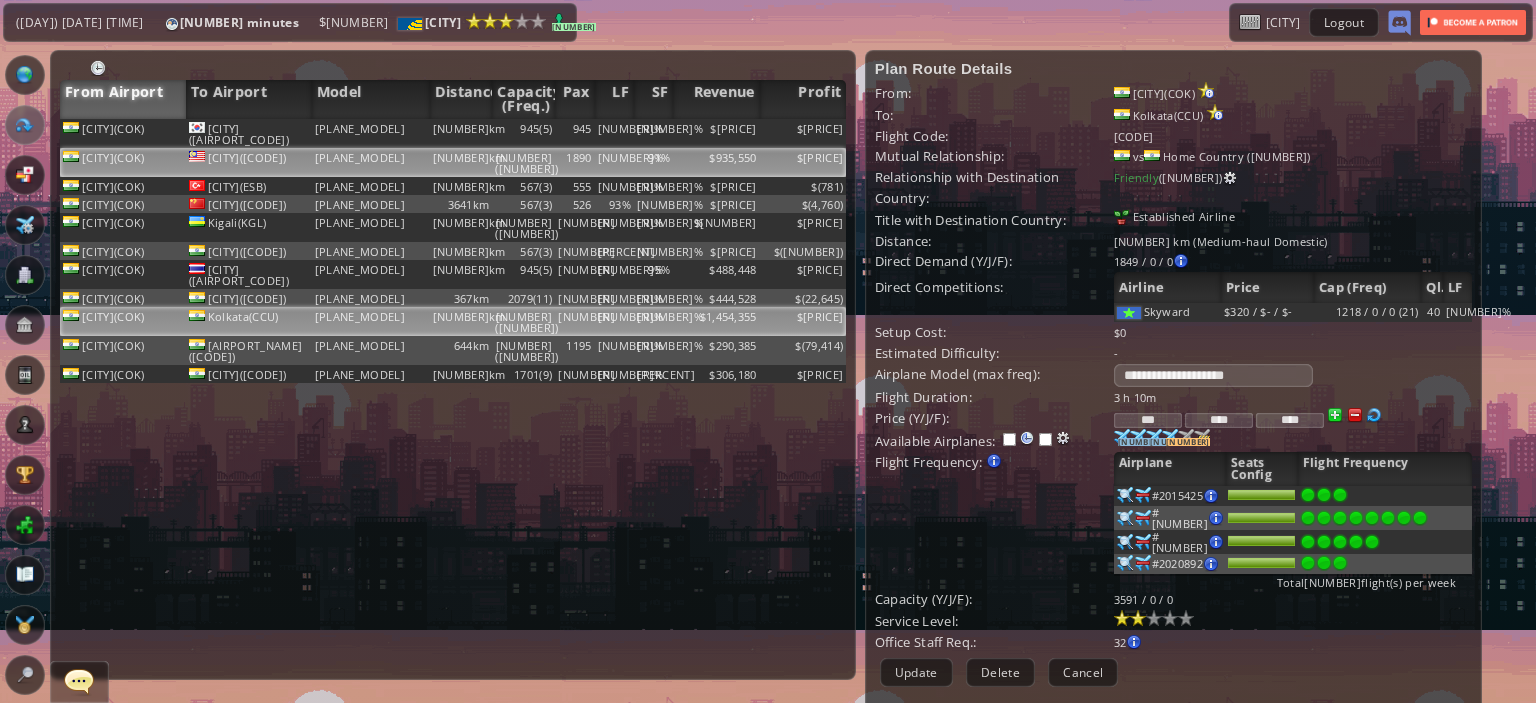 click on "$[PRICE]" at bounding box center (803, 133) 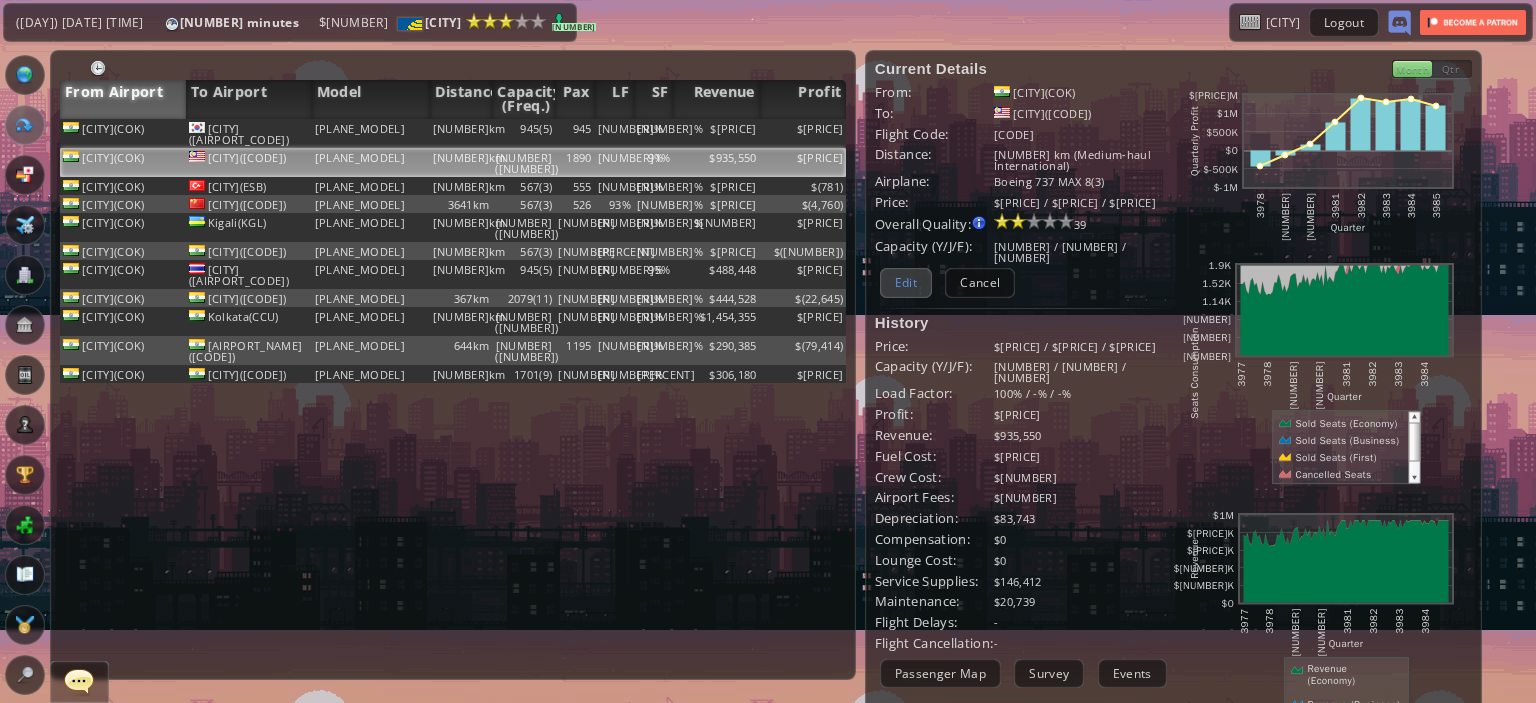 click on "Edit" at bounding box center [906, 282] 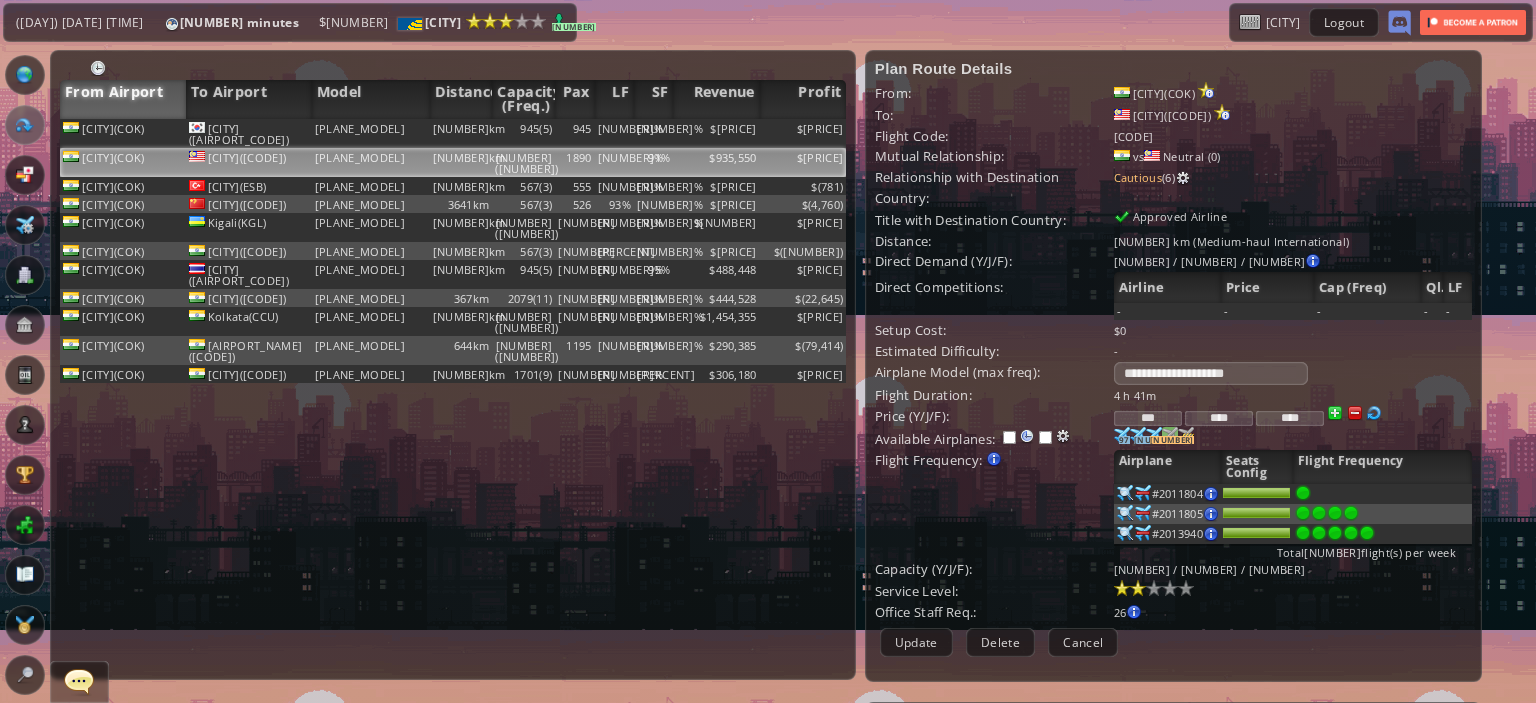 click on "[NUMBER]" at bounding box center (1124, 440) 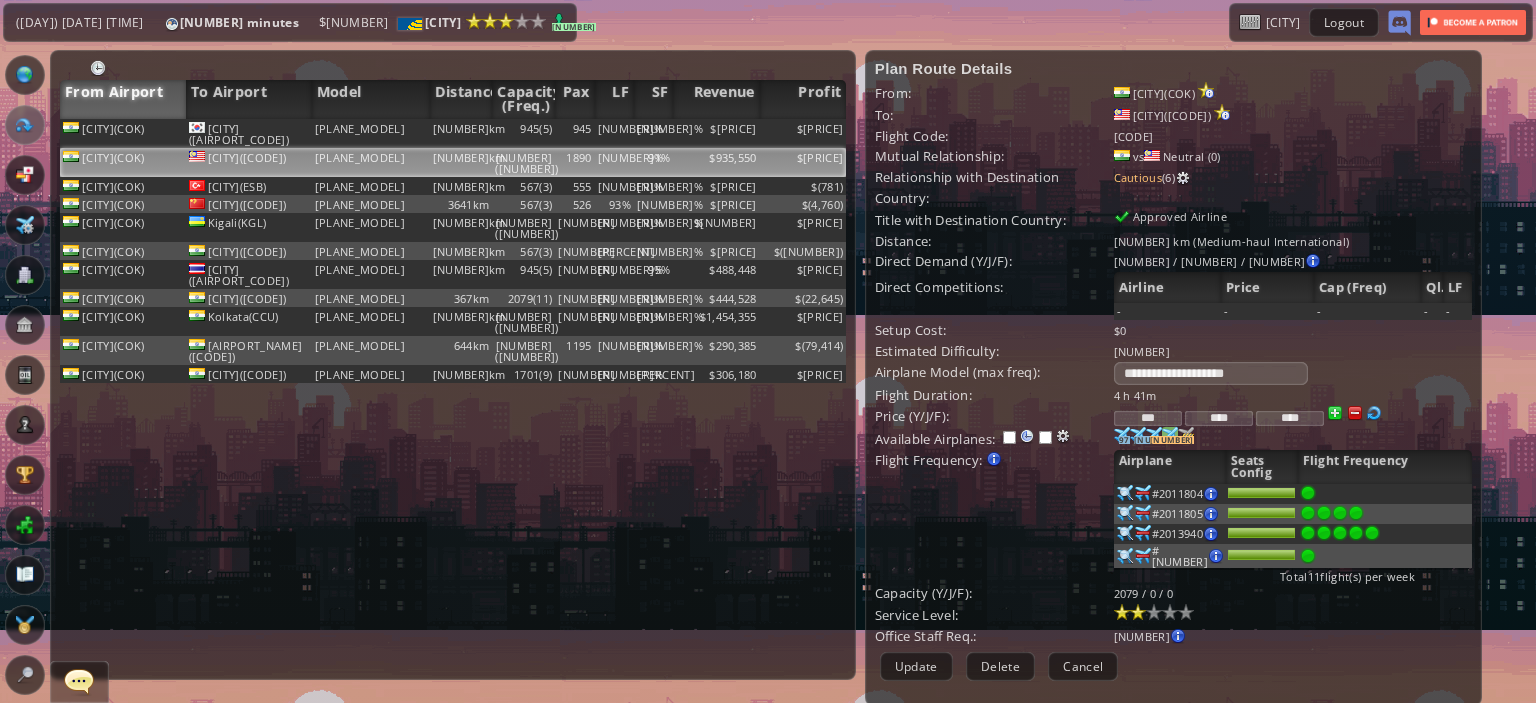 click on "[NUMBER]" at bounding box center [1124, 440] 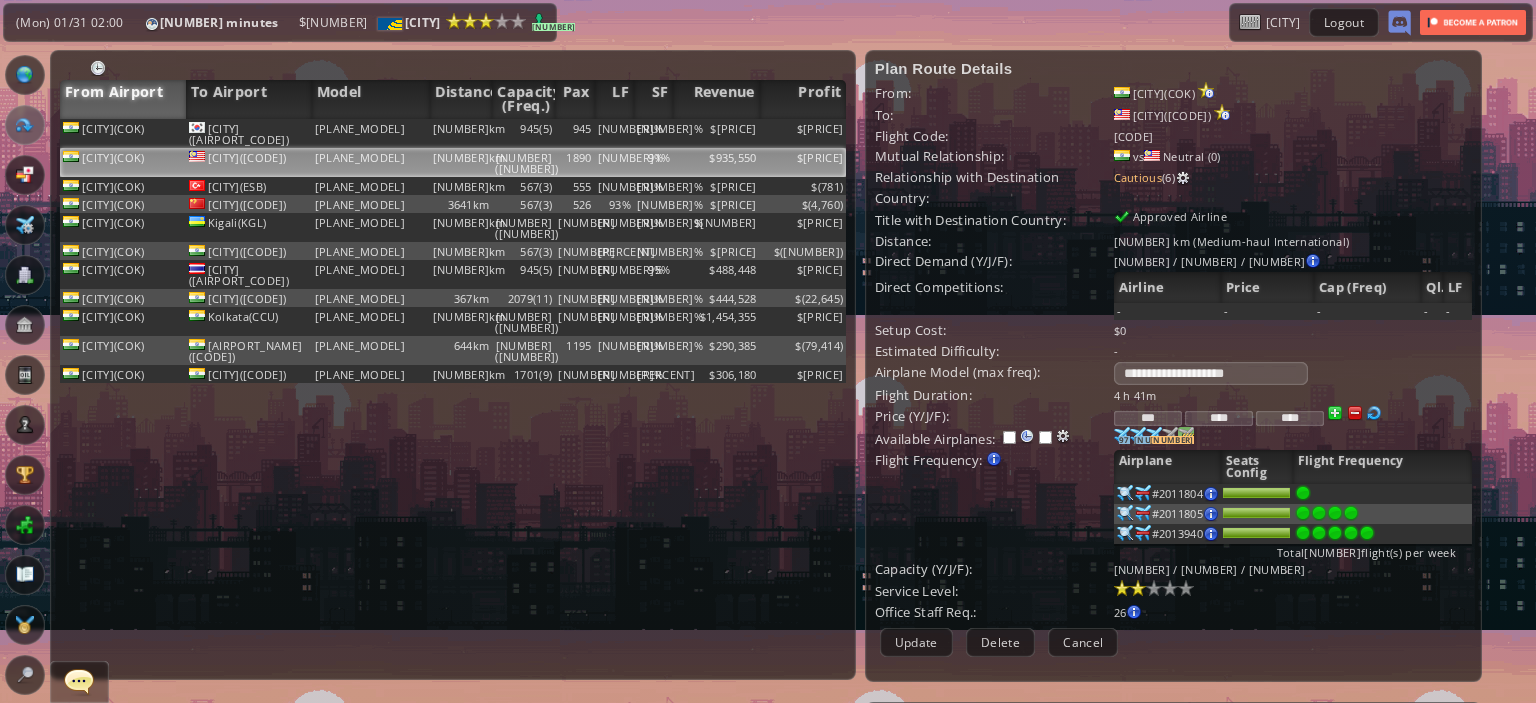 click on "[NUMBER]" at bounding box center (1124, 440) 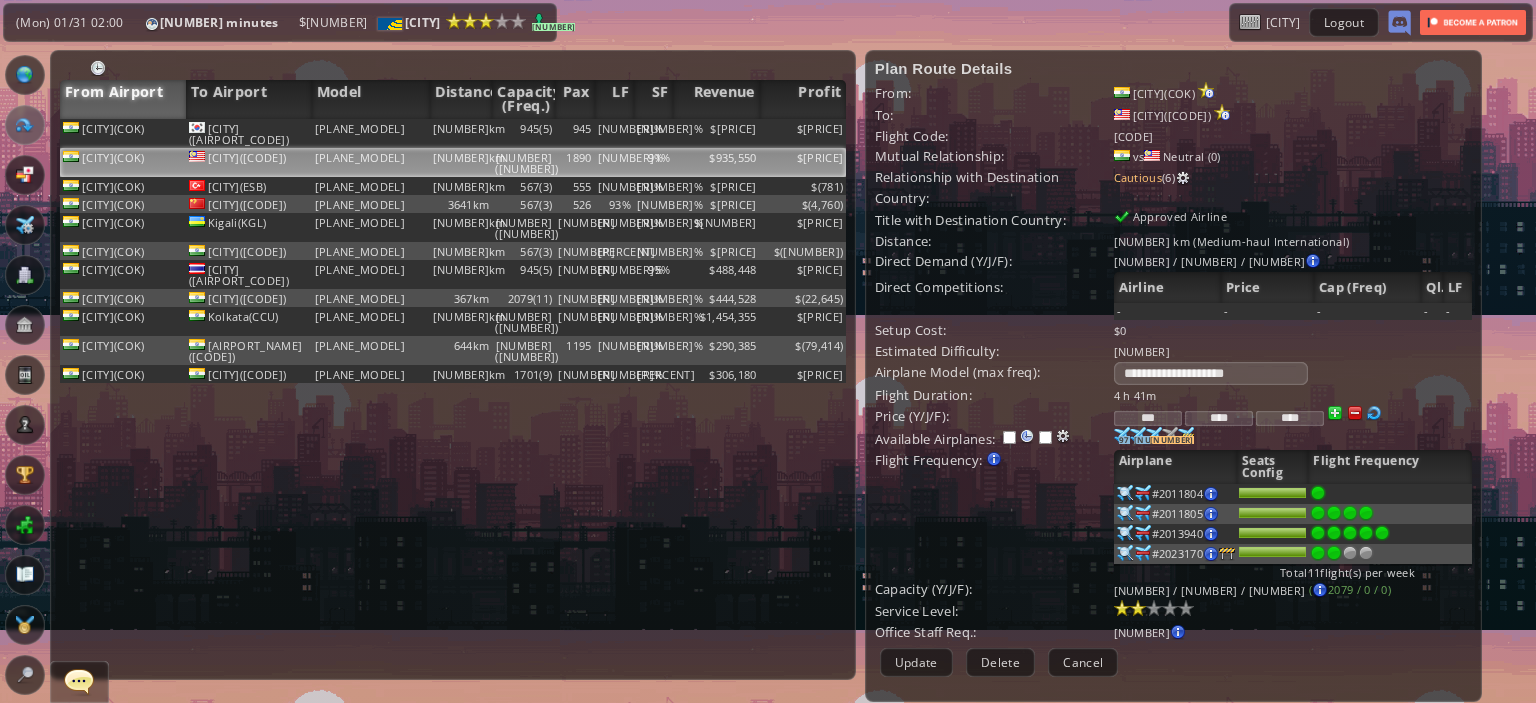 click at bounding box center [1334, 513] 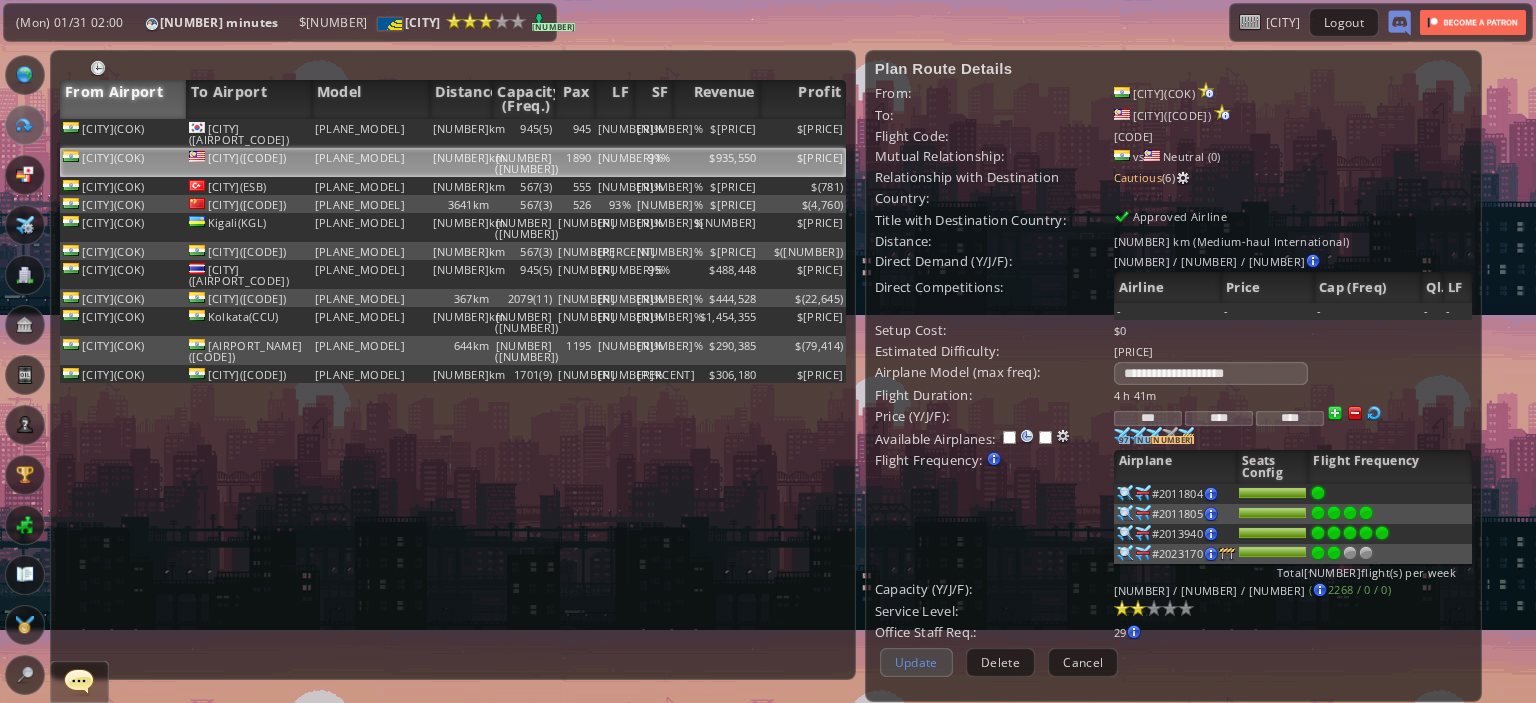 click on "Update" at bounding box center (916, 662) 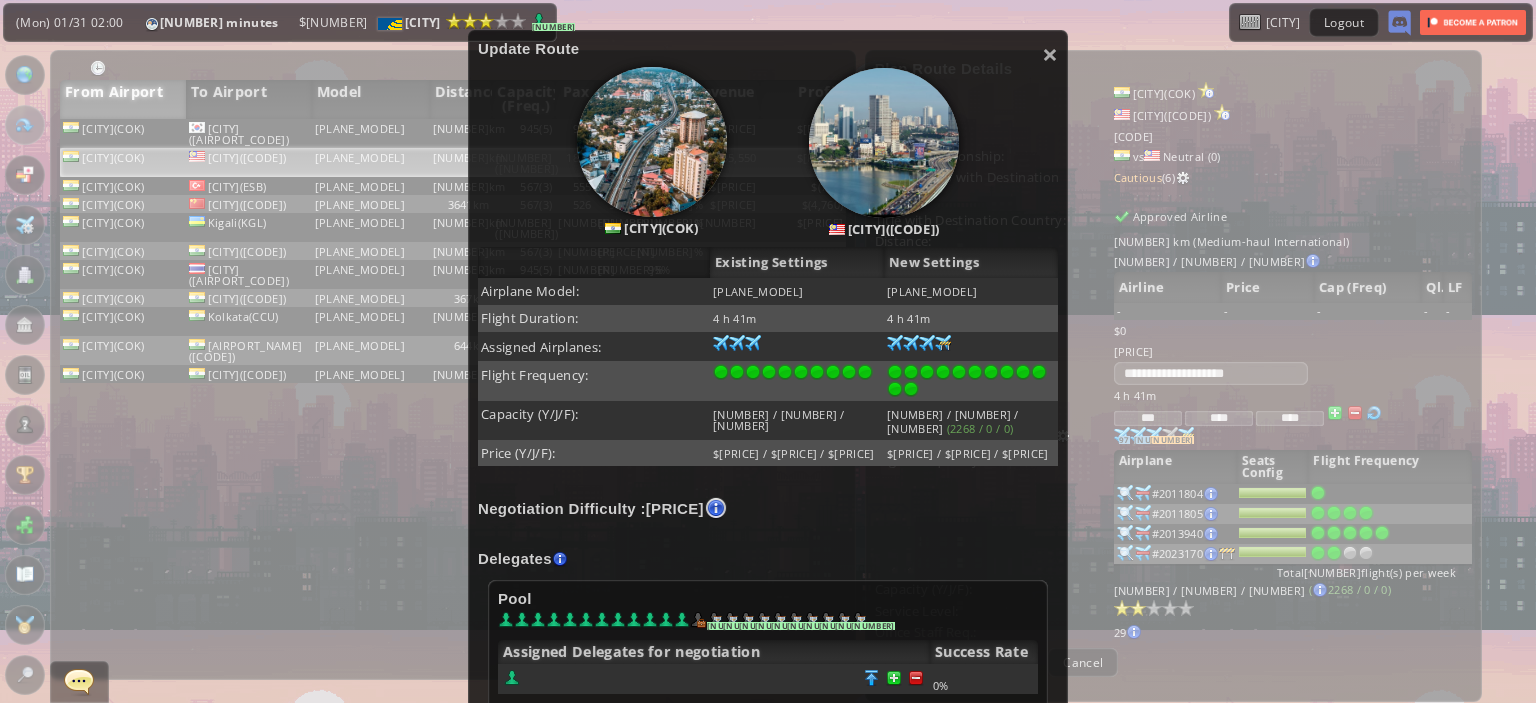 scroll, scrollTop: 504, scrollLeft: 0, axis: vertical 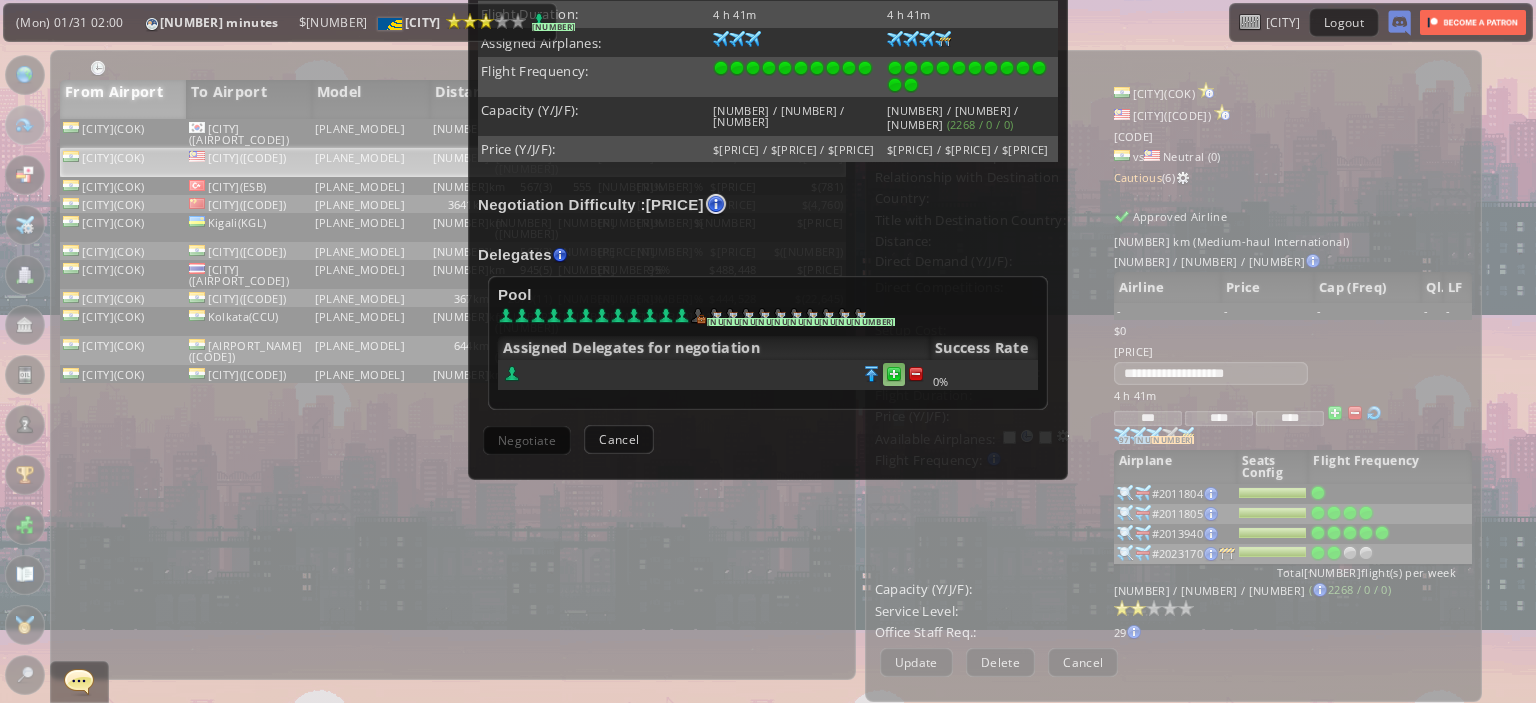 click at bounding box center (894, 374) 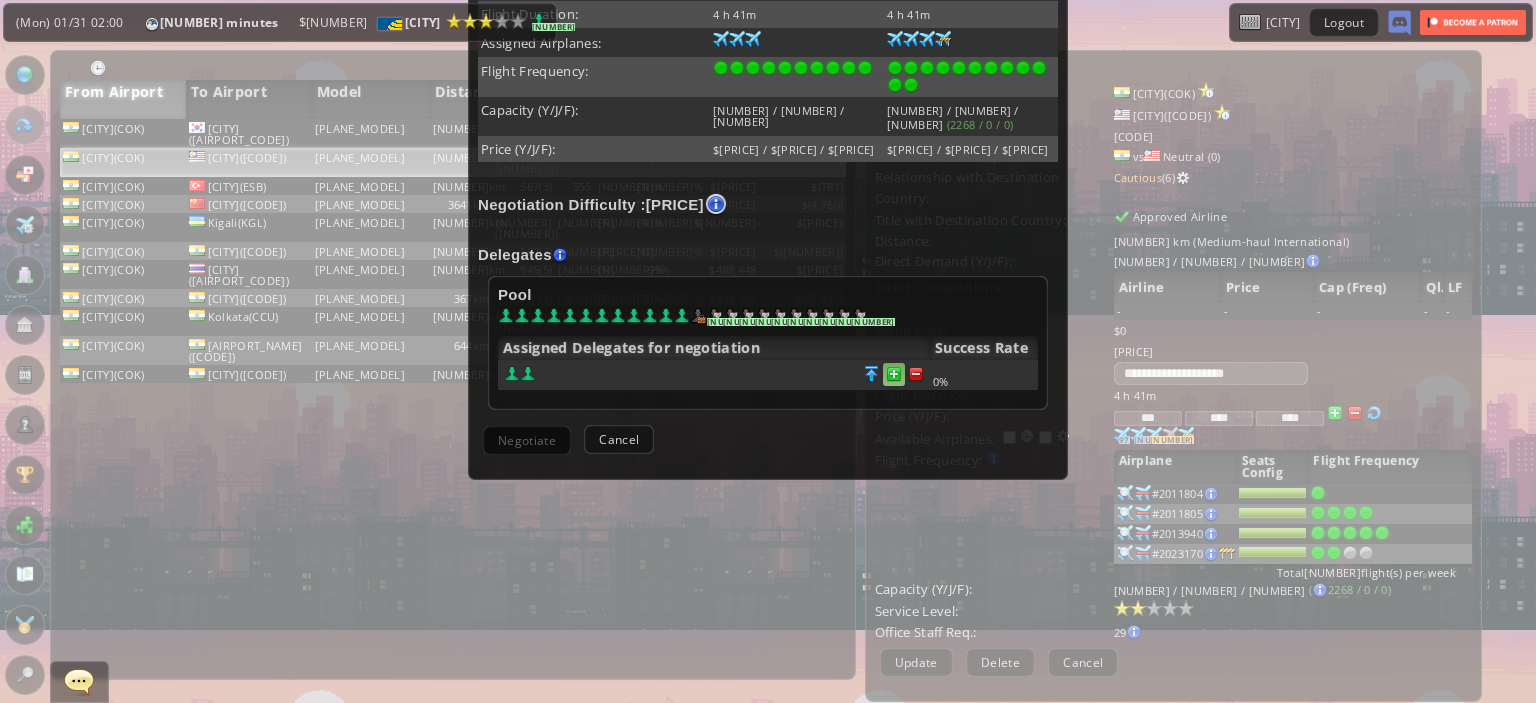 click at bounding box center (894, 374) 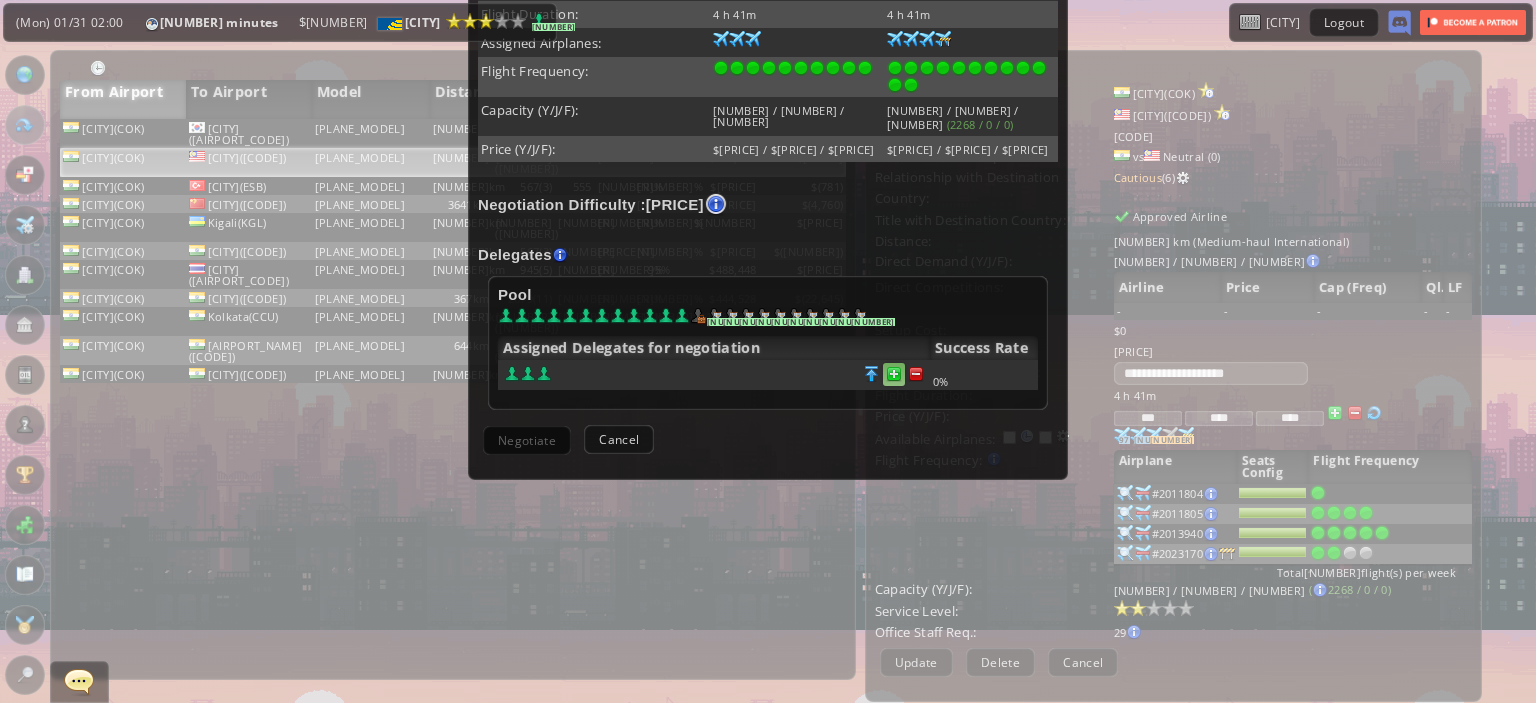 click at bounding box center (894, 374) 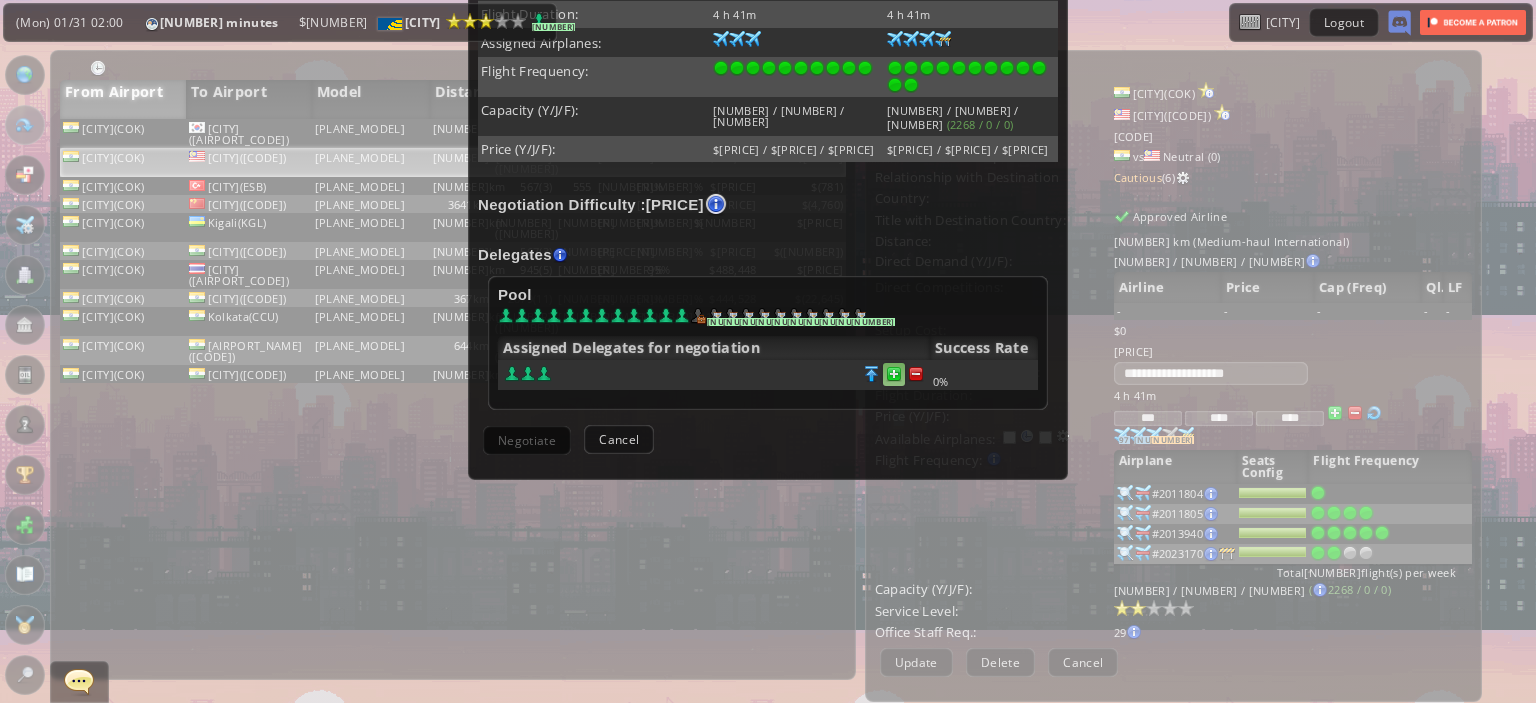 scroll, scrollTop: 503, scrollLeft: 0, axis: vertical 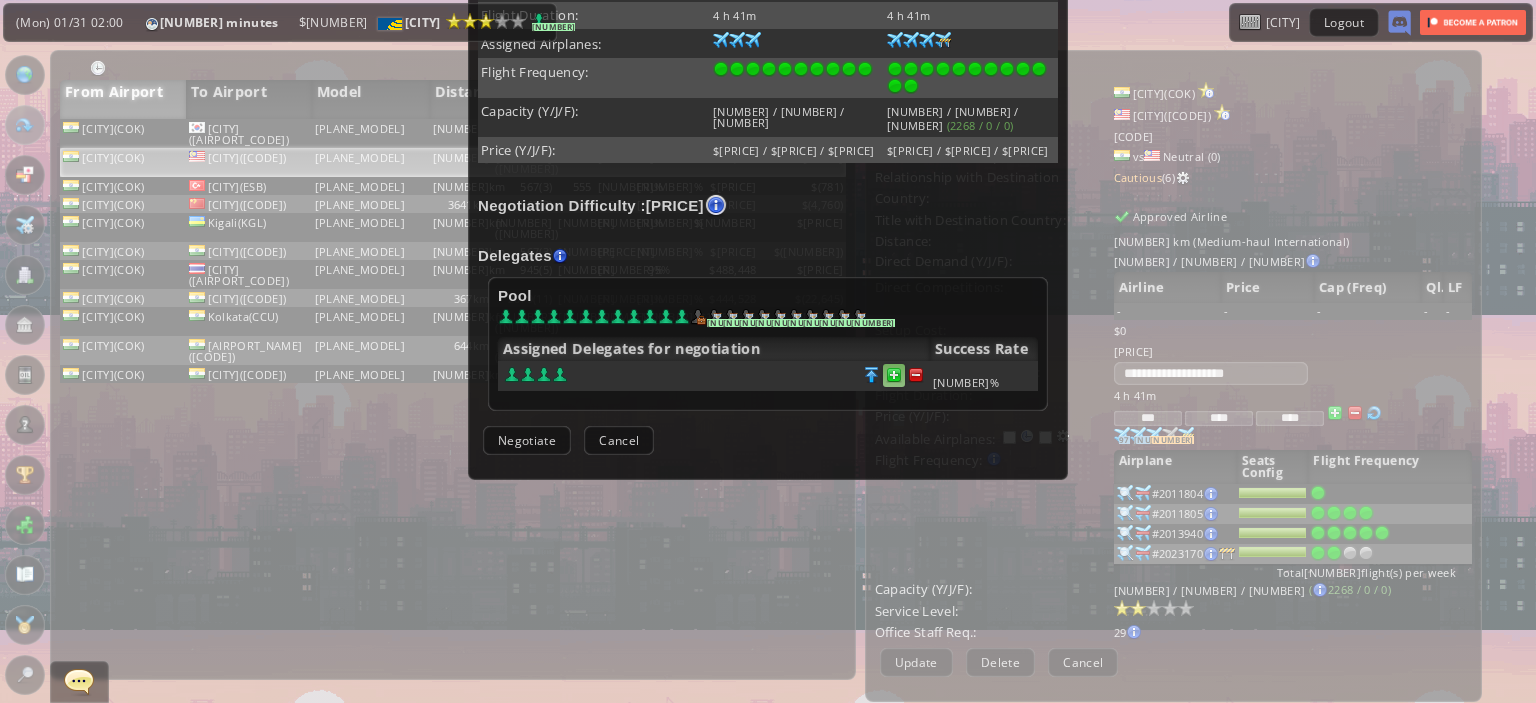 click at bounding box center [894, 375] 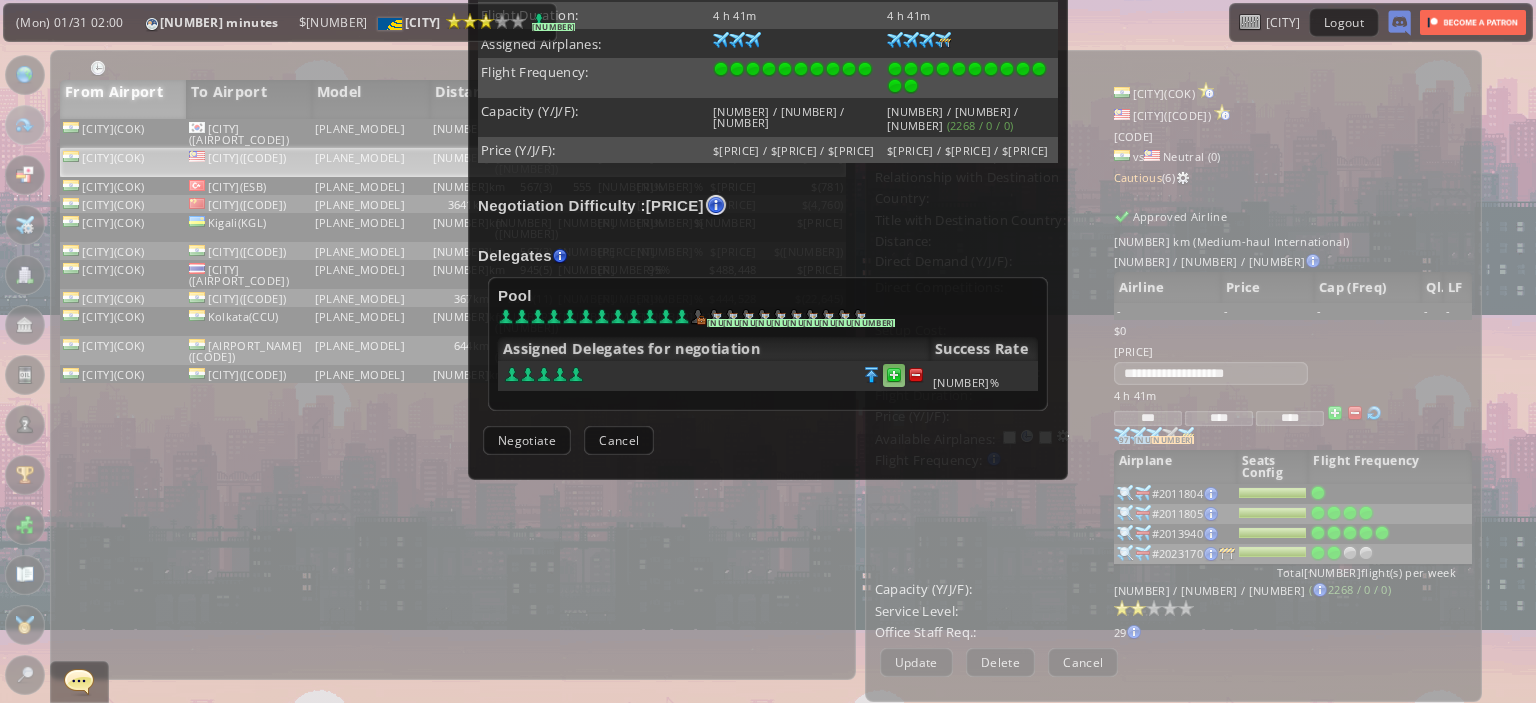 click at bounding box center (916, 375) 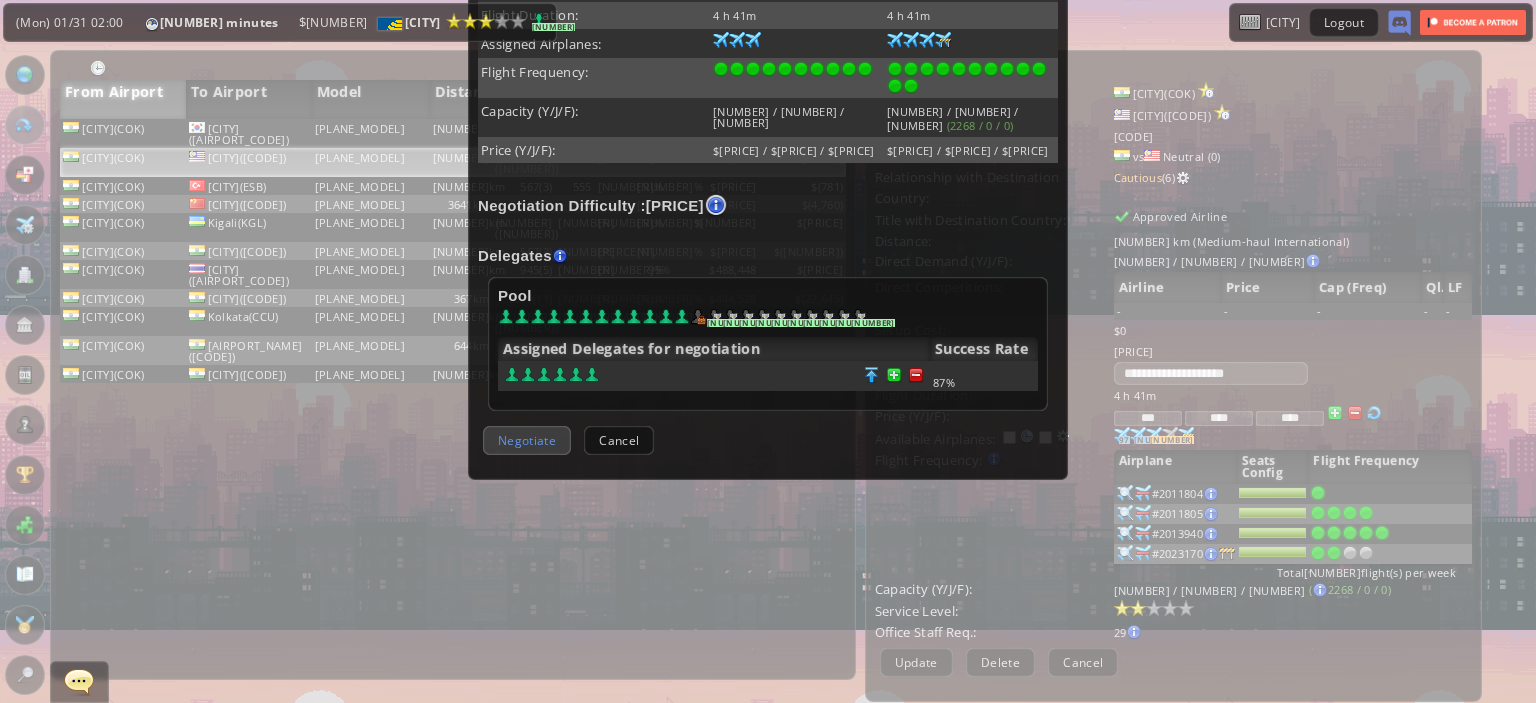 click on "Negotiate" at bounding box center (527, 440) 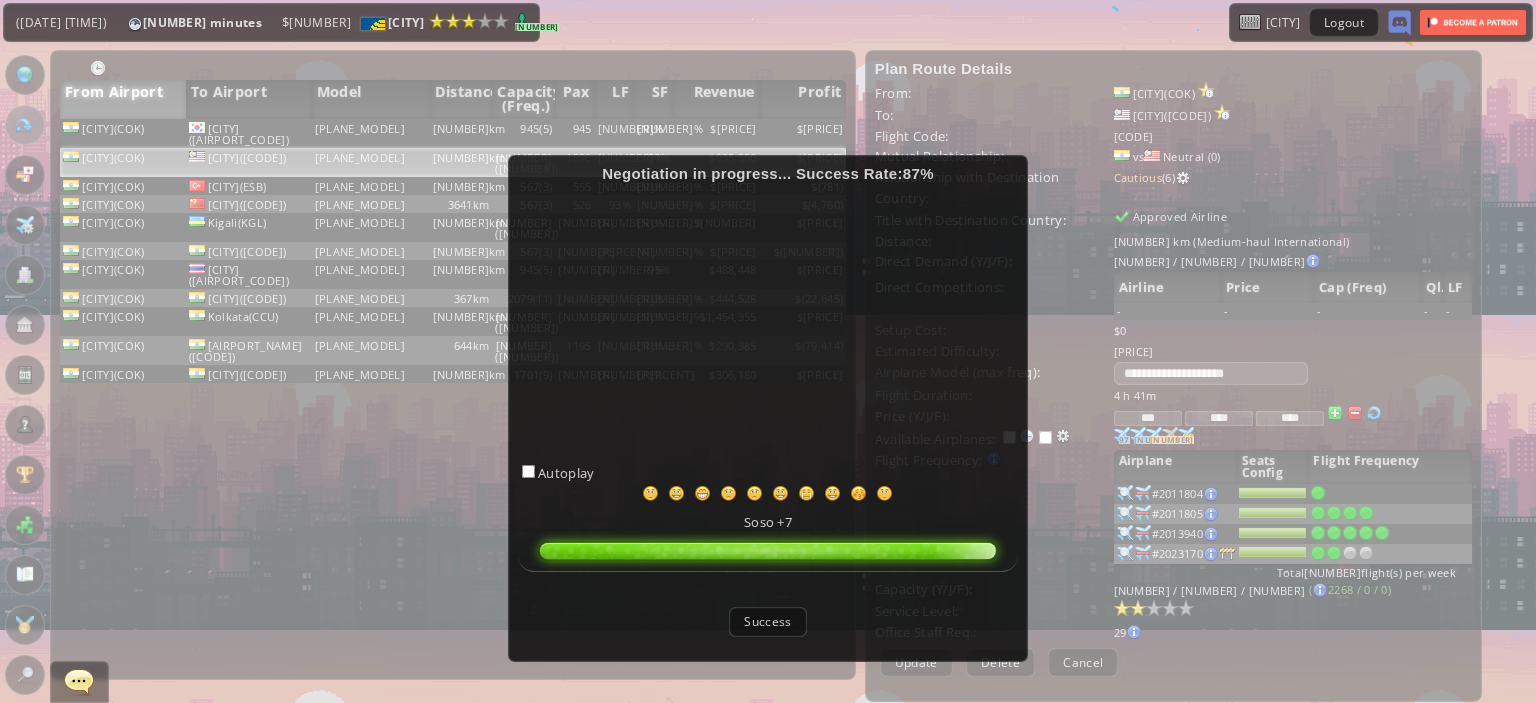 click on "Success" at bounding box center (767, 621) 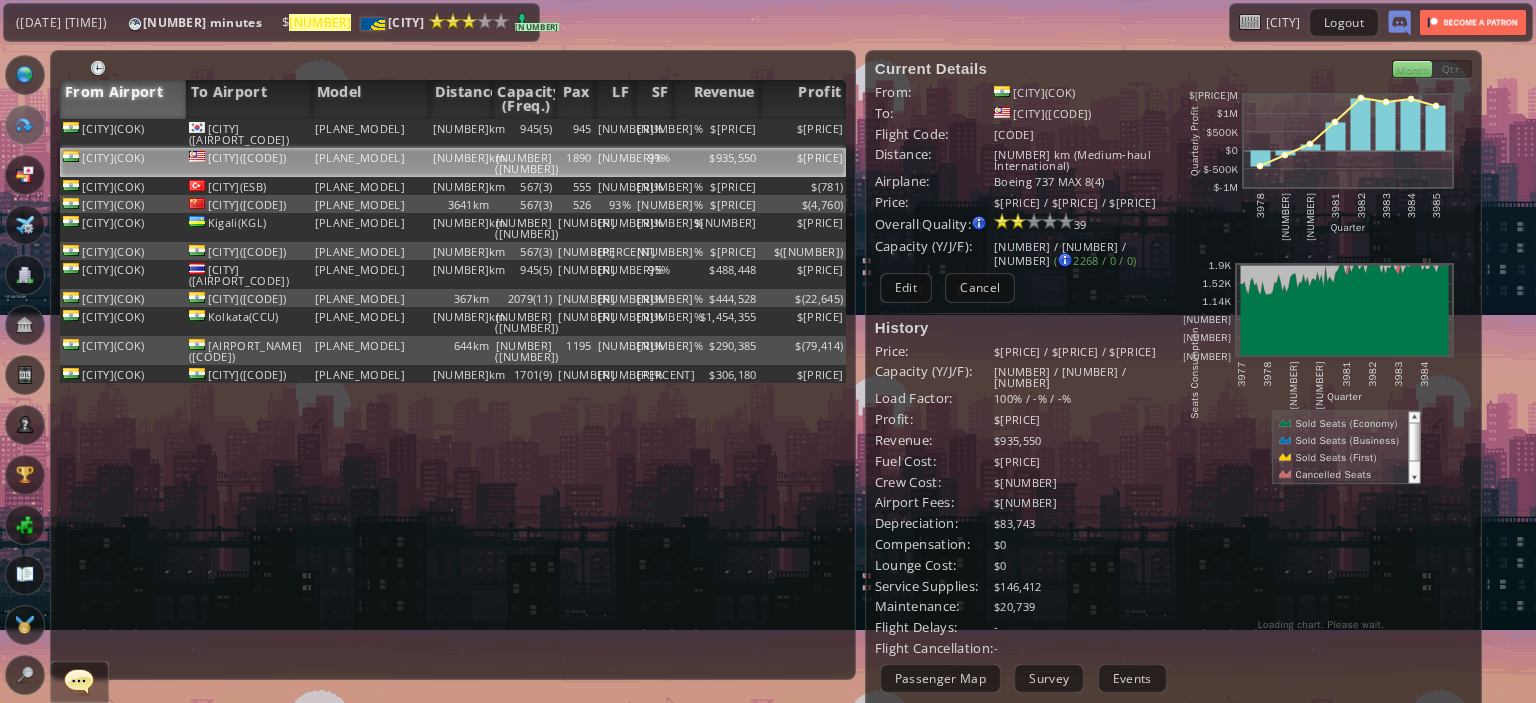 scroll, scrollTop: 0, scrollLeft: 0, axis: both 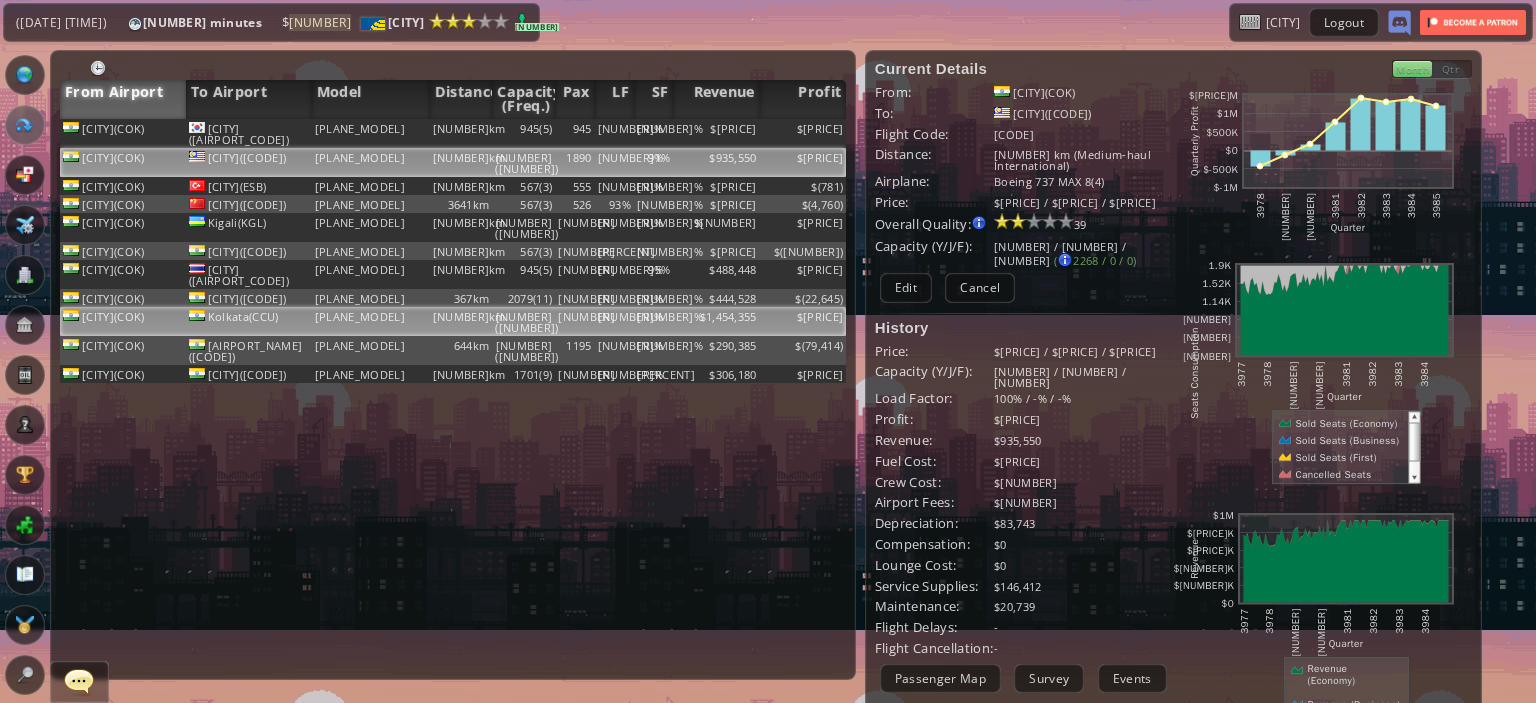 click on "[NUMBER]%" at bounding box center (653, 133) 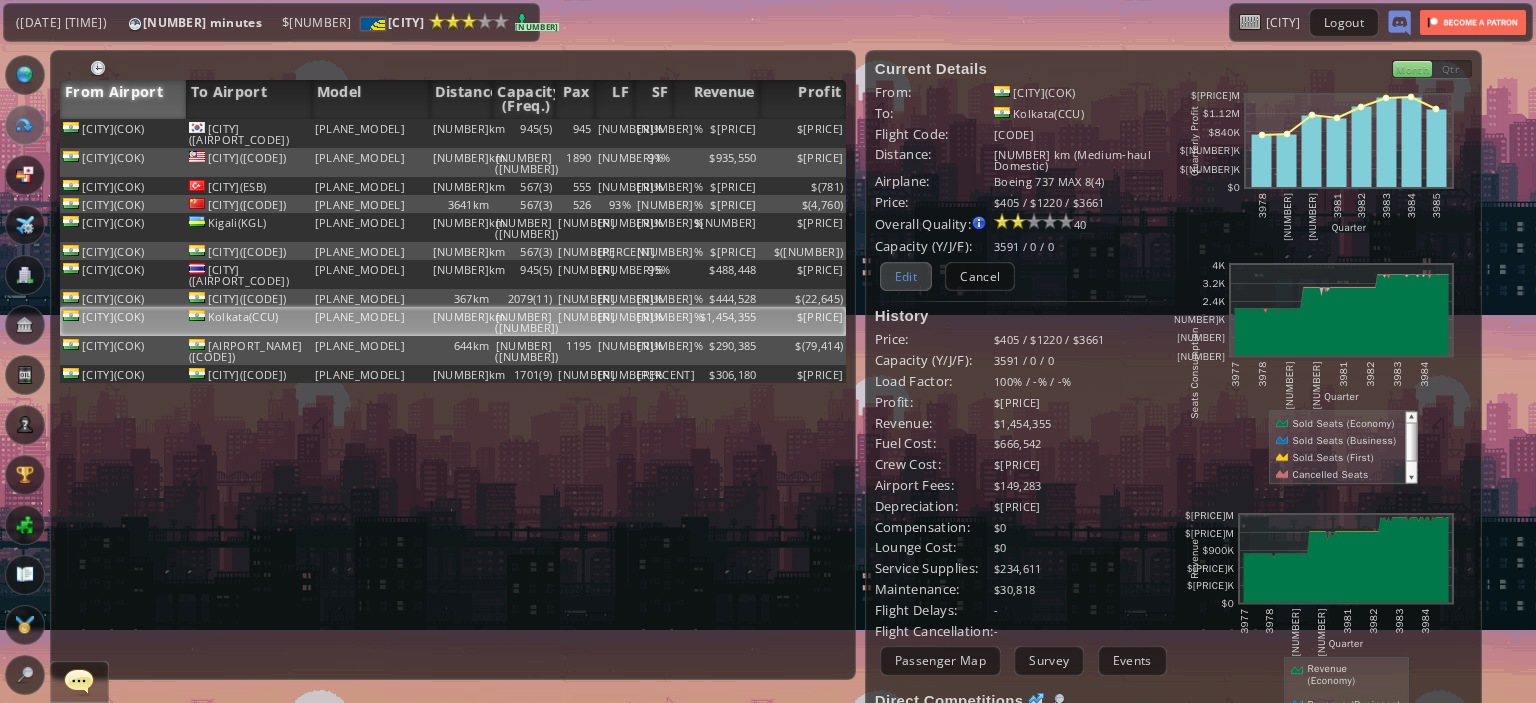 click on "Edit" at bounding box center (906, 276) 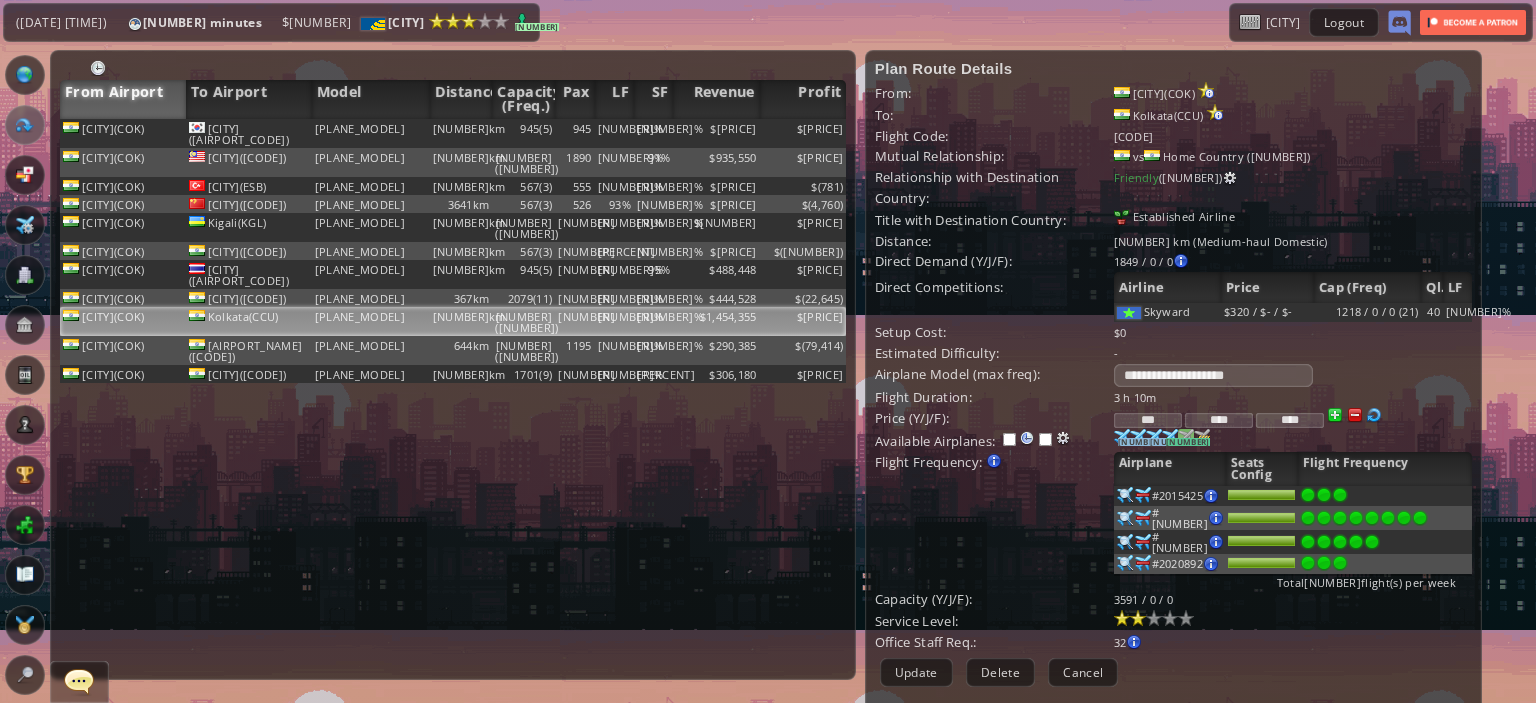 click on "[NUMBER]" at bounding box center (1124, 442) 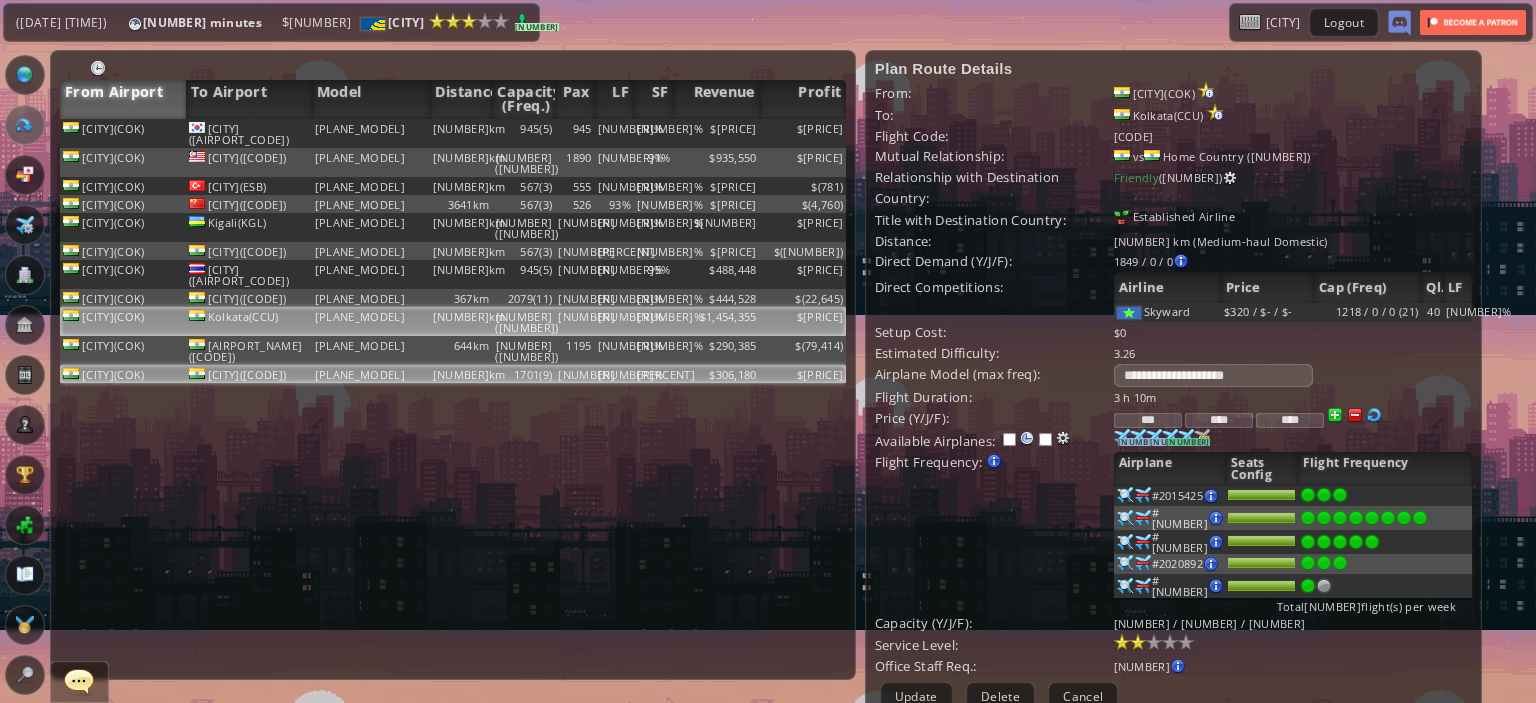 click on "$306,180" at bounding box center (716, 133) 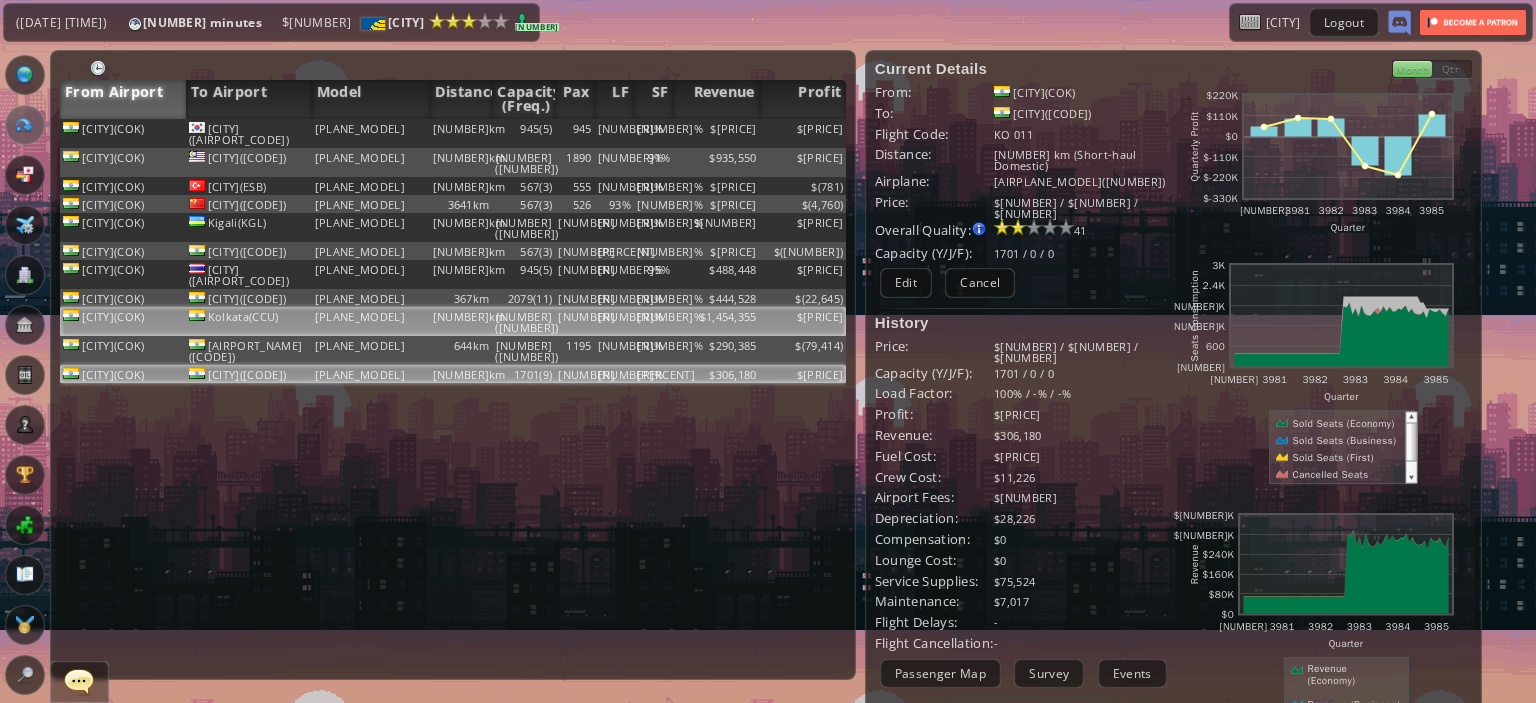 click on "$[PRICE]" at bounding box center [803, 133] 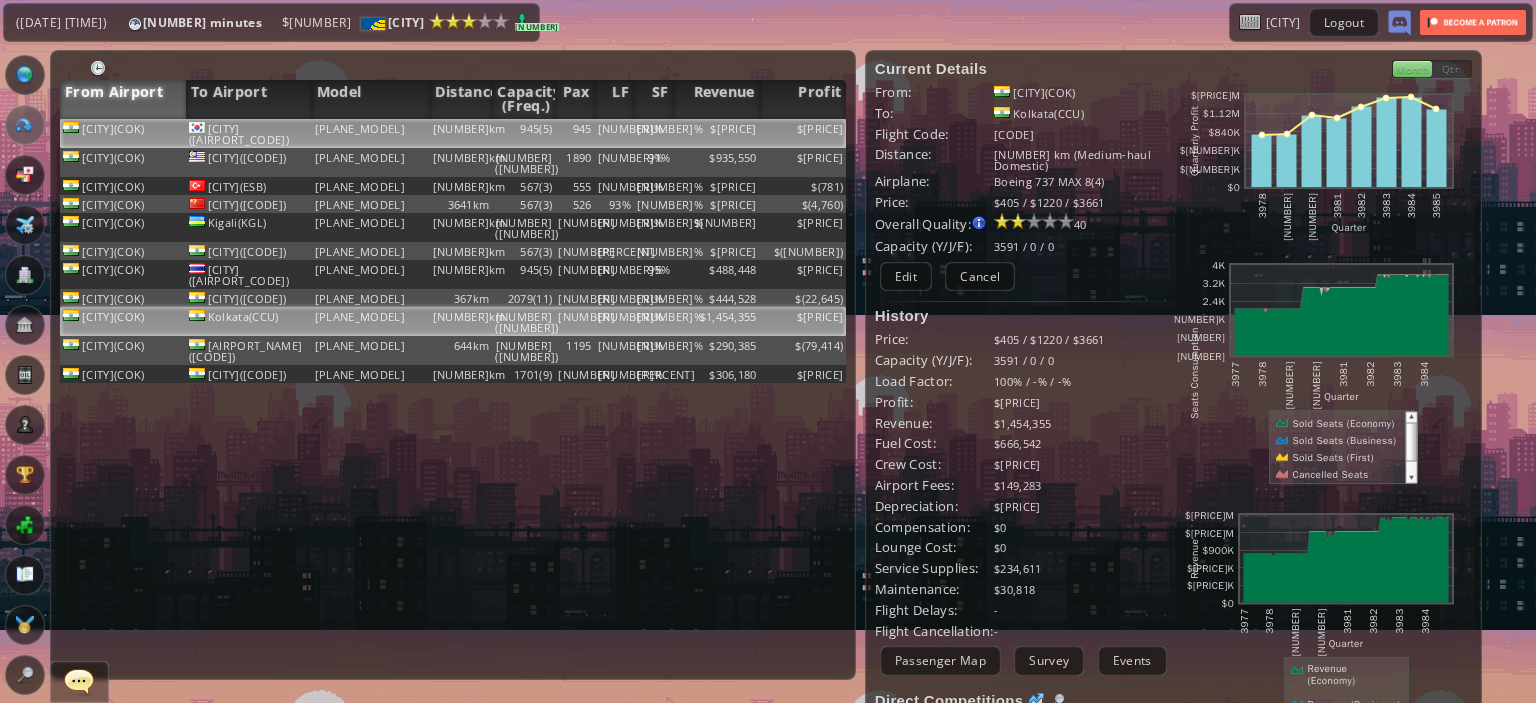click on "$[PRICE]" at bounding box center (803, 133) 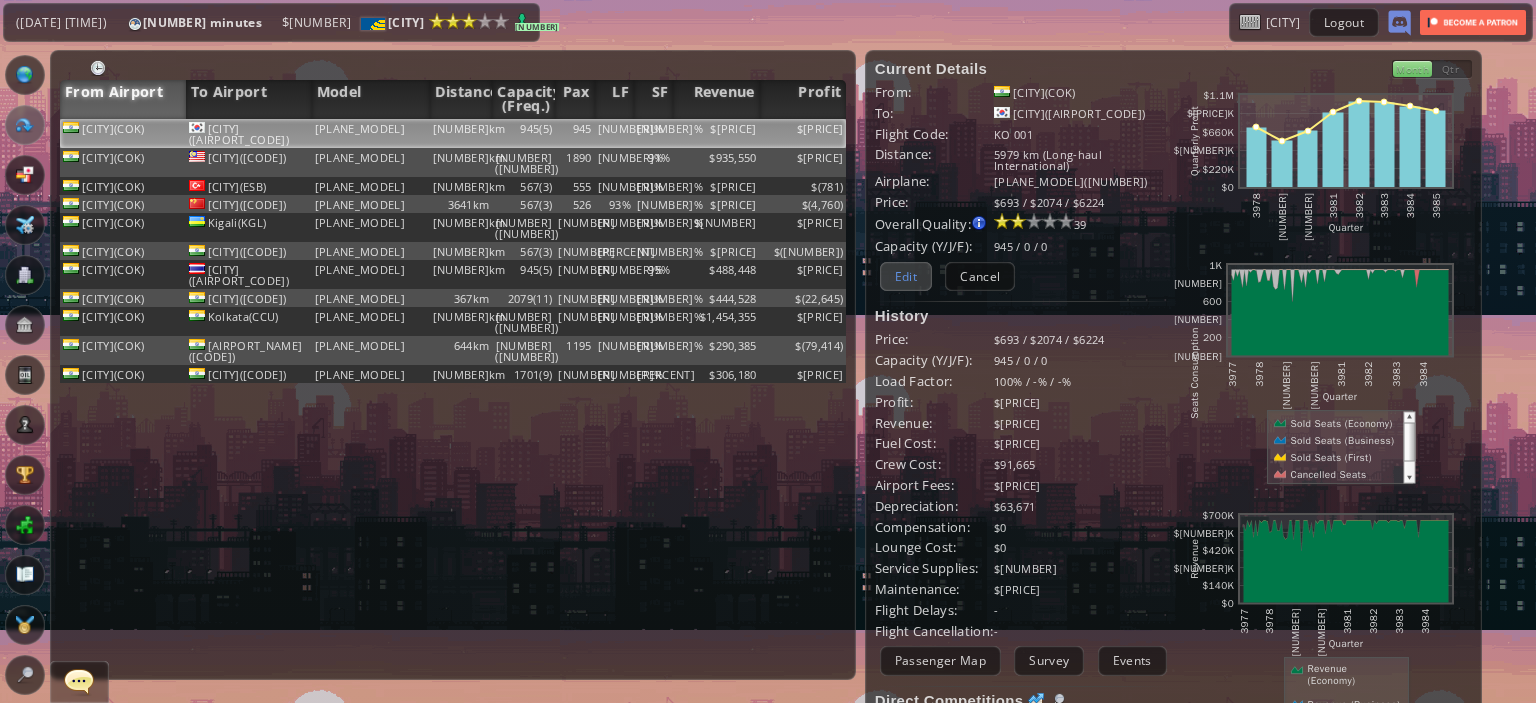 click on "Edit" at bounding box center (906, 276) 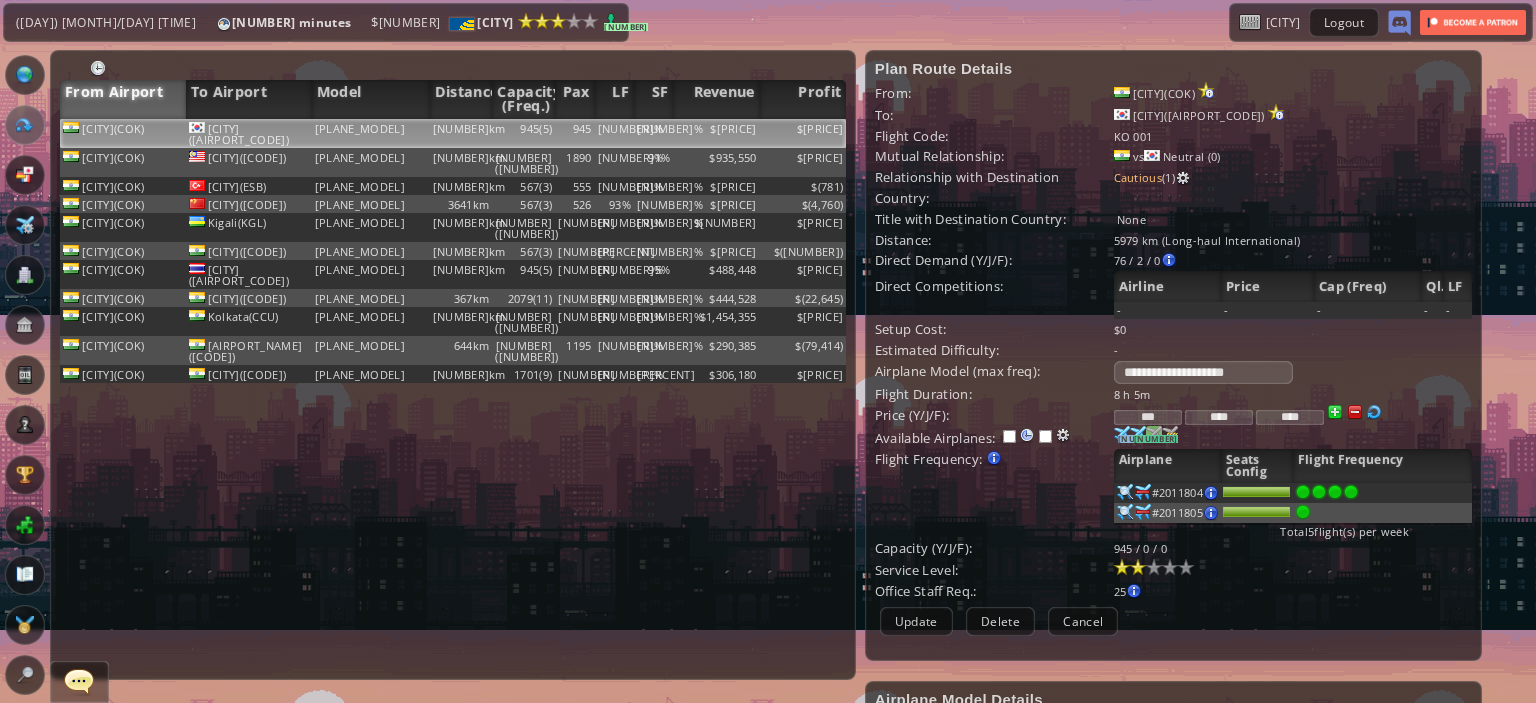 click on "[NUMBER]" at bounding box center (1124, 439) 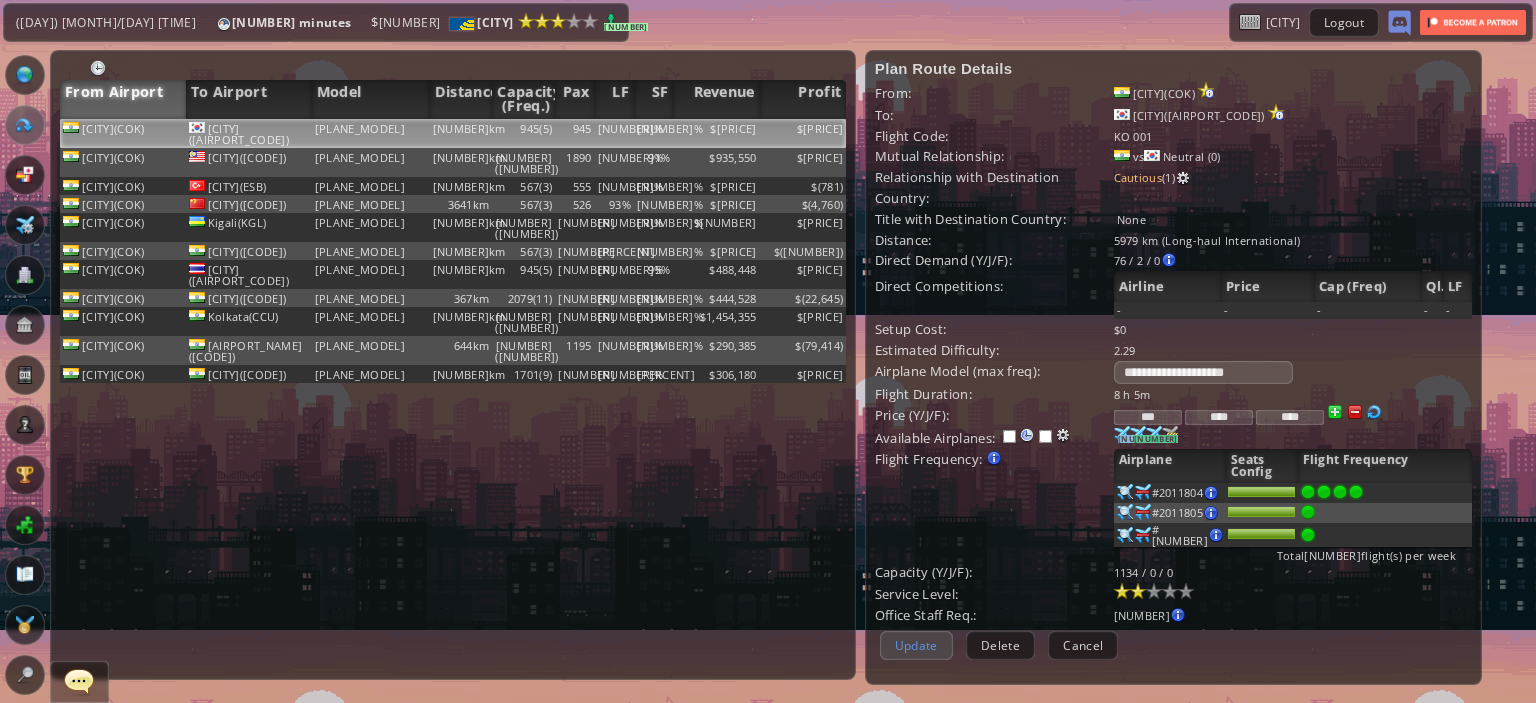 click on "Update" at bounding box center [916, 645] 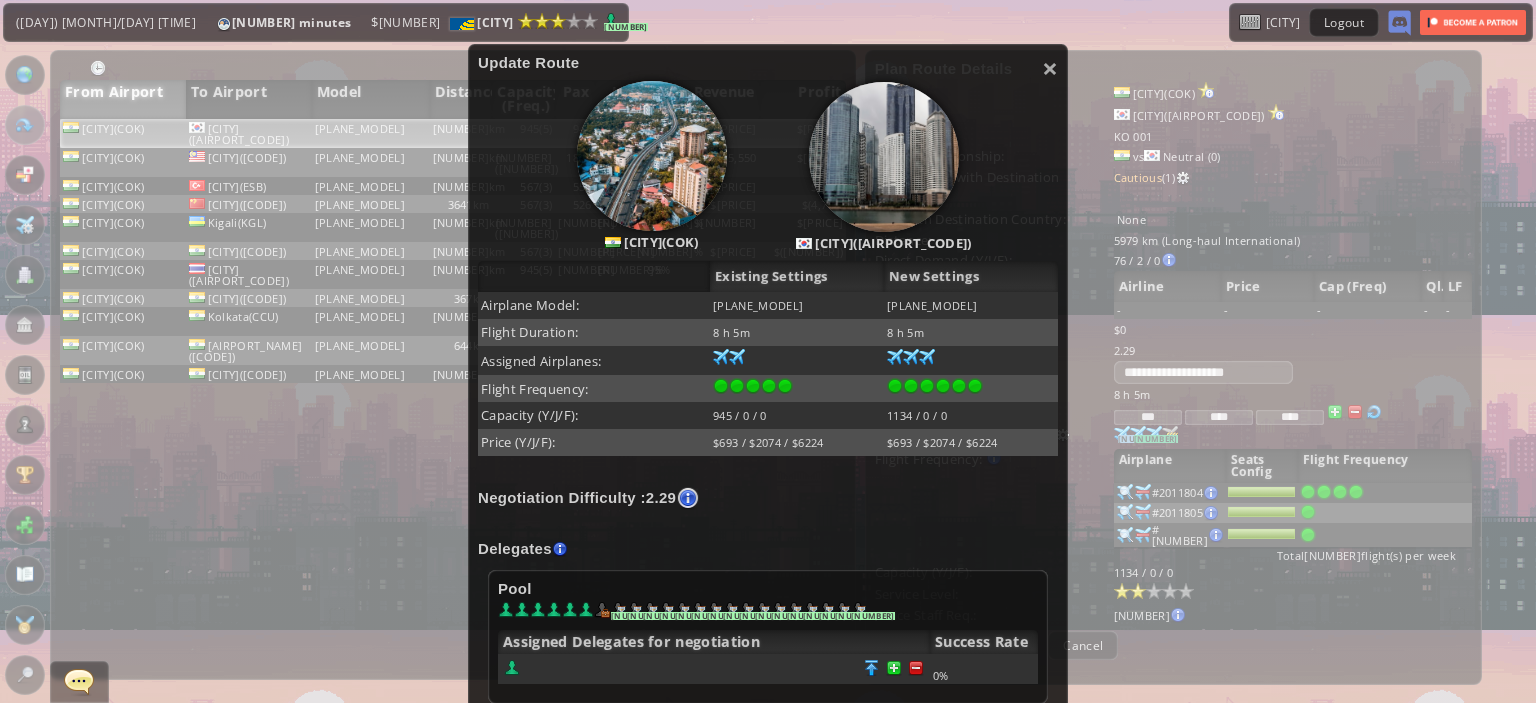 scroll, scrollTop: 490, scrollLeft: 0, axis: vertical 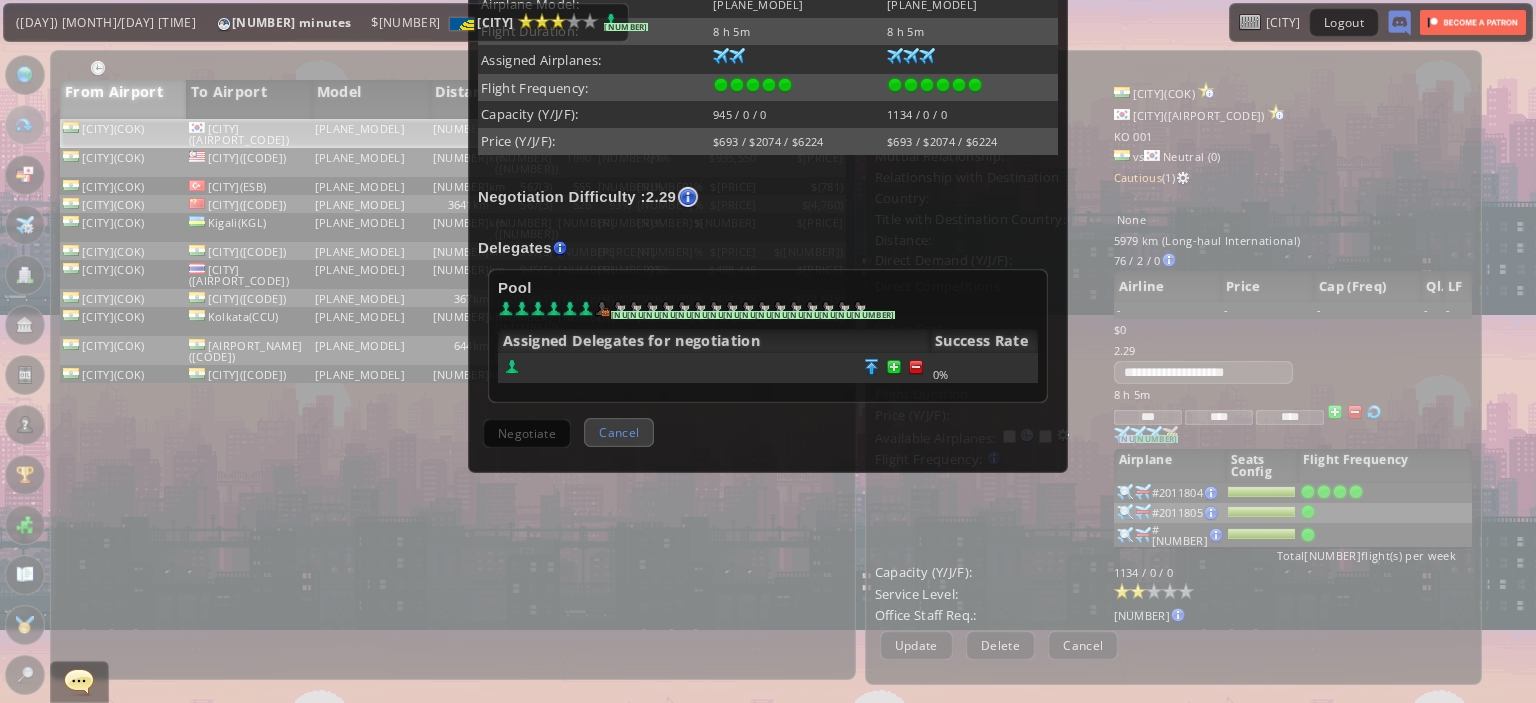 click on "Cancel" at bounding box center [619, 432] 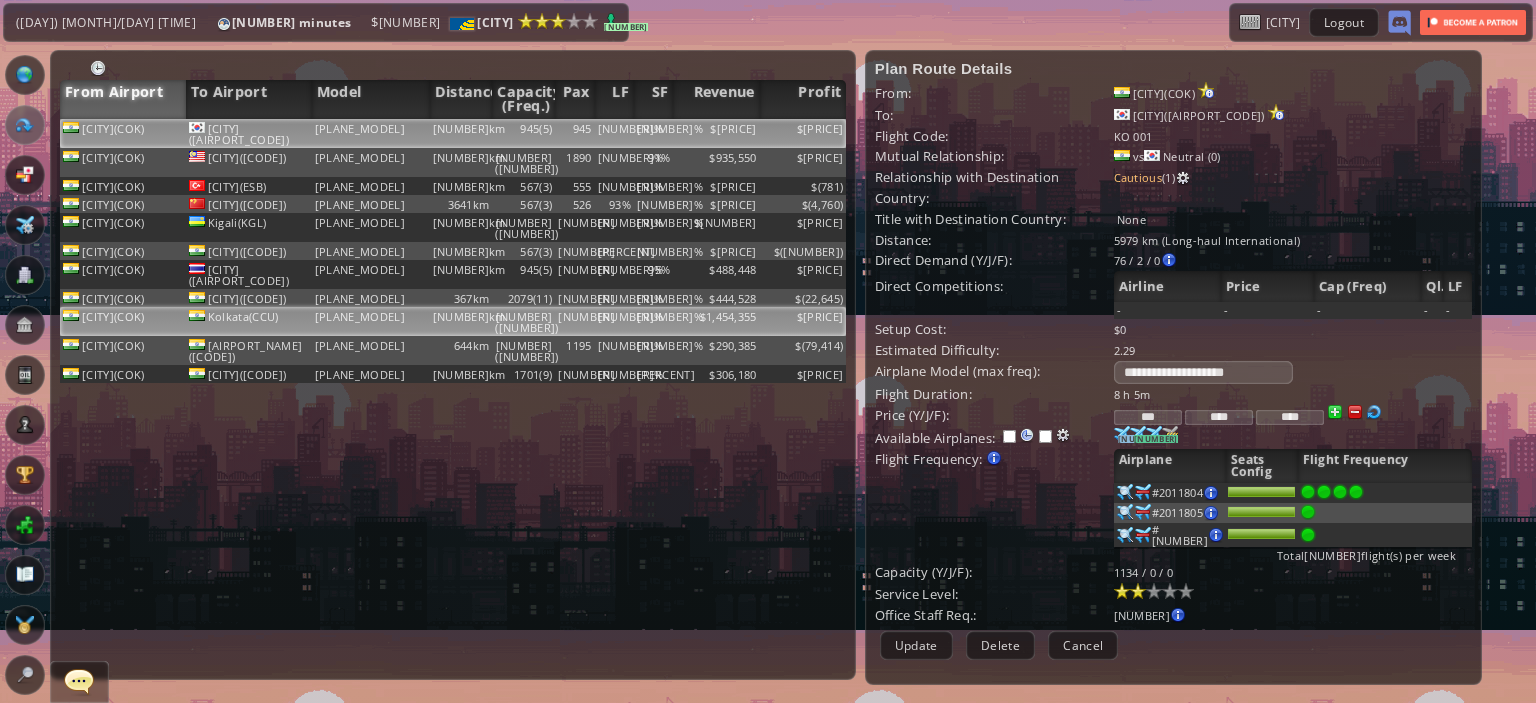 click on "[NUMBER]([NUMBER])" at bounding box center (523, 133) 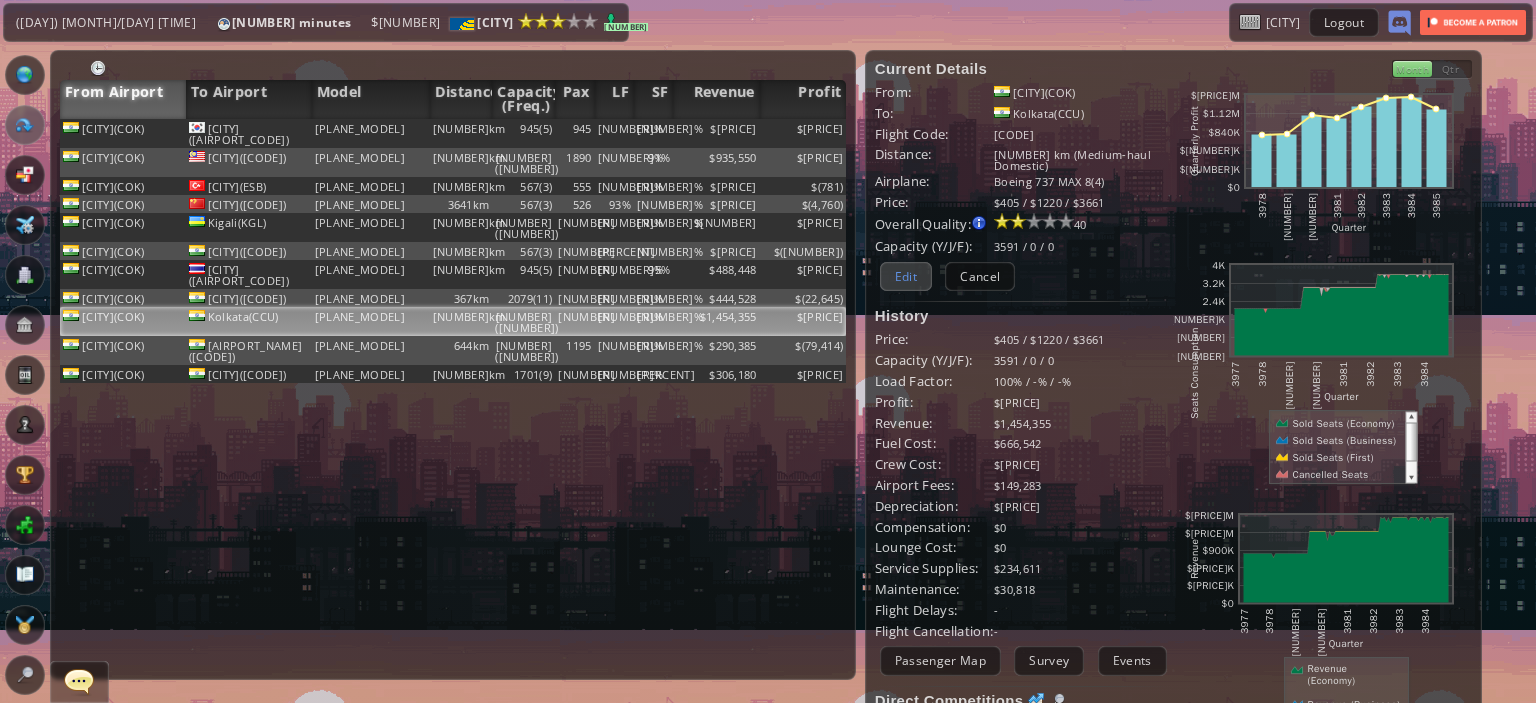 click on "Edit" at bounding box center [906, 276] 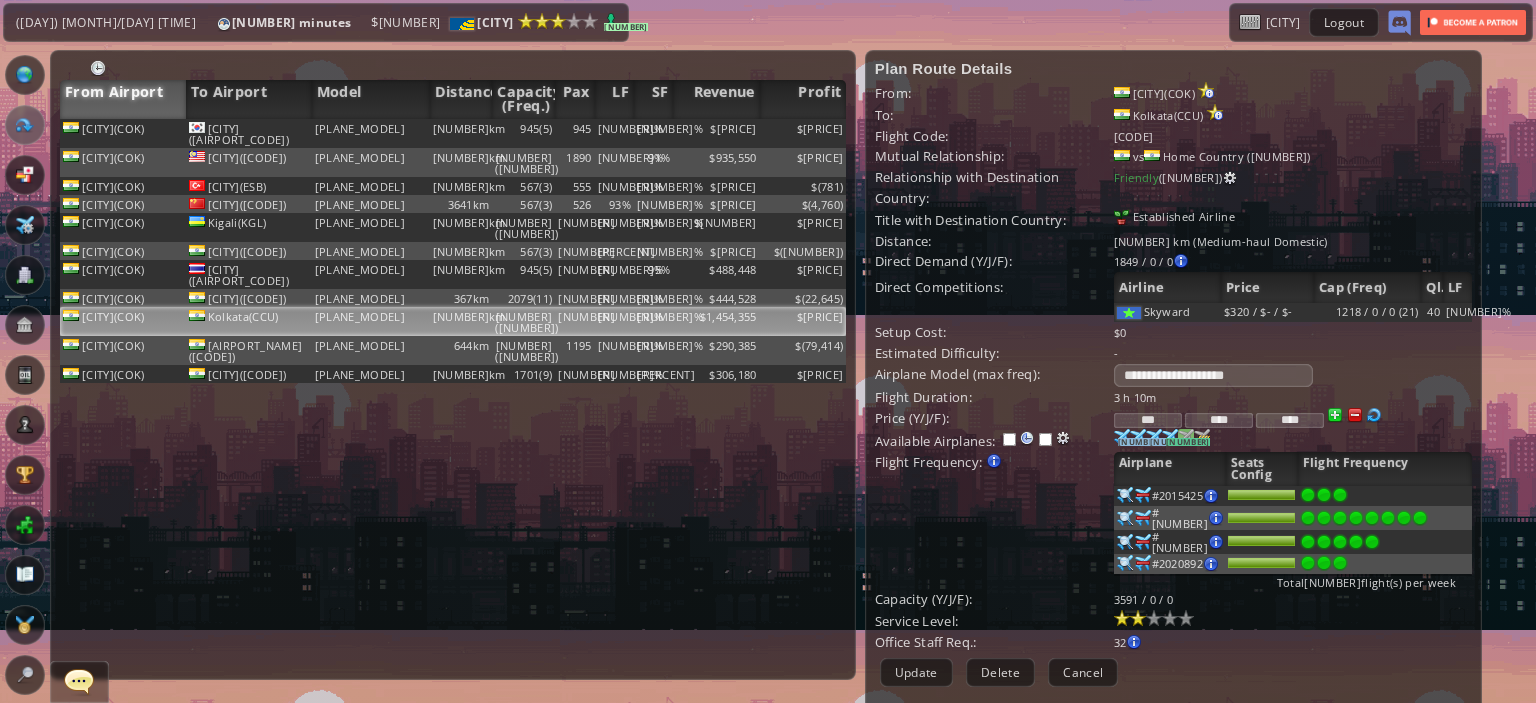 click at bounding box center (1122, 437) 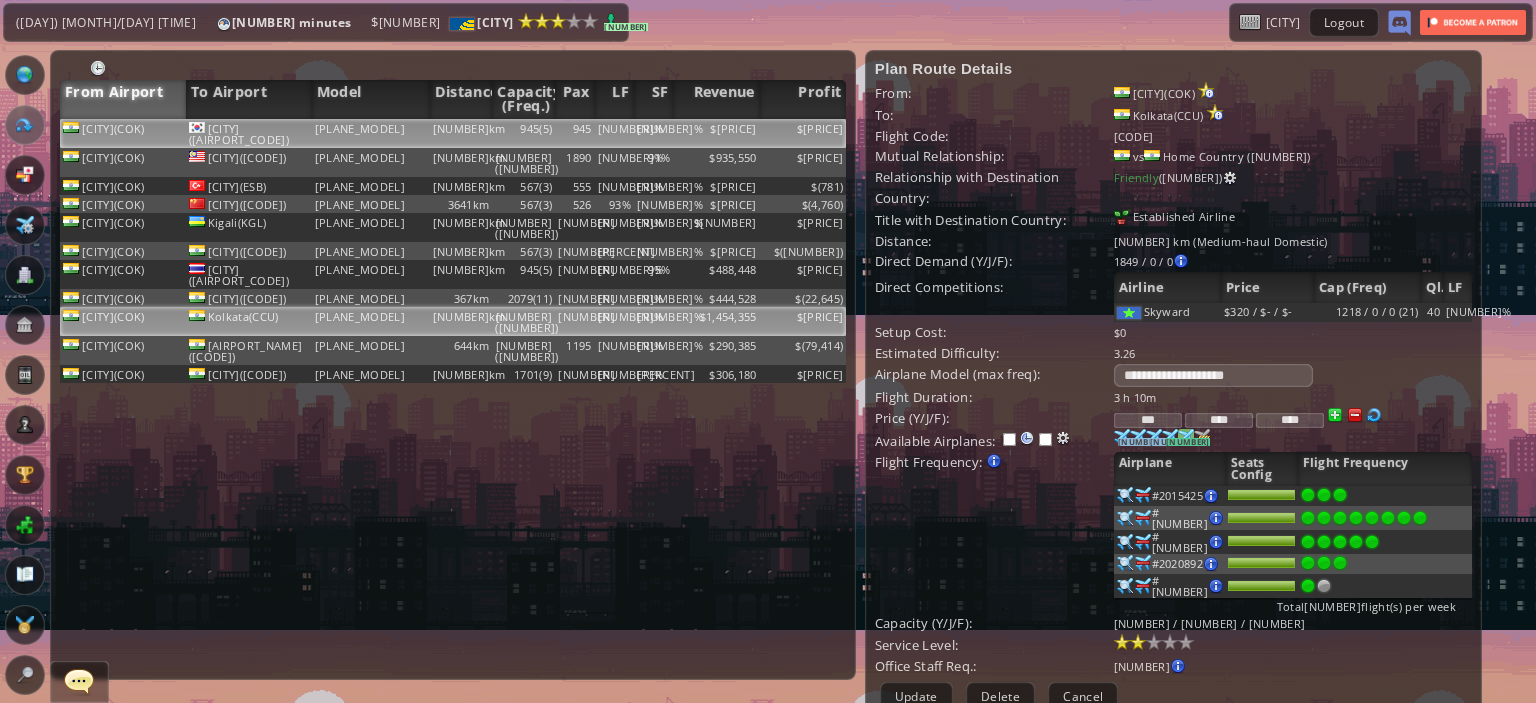 click on "$[PRICE]" at bounding box center (716, 133) 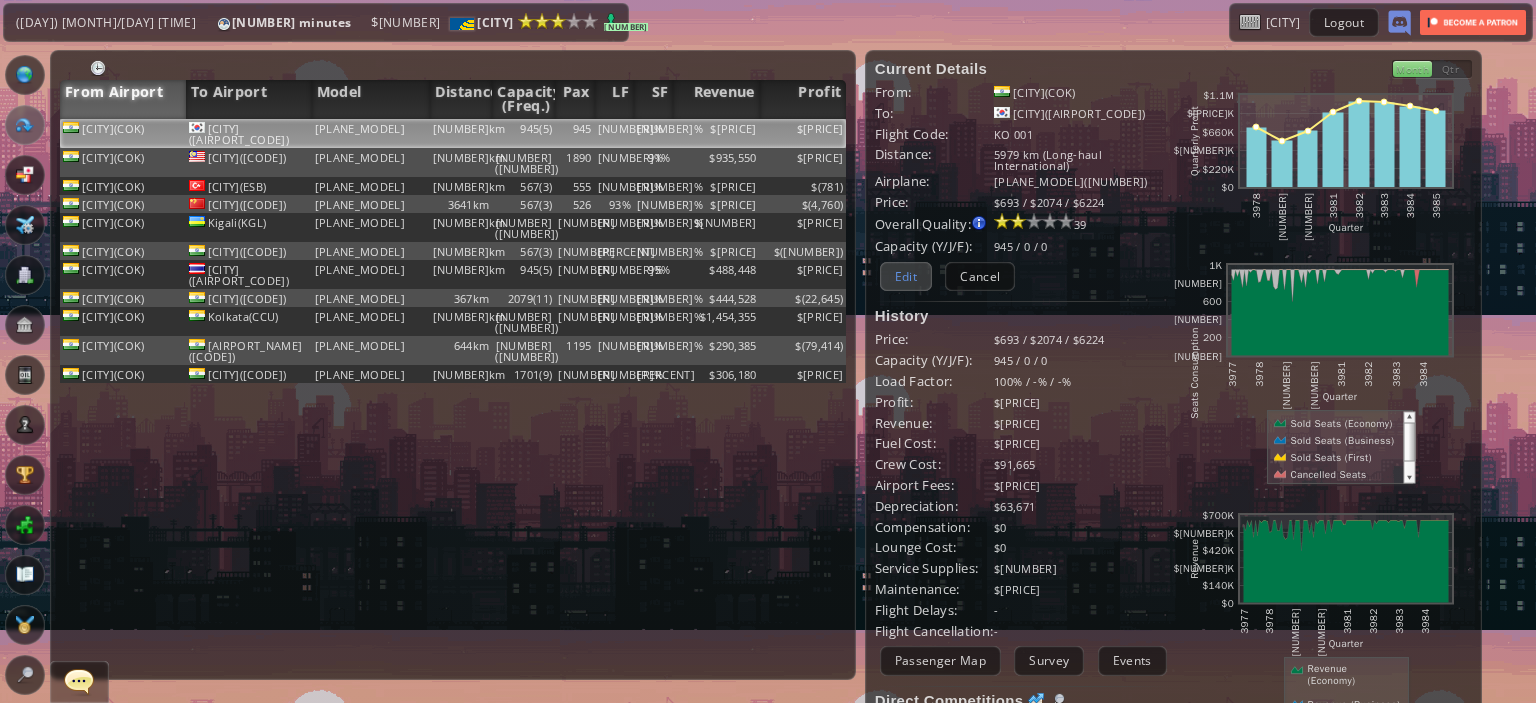 click on "Edit" at bounding box center [906, 276] 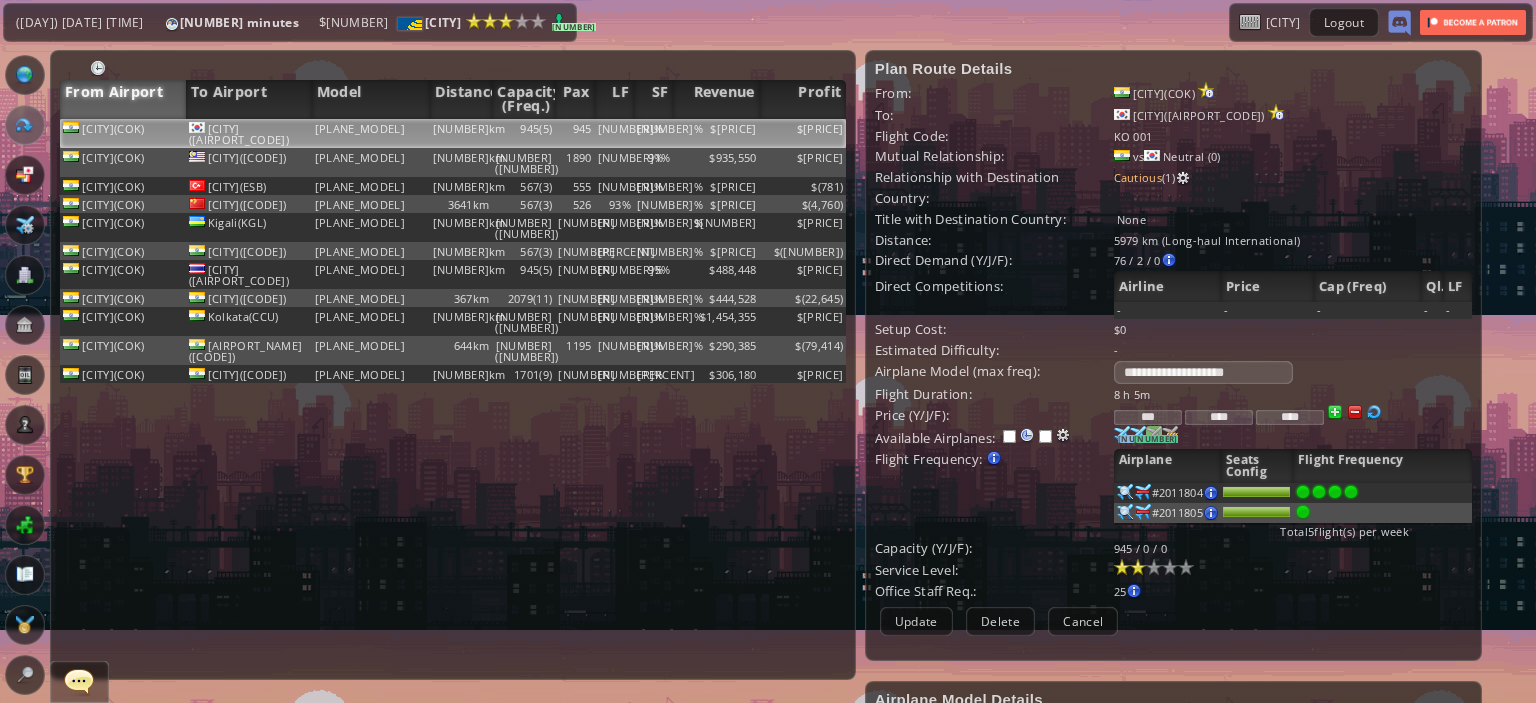 click on "[NUMBER]" at bounding box center [1124, 439] 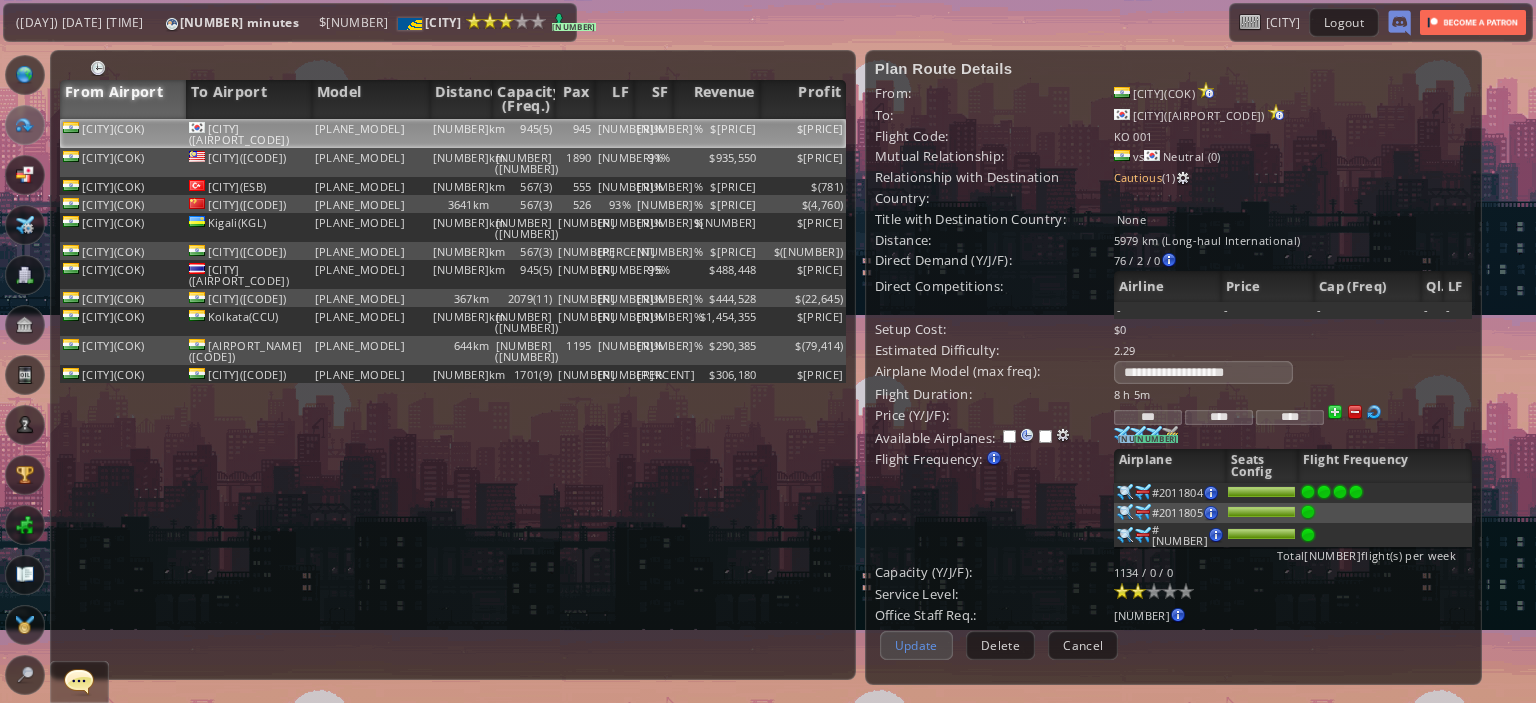 click on "Update" at bounding box center [916, 645] 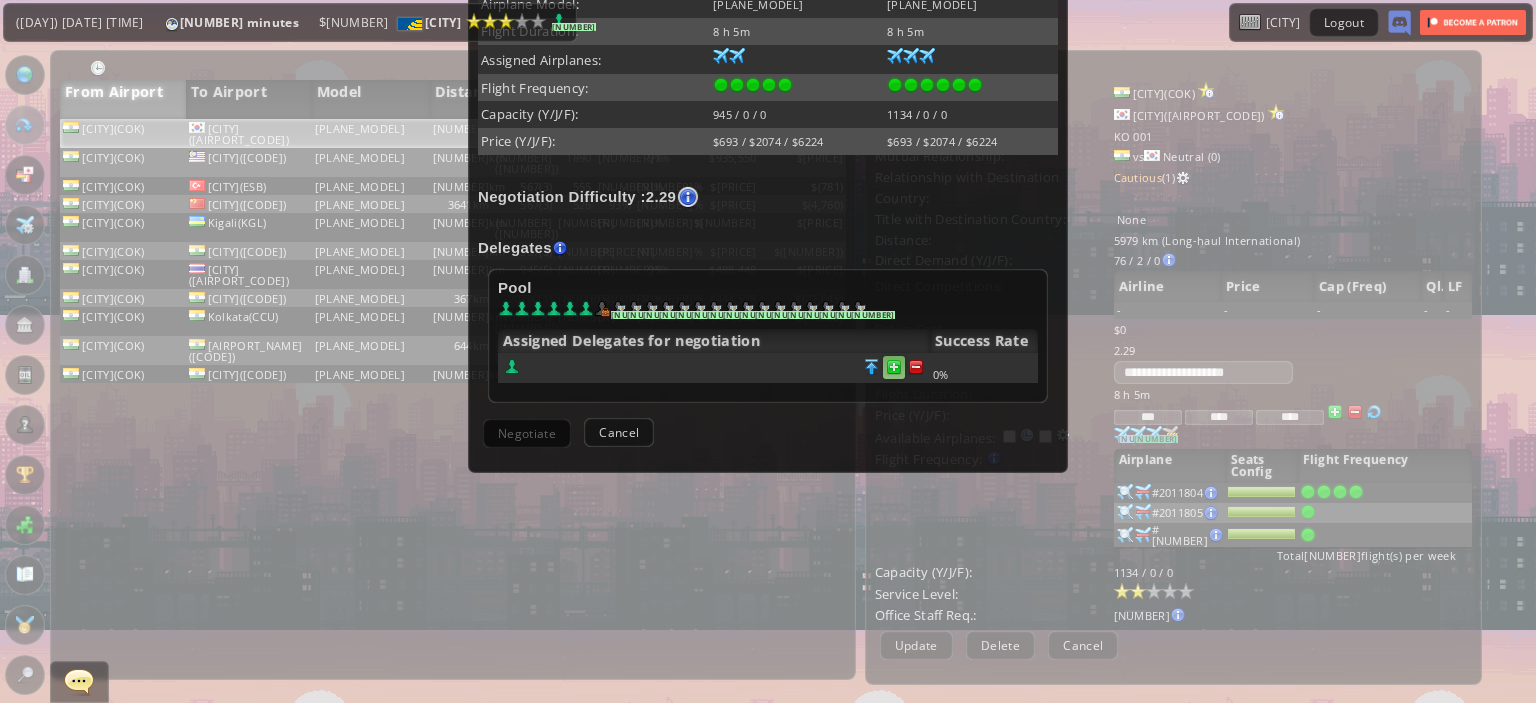 click at bounding box center (916, 367) 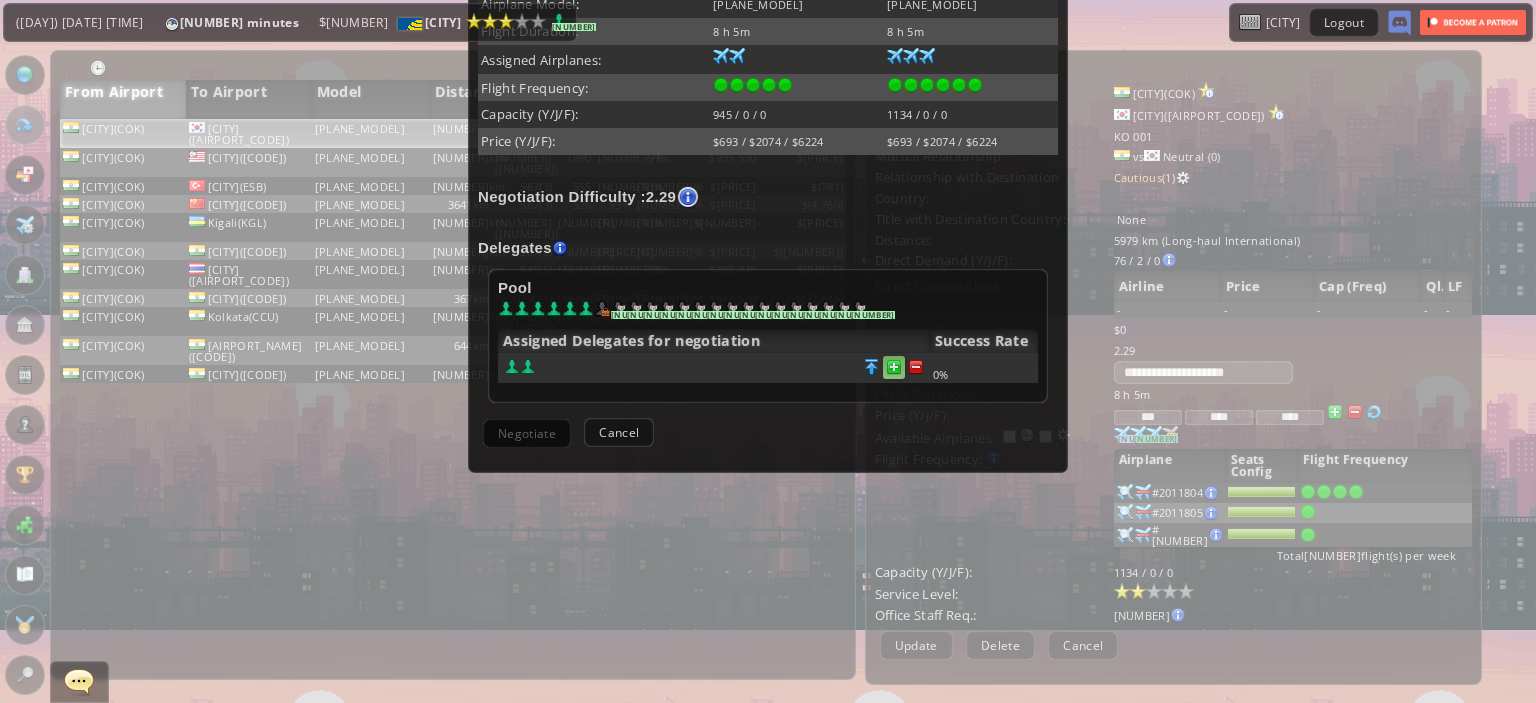 click at bounding box center [916, 367] 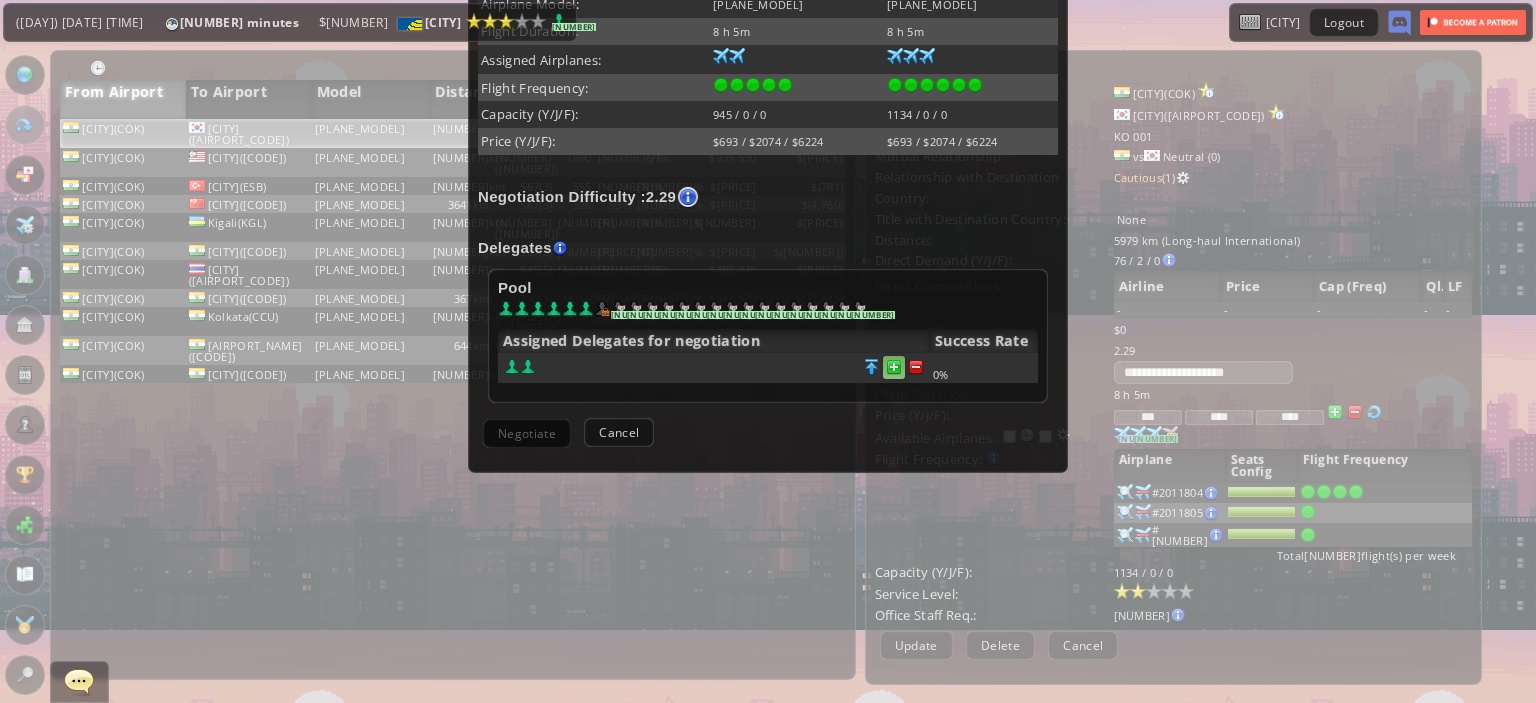scroll, scrollTop: 488, scrollLeft: 0, axis: vertical 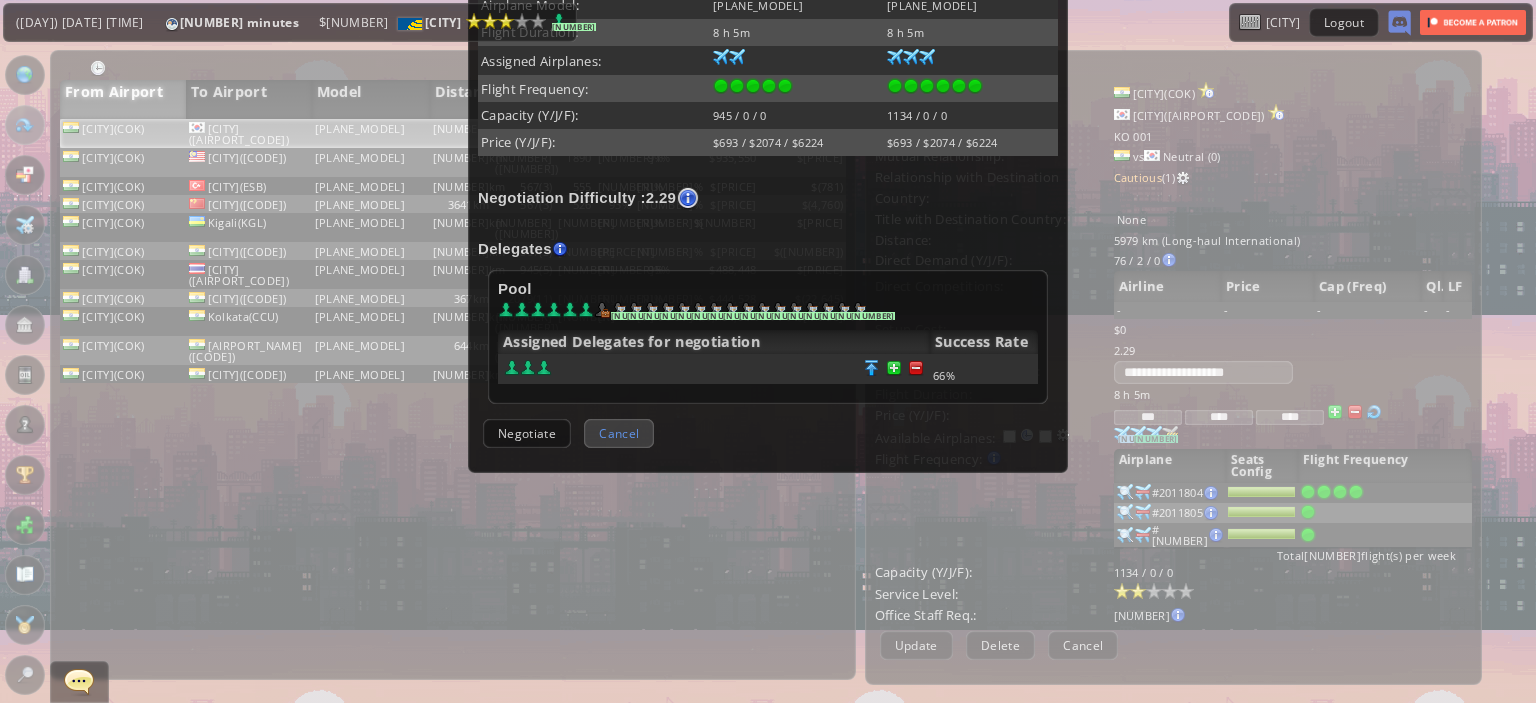 click on "Cancel" at bounding box center (619, 433) 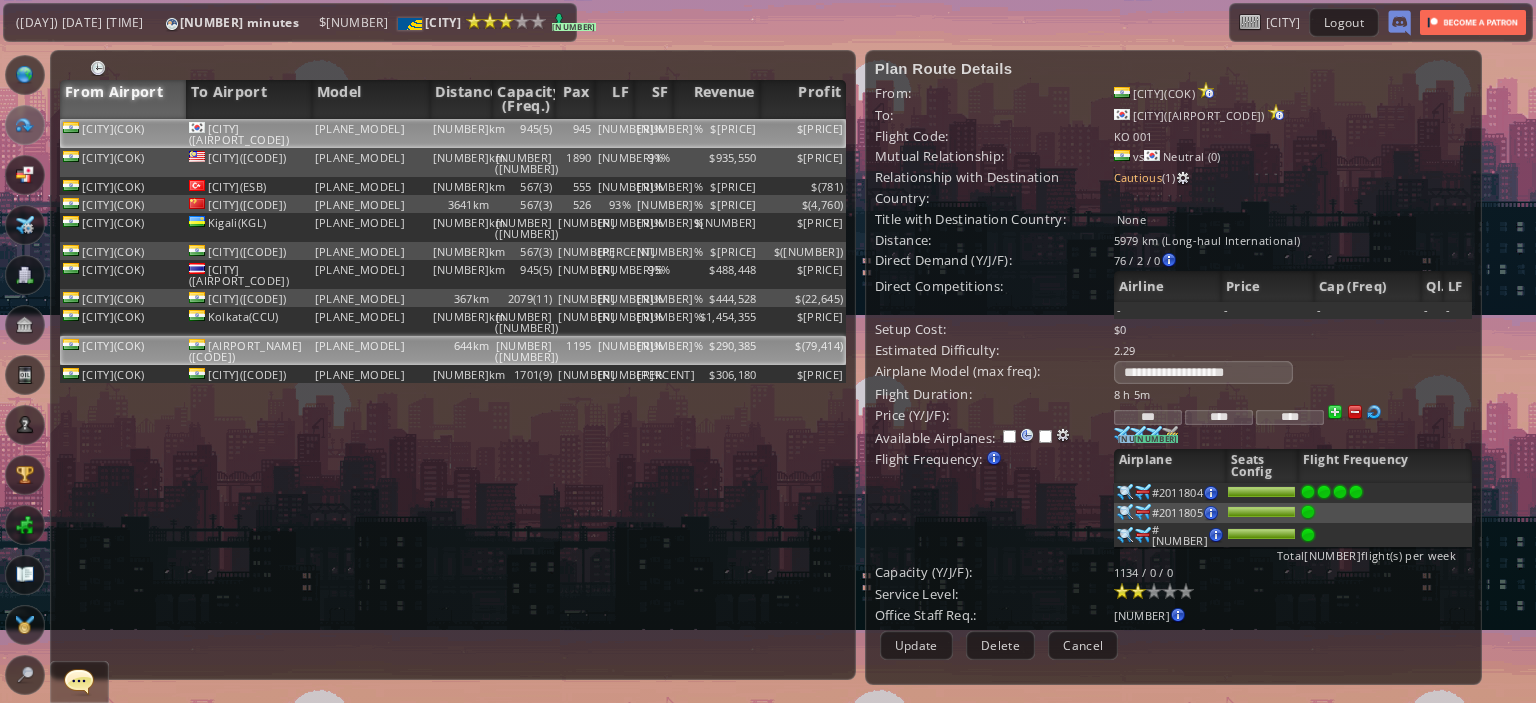 click on "$290,385" at bounding box center (716, 133) 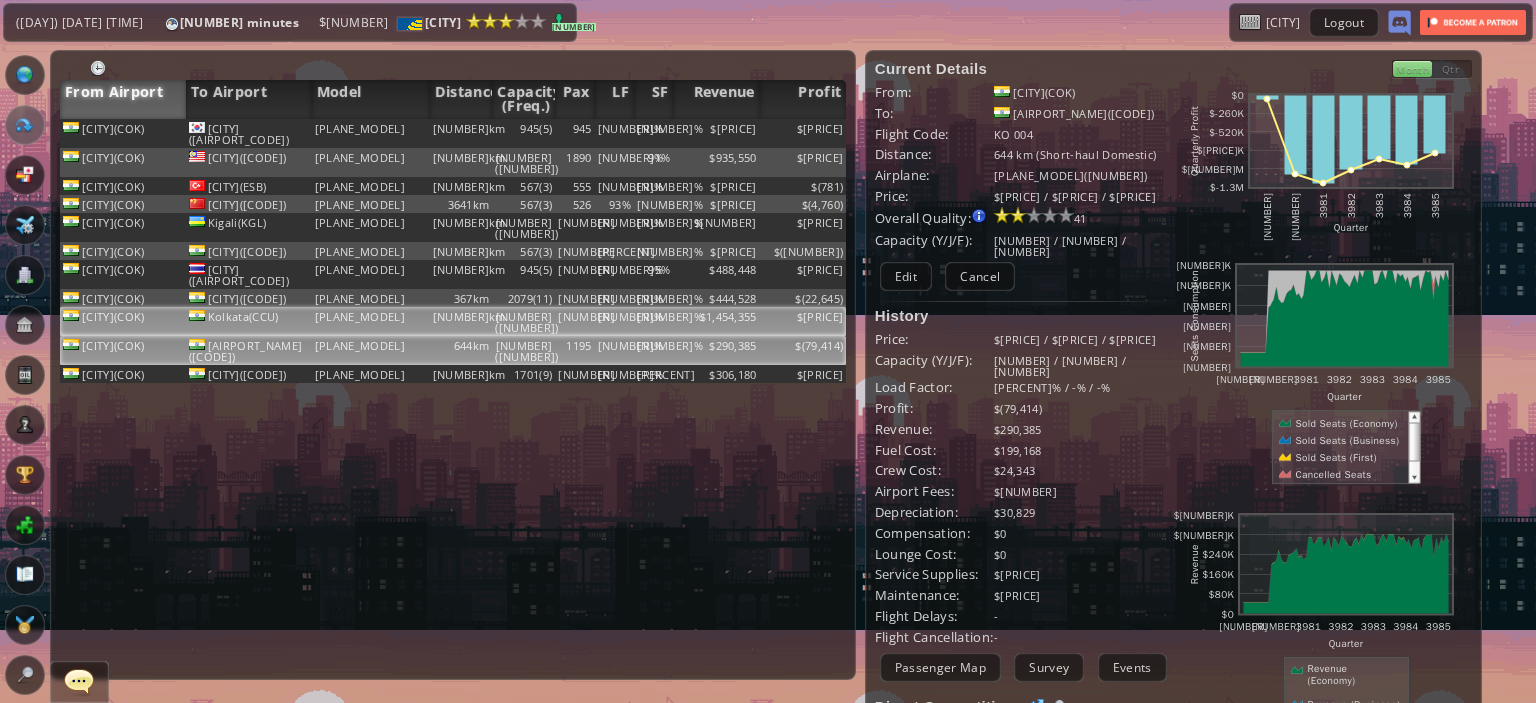 click on "$1,454,355" at bounding box center (716, 133) 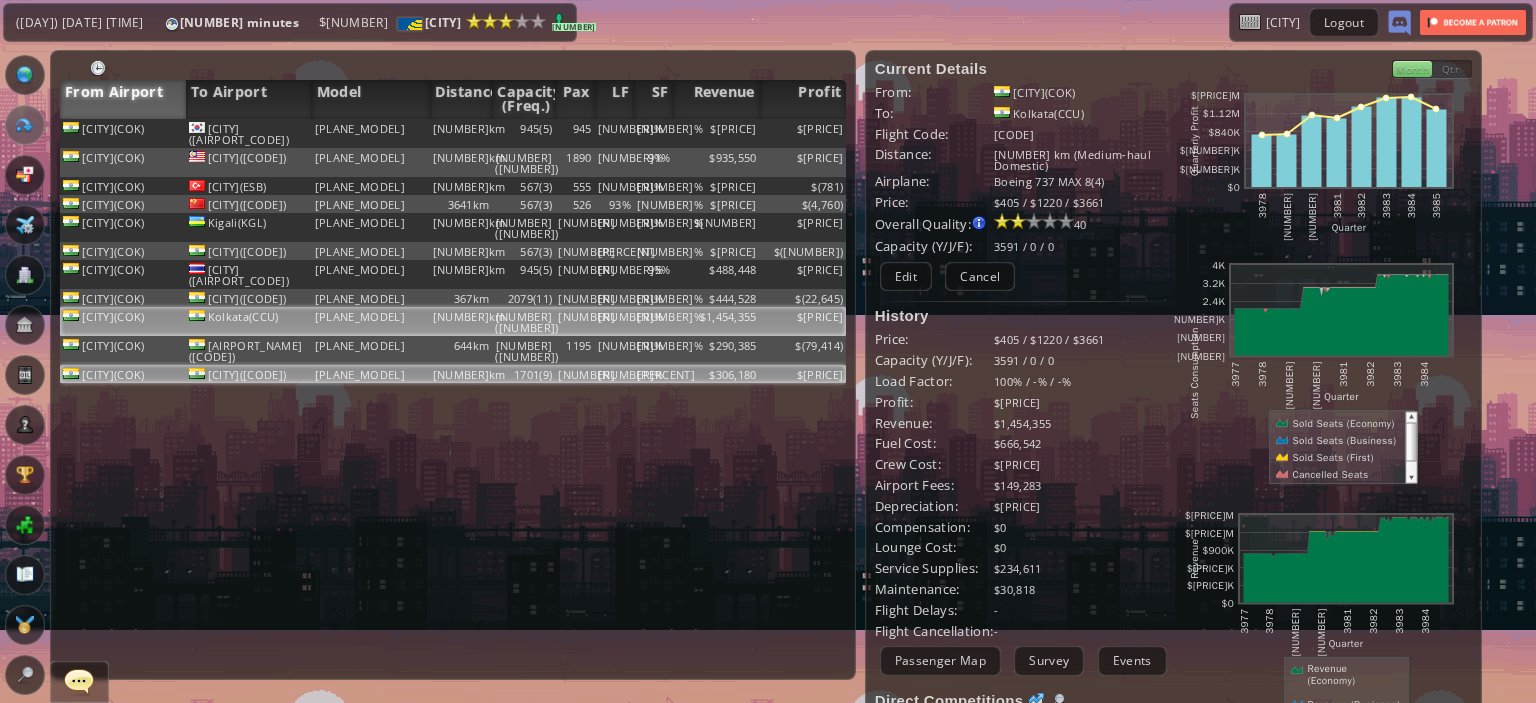 click on "$[PRICE]" at bounding box center [803, 133] 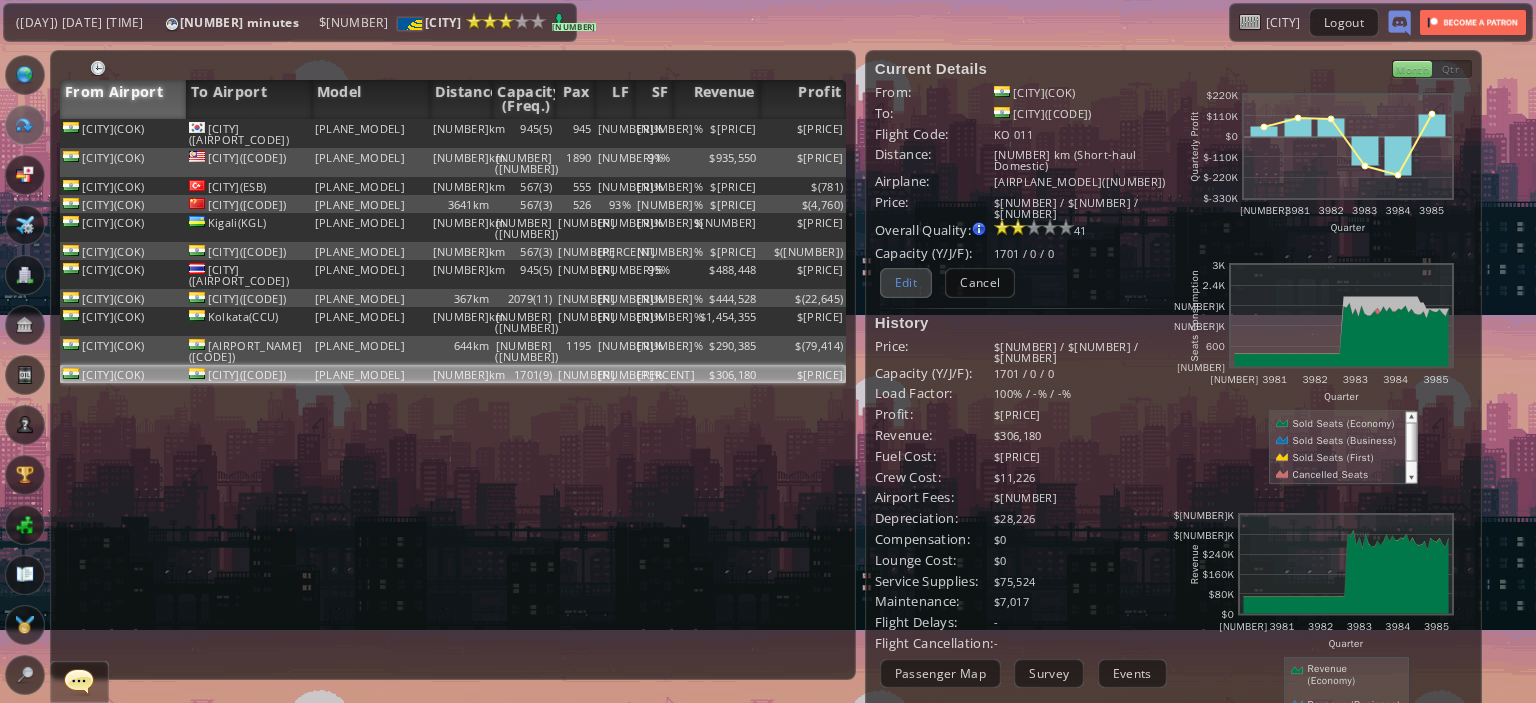 click on "Edit" at bounding box center (906, 282) 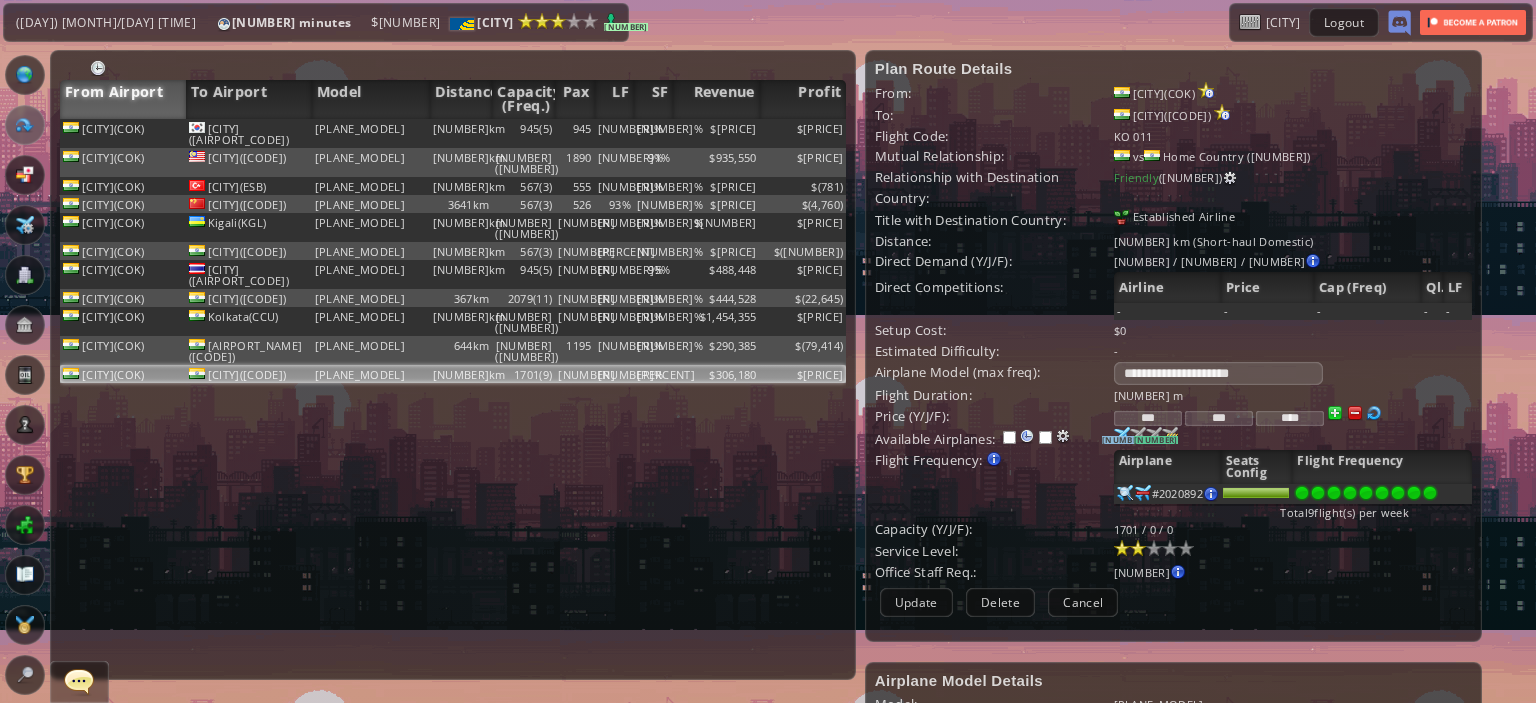 scroll, scrollTop: 102, scrollLeft: 0, axis: vertical 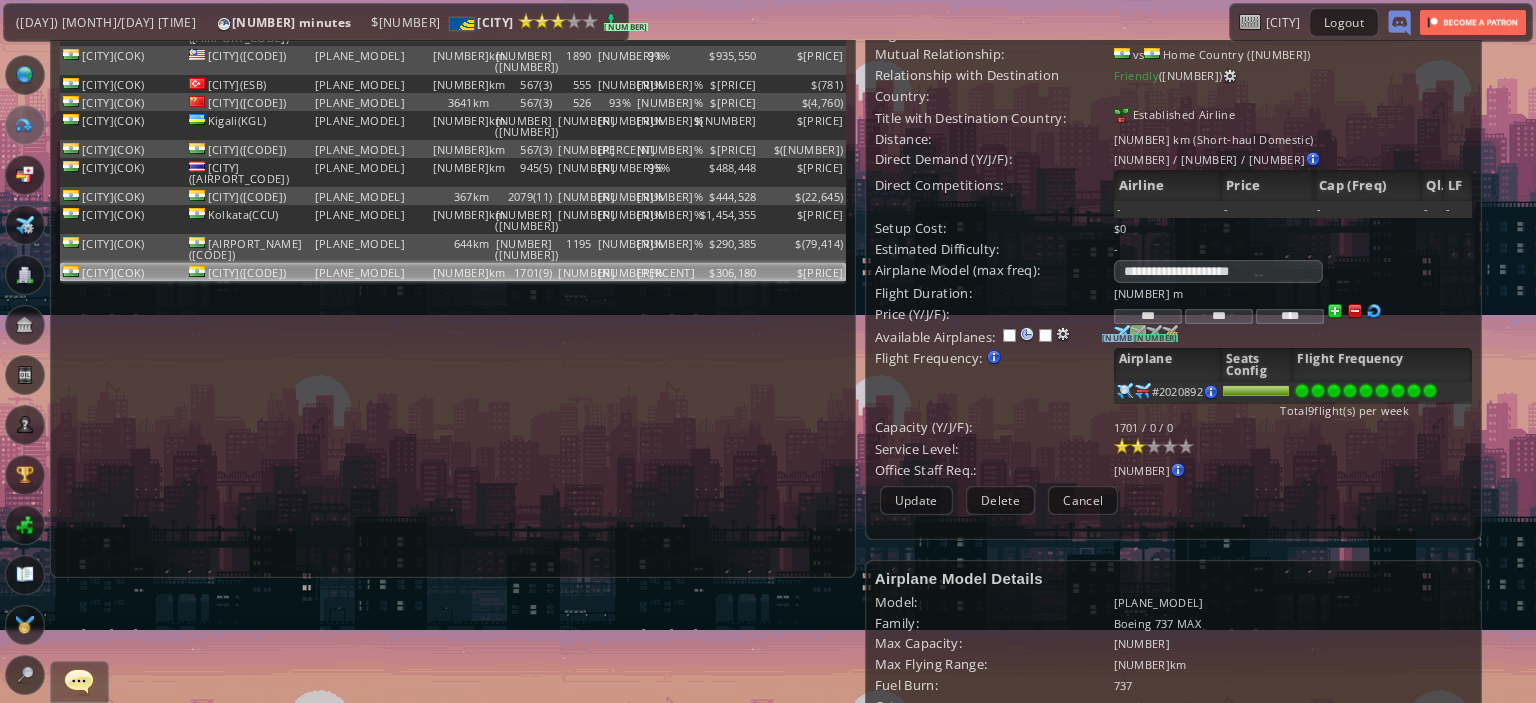 click on "[NUMBER]" at bounding box center (1124, 338) 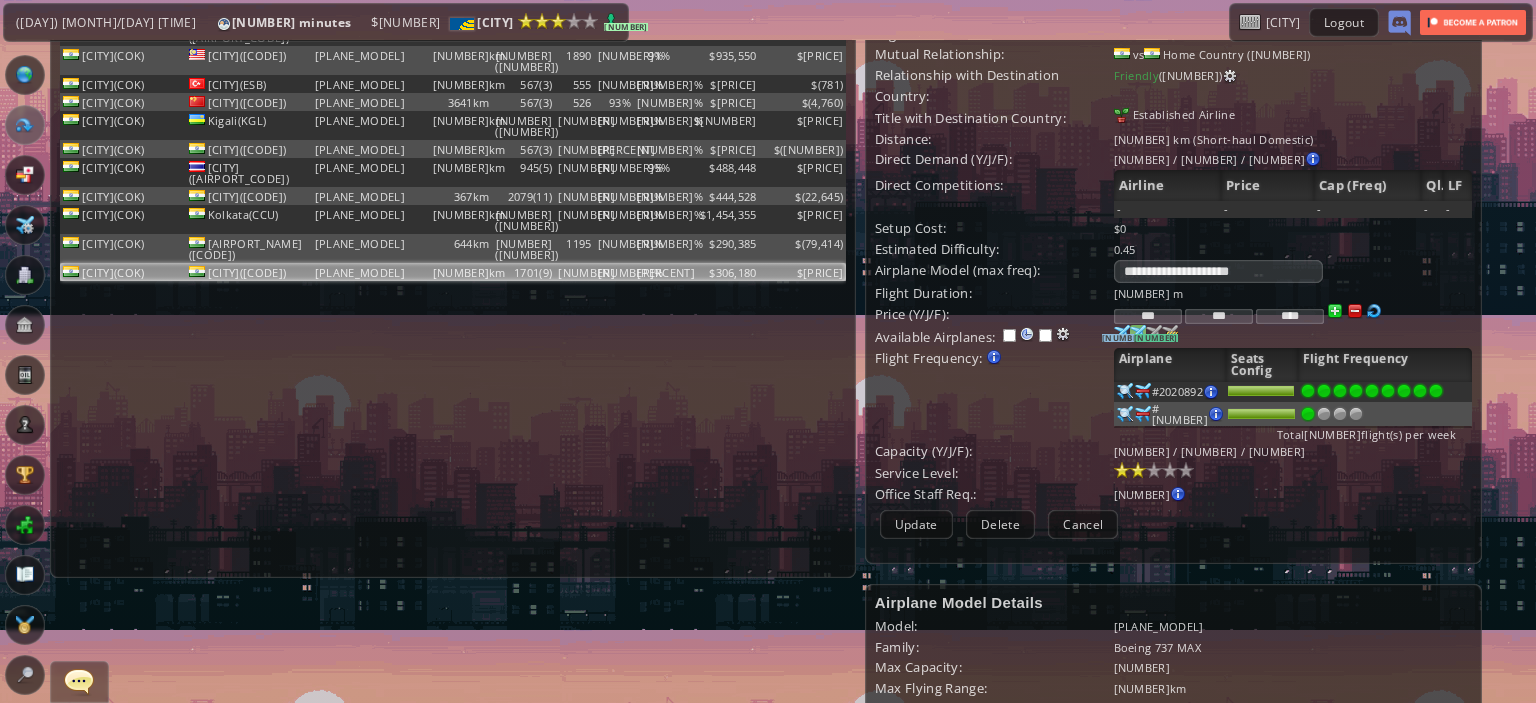 click at bounding box center [1122, 333] 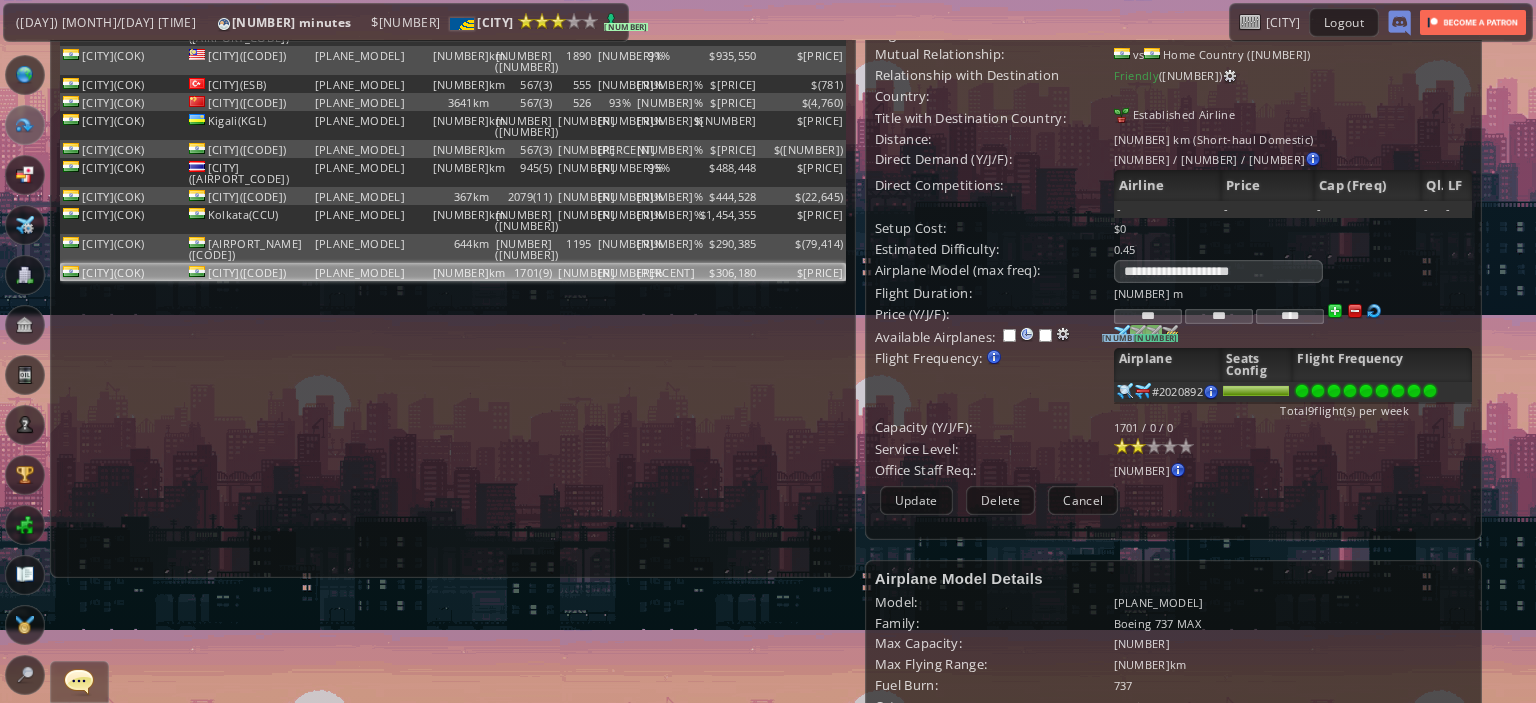 click on "94" at bounding box center (1124, 338) 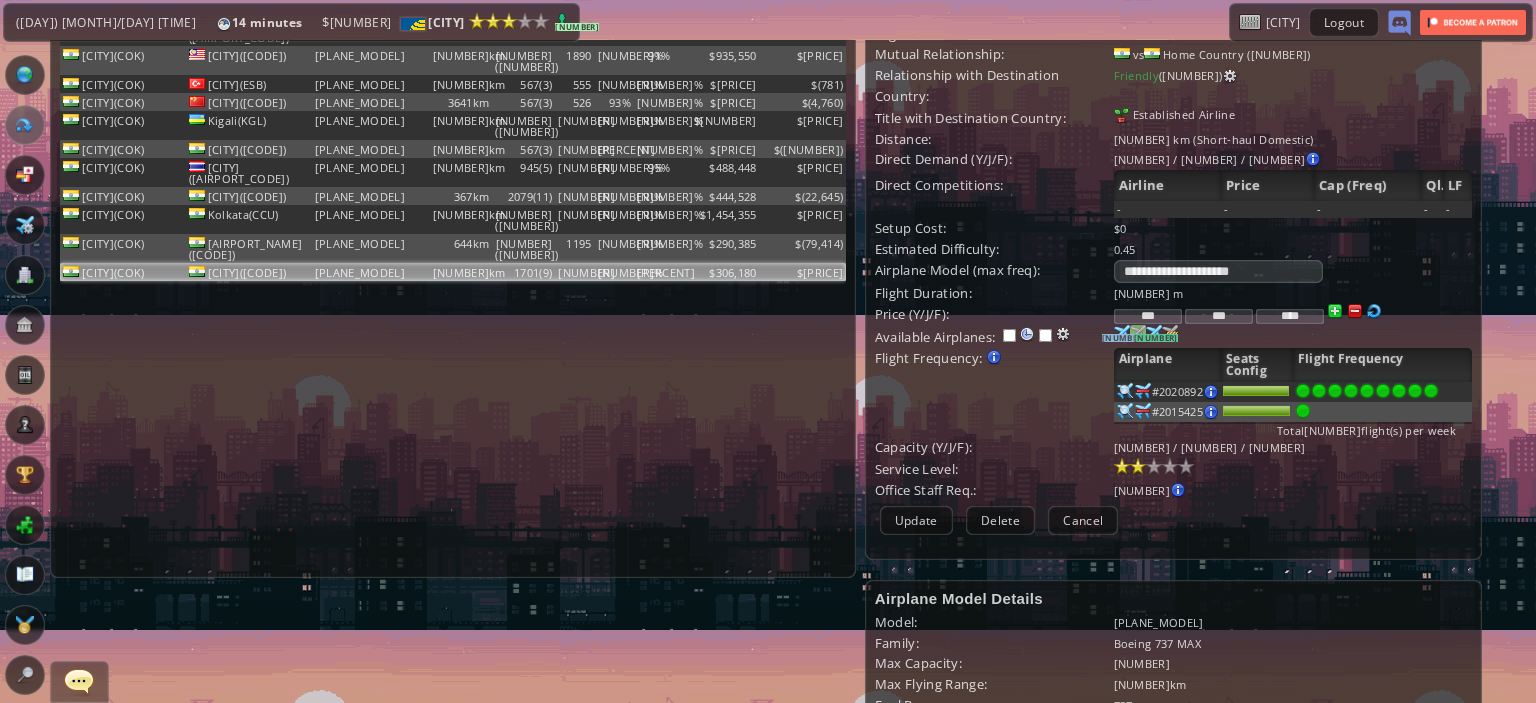 click on "[NUMBER]" at bounding box center (1124, 338) 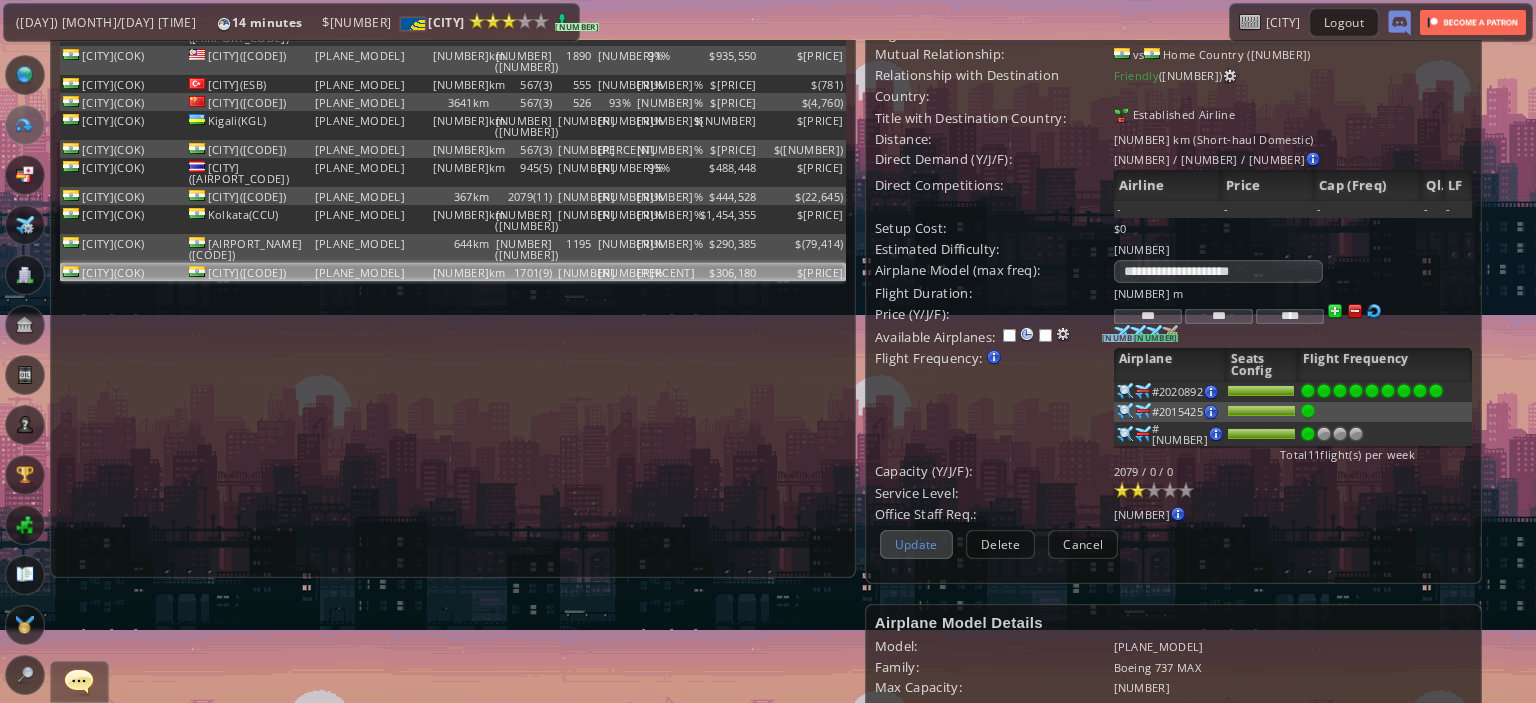 click on "Update" at bounding box center [916, 544] 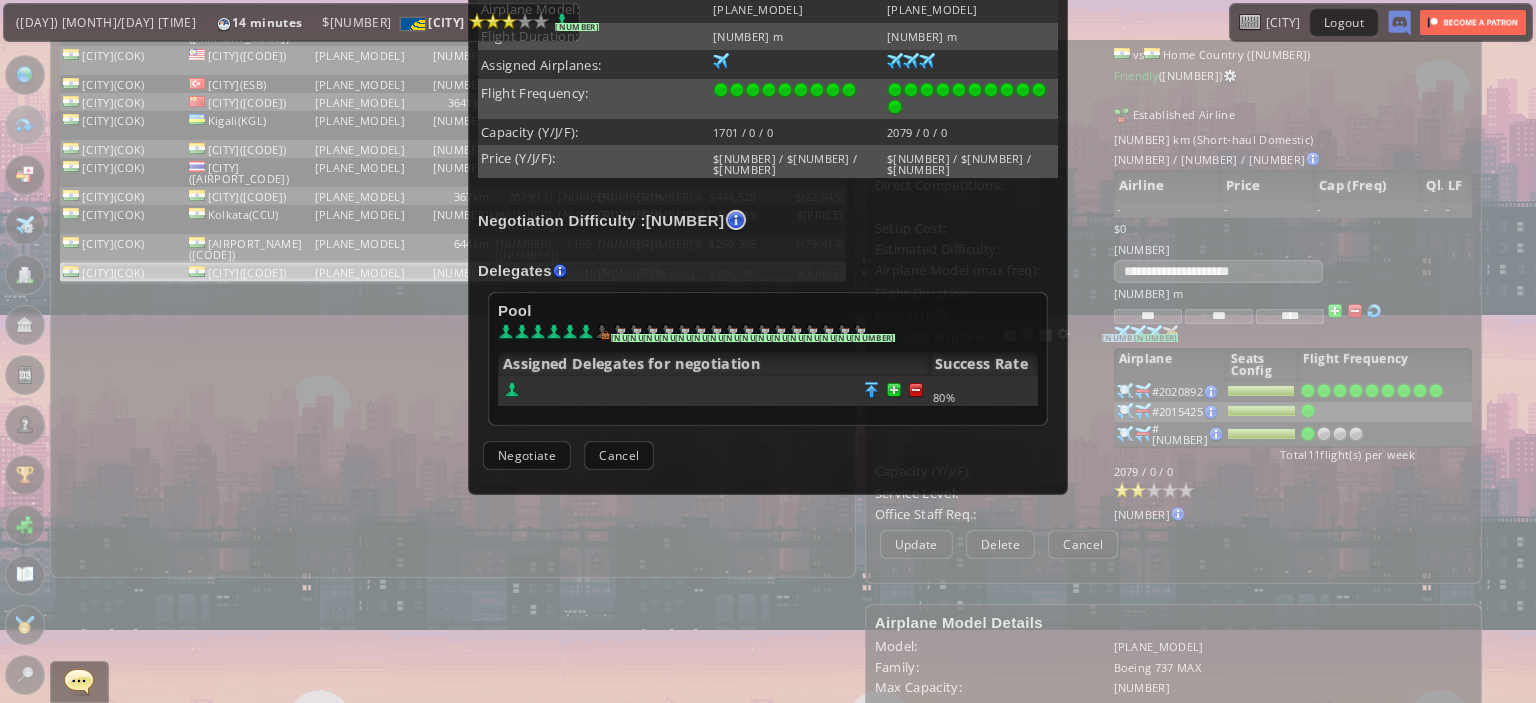 scroll, scrollTop: 483, scrollLeft: 0, axis: vertical 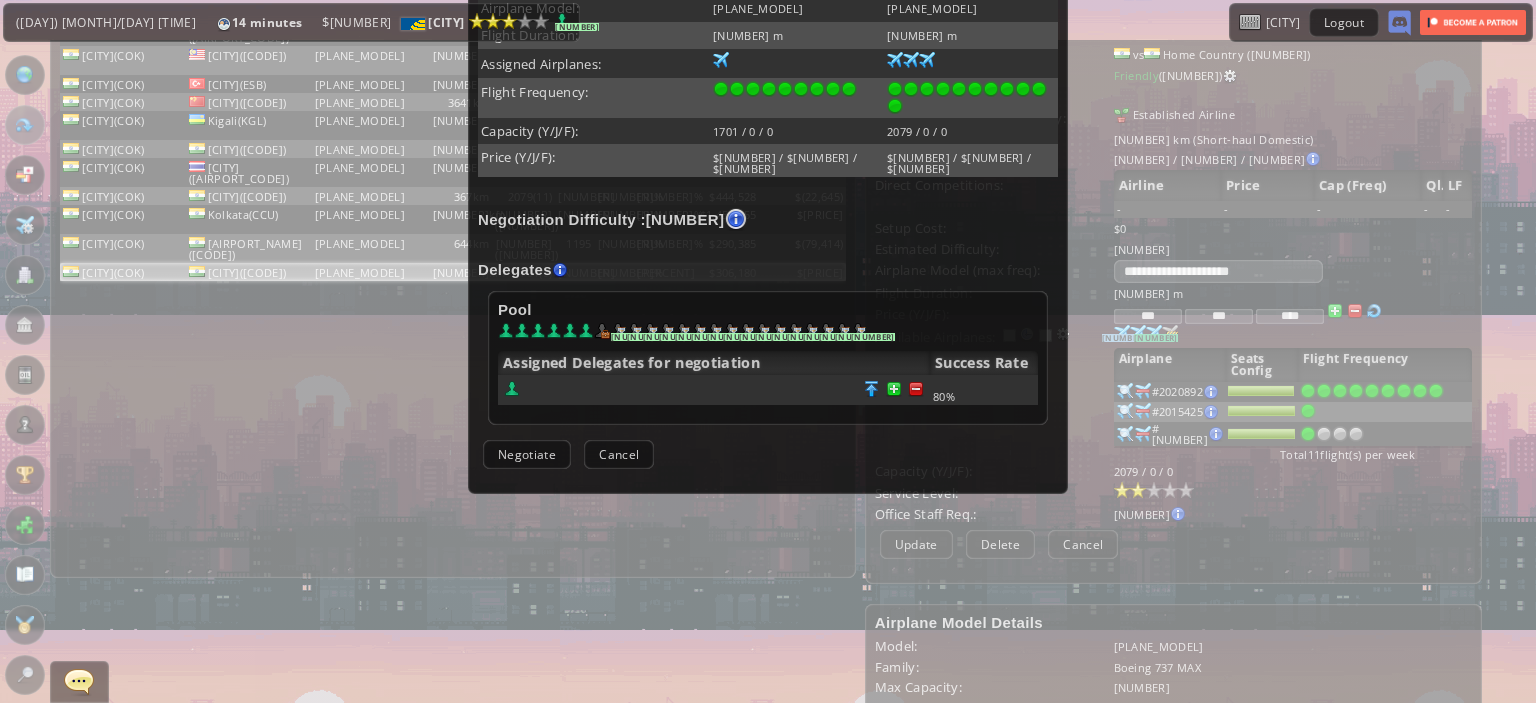 click on "Confirm Negotiate Cancel" at bounding box center (768, 454) 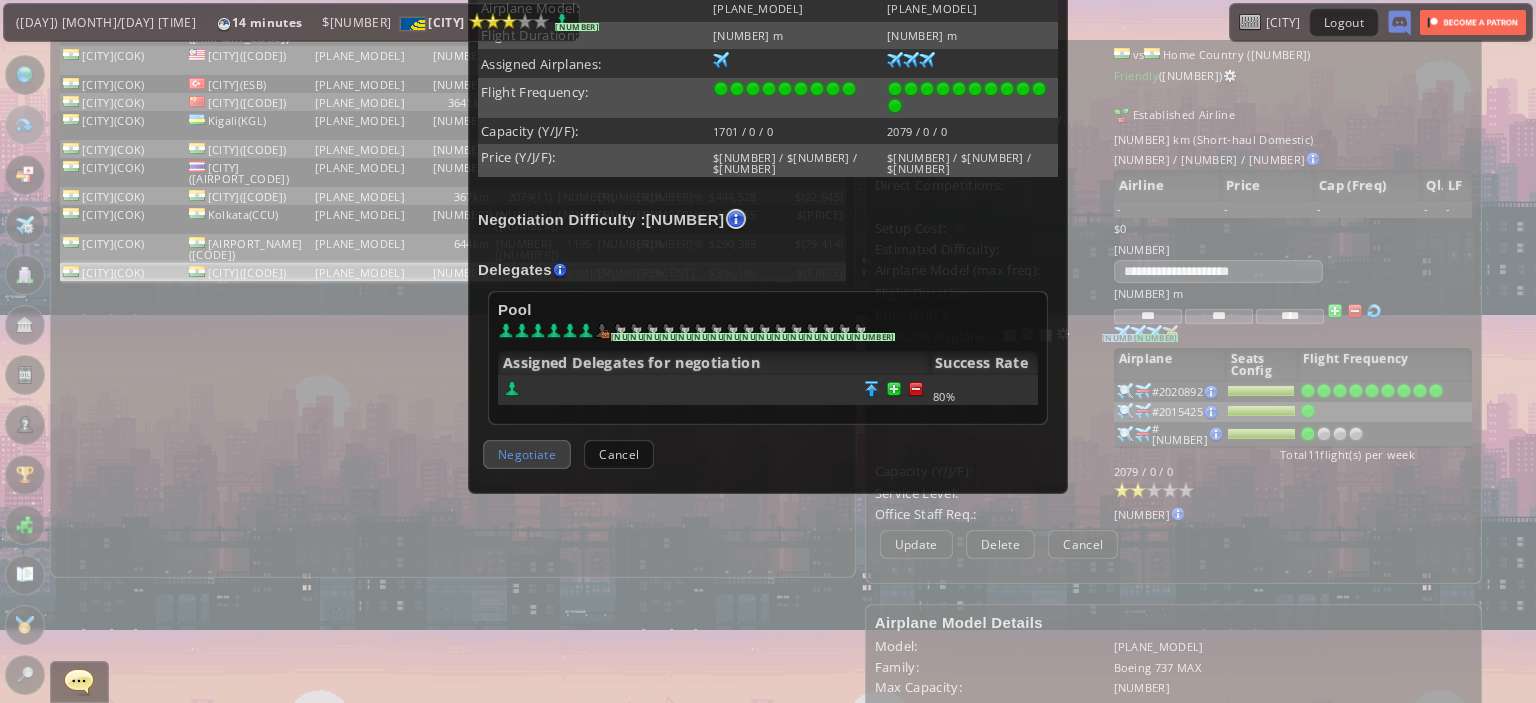 click on "Negotiate" at bounding box center [527, 454] 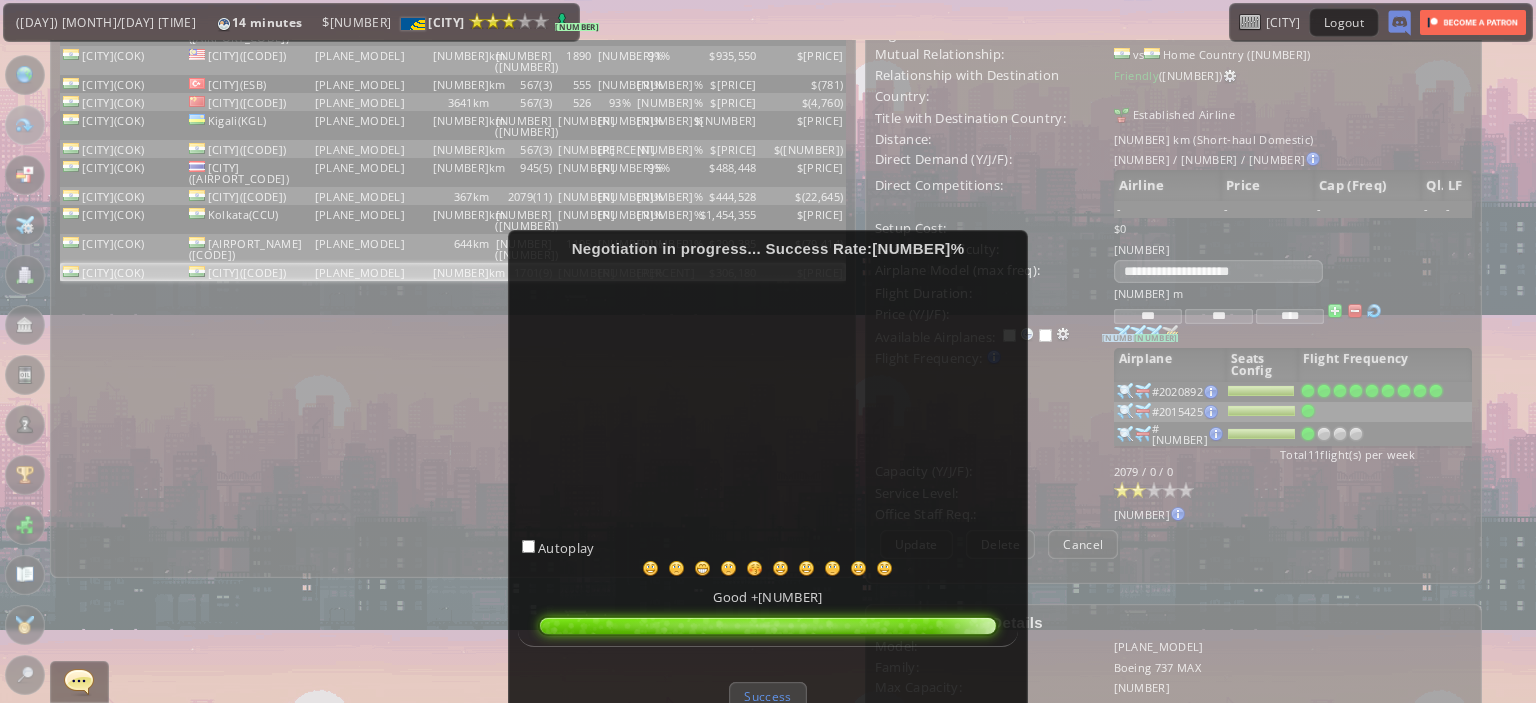 click on "Success" at bounding box center (767, 696) 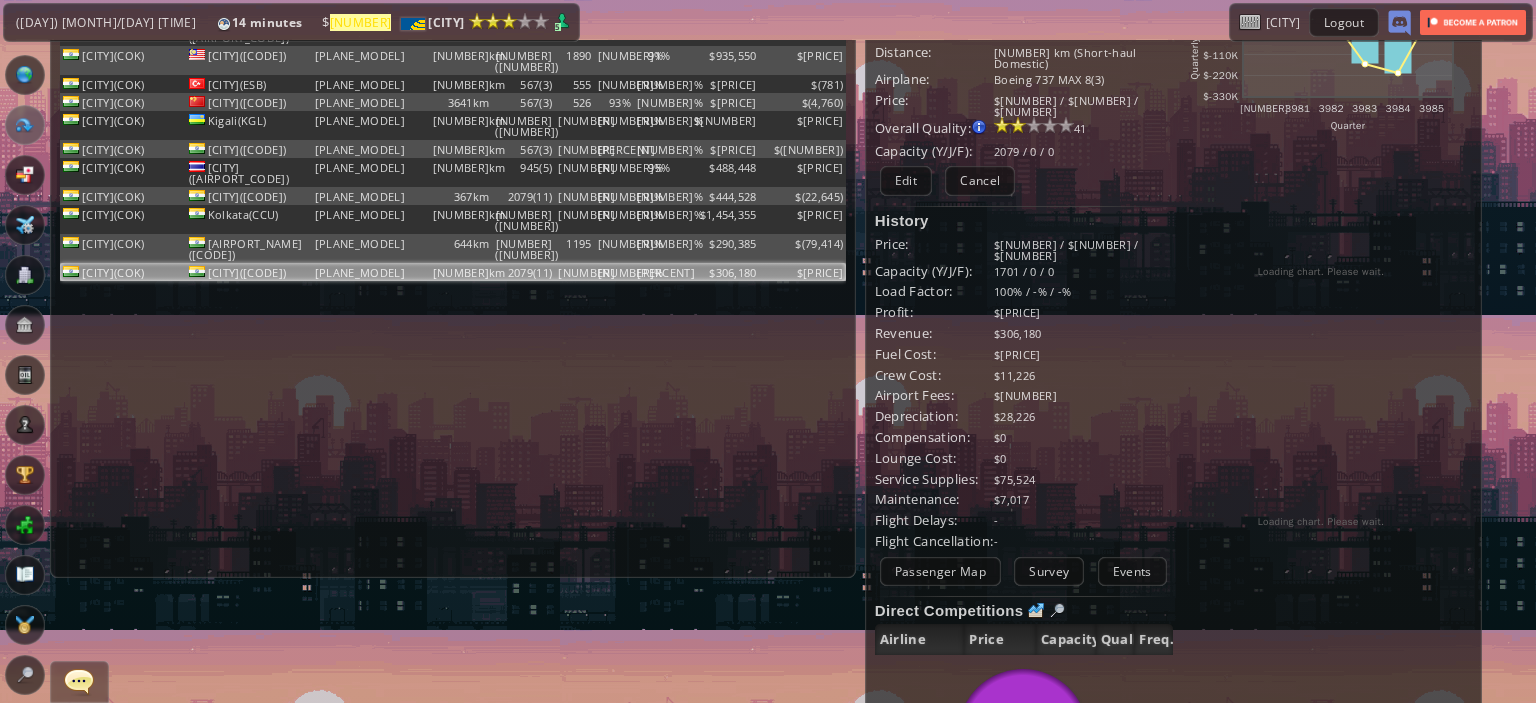 scroll, scrollTop: 0, scrollLeft: 0, axis: both 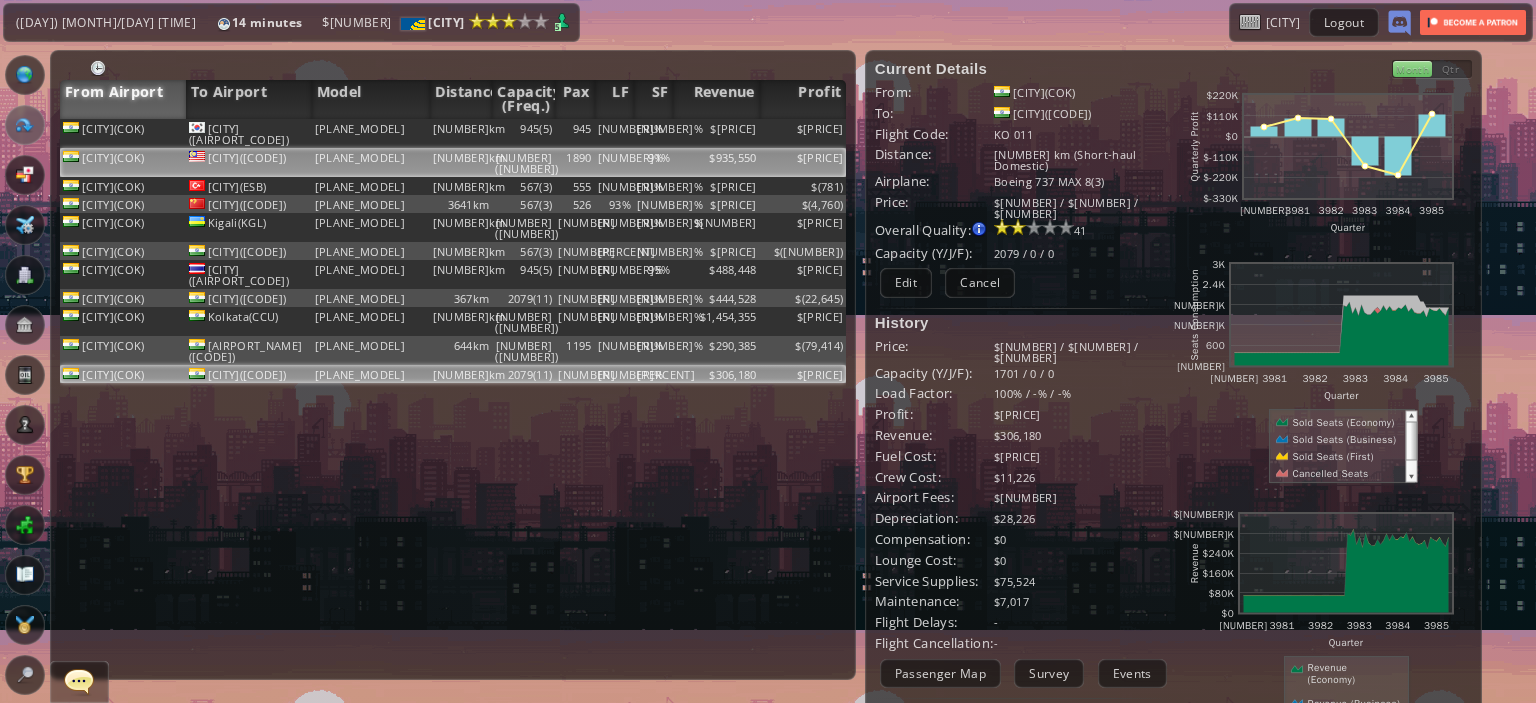 click on "[NUMBER]%" at bounding box center [614, 133] 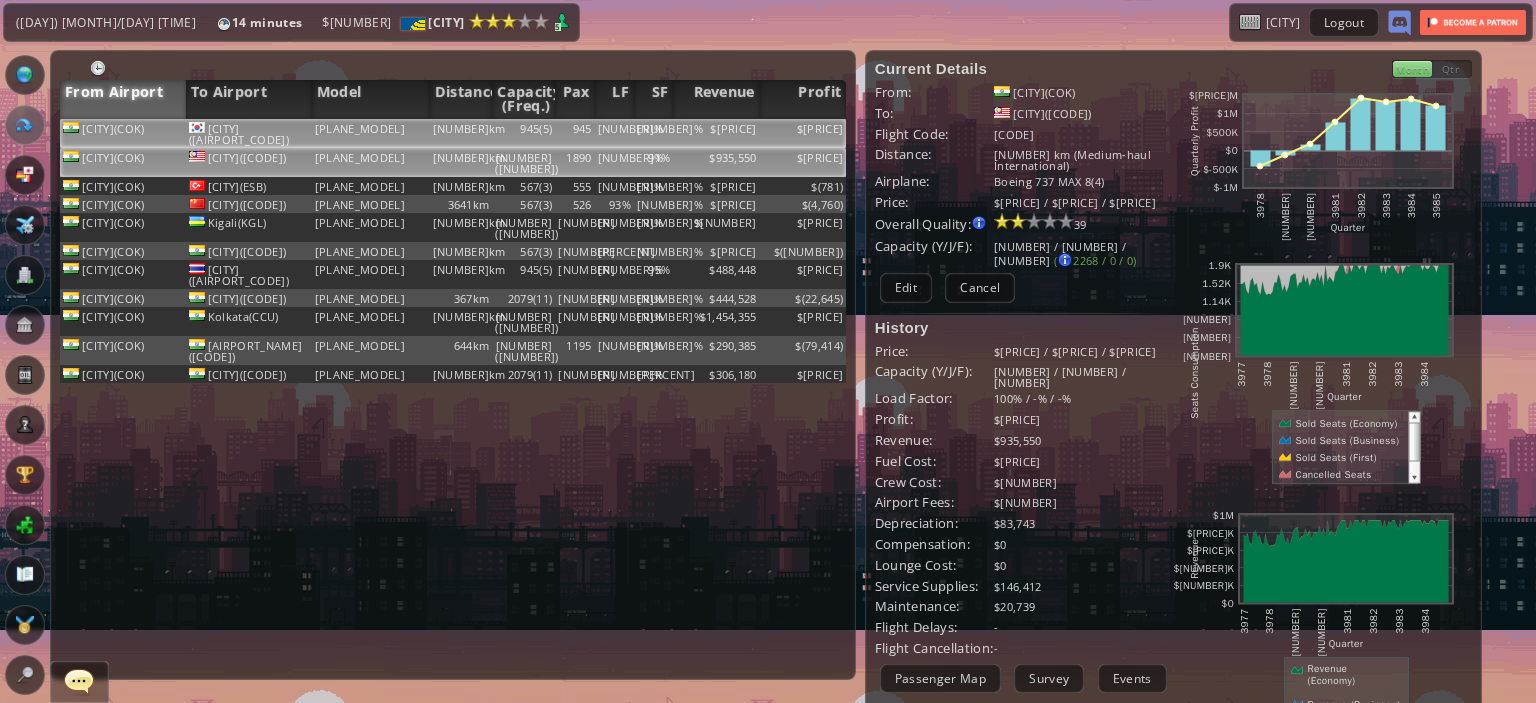 click on "[NUMBER]%" at bounding box center [614, 133] 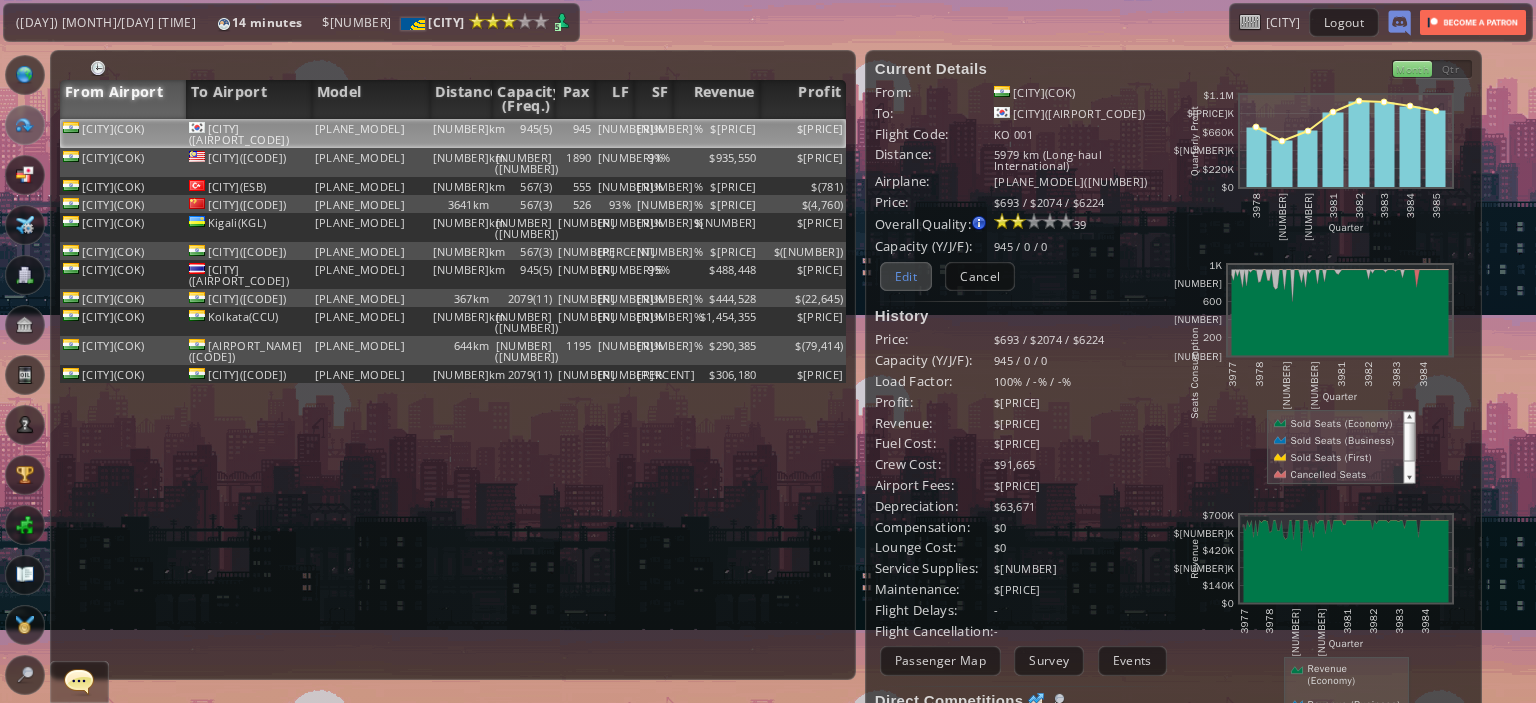 click on "Edit" at bounding box center [906, 276] 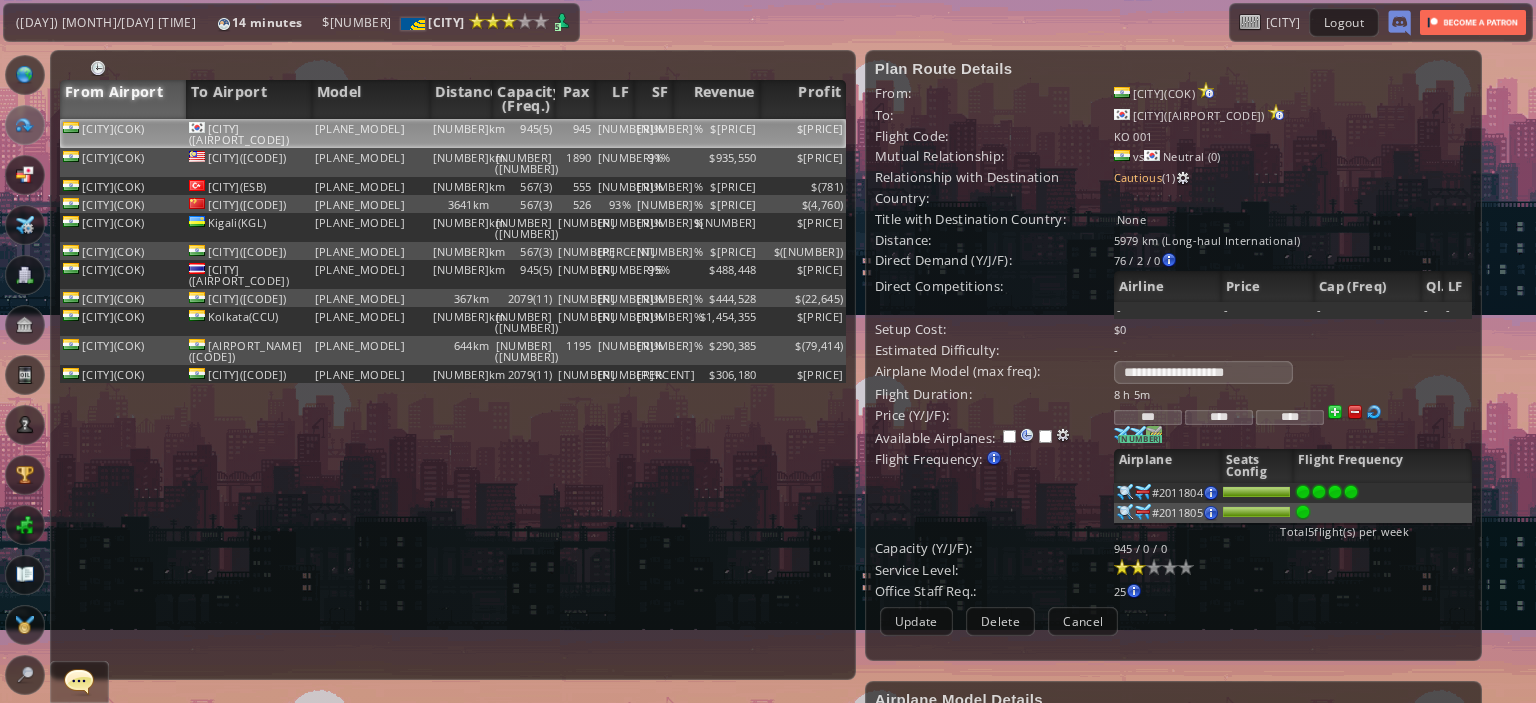 click on "[NUMBER]" at bounding box center (1124, 439) 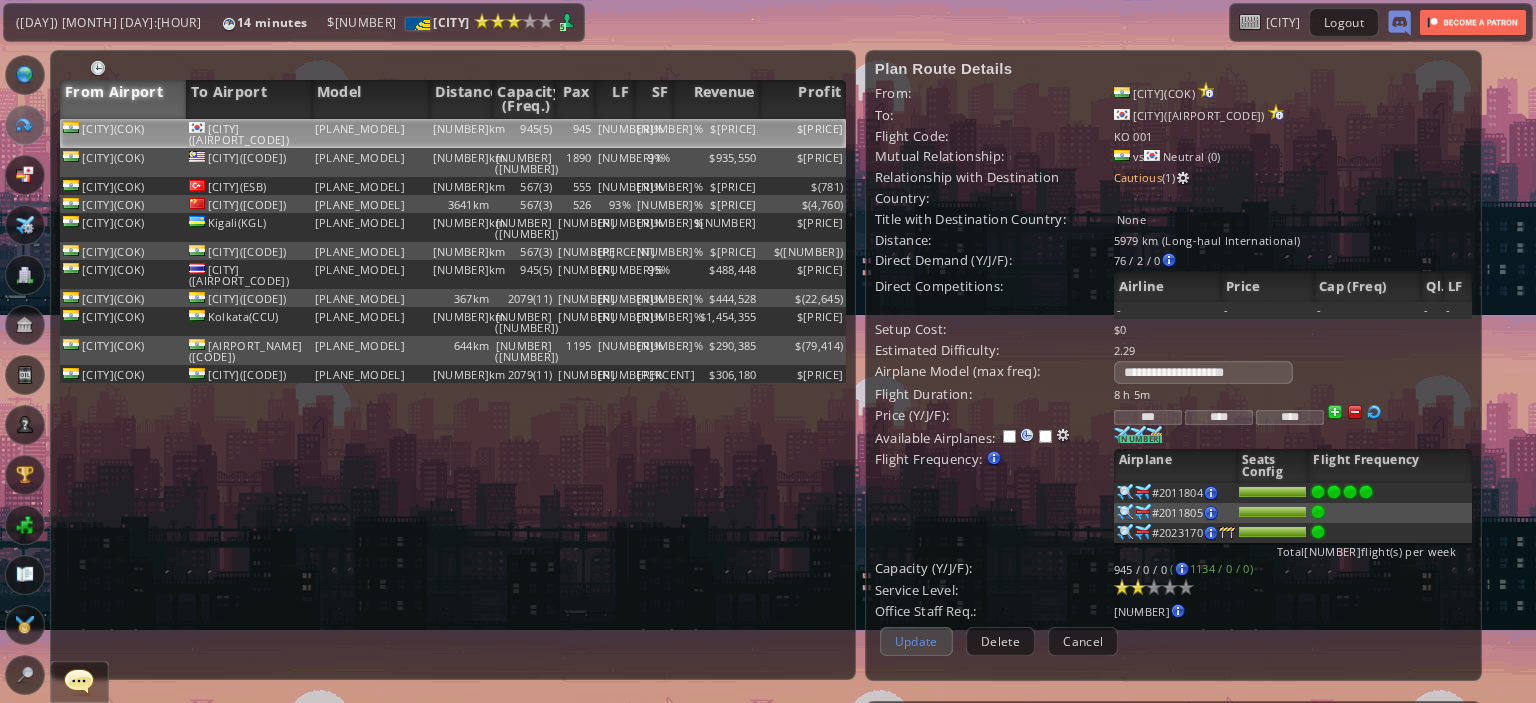 click on "Update" at bounding box center [916, 641] 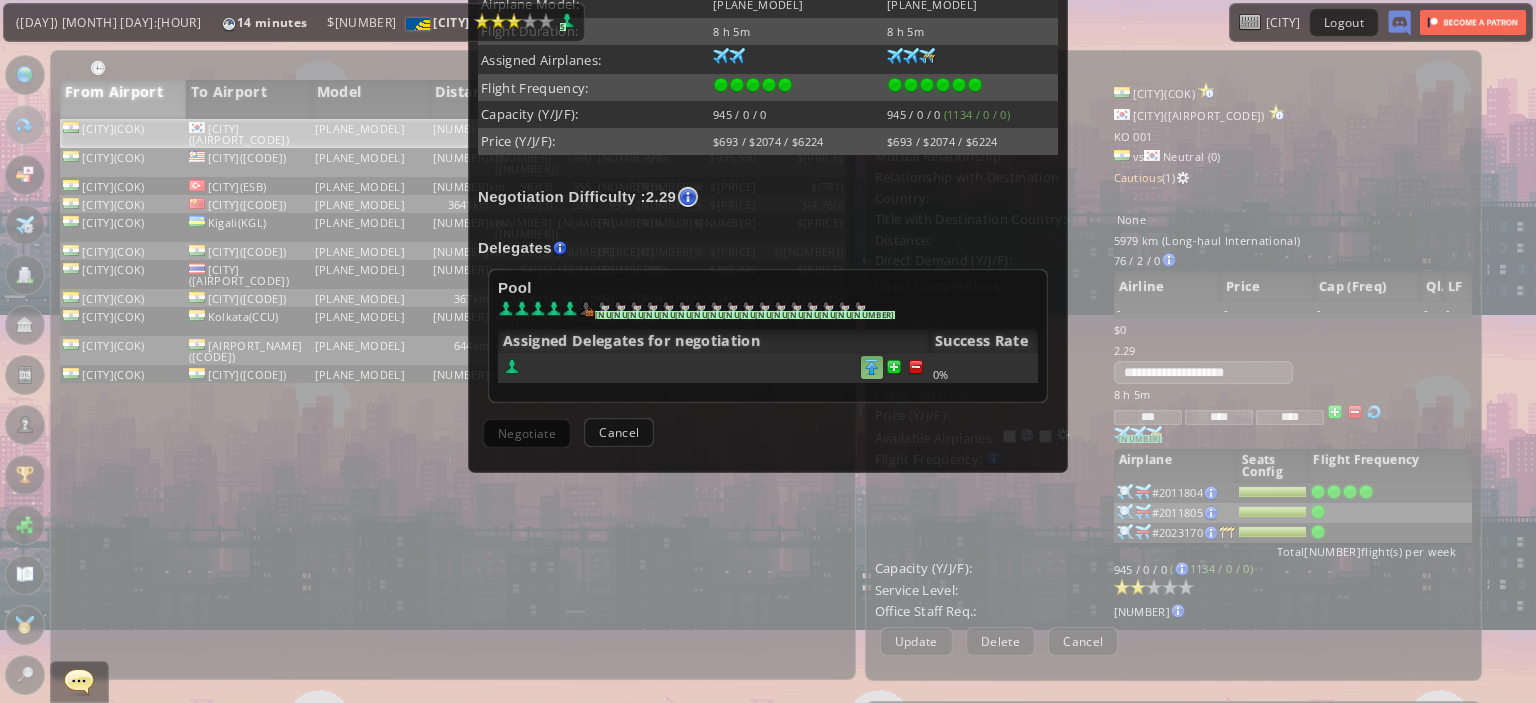 click at bounding box center [872, 367] 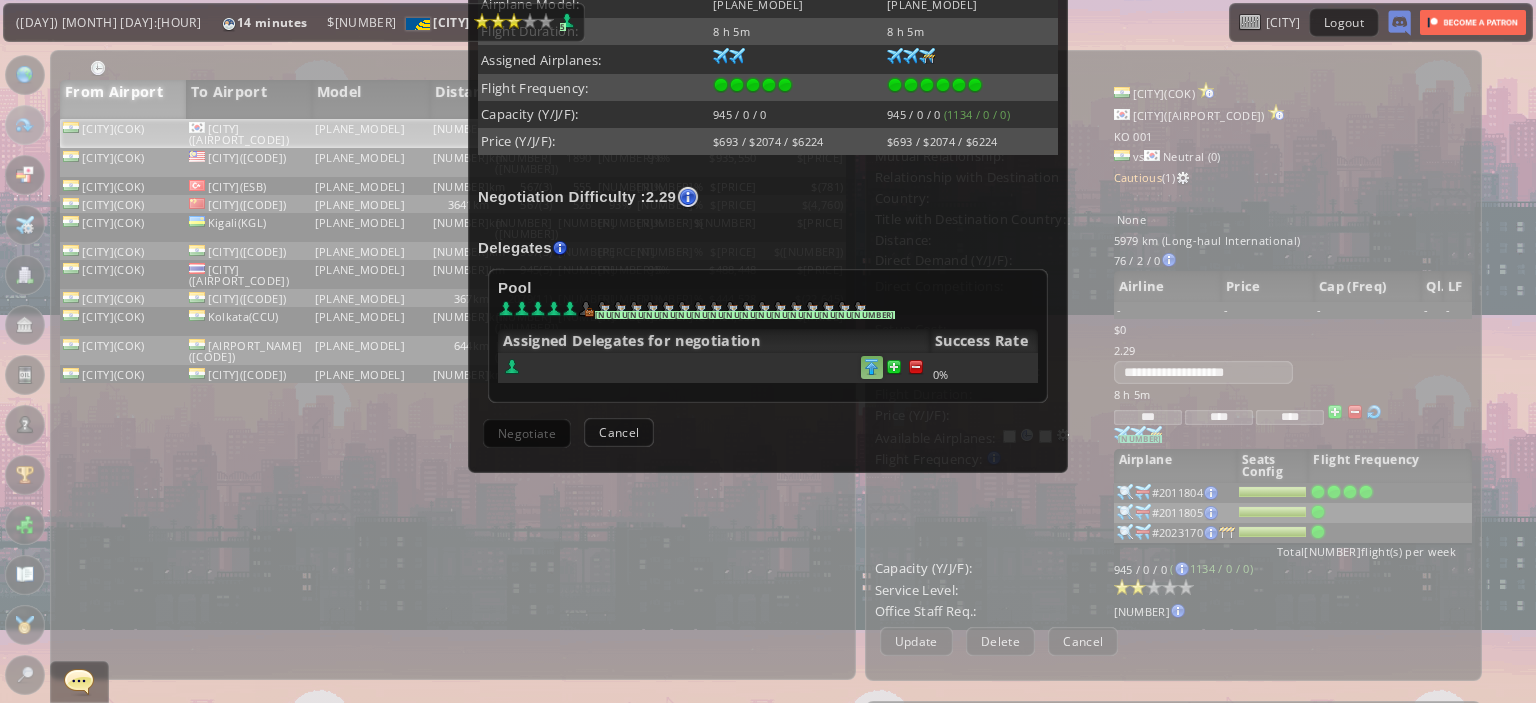 scroll, scrollTop: 488, scrollLeft: 0, axis: vertical 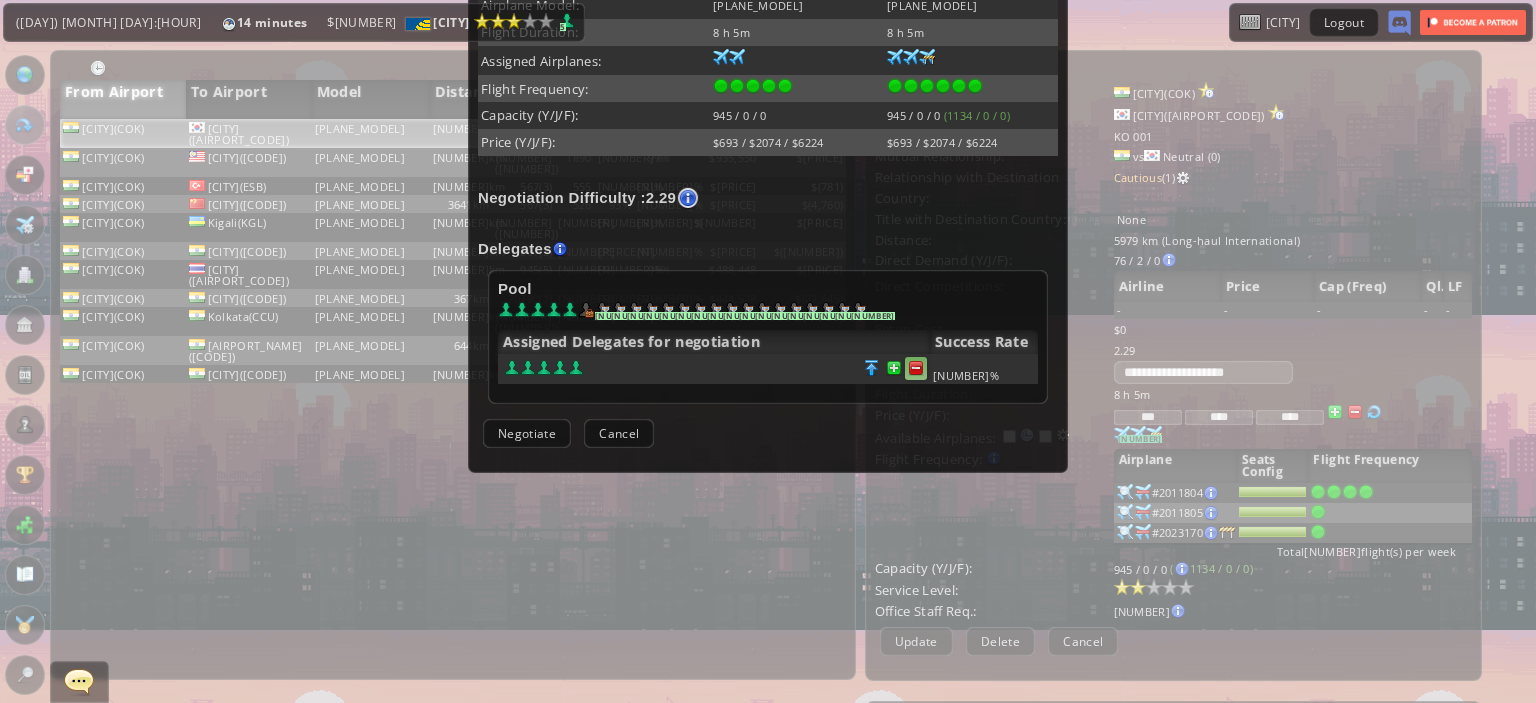 click at bounding box center [916, 368] 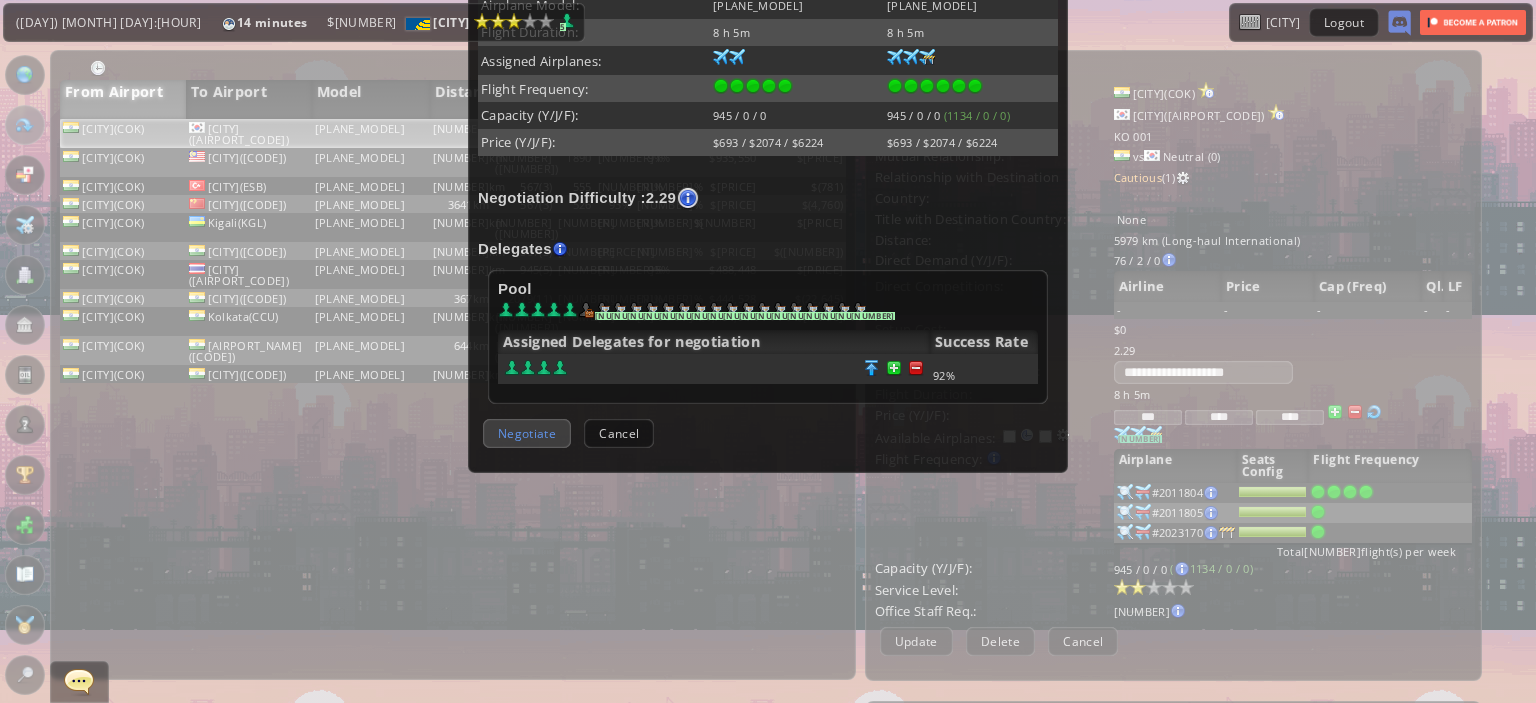 click on "Negotiate" at bounding box center [527, 433] 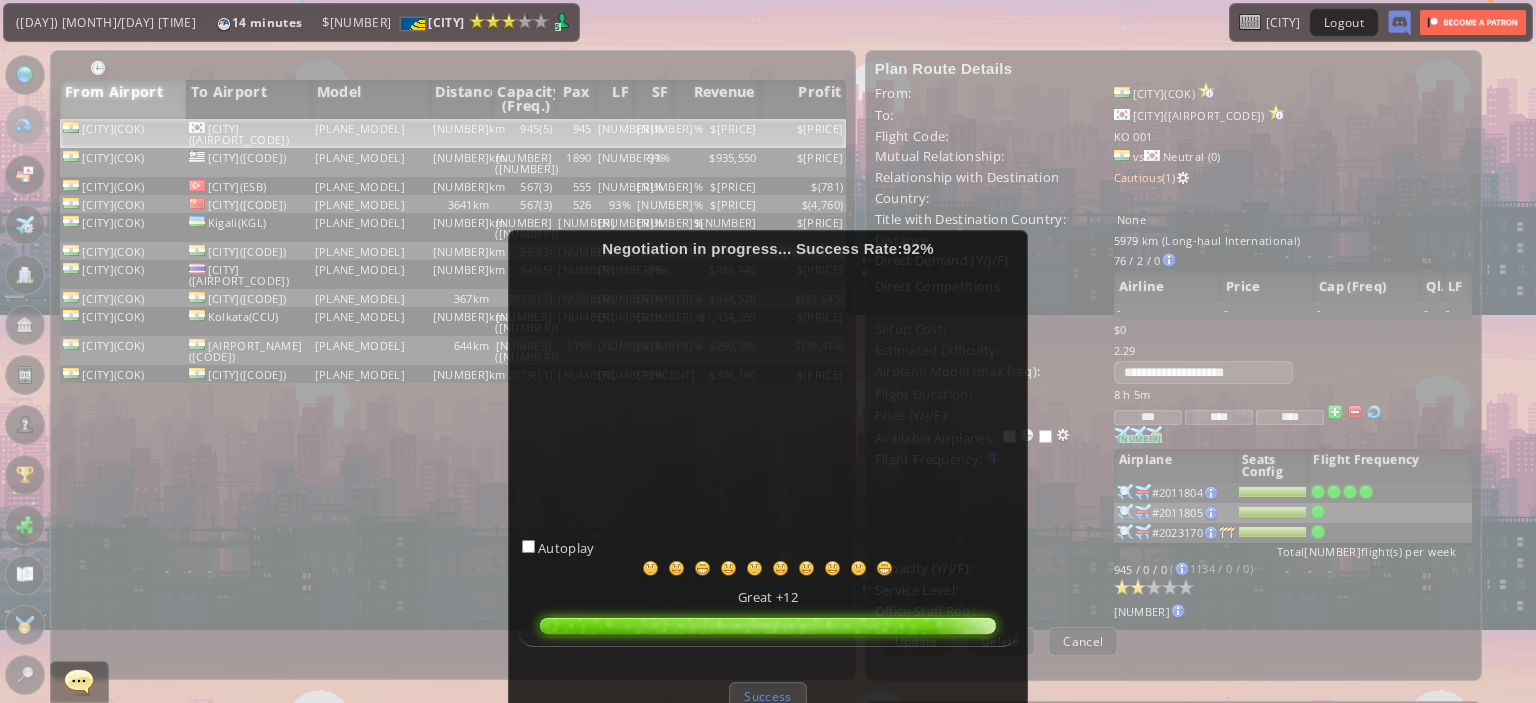 click on "Success" at bounding box center (767, 696) 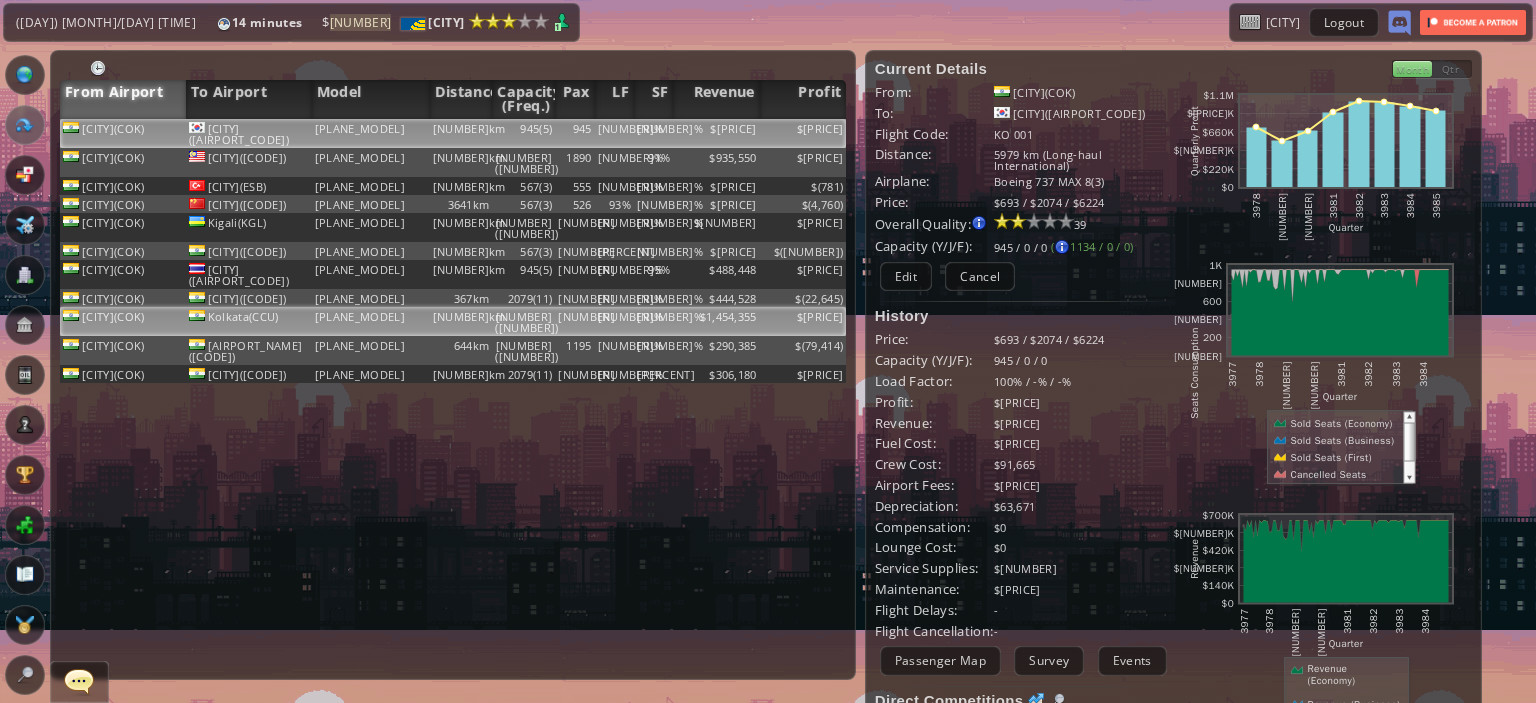 click on "[NUMBER]%" at bounding box center (614, 133) 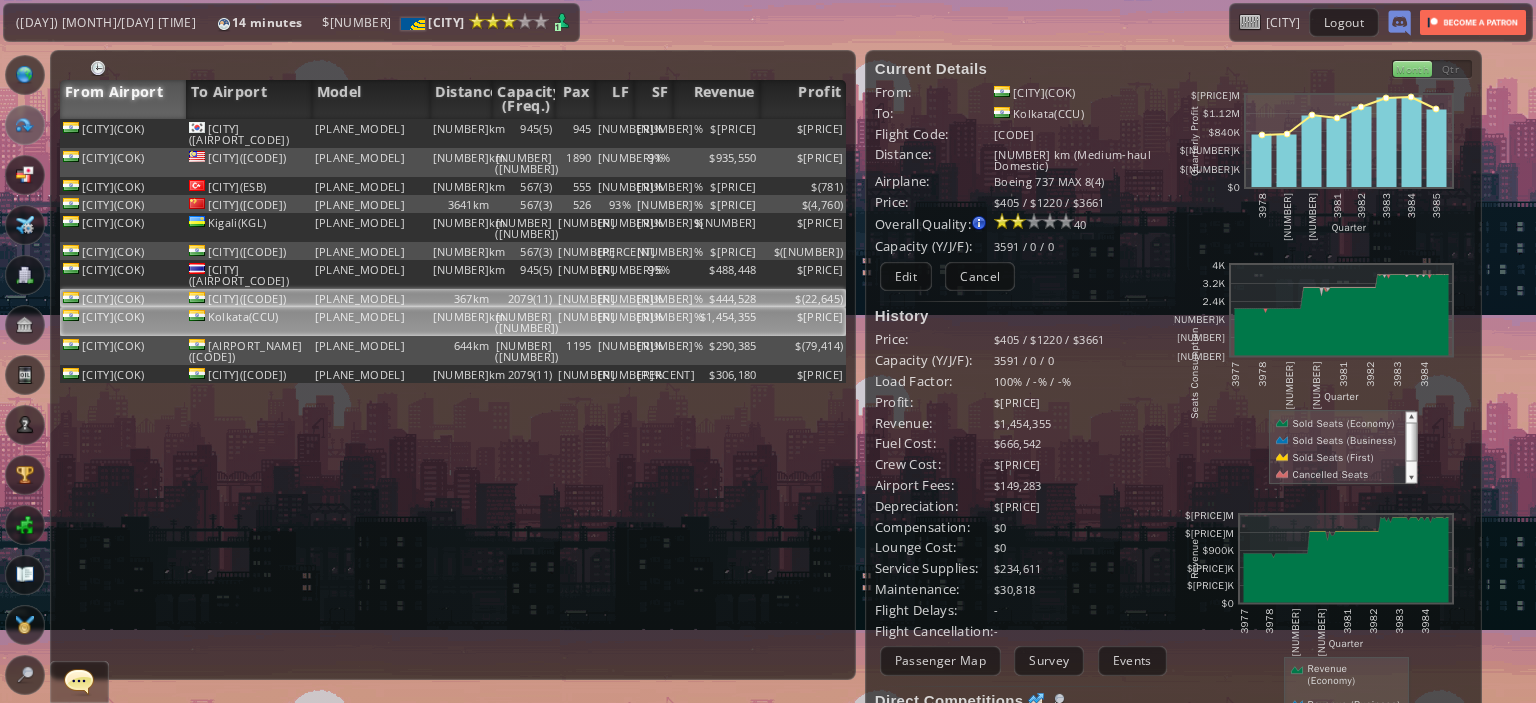click on "[NUMBER]%" at bounding box center [614, 133] 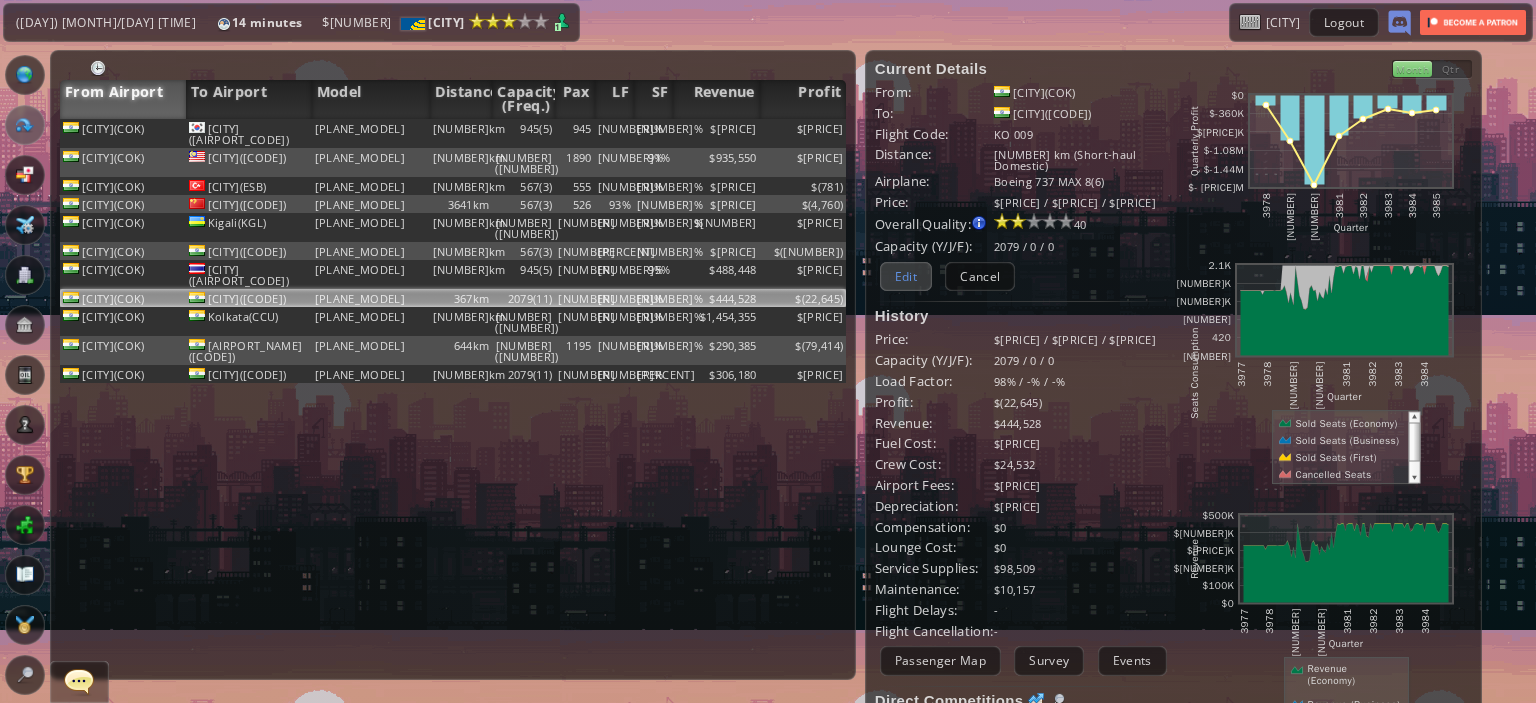click on "Edit" at bounding box center [906, 276] 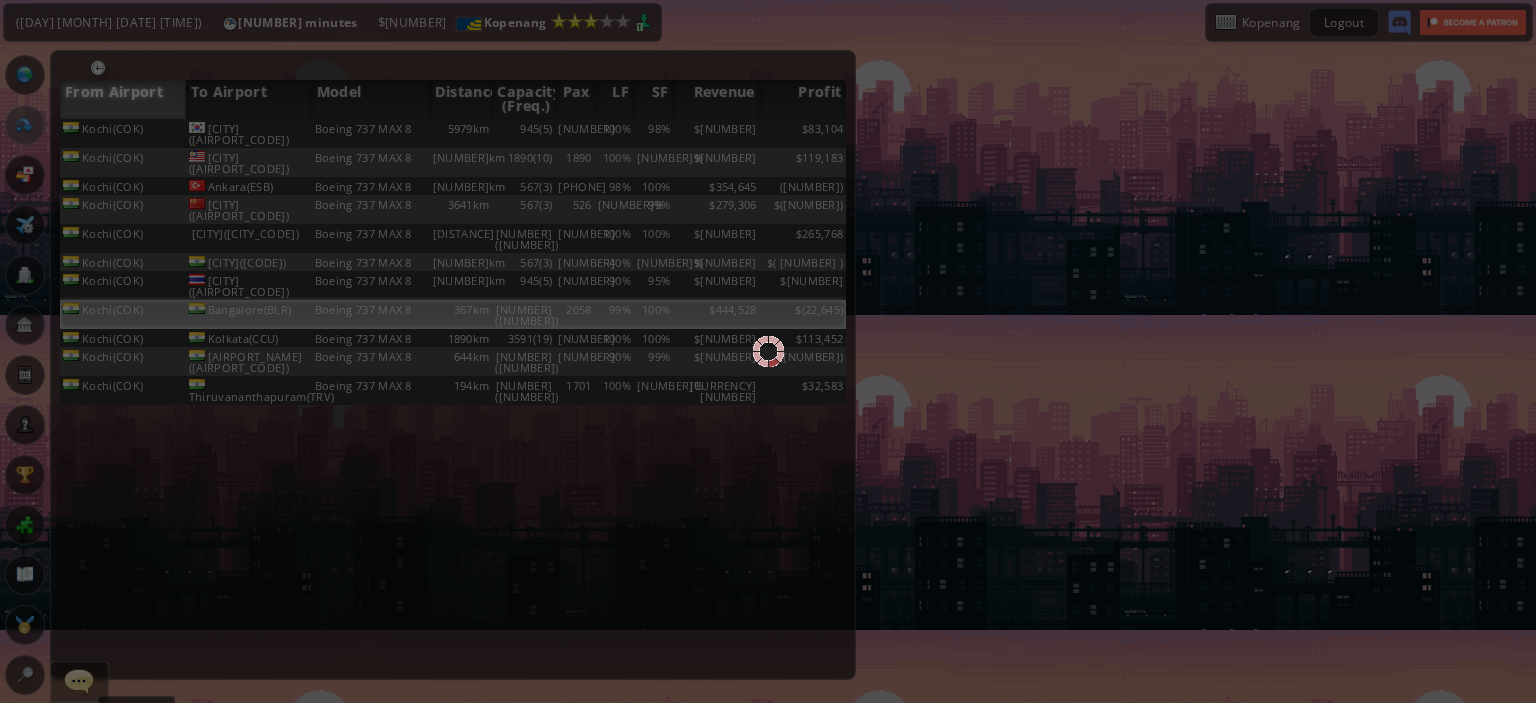 scroll, scrollTop: 0, scrollLeft: 0, axis: both 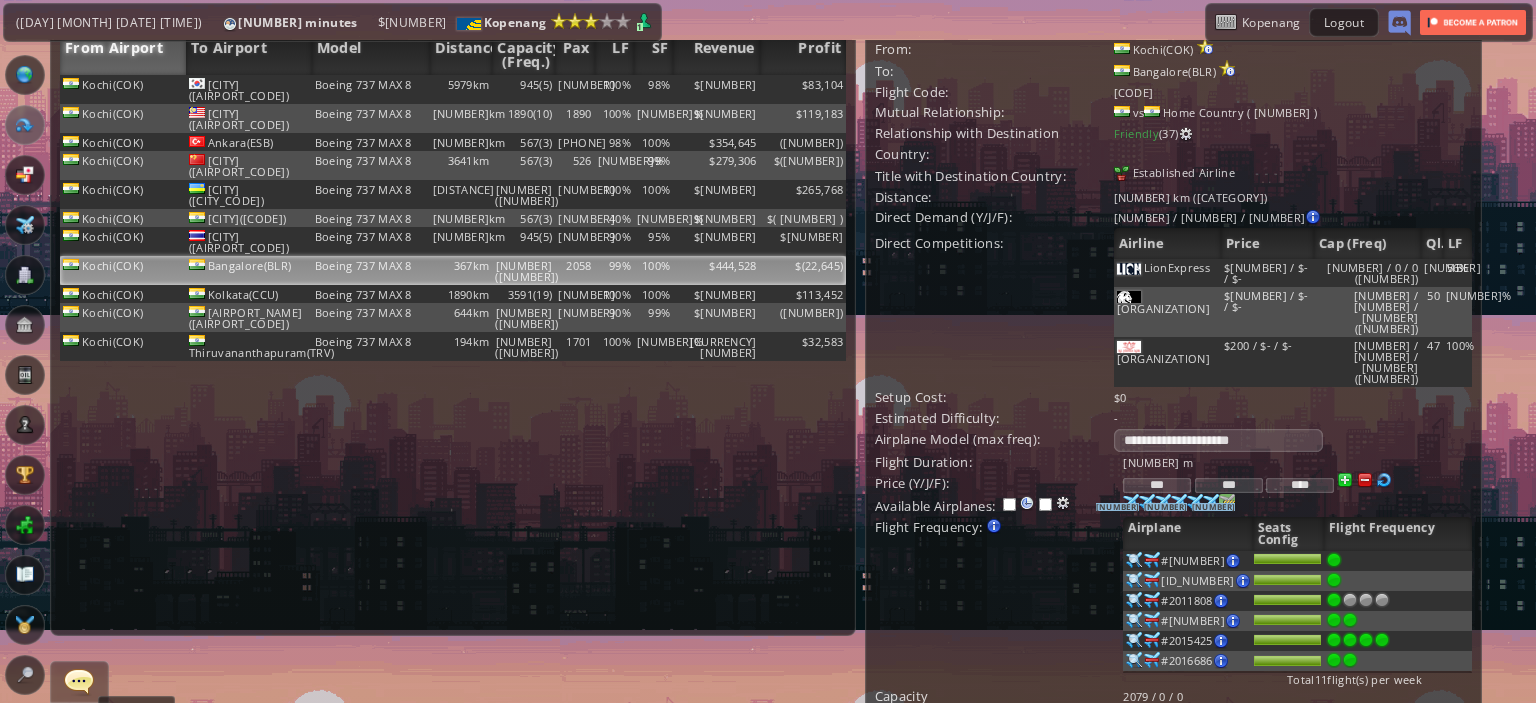 click on "[NUMBER]" at bounding box center (1118, 507) 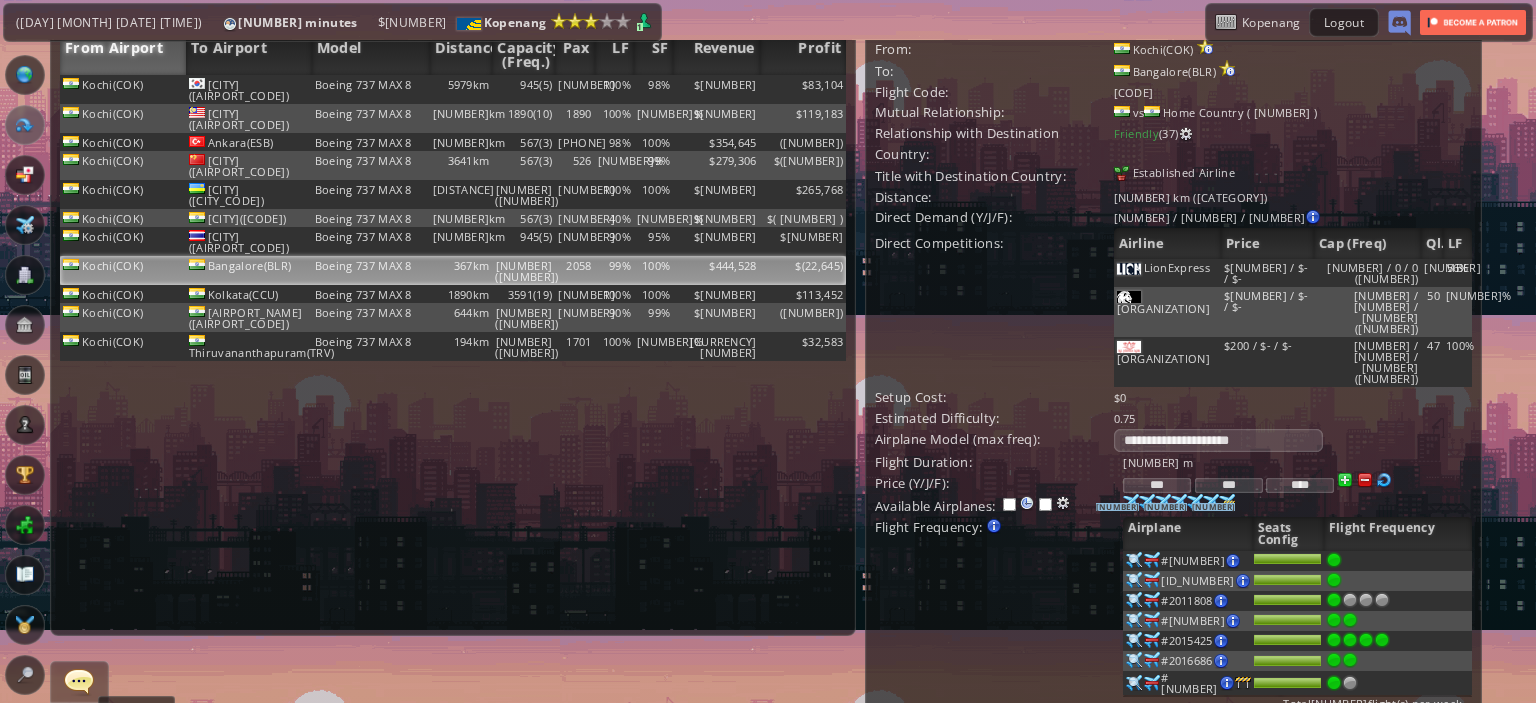 scroll, scrollTop: 0, scrollLeft: 0, axis: both 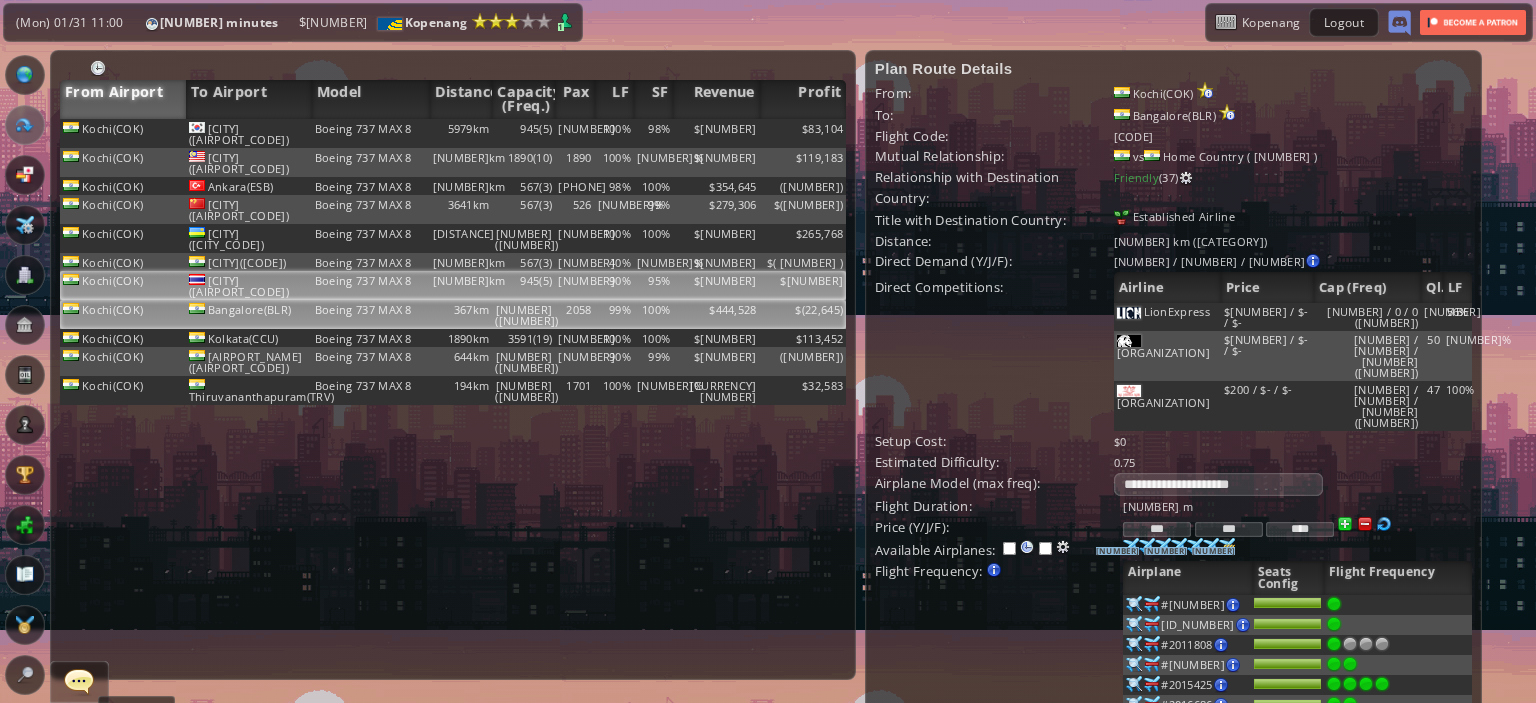 click on "$488,448" at bounding box center [716, 133] 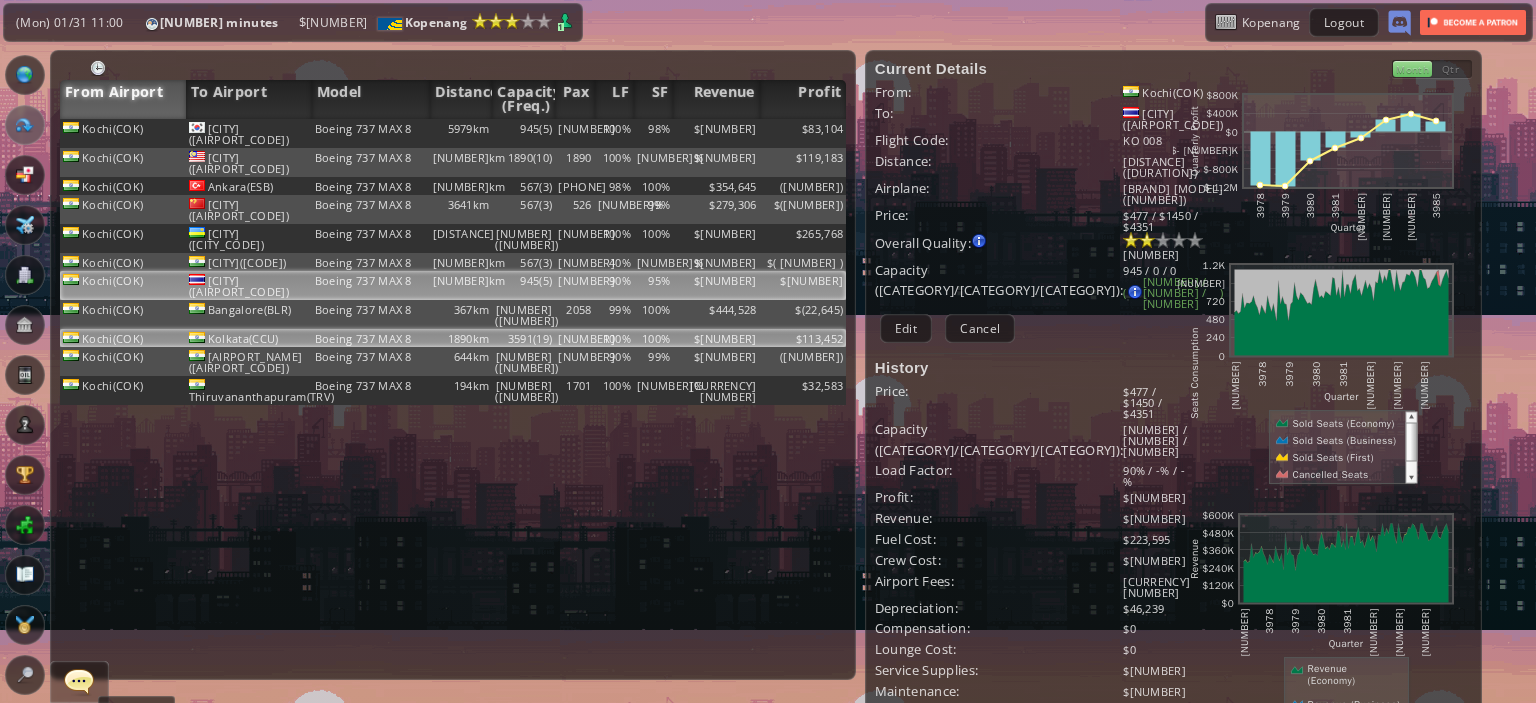 click on "[NUMBER]%" at bounding box center [614, 133] 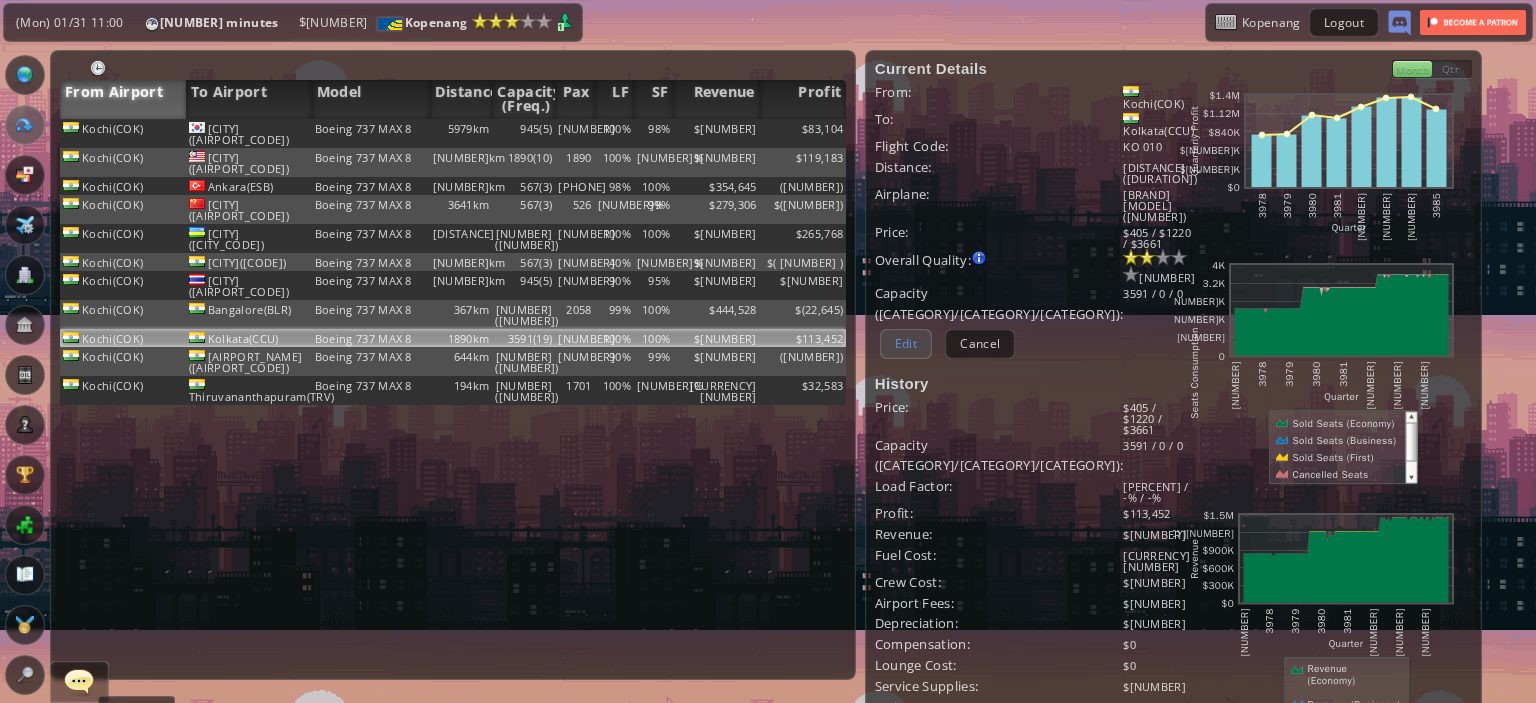click on "Edit" at bounding box center [906, 343] 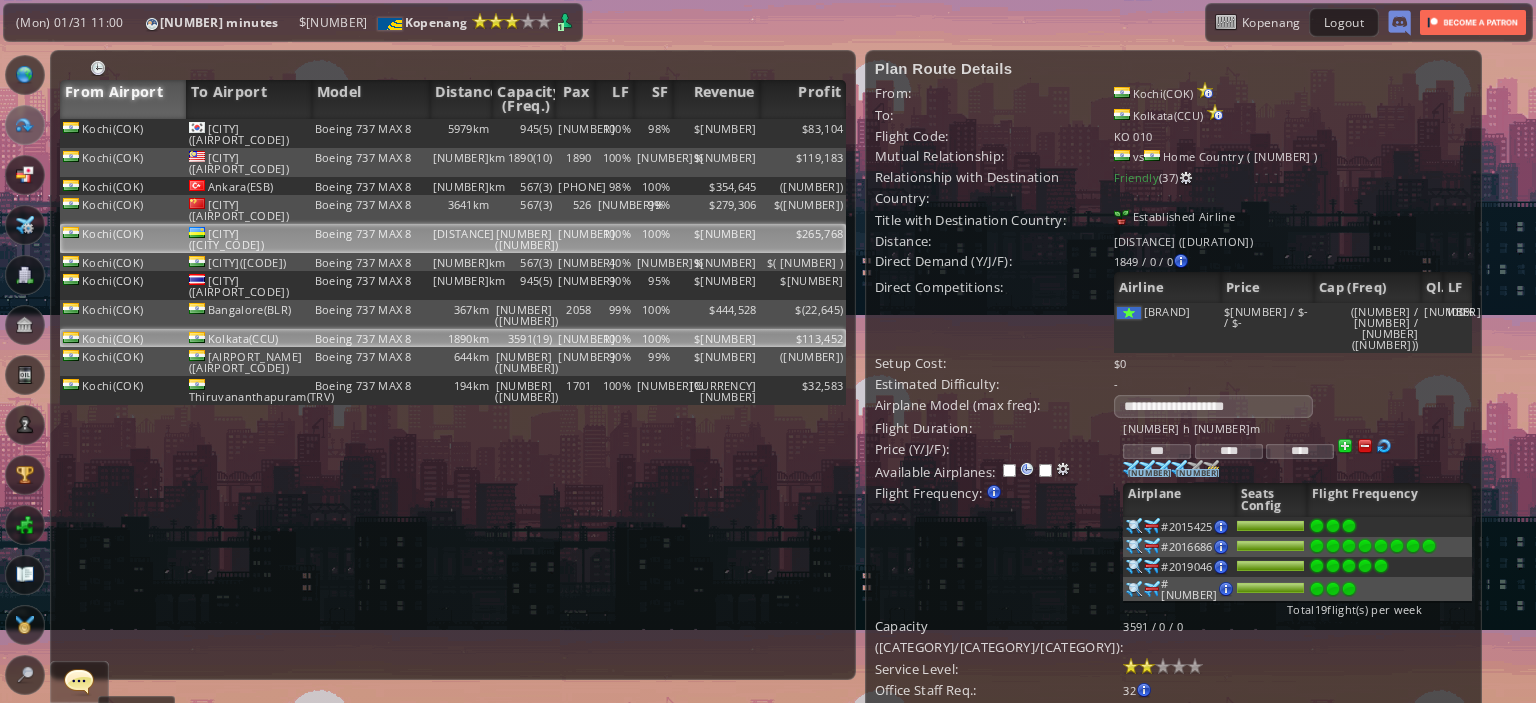 click on "$[NUMBER]" at bounding box center (716, 133) 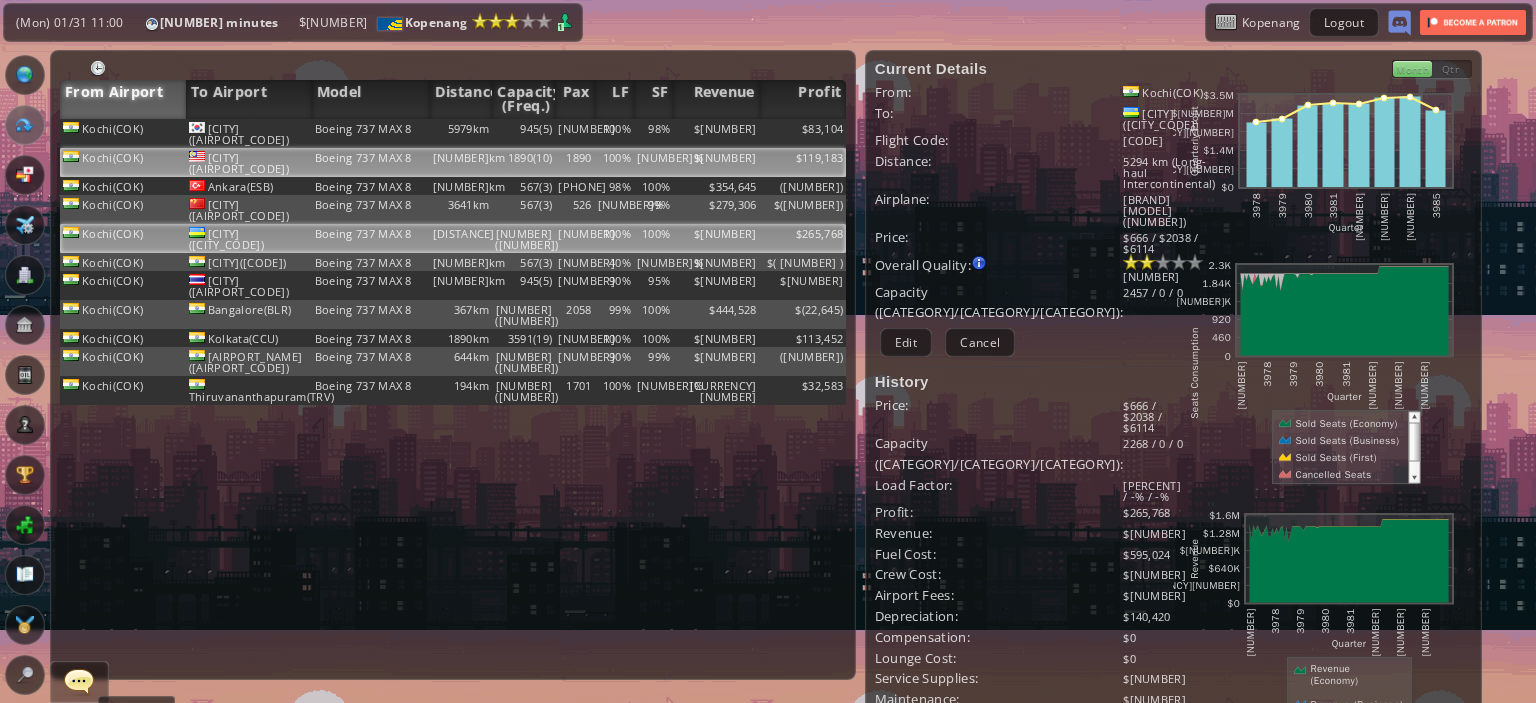 click on "91%" at bounding box center (653, 133) 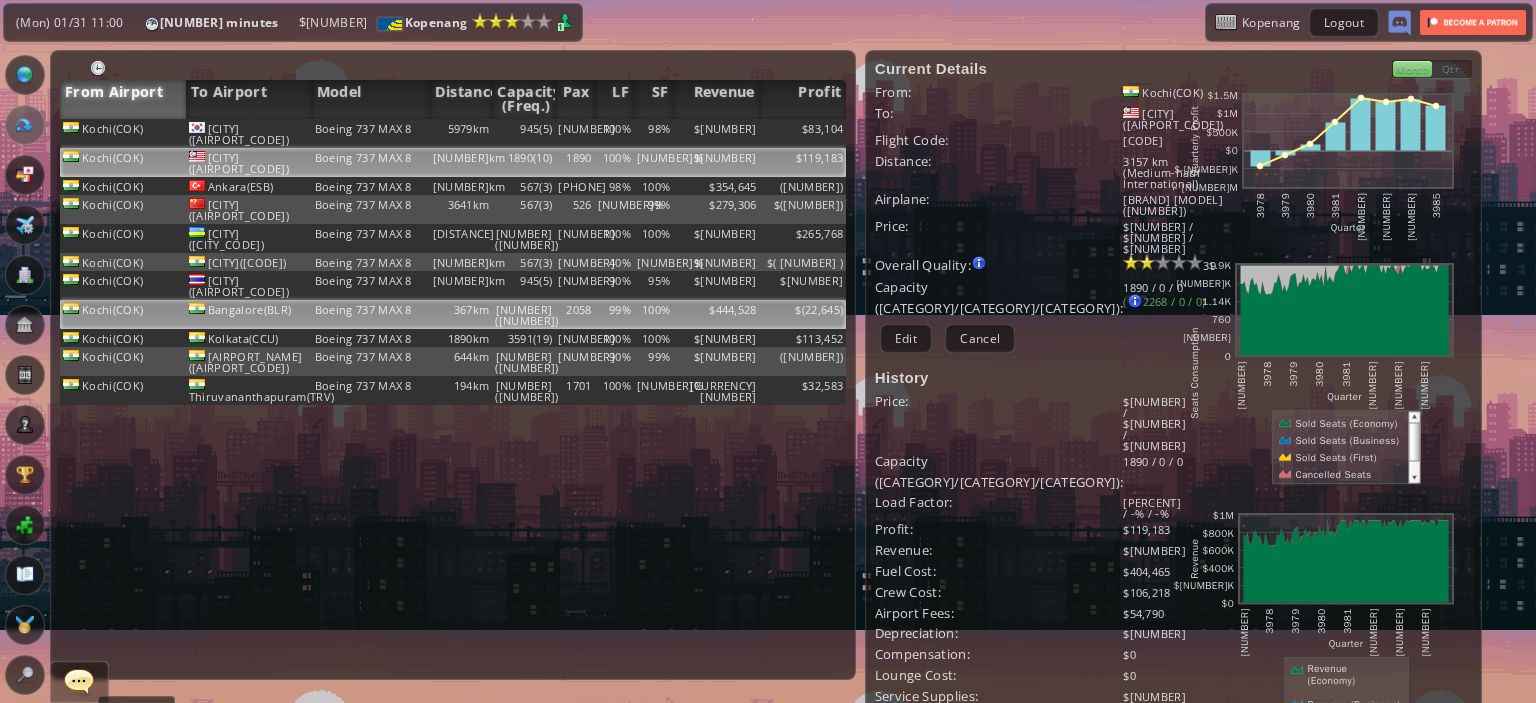 click on "[NUMBER]%" at bounding box center [653, 133] 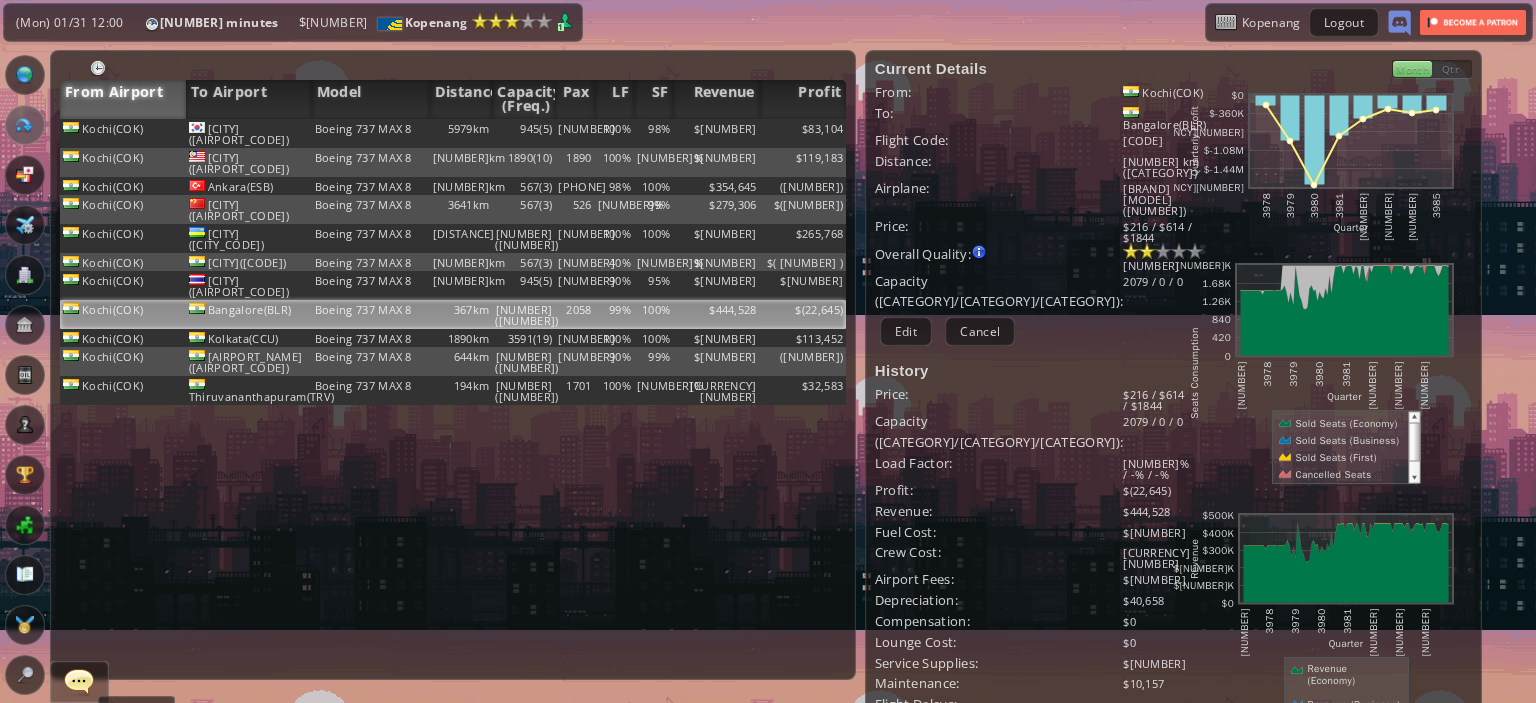 click at bounding box center [25, 75] 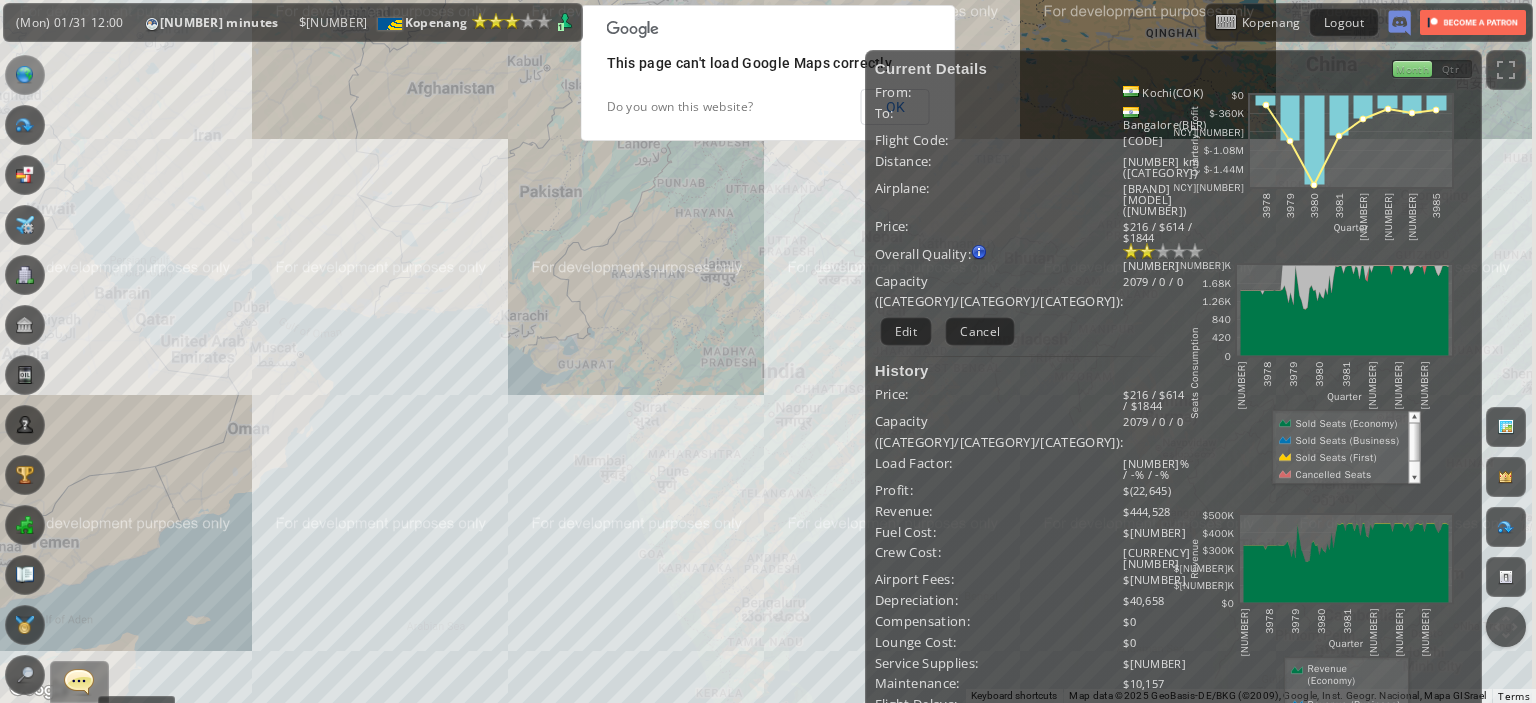 drag, startPoint x: 428, startPoint y: 320, endPoint x: 350, endPoint y: 305, distance: 79.429214 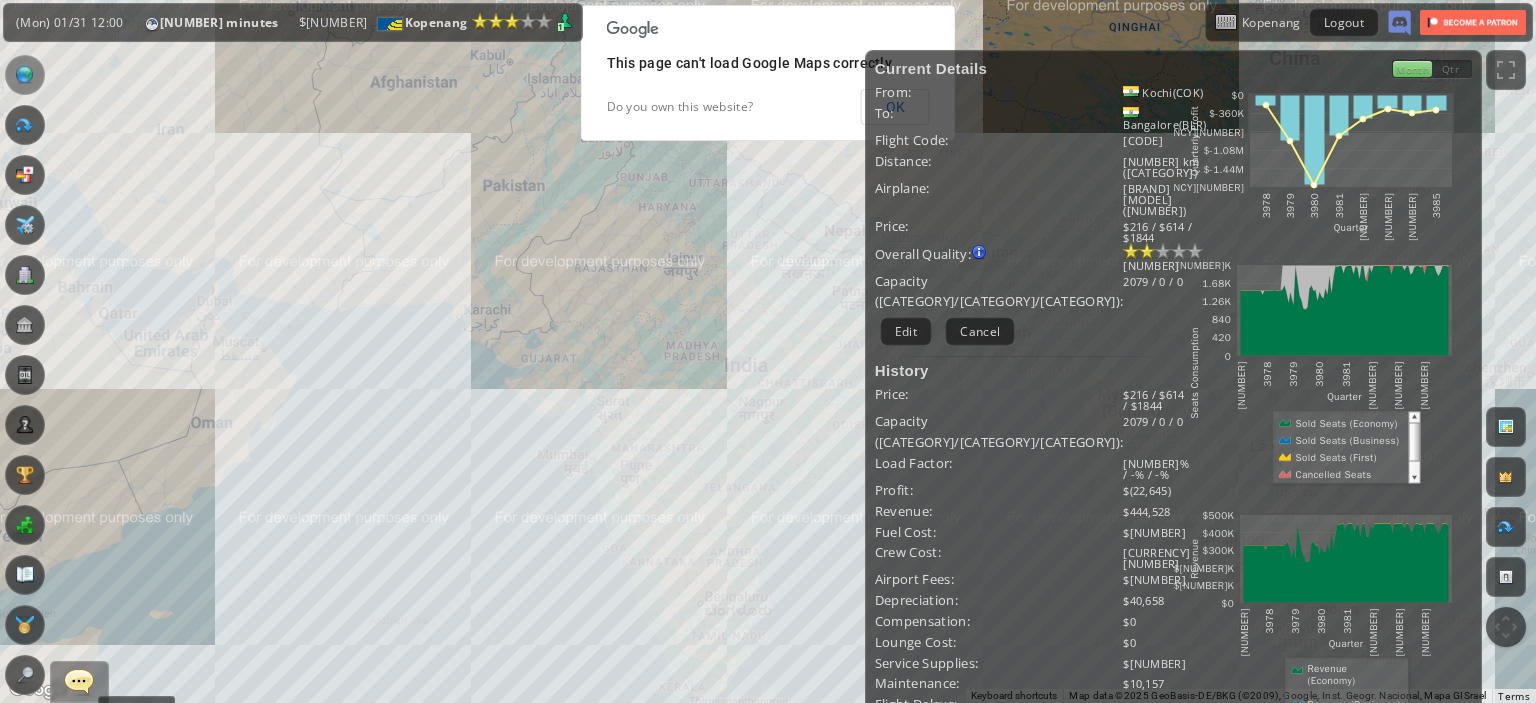 drag, startPoint x: 656, startPoint y: 582, endPoint x: 572, endPoint y: 458, distance: 149.77316 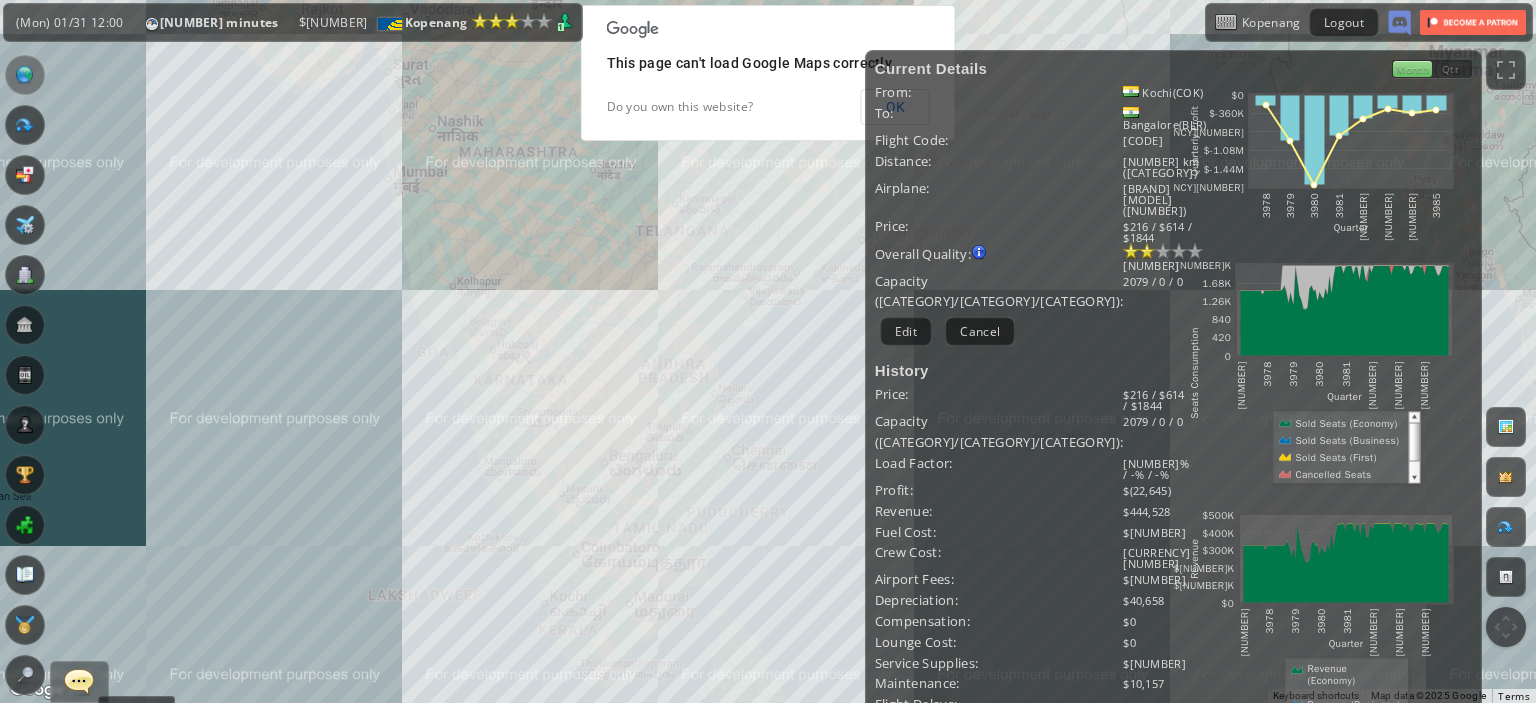 drag, startPoint x: 615, startPoint y: 603, endPoint x: 526, endPoint y: 469, distance: 160.8633 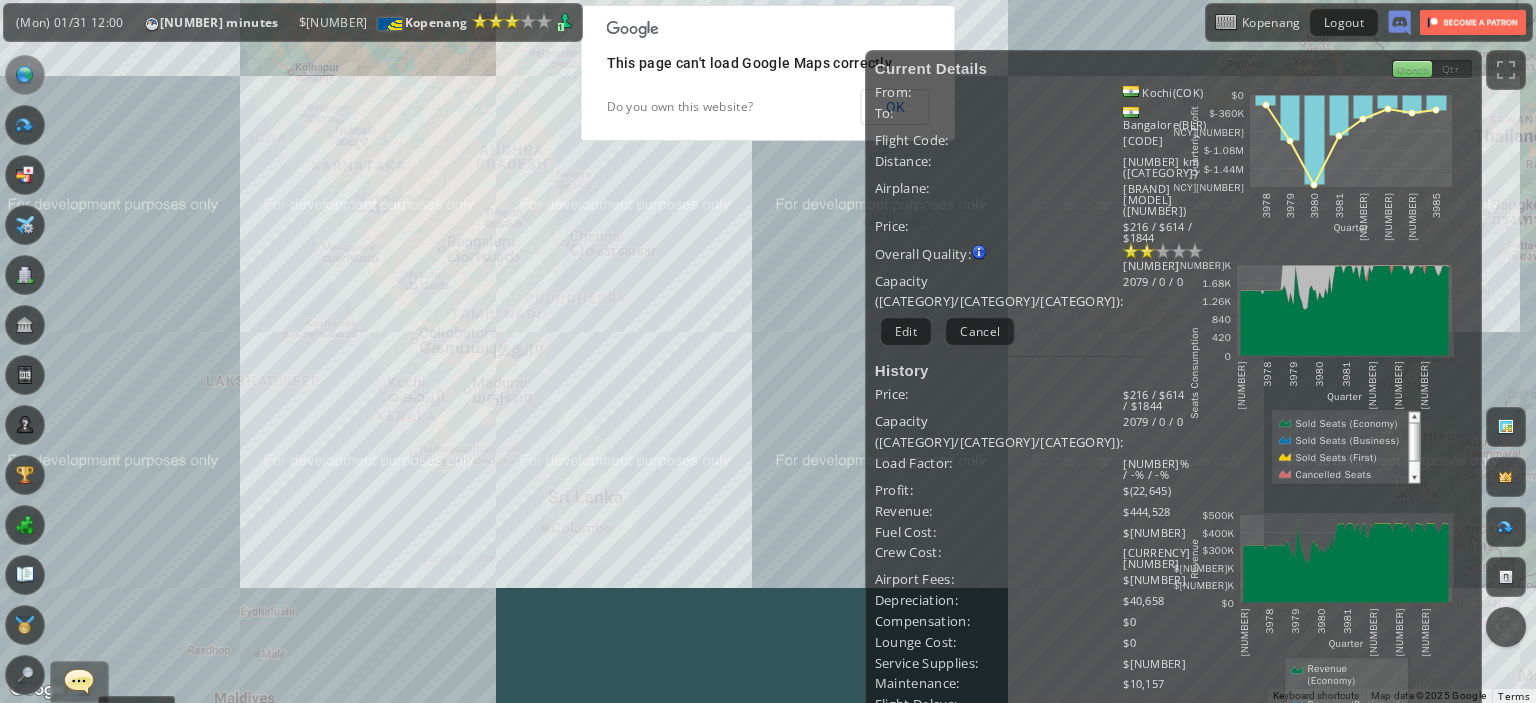 drag, startPoint x: 526, startPoint y: 469, endPoint x: 538, endPoint y: 571, distance: 102.70345 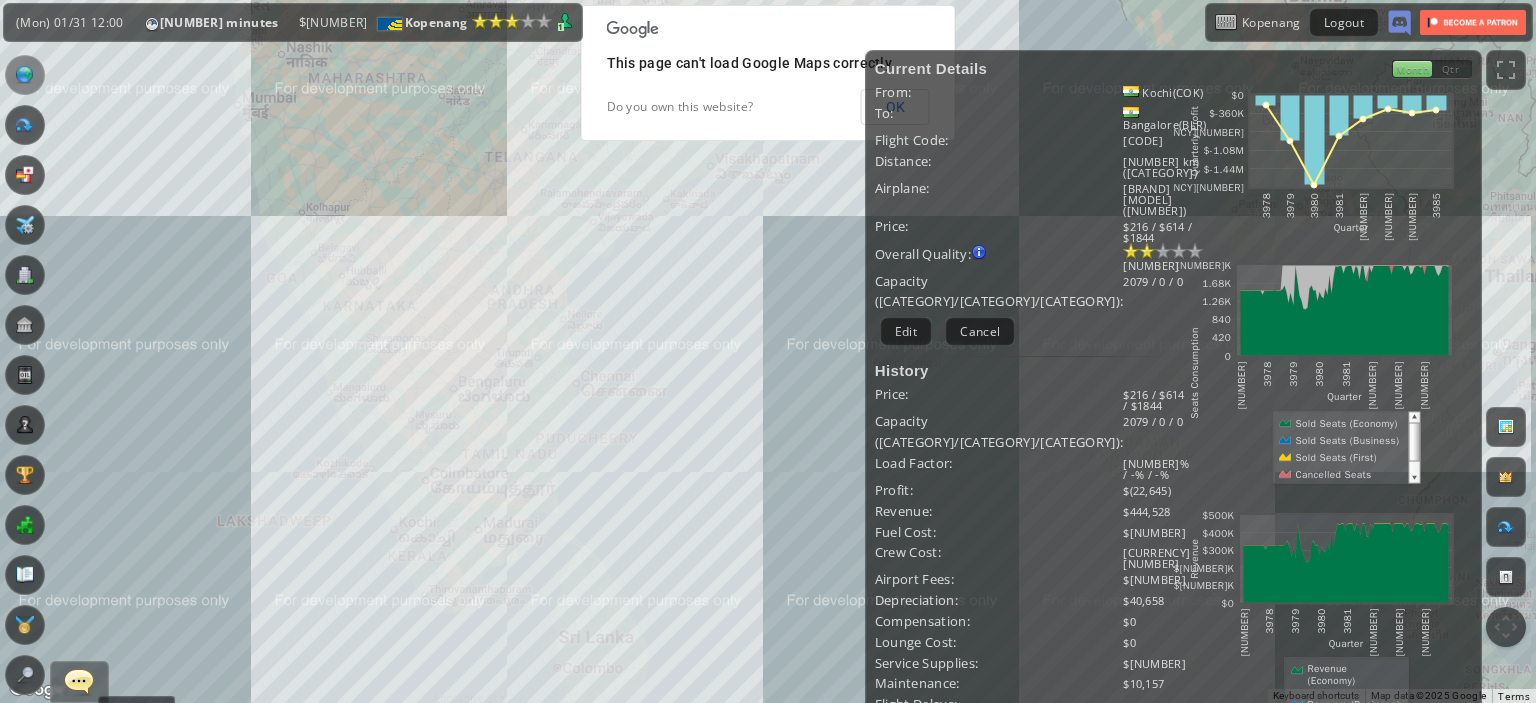 click on "To navigate, press the arrow keys.
Simferopol International Airport  ( SIP )
Simferopol  ( Europe )
2
5,273,433  ( 12 )
6  ( 3700 m )
15.96
Plan Flight
View Airport
Flight Map
Departures" at bounding box center [768, 351] 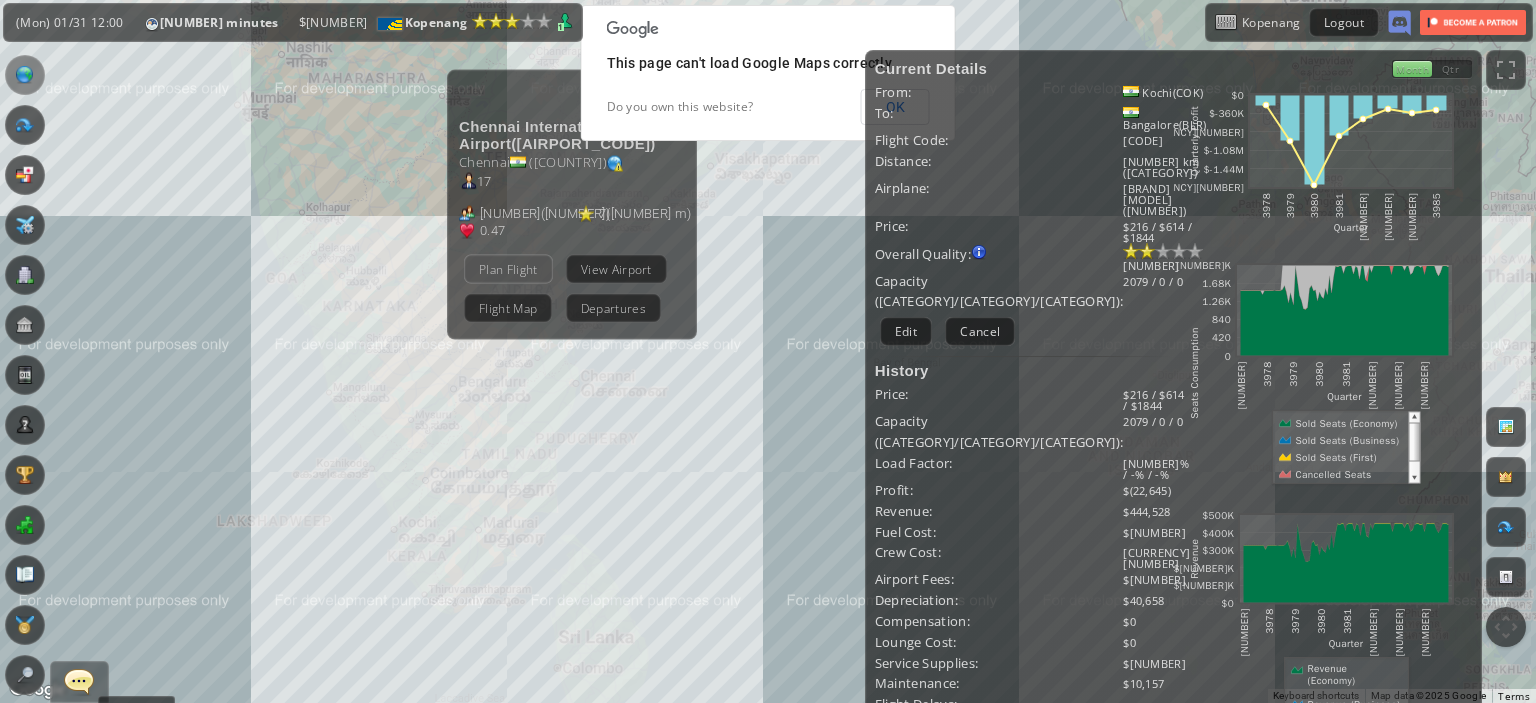 click on "Plan Flight" at bounding box center [508, 268] 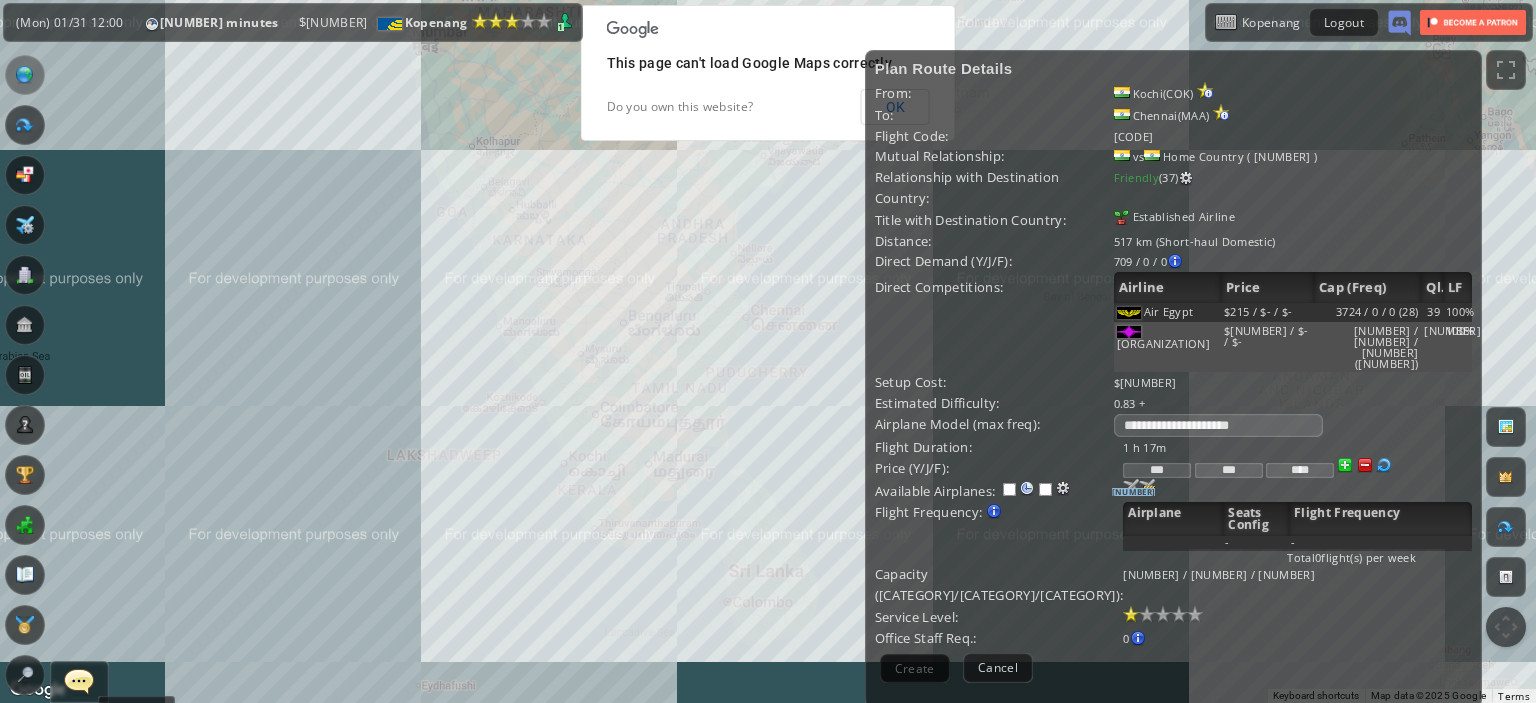 drag, startPoint x: 456, startPoint y: 383, endPoint x: 598, endPoint y: 331, distance: 151.2217 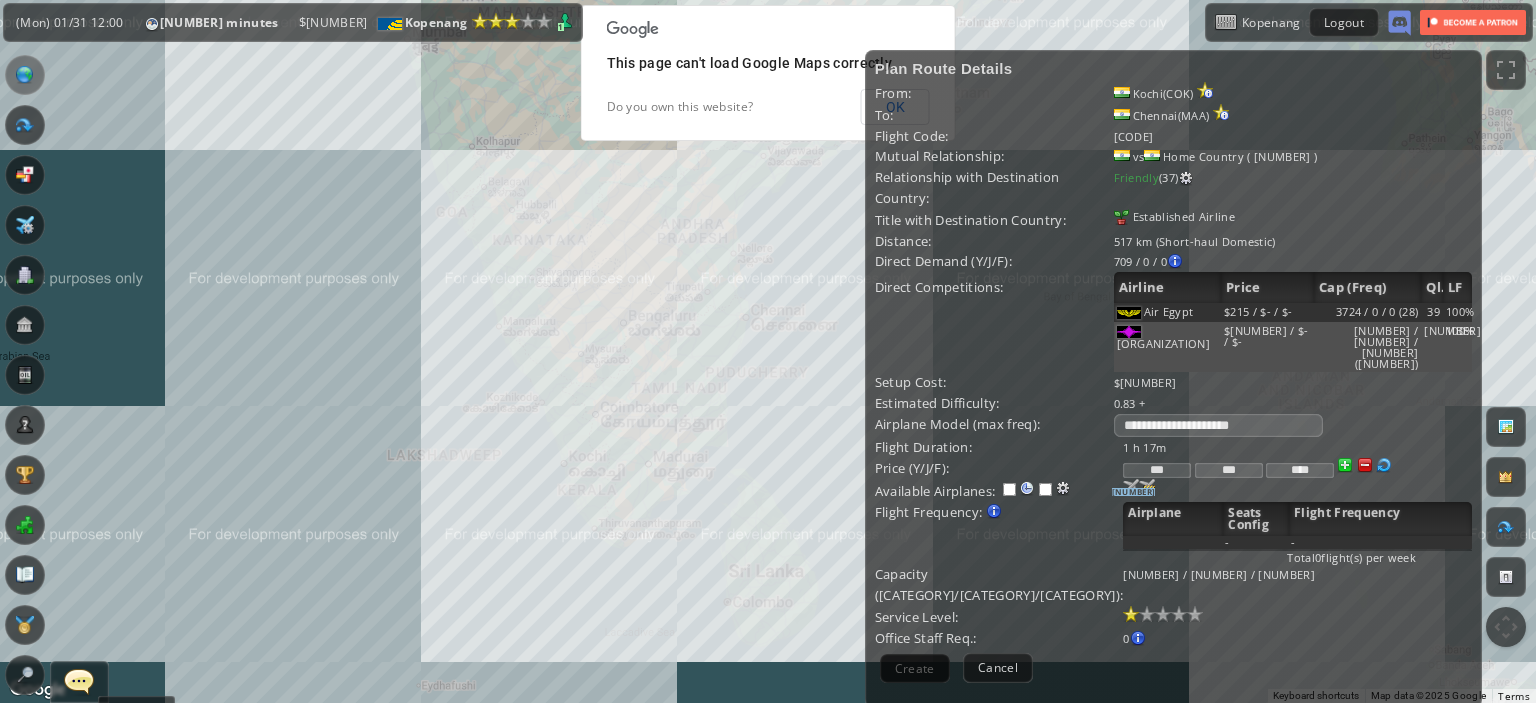 click on "To navigate, press the arrow keys." at bounding box center (768, 351) 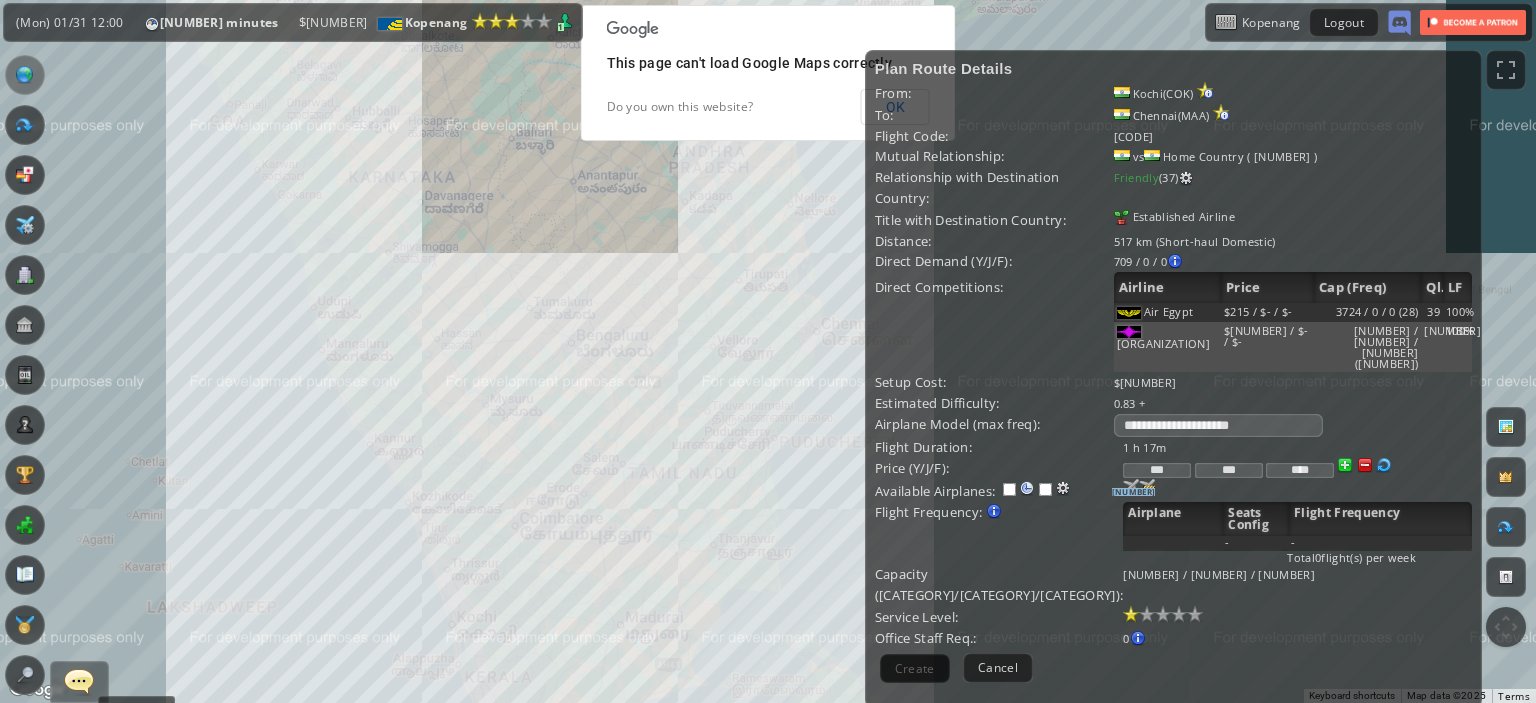 drag, startPoint x: 598, startPoint y: 331, endPoint x: 562, endPoint y: 448, distance: 122.41323 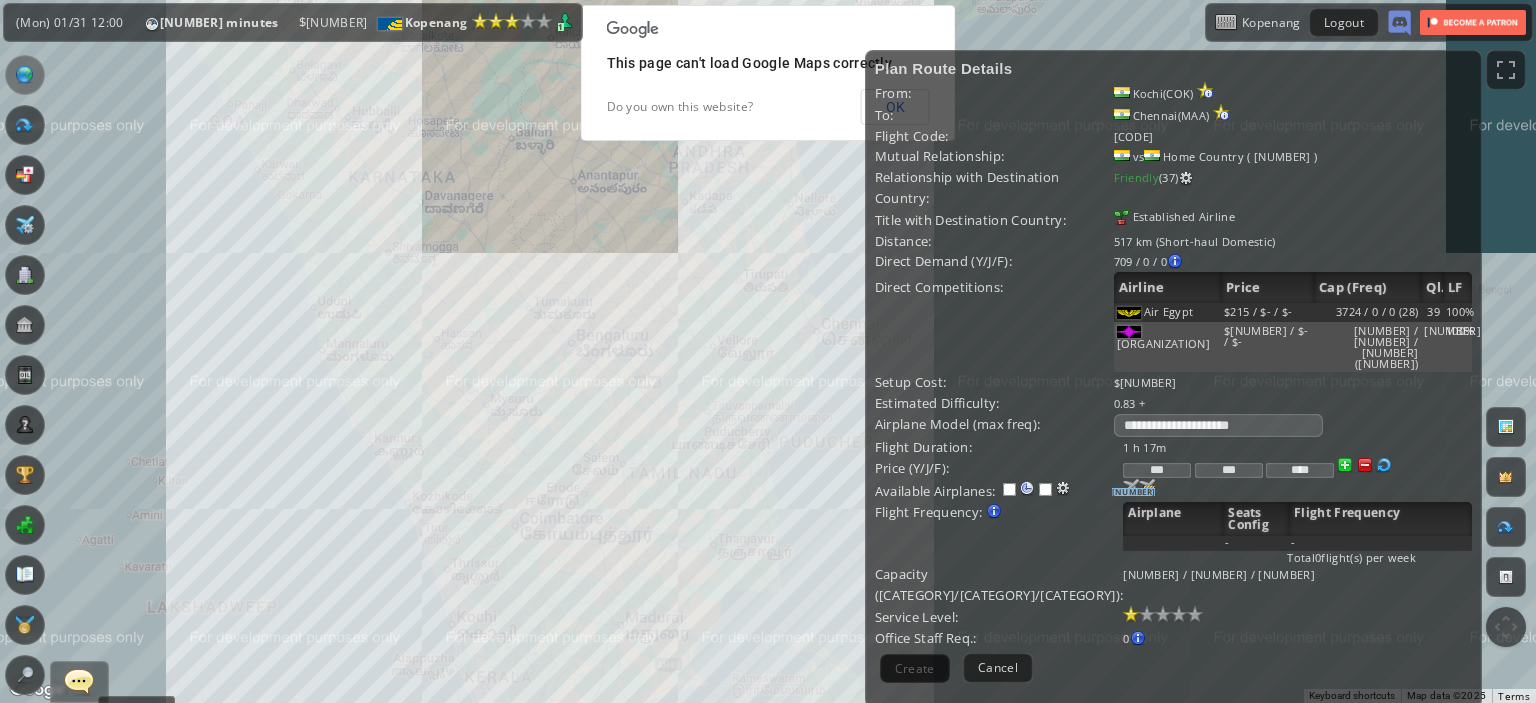 click on "To navigate, press the arrow keys." at bounding box center (768, 351) 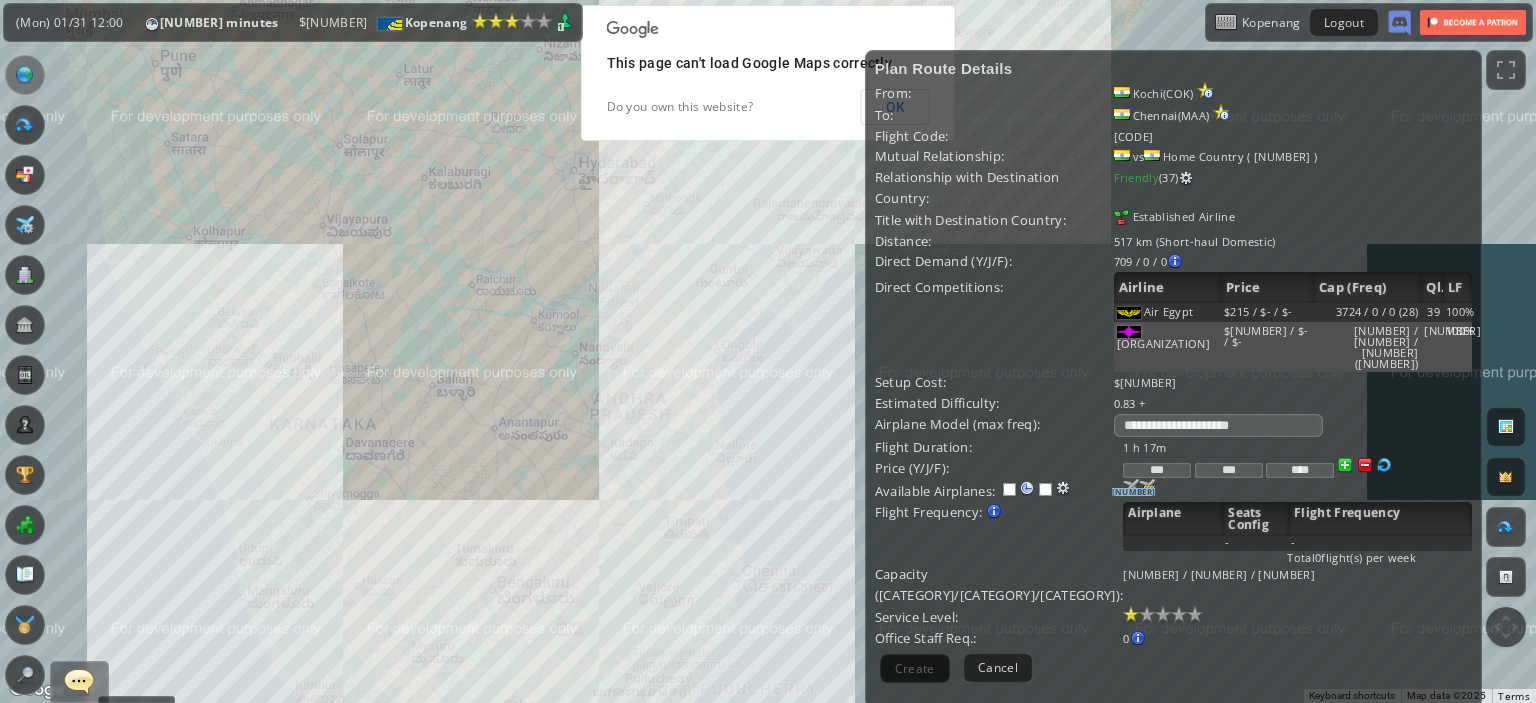 click on "Friendly (37)" at bounding box center [1221, 178] 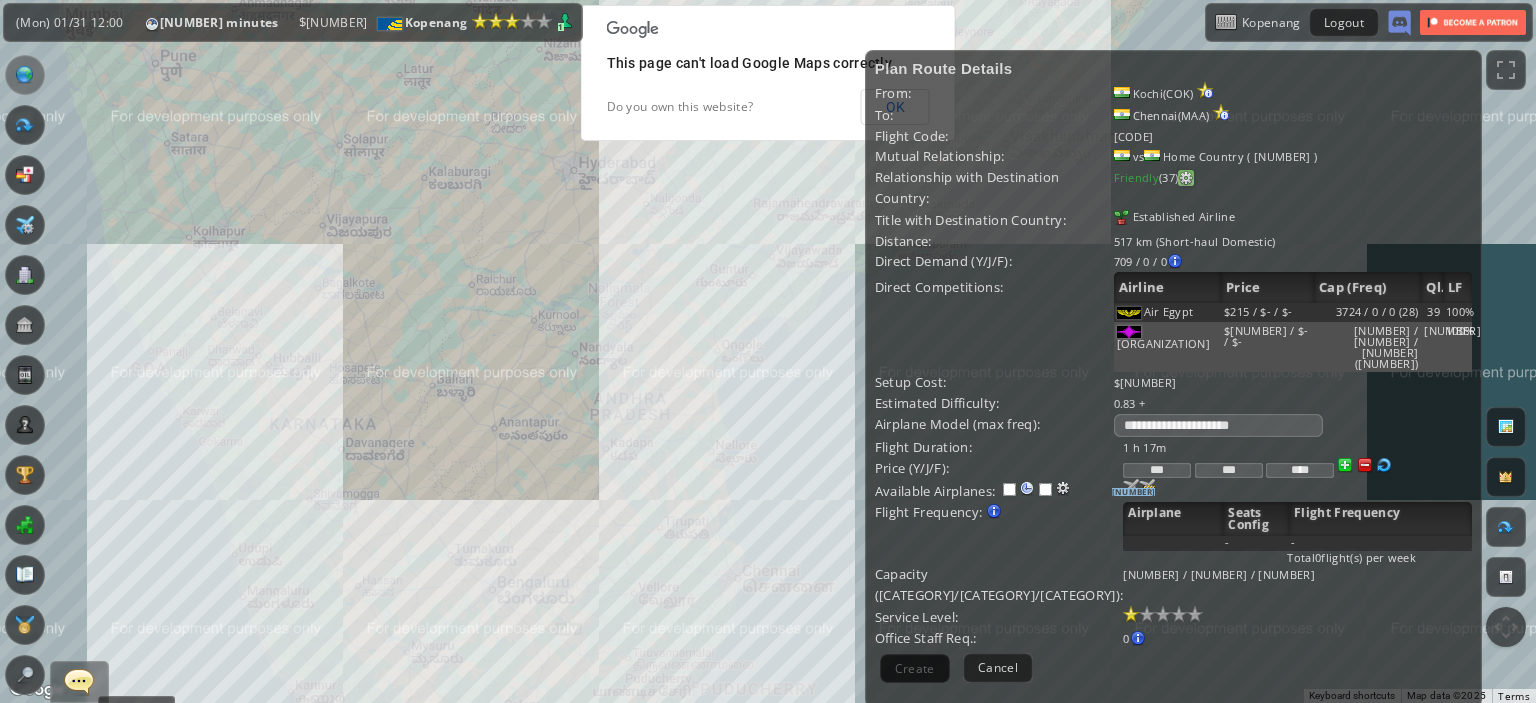 click at bounding box center (1186, 178) 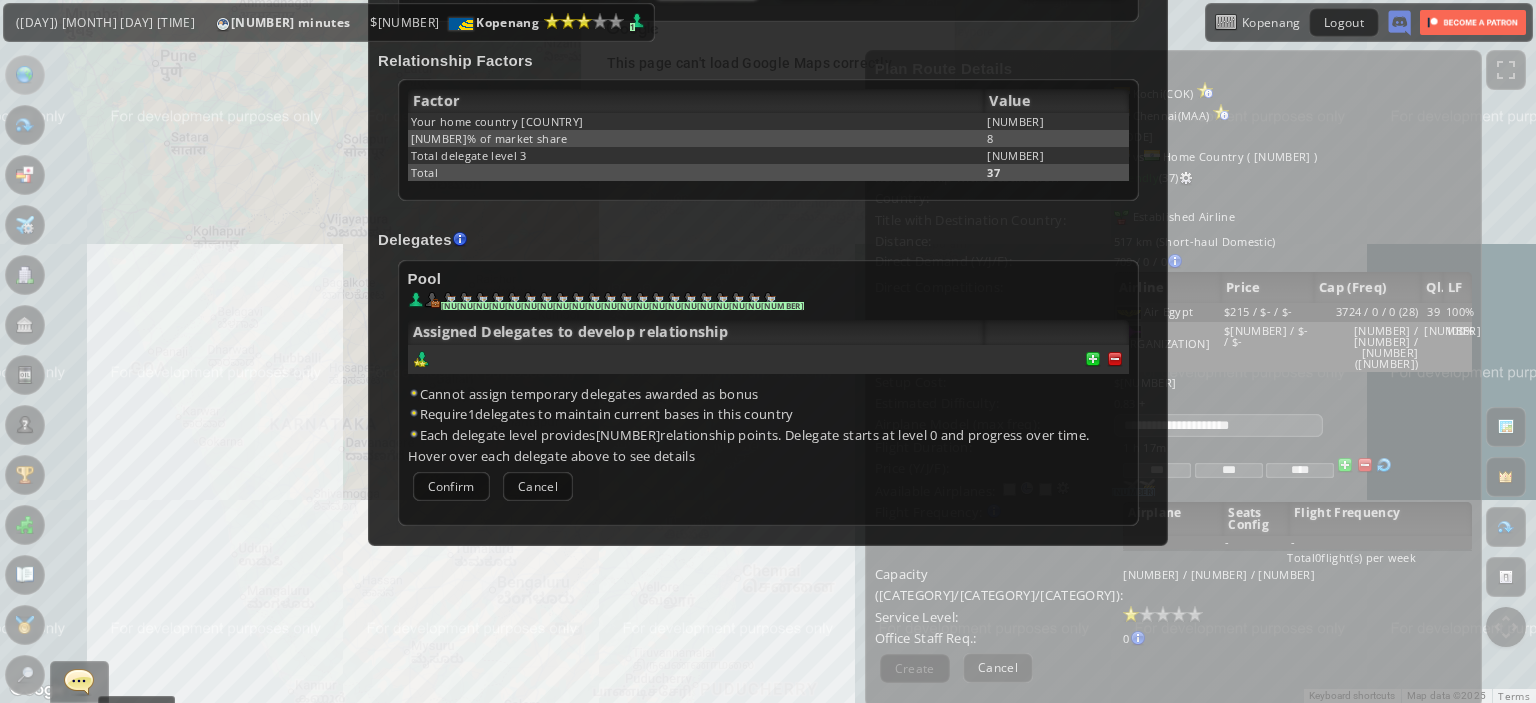 scroll, scrollTop: 0, scrollLeft: 0, axis: both 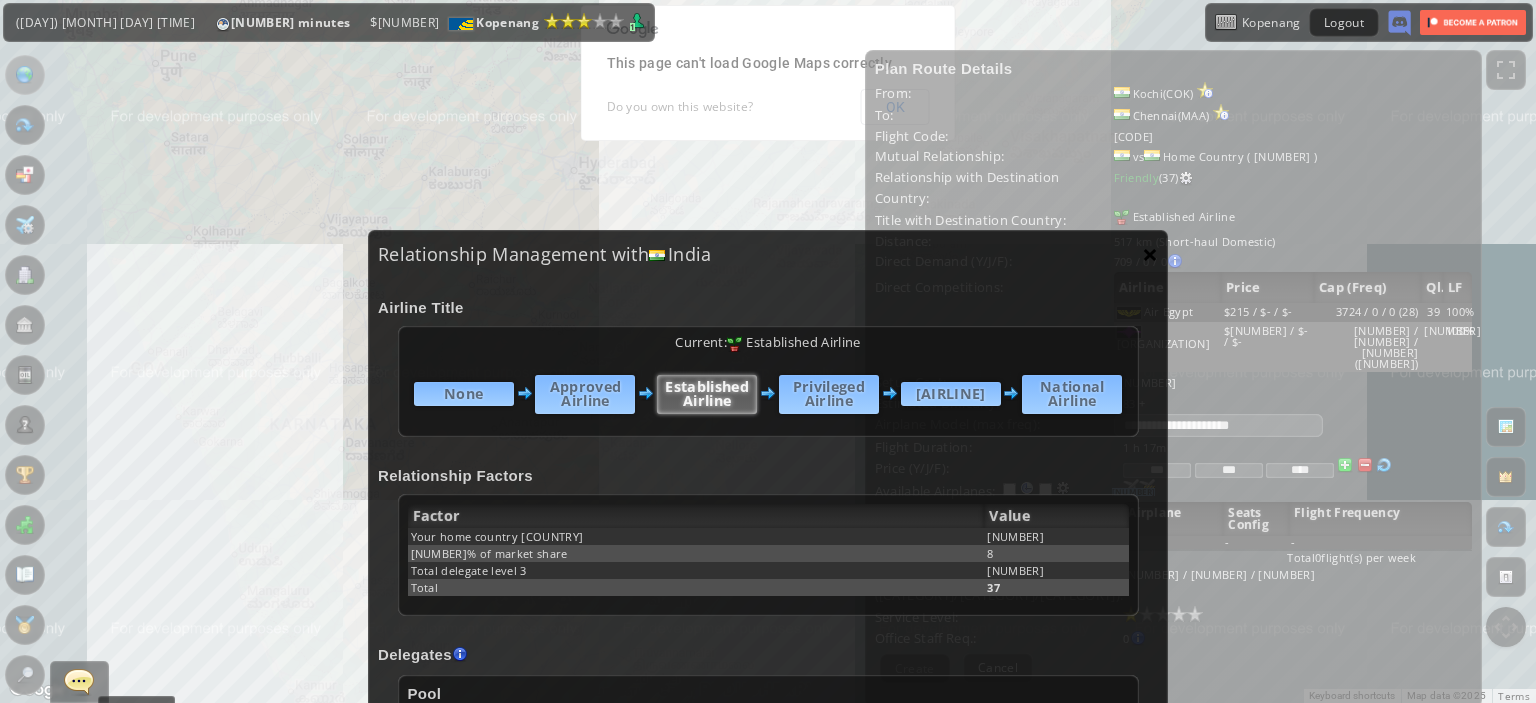 click on "×" at bounding box center [1150, 254] 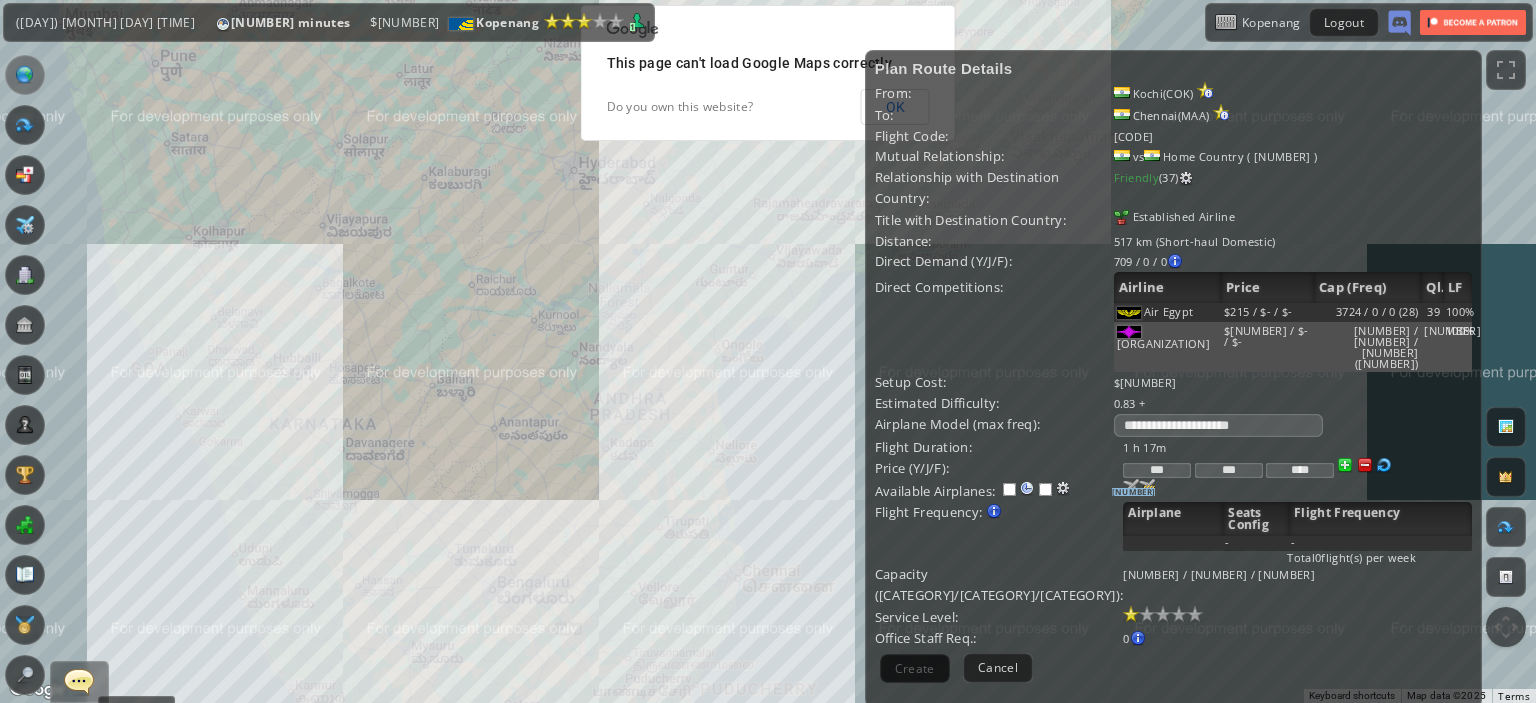 drag, startPoint x: 395, startPoint y: 383, endPoint x: 447, endPoint y: 475, distance: 105.67876 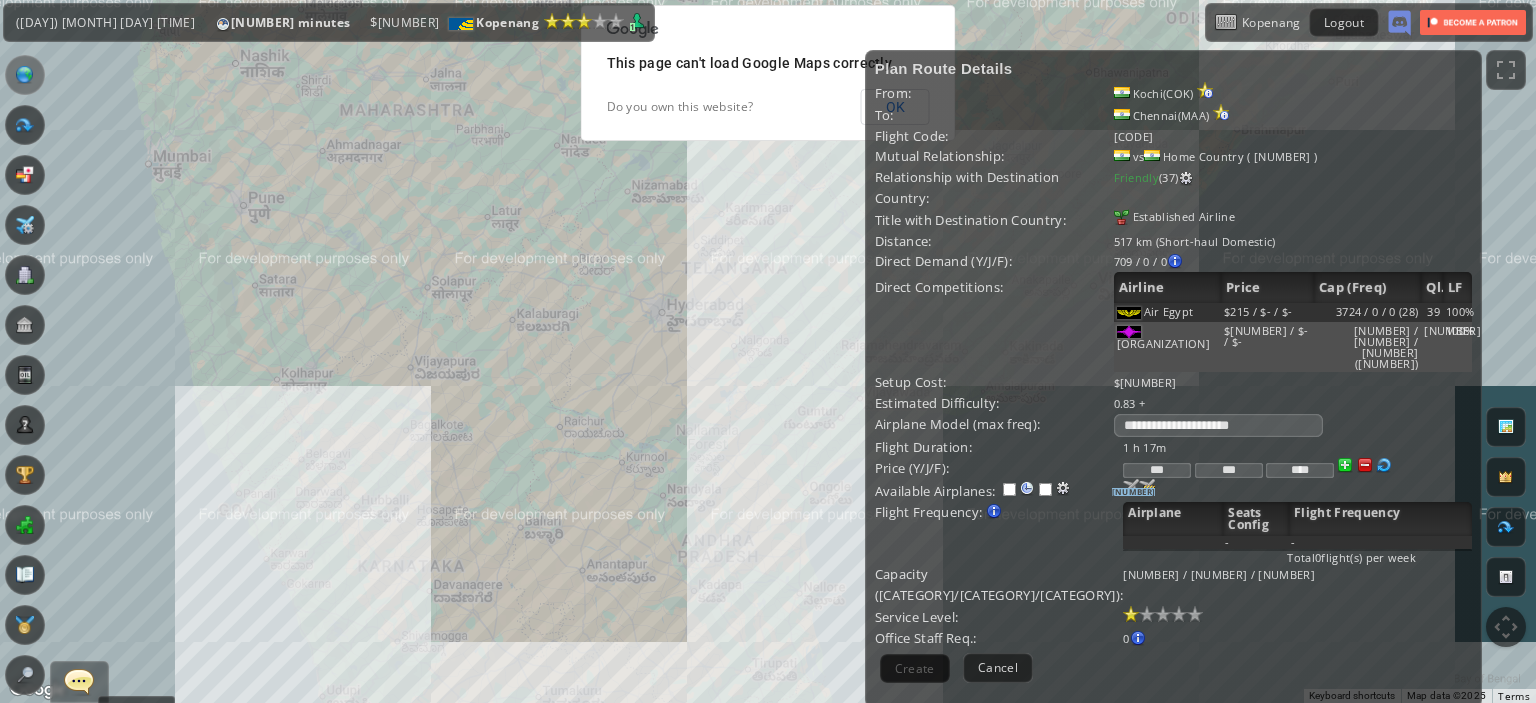 click at bounding box center [25, 125] 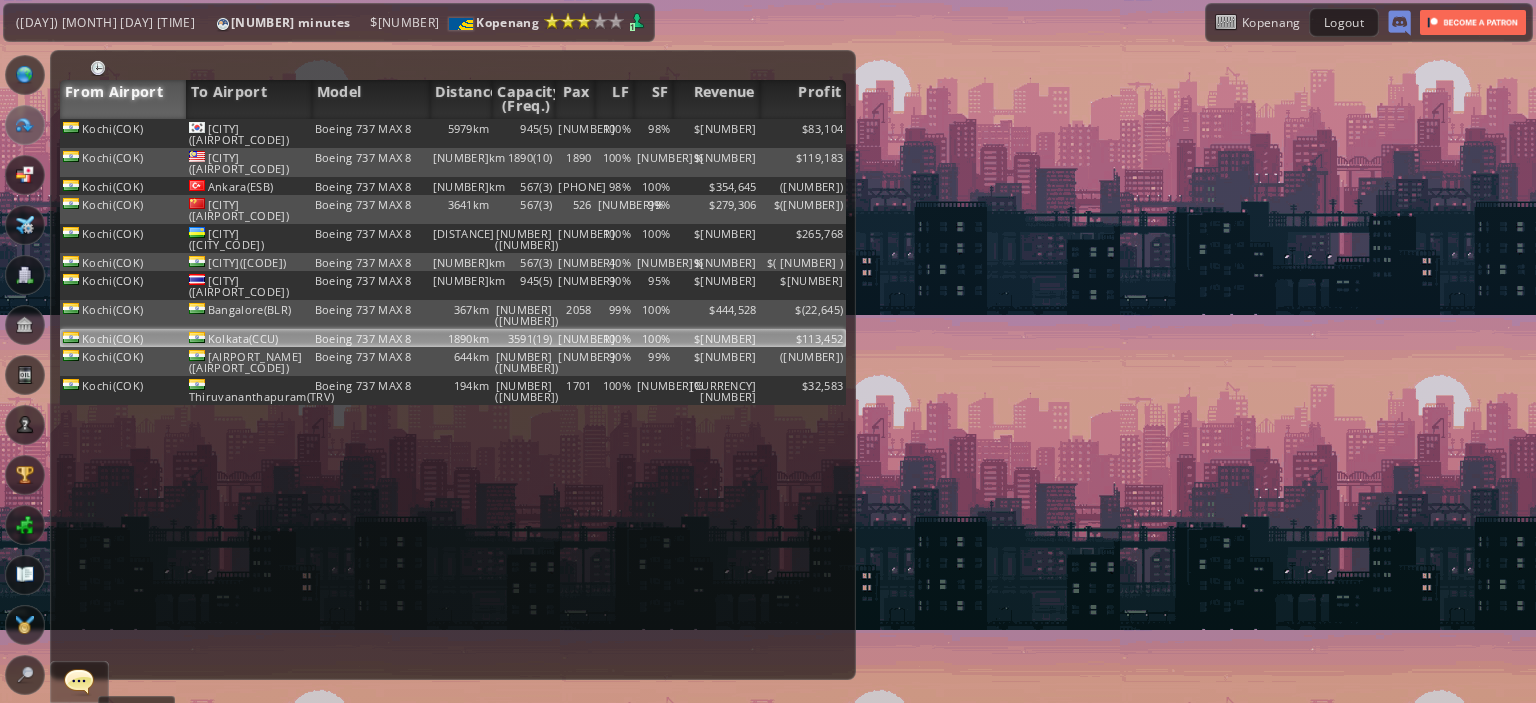 click on "[PLANE_MODEL]" at bounding box center (371, 133) 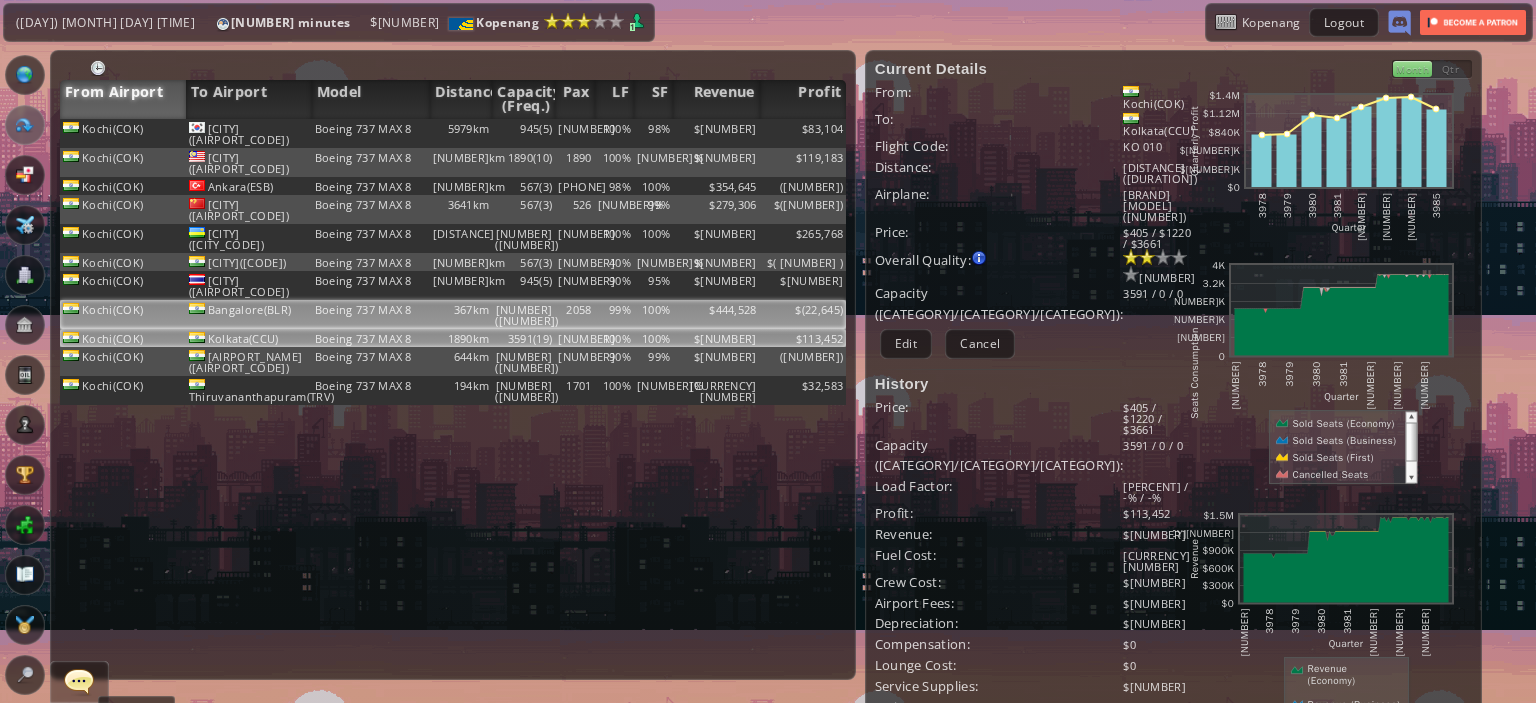 click on "[PLANE_MODEL]" at bounding box center [371, 133] 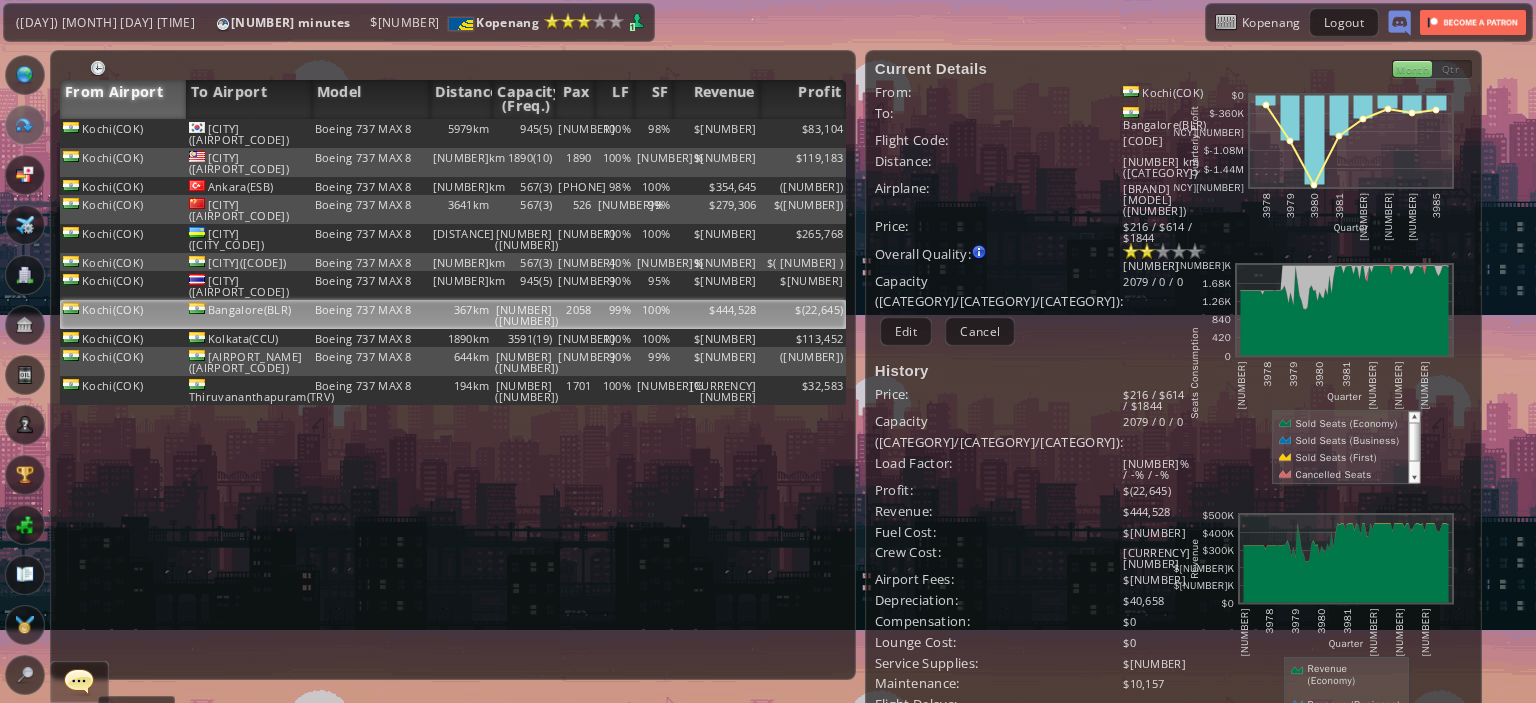 click on "Current Details
From:
Kochi(COK)
To:
Bangalore(BLR)
Flight Code:
KO 009
Distance:
367 km (Short-haul Domestic)
Airplane:
Boeing 737 MAX 8(6)
Price:
$216 / $614 / $1844
Overall Quality:
Overall quality is determined by:
- Fleet Age per Route
- Service Star level per route
- Company wide Service Quality
40
-" at bounding box center (1024, 602) 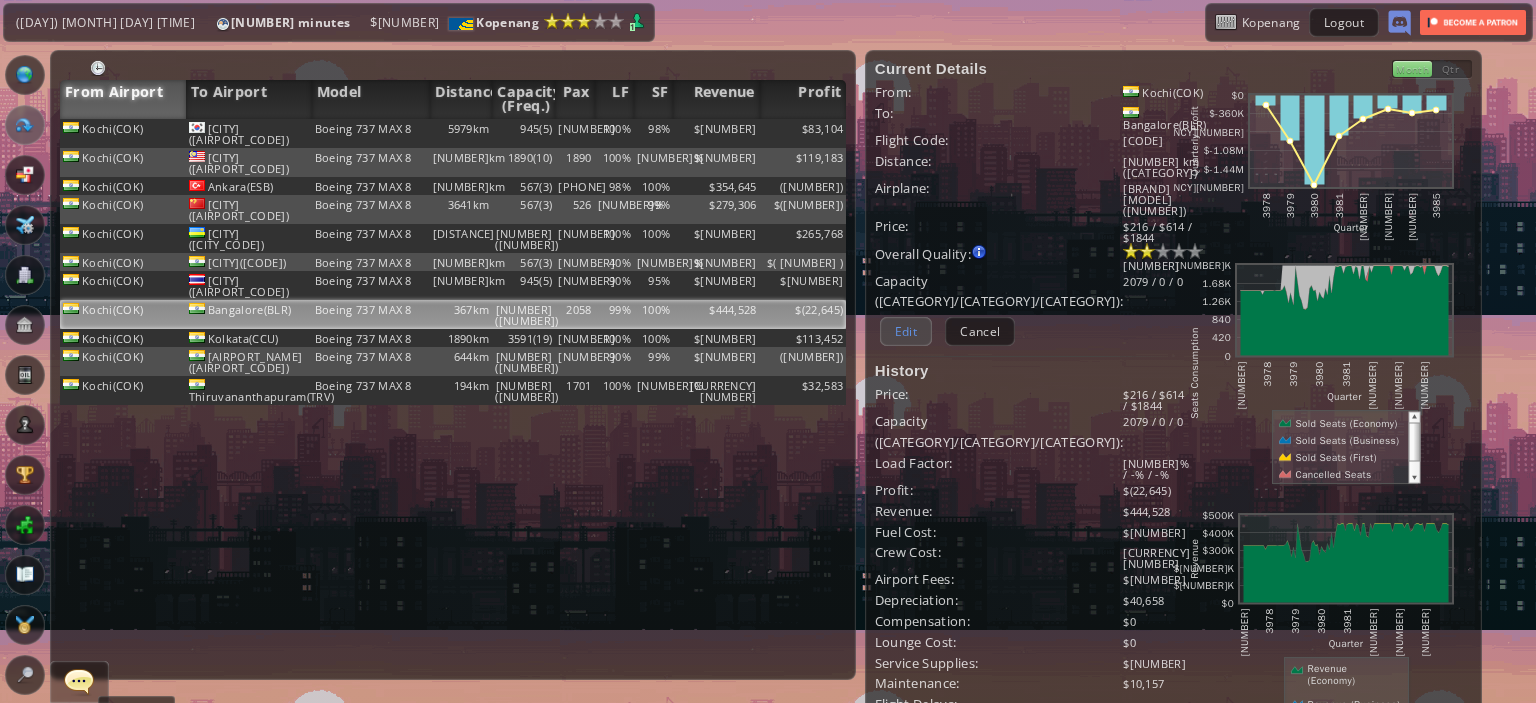 click on "Edit" at bounding box center (906, 331) 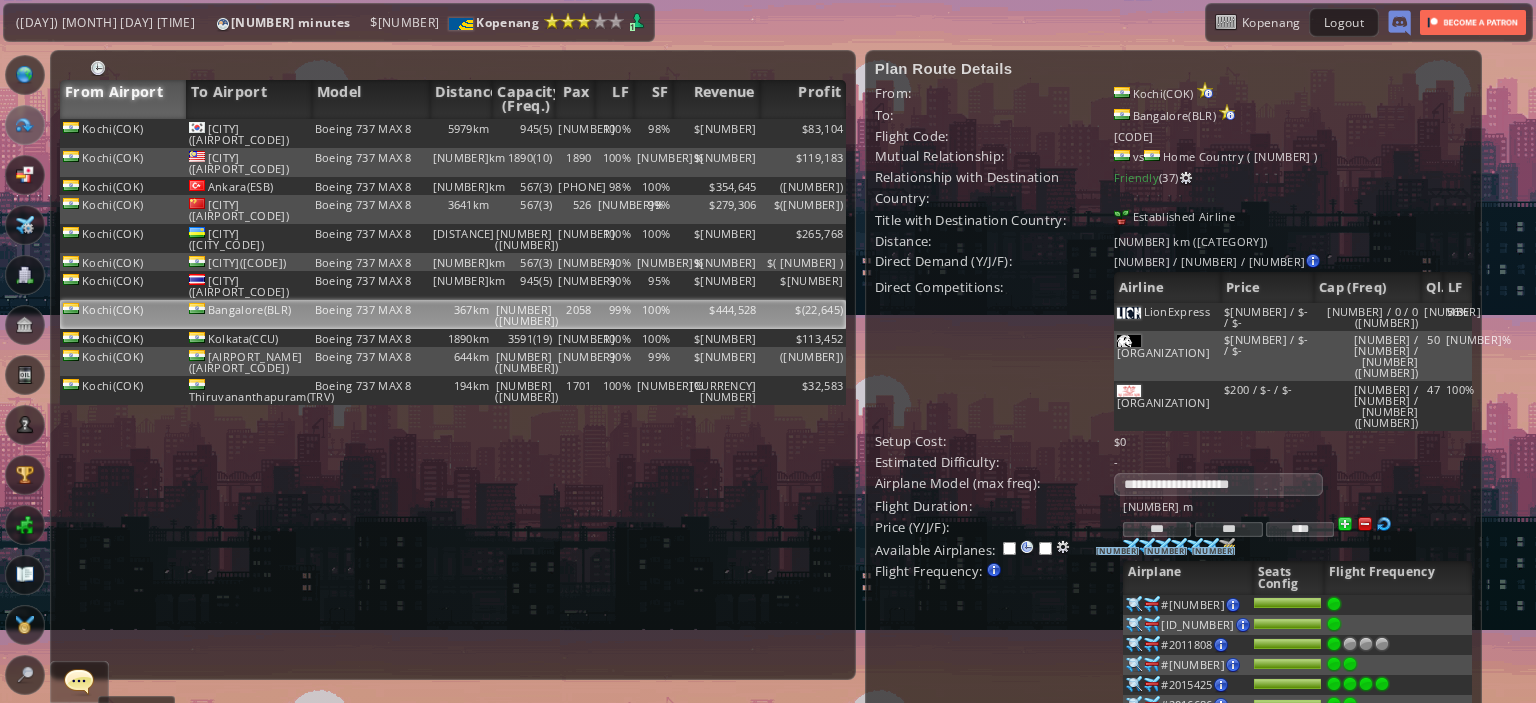 scroll, scrollTop: 79, scrollLeft: 0, axis: vertical 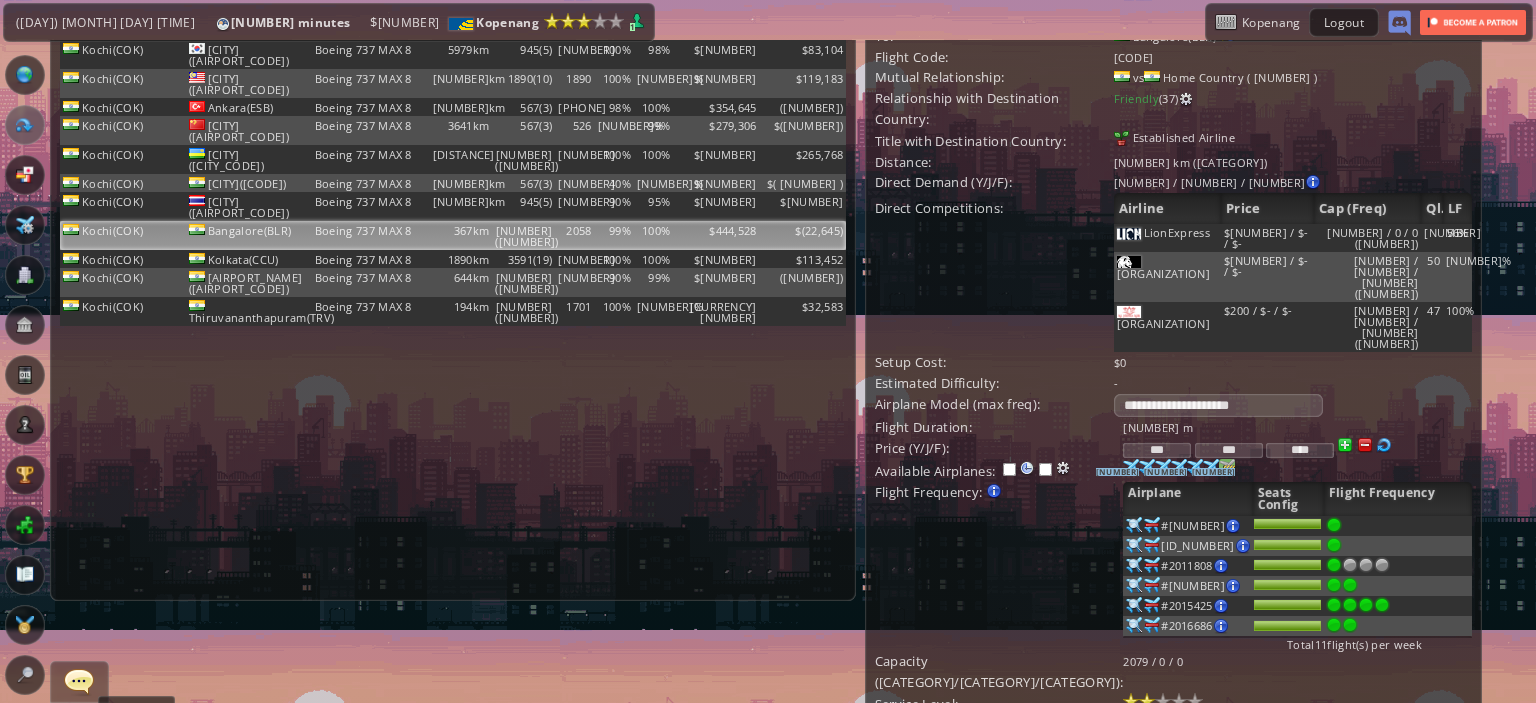 click on "86" at bounding box center [1118, 472] 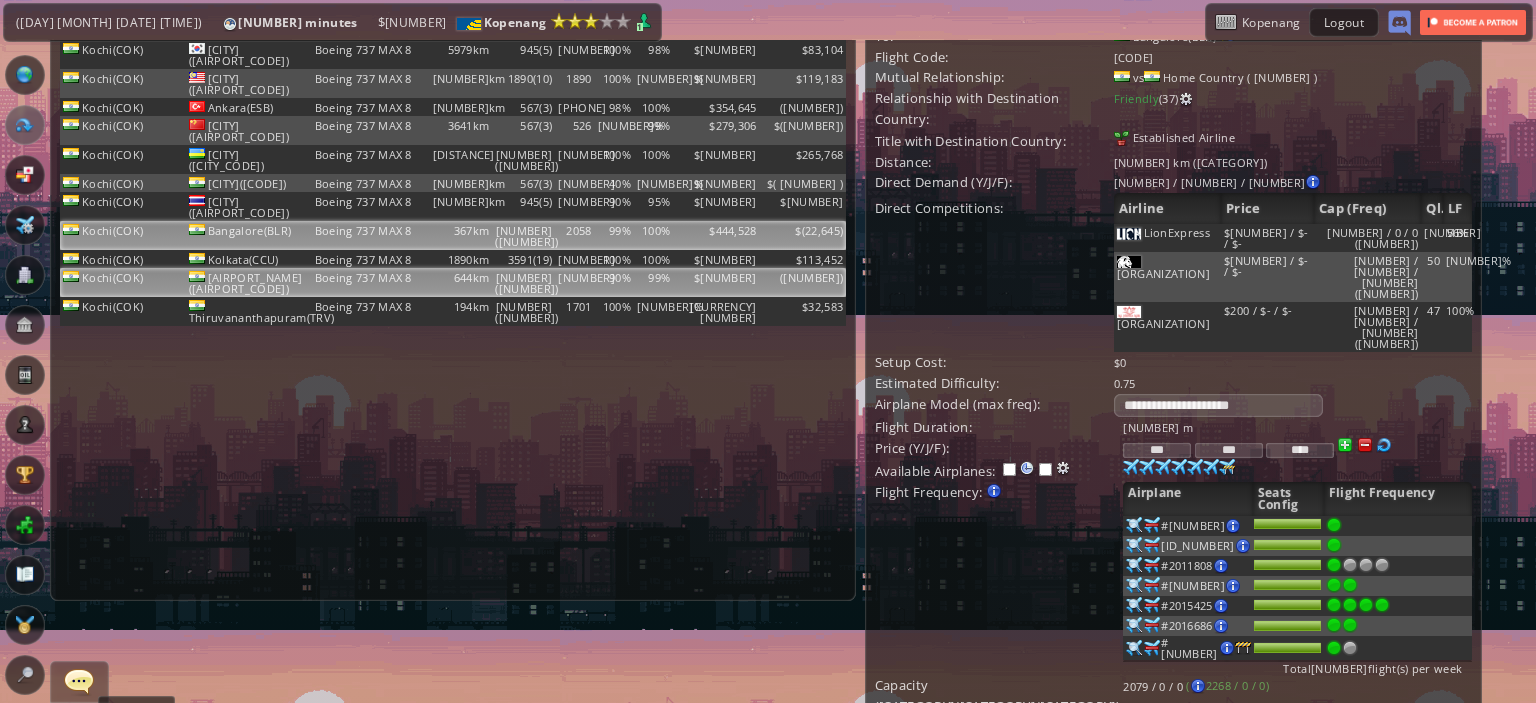 click on "$290,385" at bounding box center [716, 54] 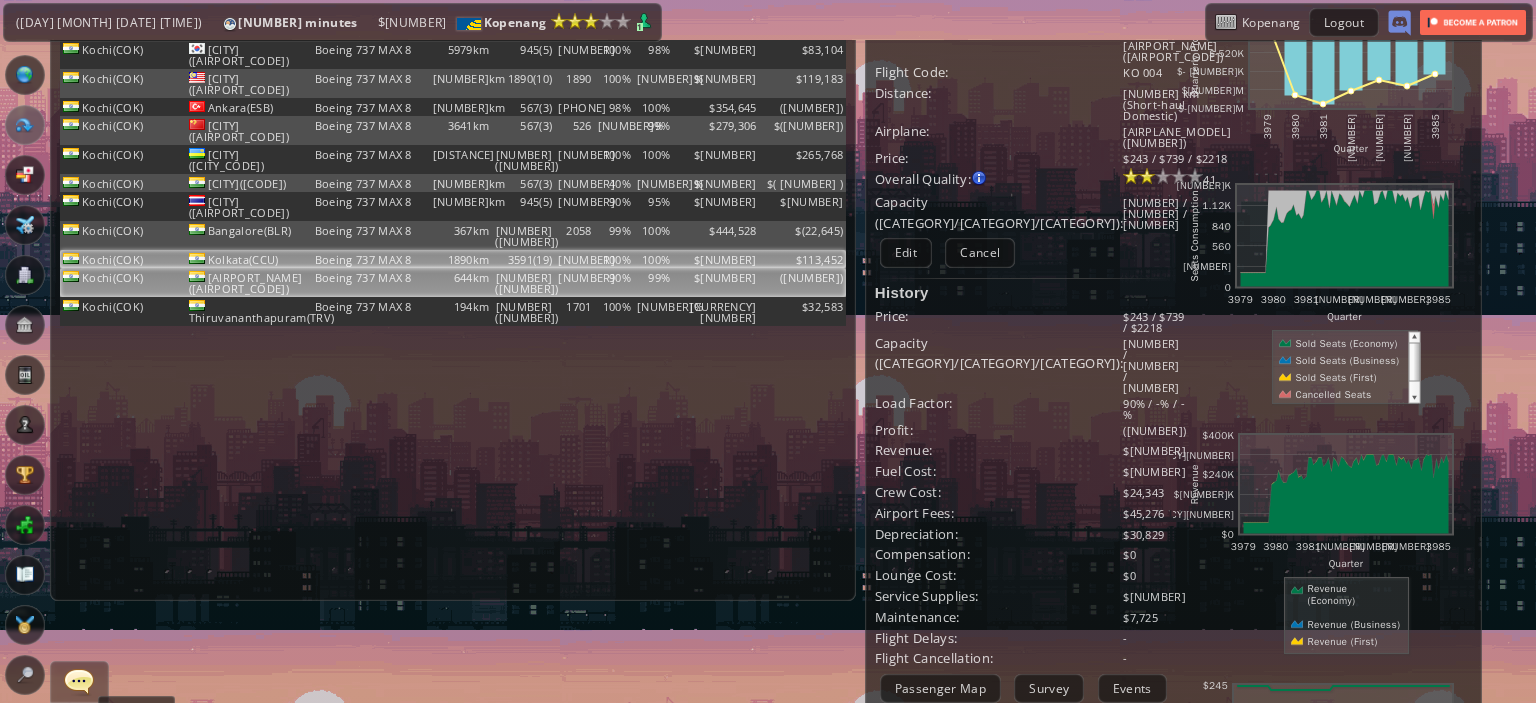 click on "$[PRICE]" at bounding box center [803, 54] 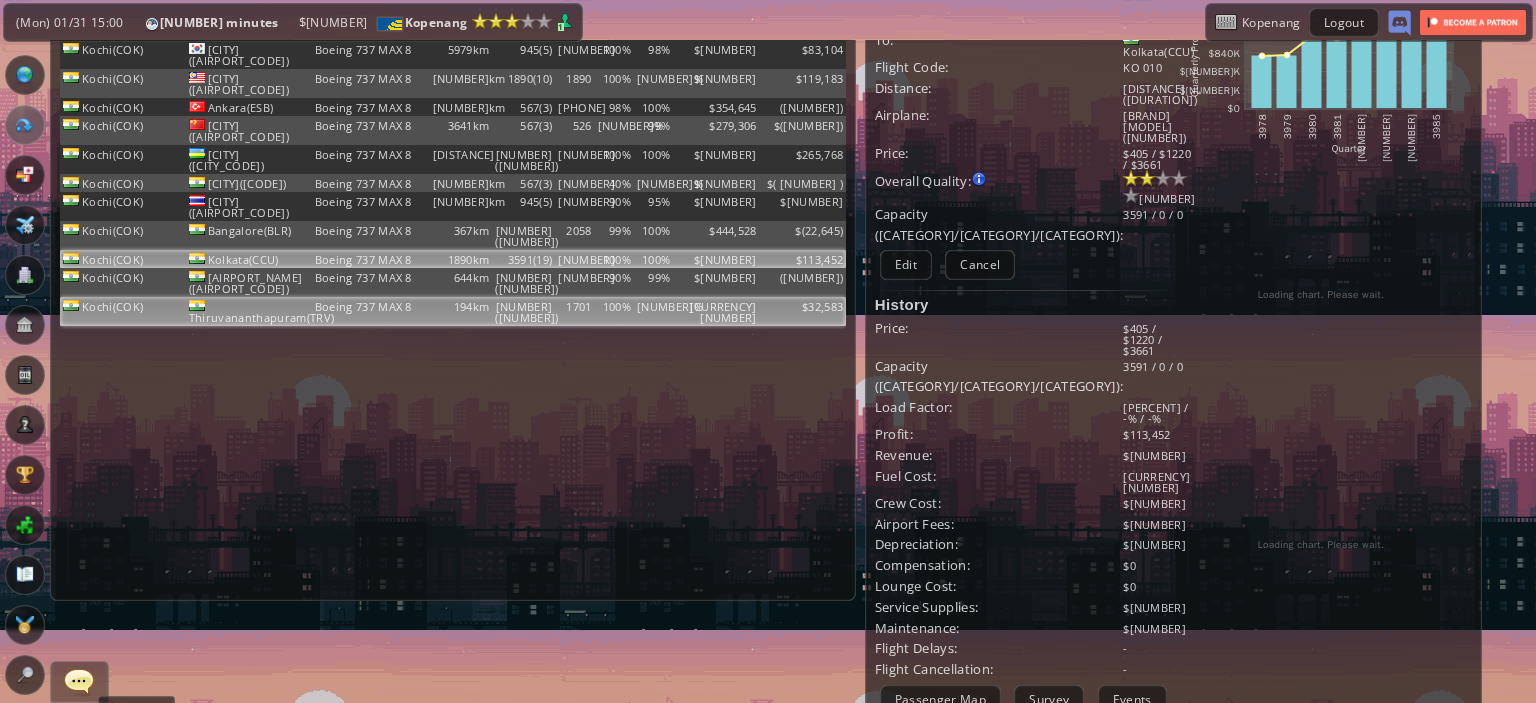 click on "$306,180" at bounding box center [716, 54] 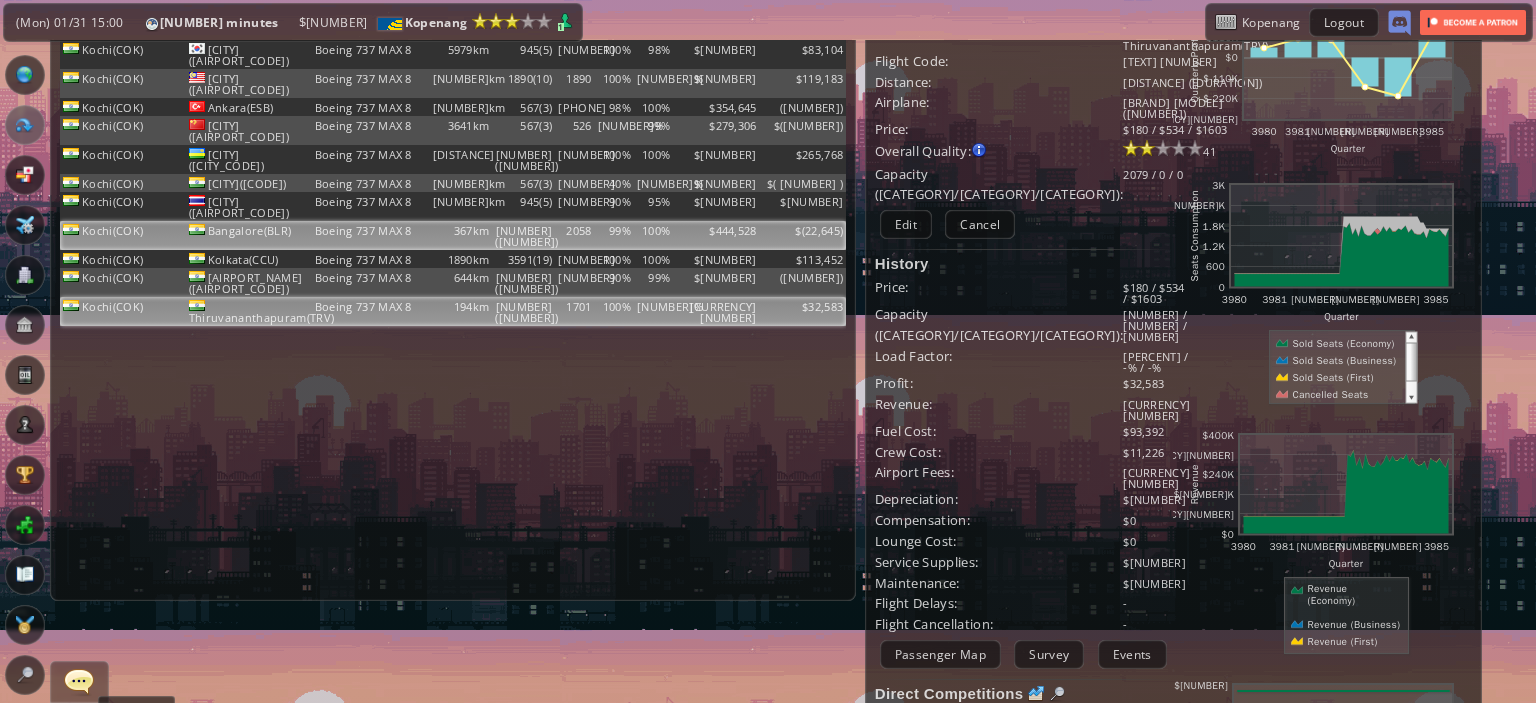 click on "$444,528" at bounding box center [716, 54] 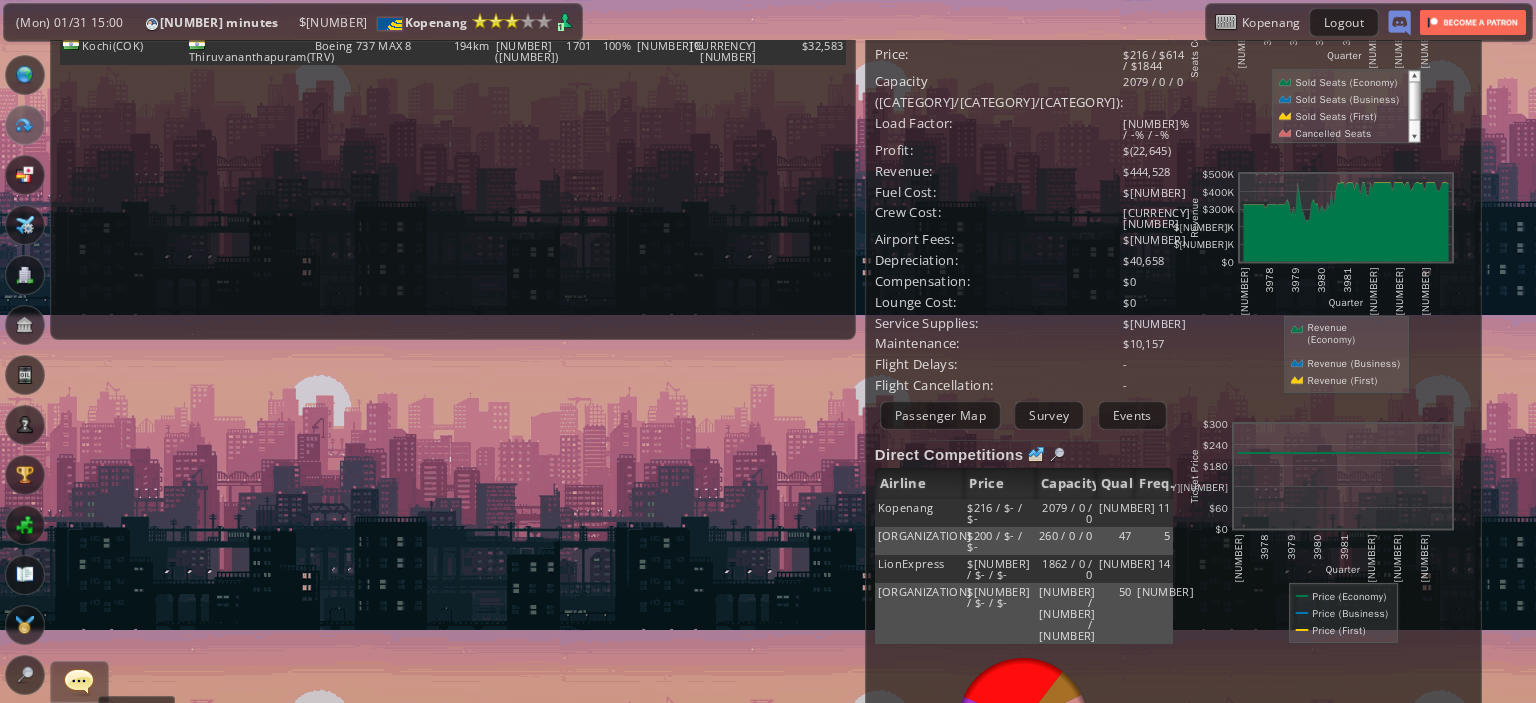 scroll, scrollTop: 0, scrollLeft: 0, axis: both 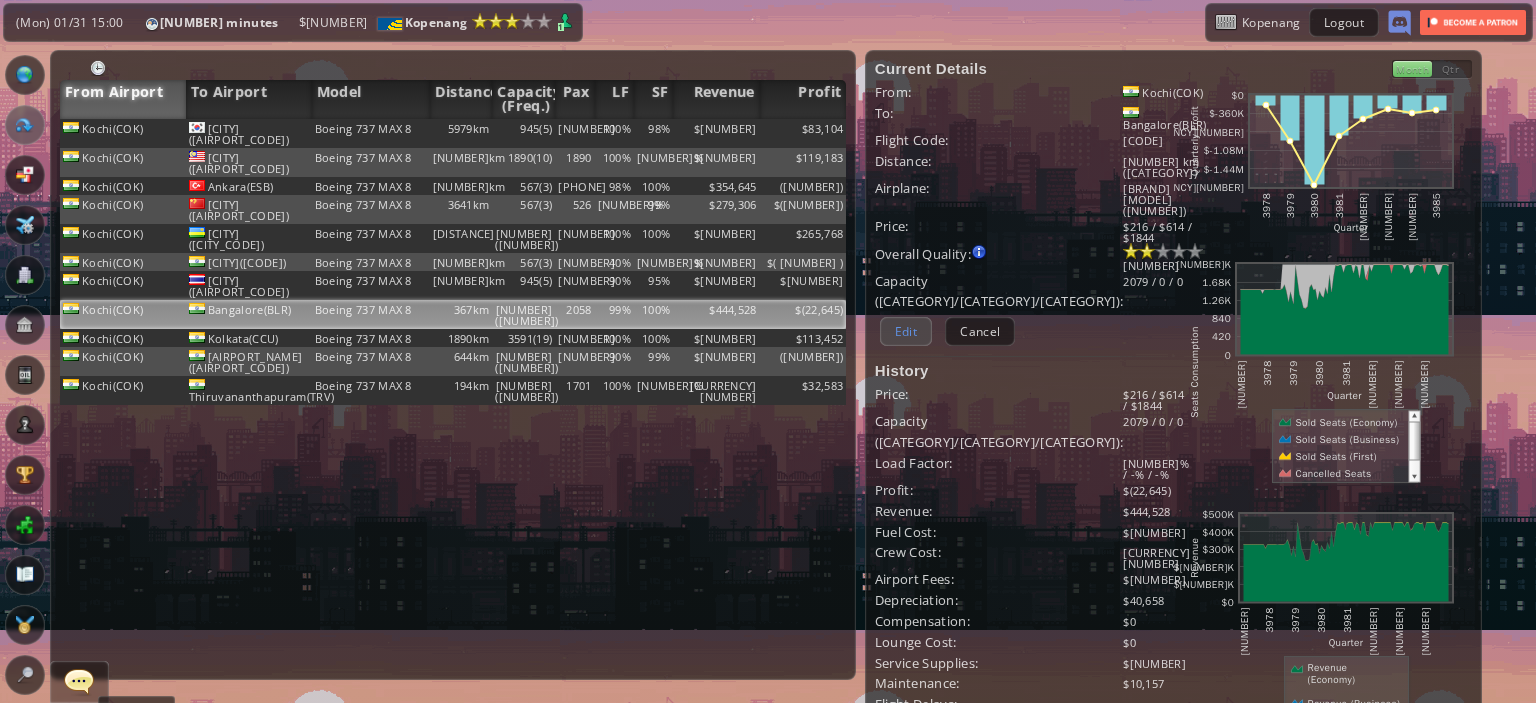 click on "Edit" at bounding box center [906, 331] 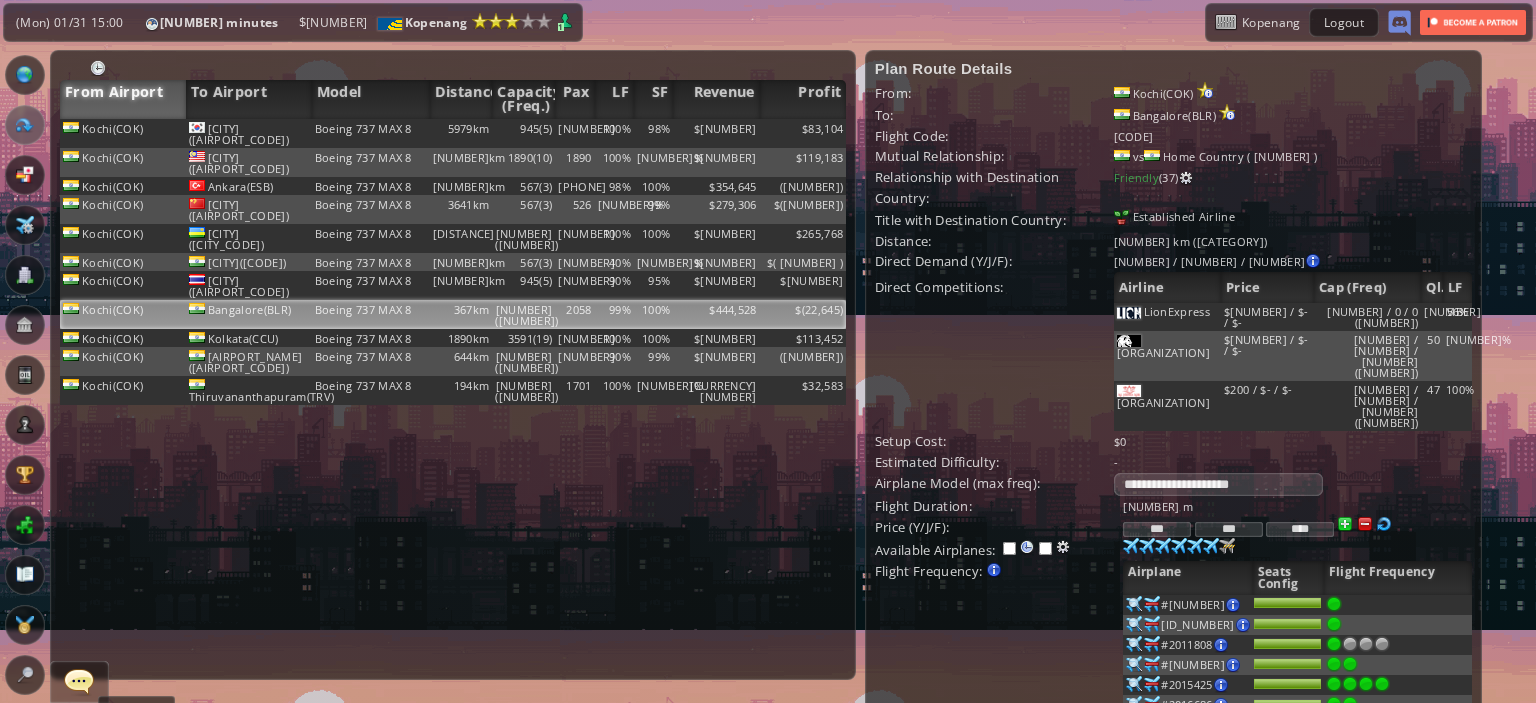 click at bounding box center (25, 75) 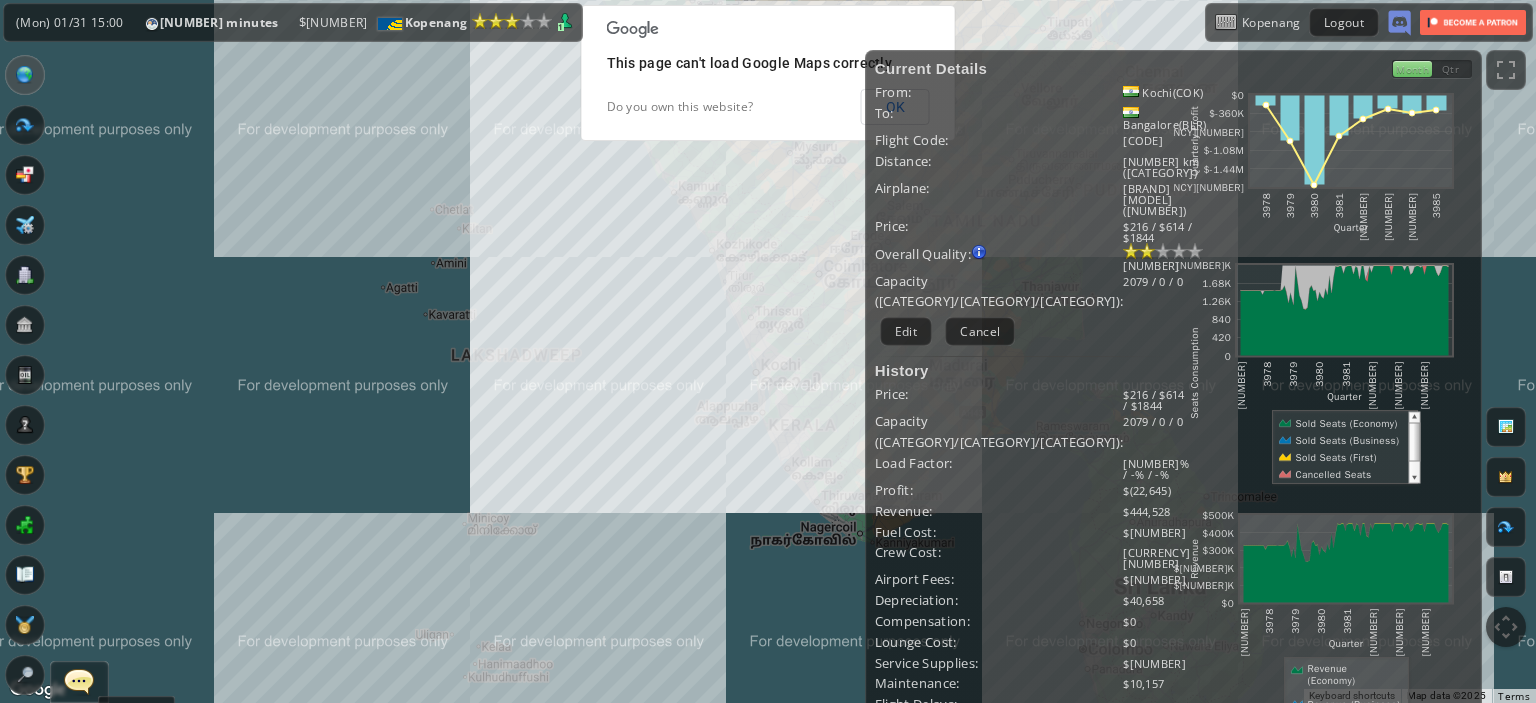 drag, startPoint x: 652, startPoint y: 482, endPoint x: 498, endPoint y: 519, distance: 158.38245 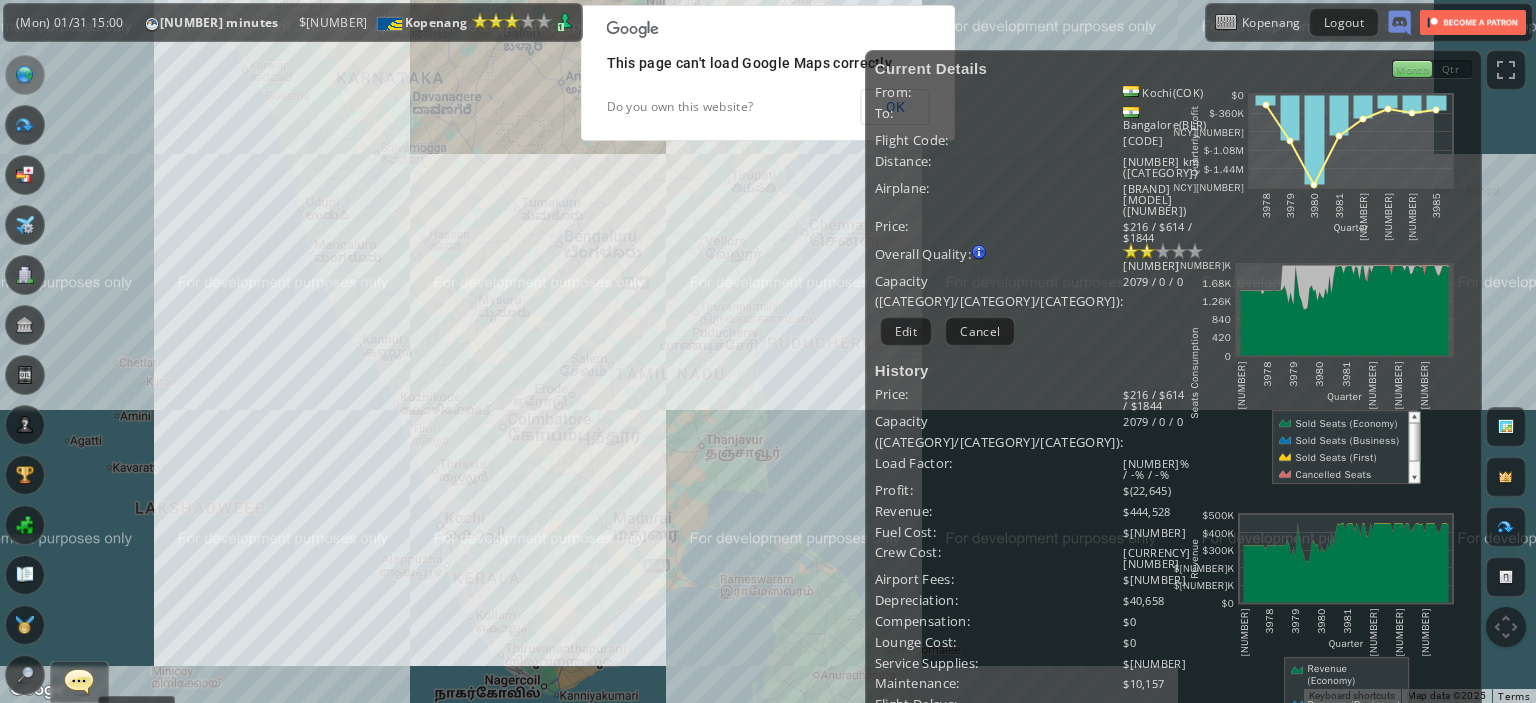 drag, startPoint x: 807, startPoint y: 287, endPoint x: 678, endPoint y: 447, distance: 205.52615 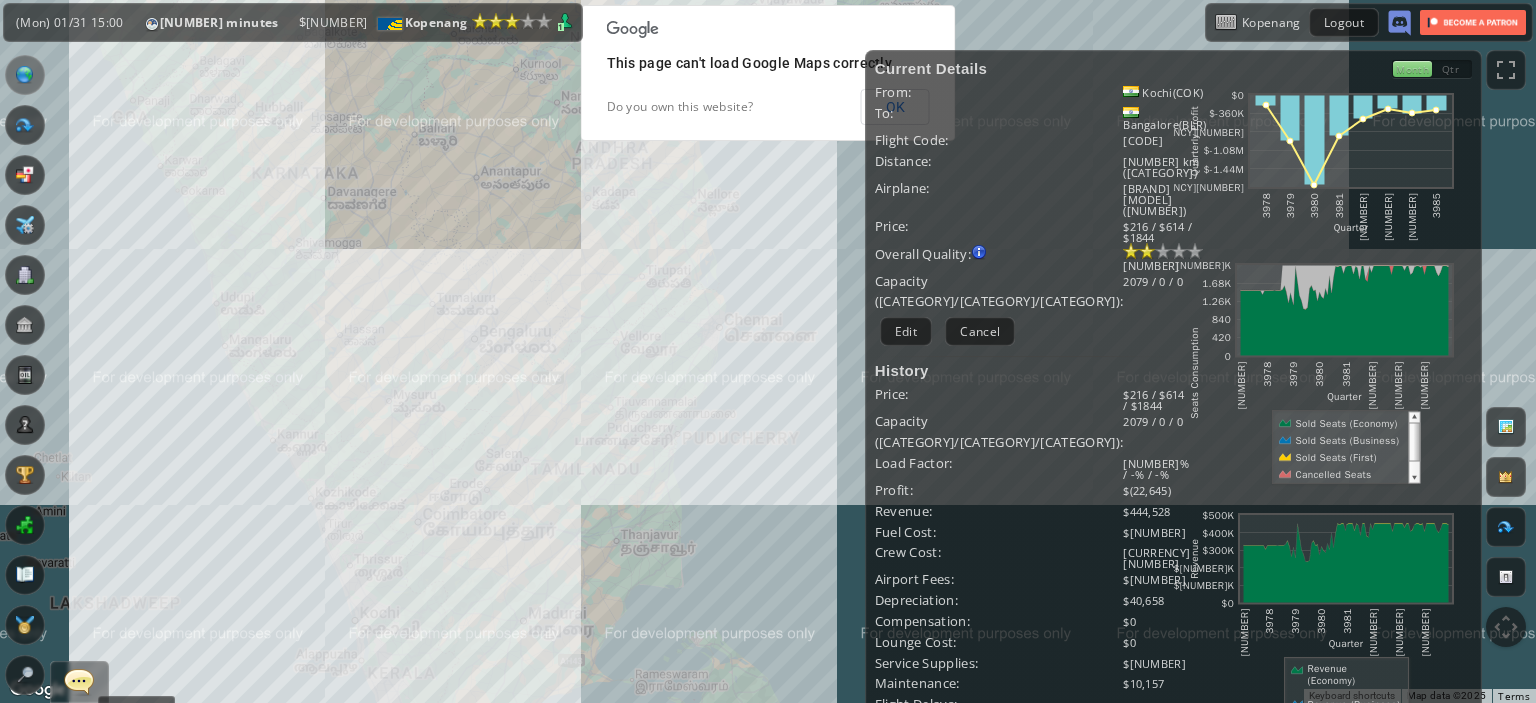 click on "To navigate, press the arrow keys." at bounding box center (768, 351) 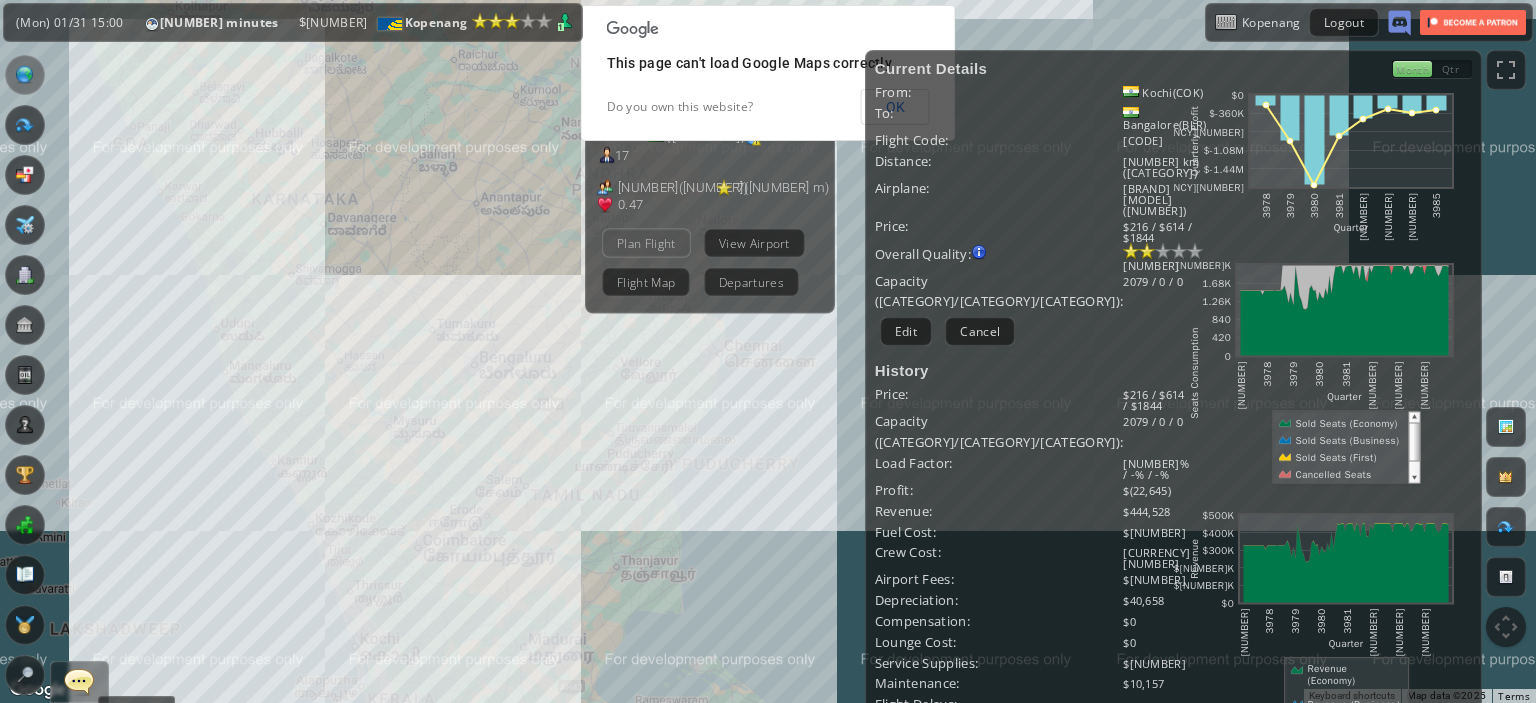 click on "Plan Flight" at bounding box center [646, 242] 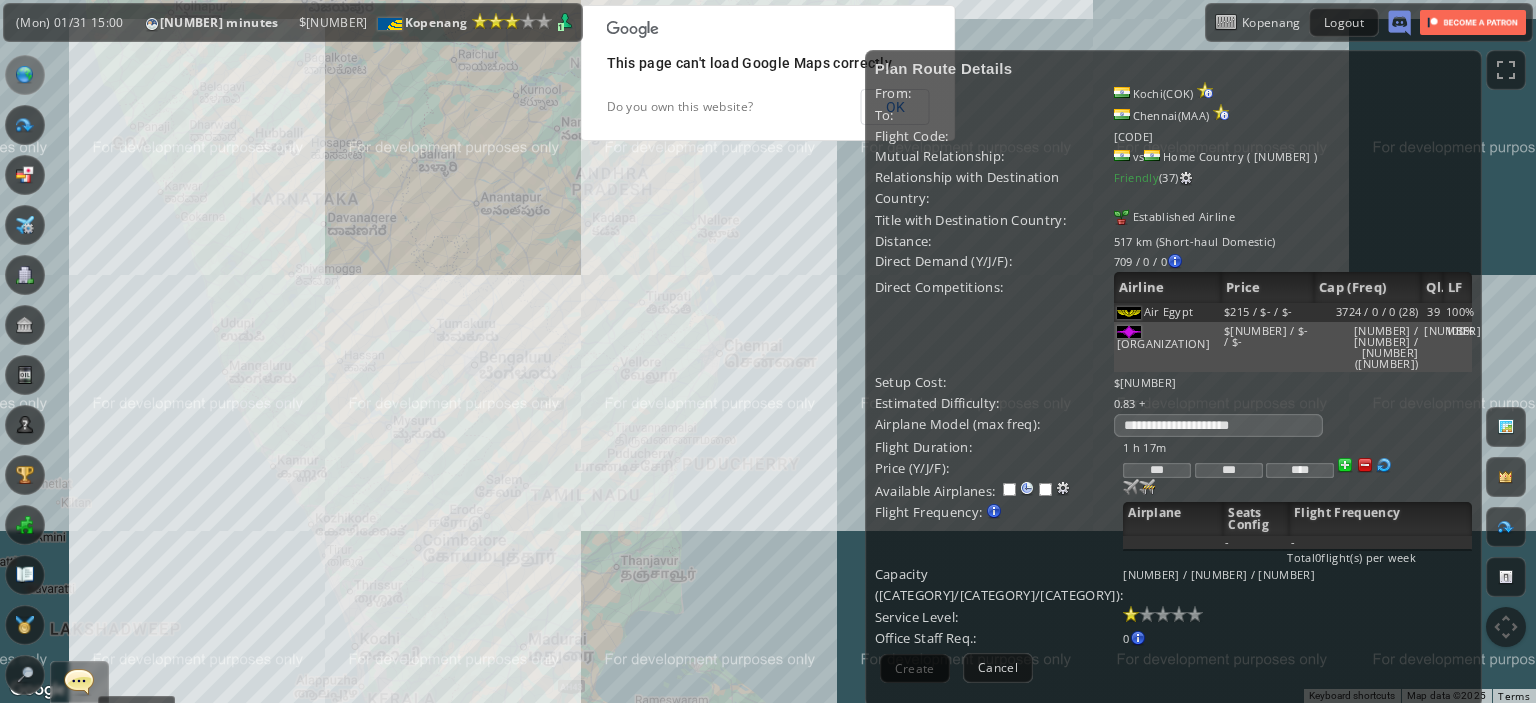 click at bounding box center (1365, 465) 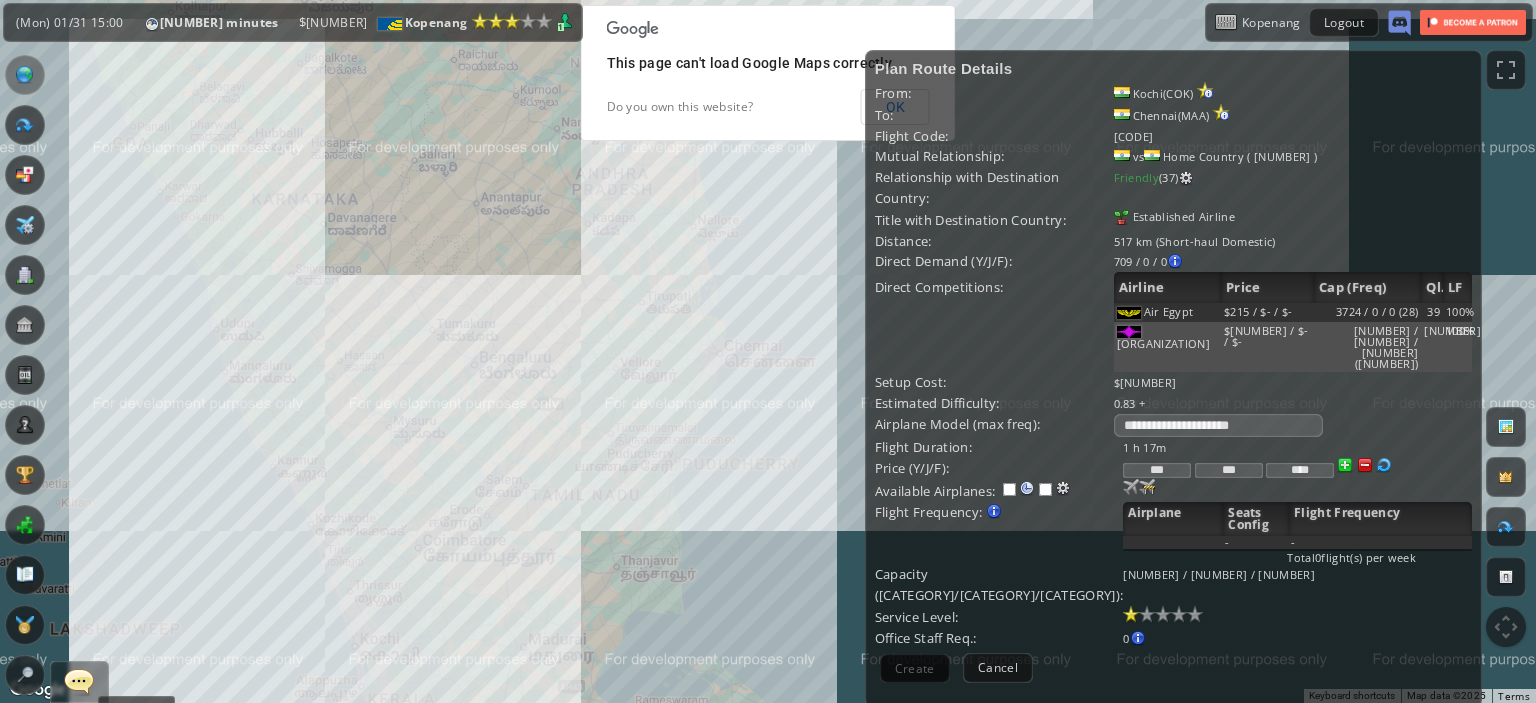 click at bounding box center (1365, 465) 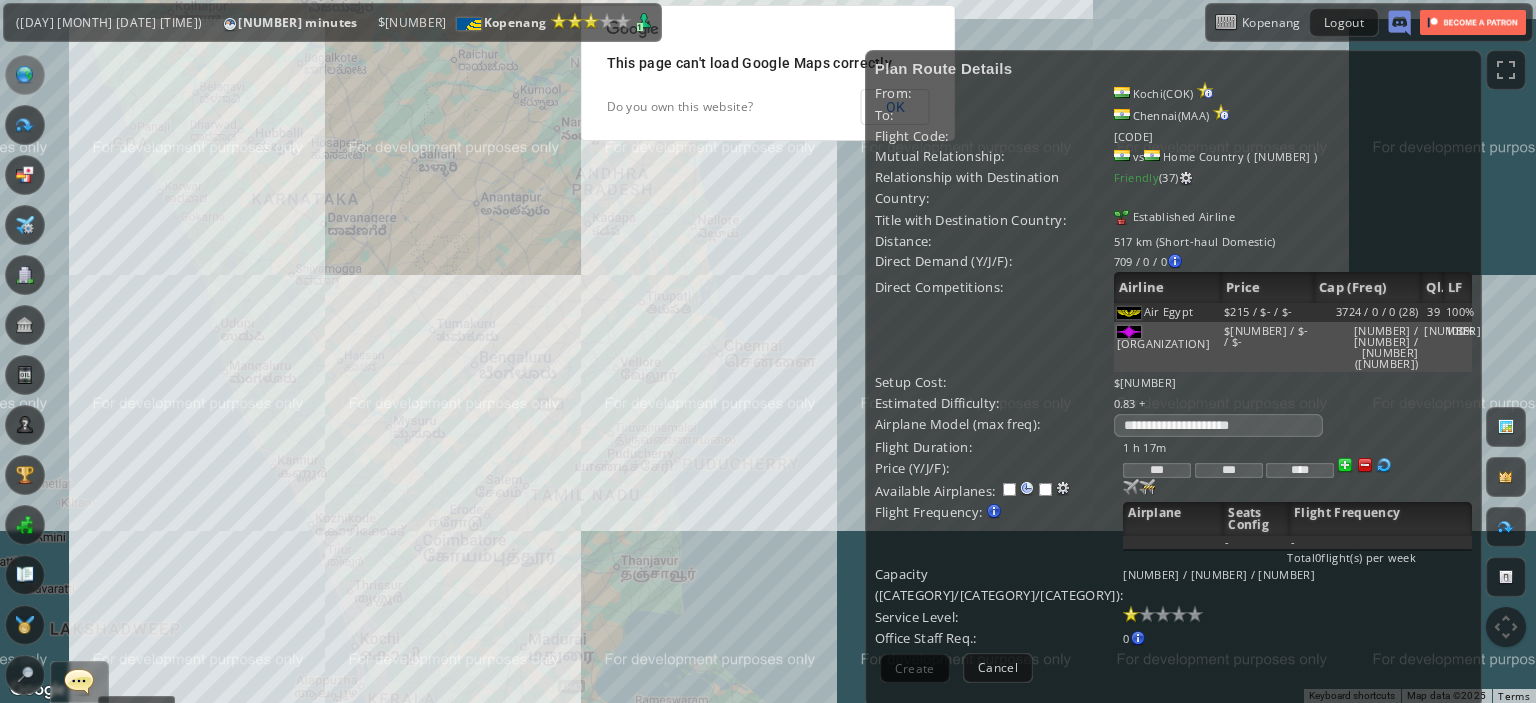 click at bounding box center (1365, 465) 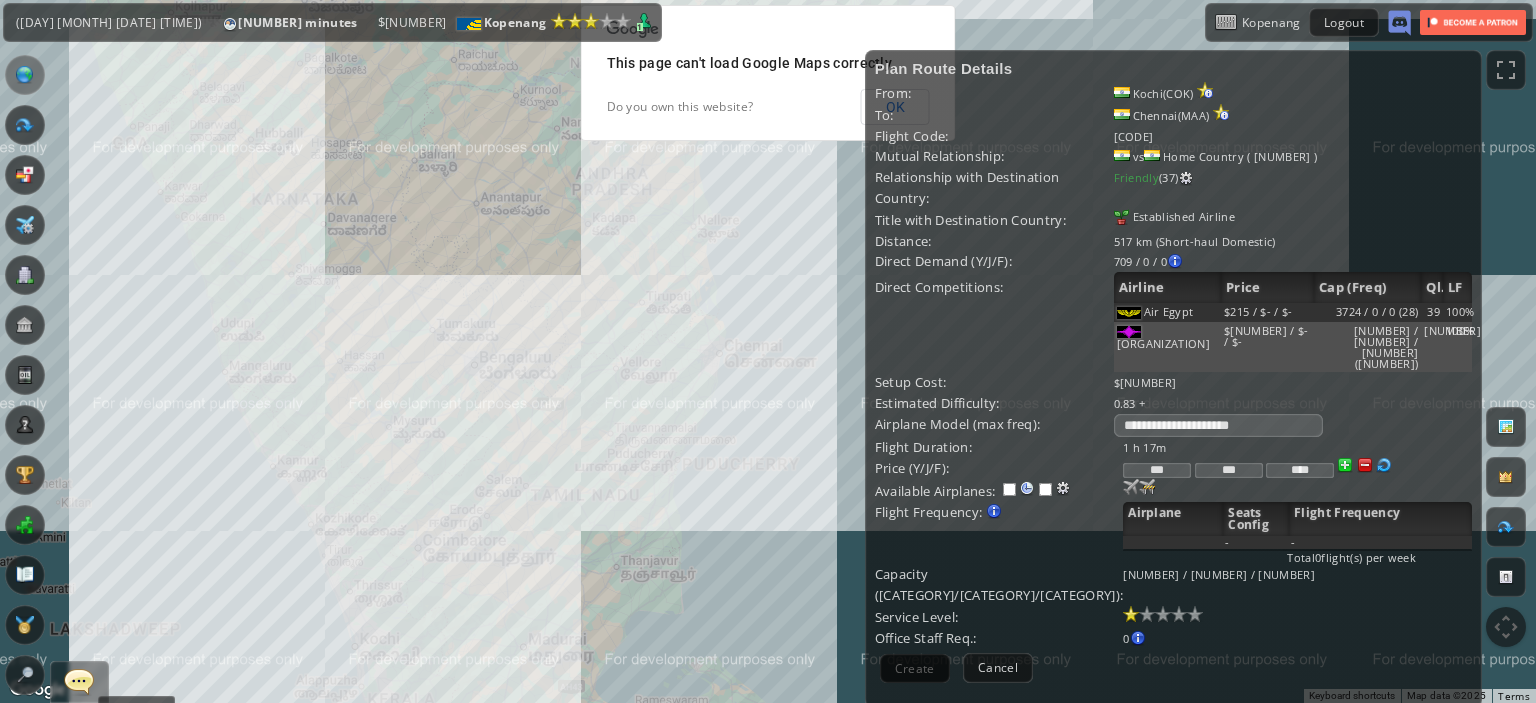 type on "***" 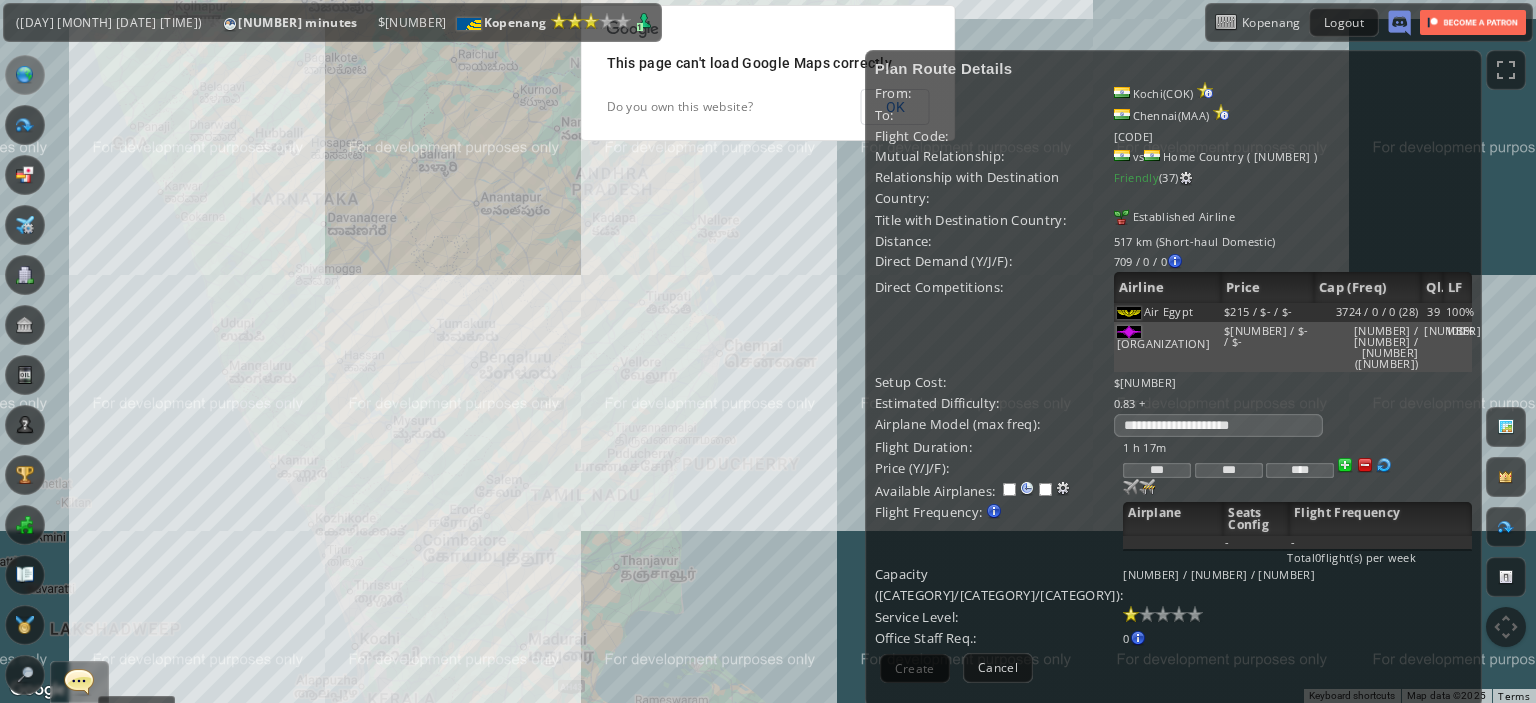 click at bounding box center [1063, 488] 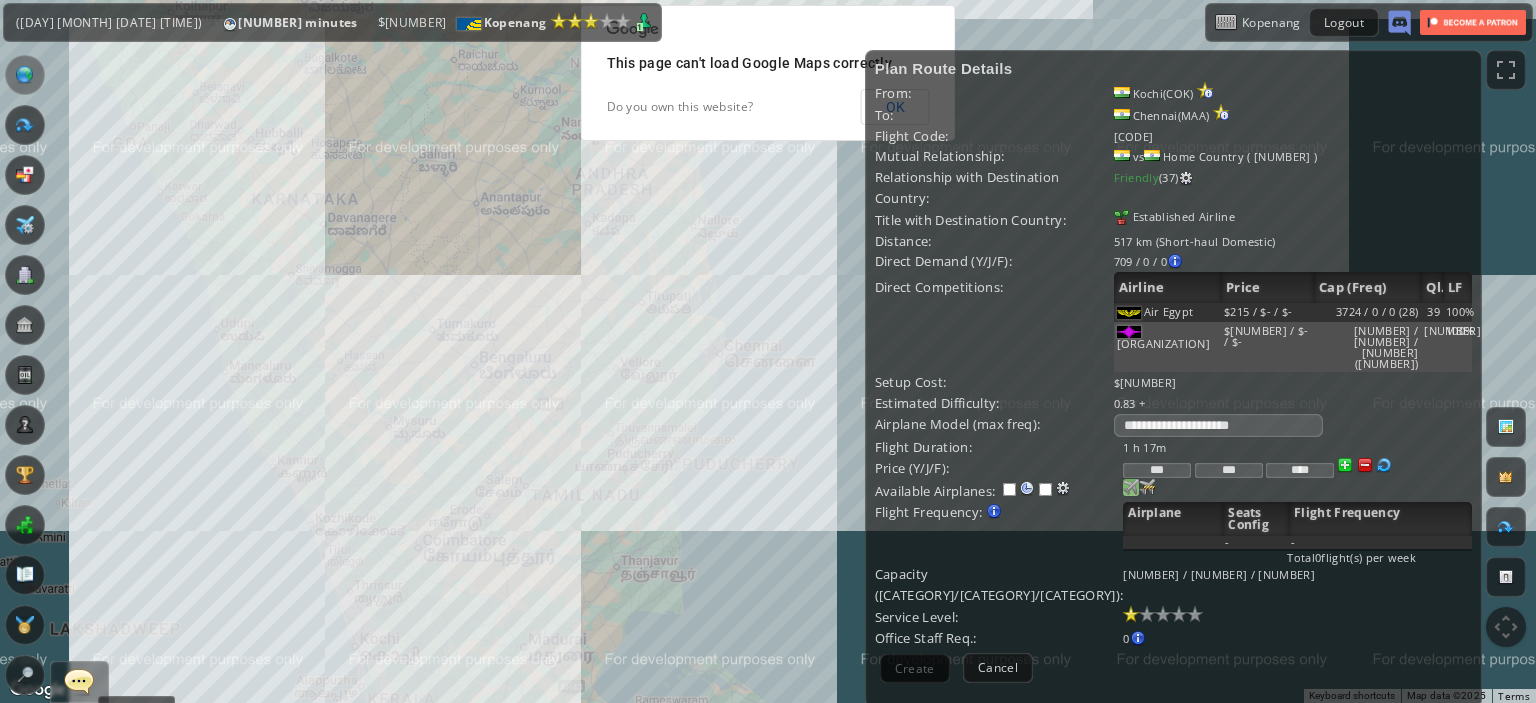 click at bounding box center [1131, 487] 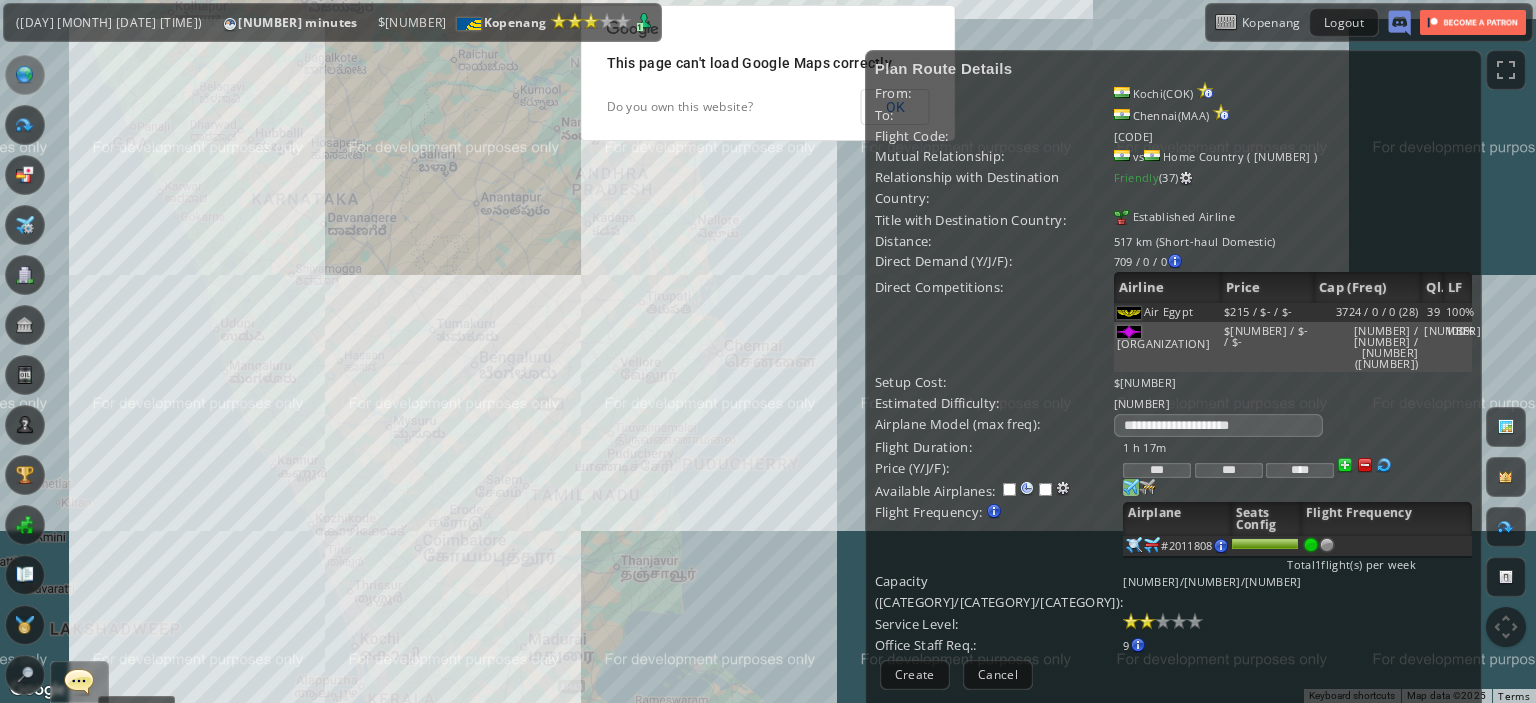 click at bounding box center [1147, 621] 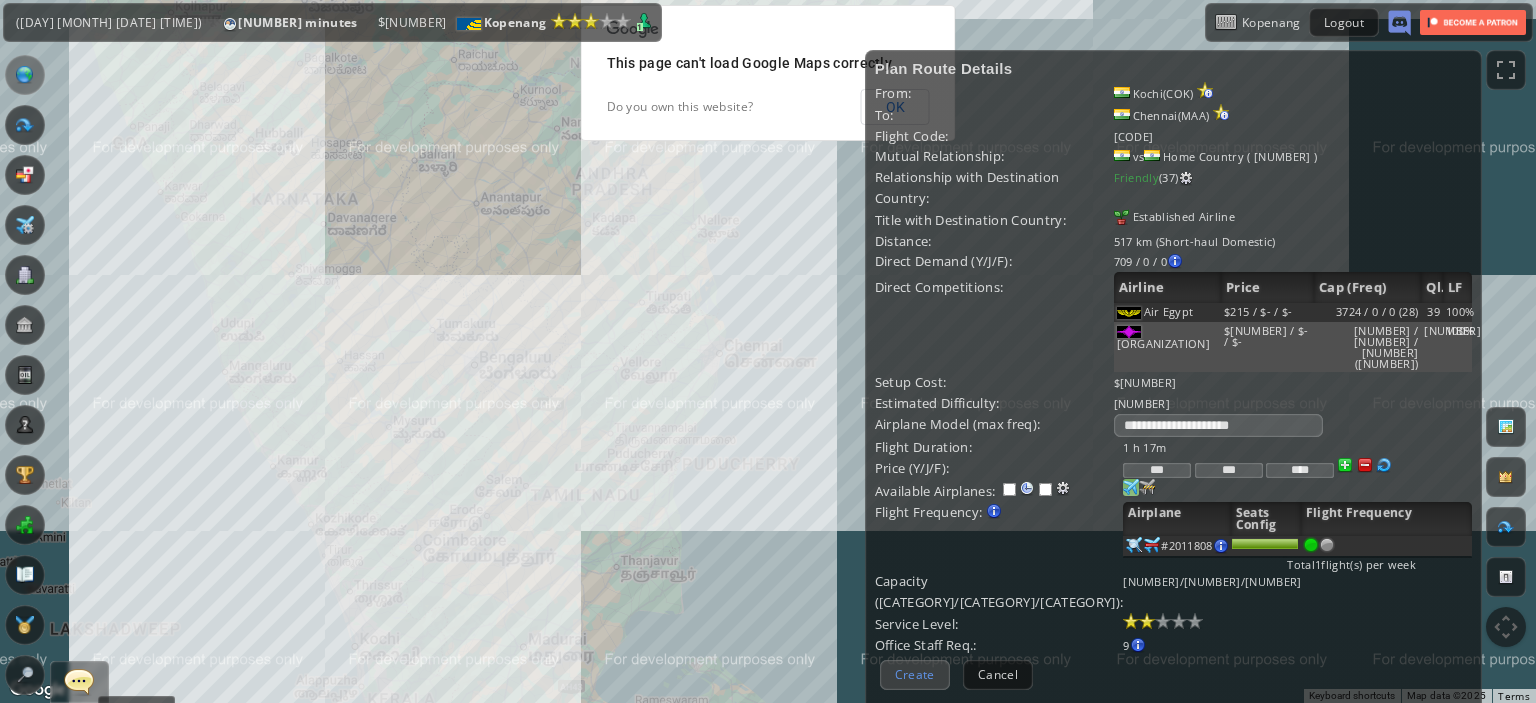 click on "Create" at bounding box center (915, 674) 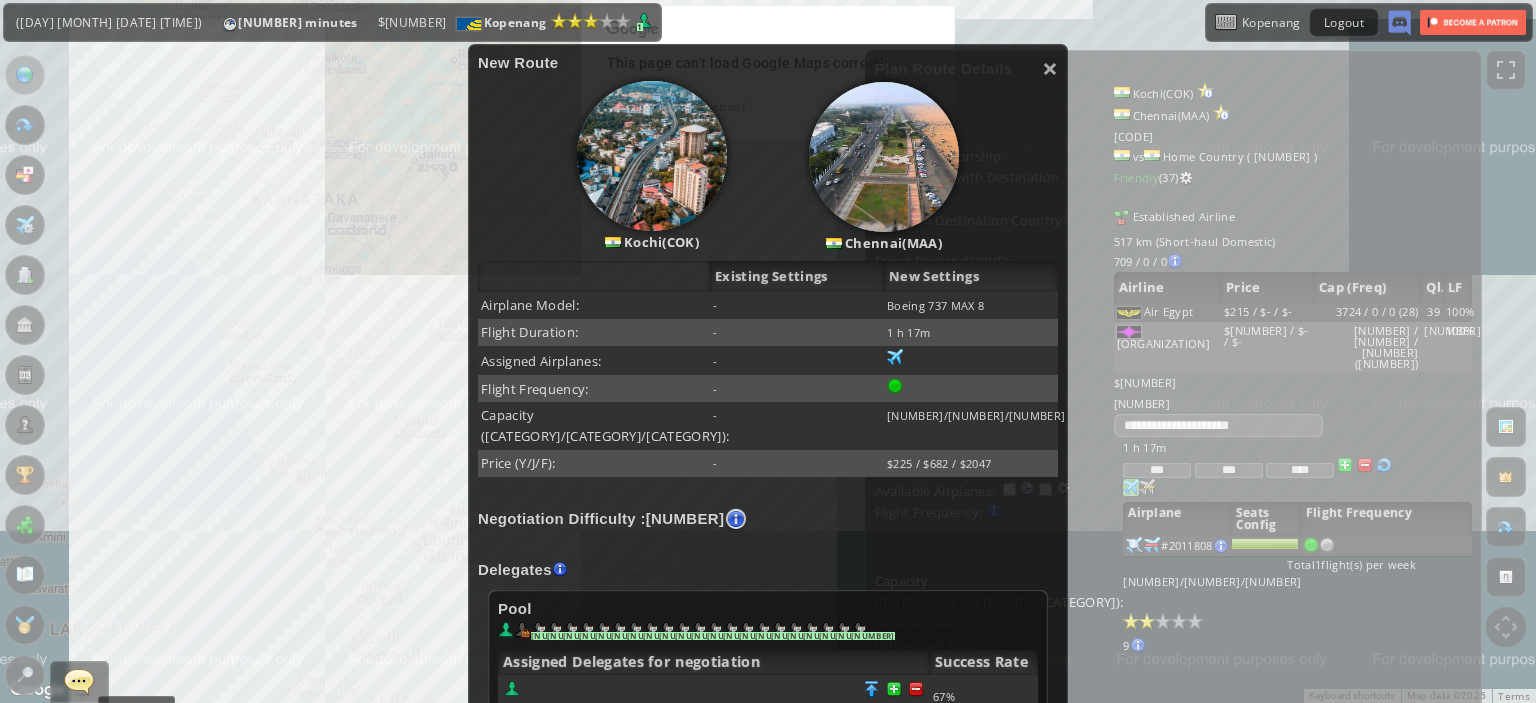 scroll, scrollTop: 488, scrollLeft: 0, axis: vertical 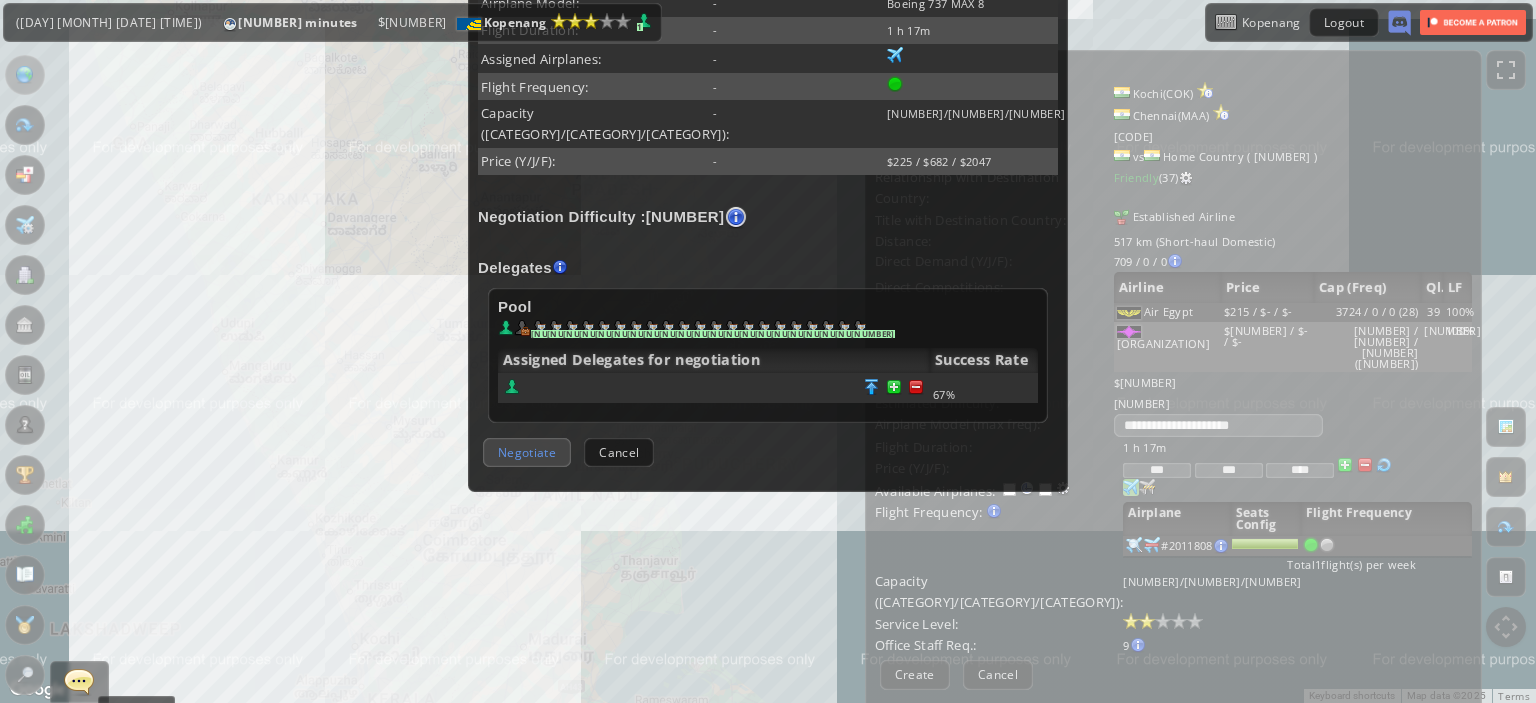 click on "Negotiate" at bounding box center (527, 452) 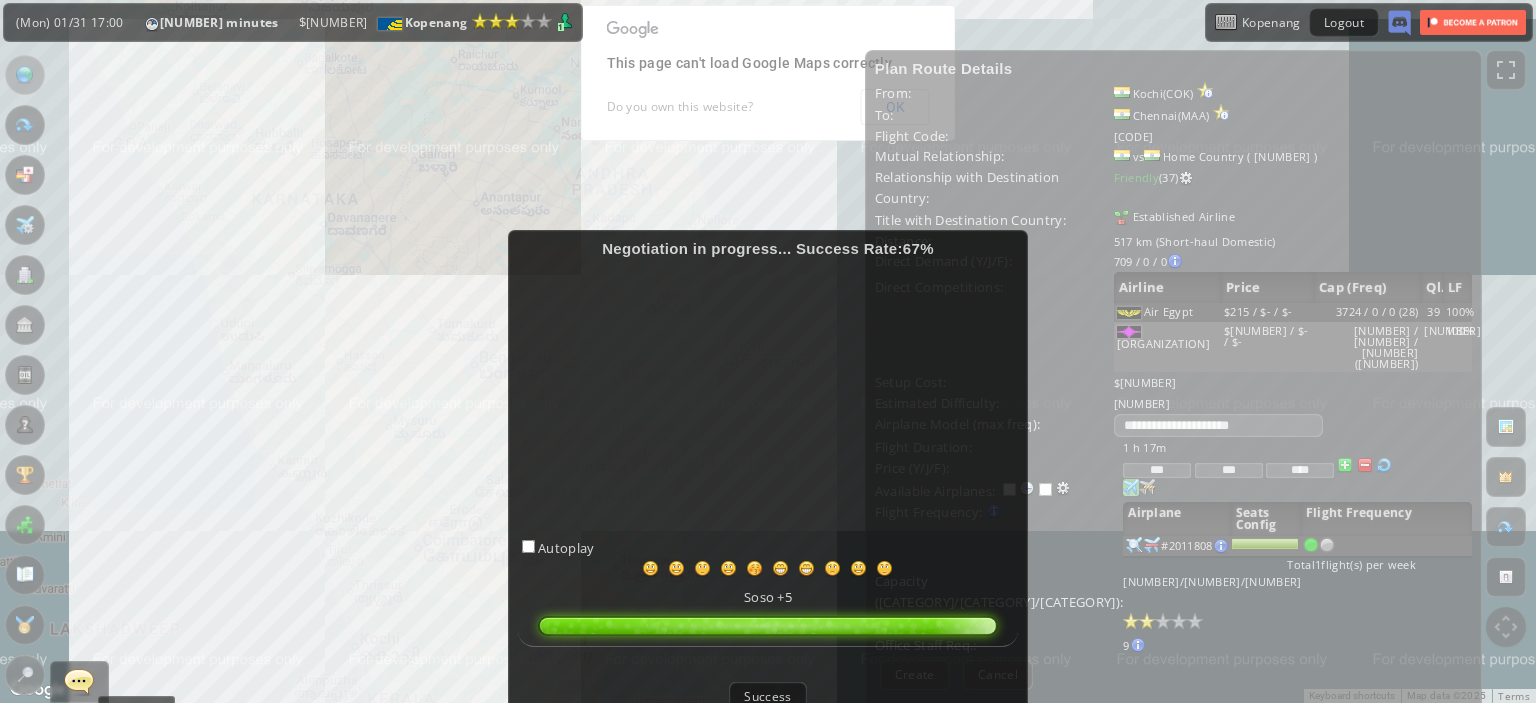 click on "Success" at bounding box center [767, 696] 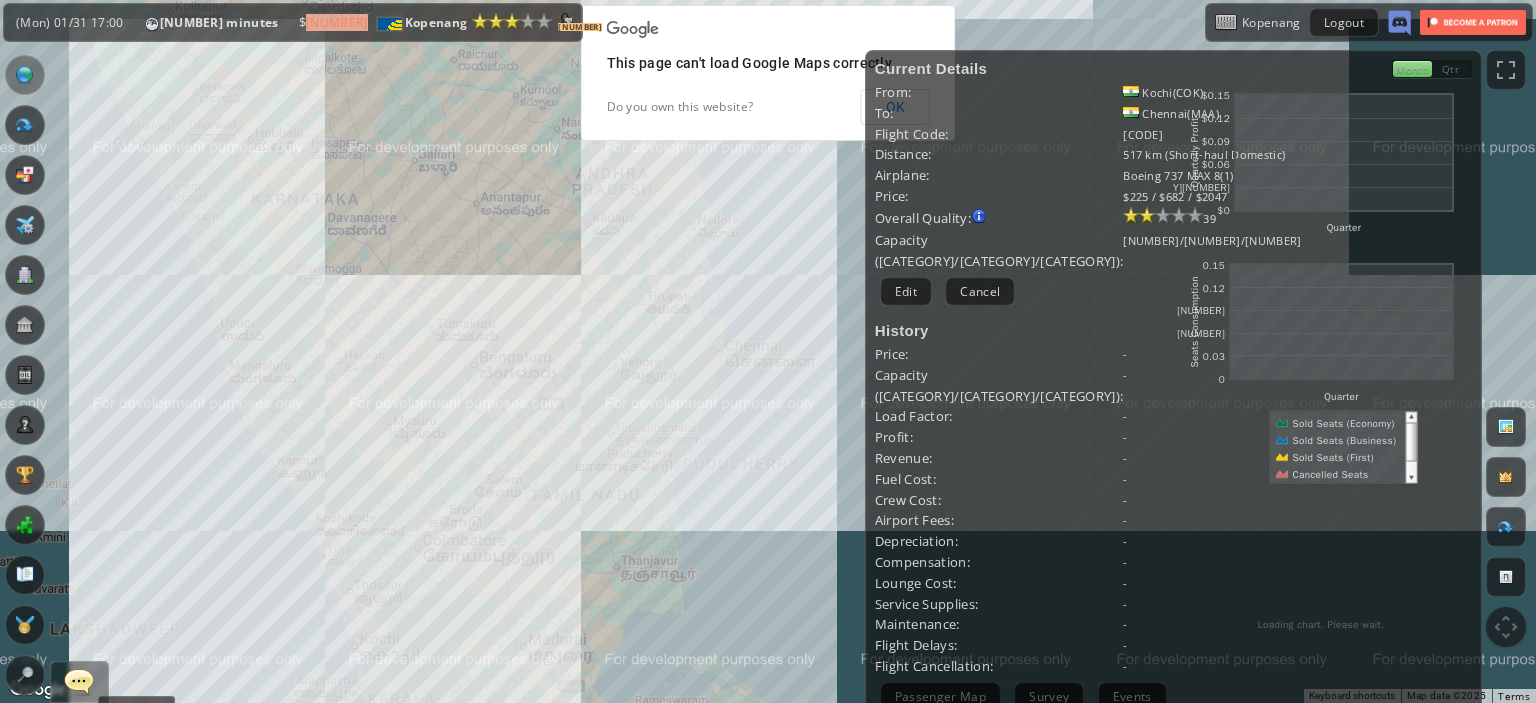 scroll, scrollTop: 0, scrollLeft: 0, axis: both 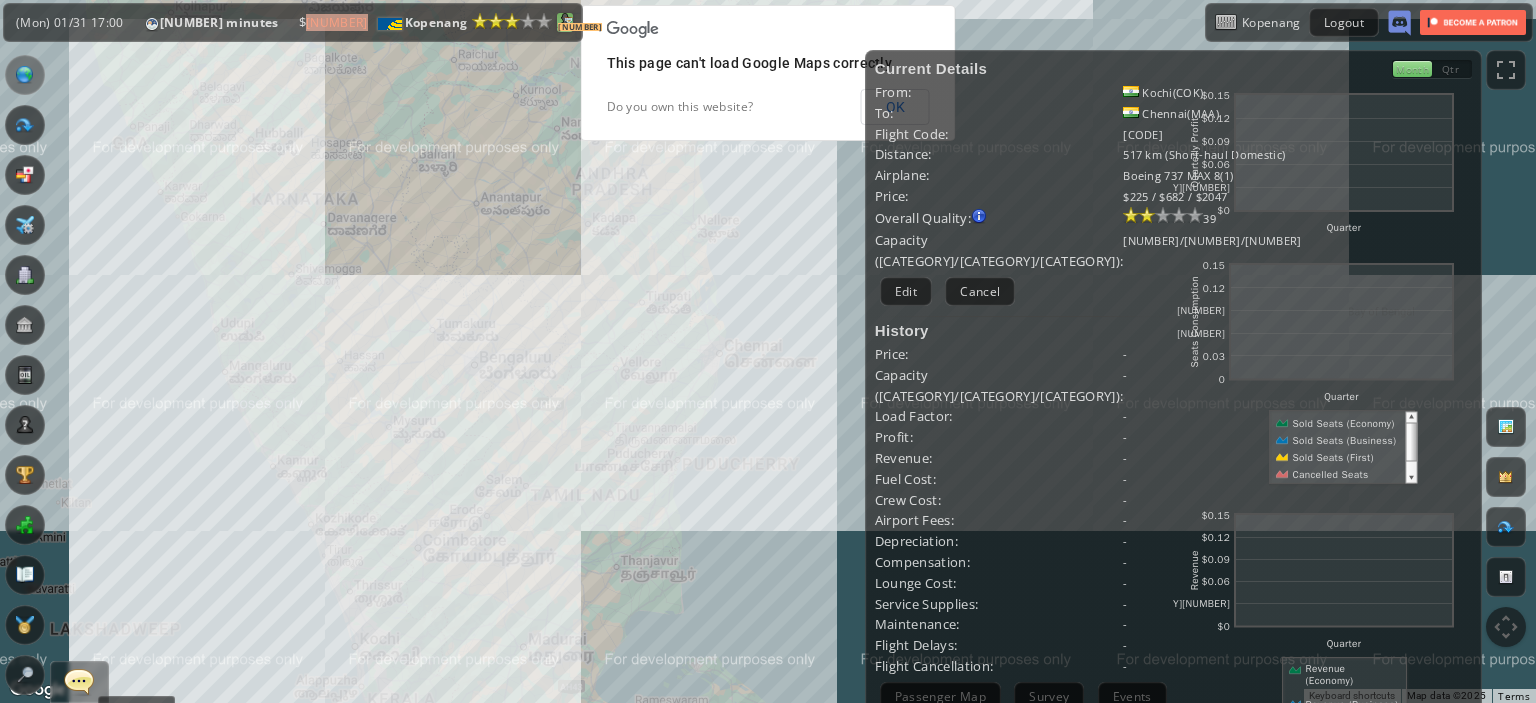 click on "[NUMBER]" at bounding box center (580, 27) 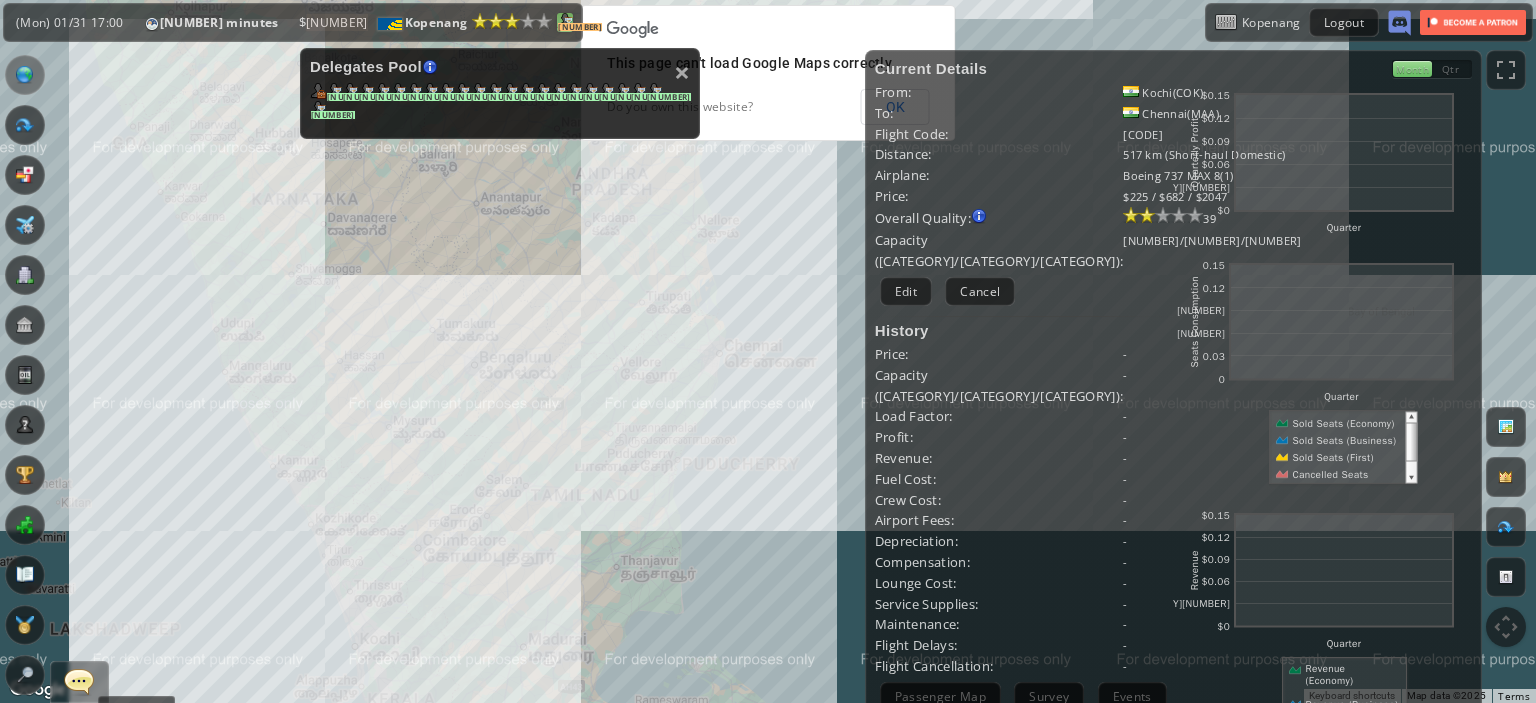 click on "[NUMBER]" at bounding box center (580, 27) 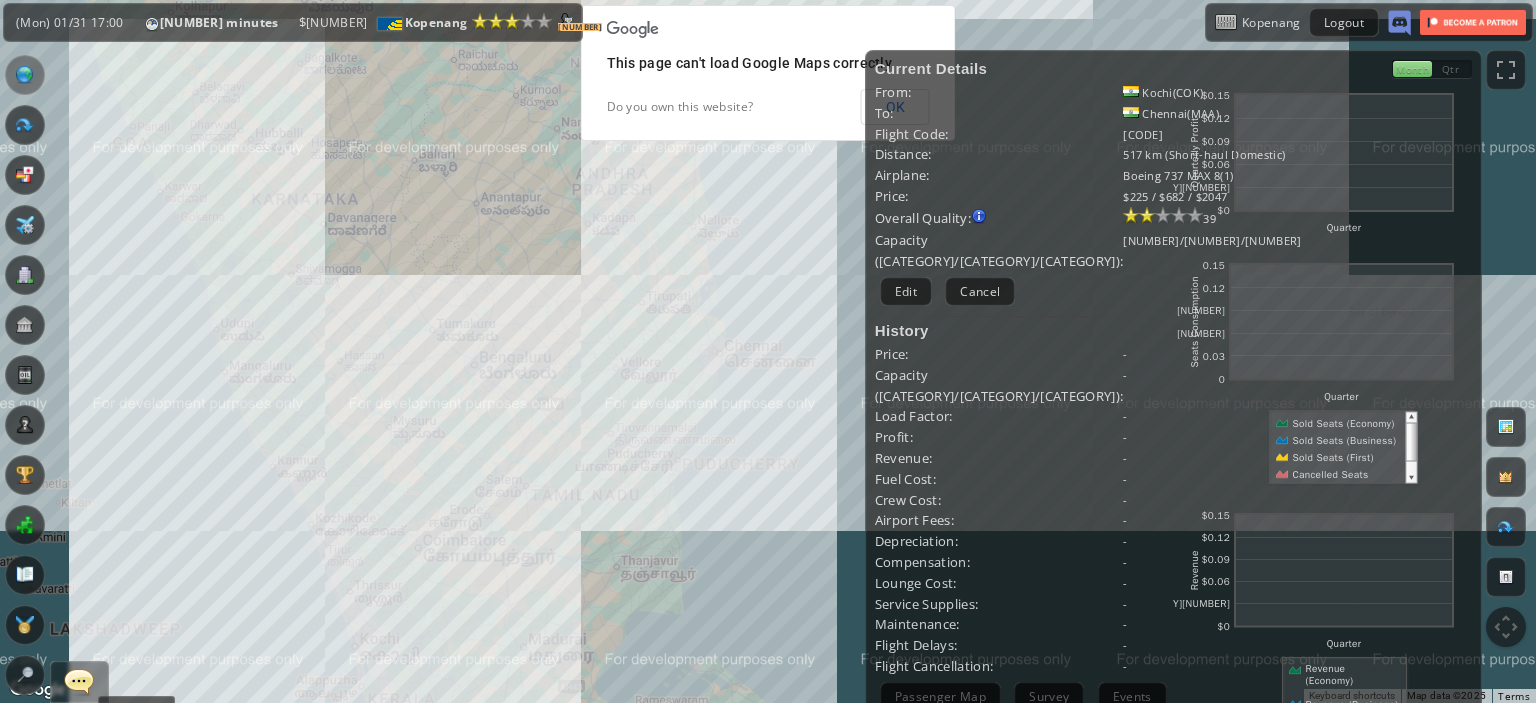 drag, startPoint x: 660, startPoint y: 418, endPoint x: 503, endPoint y: 327, distance: 181.46625 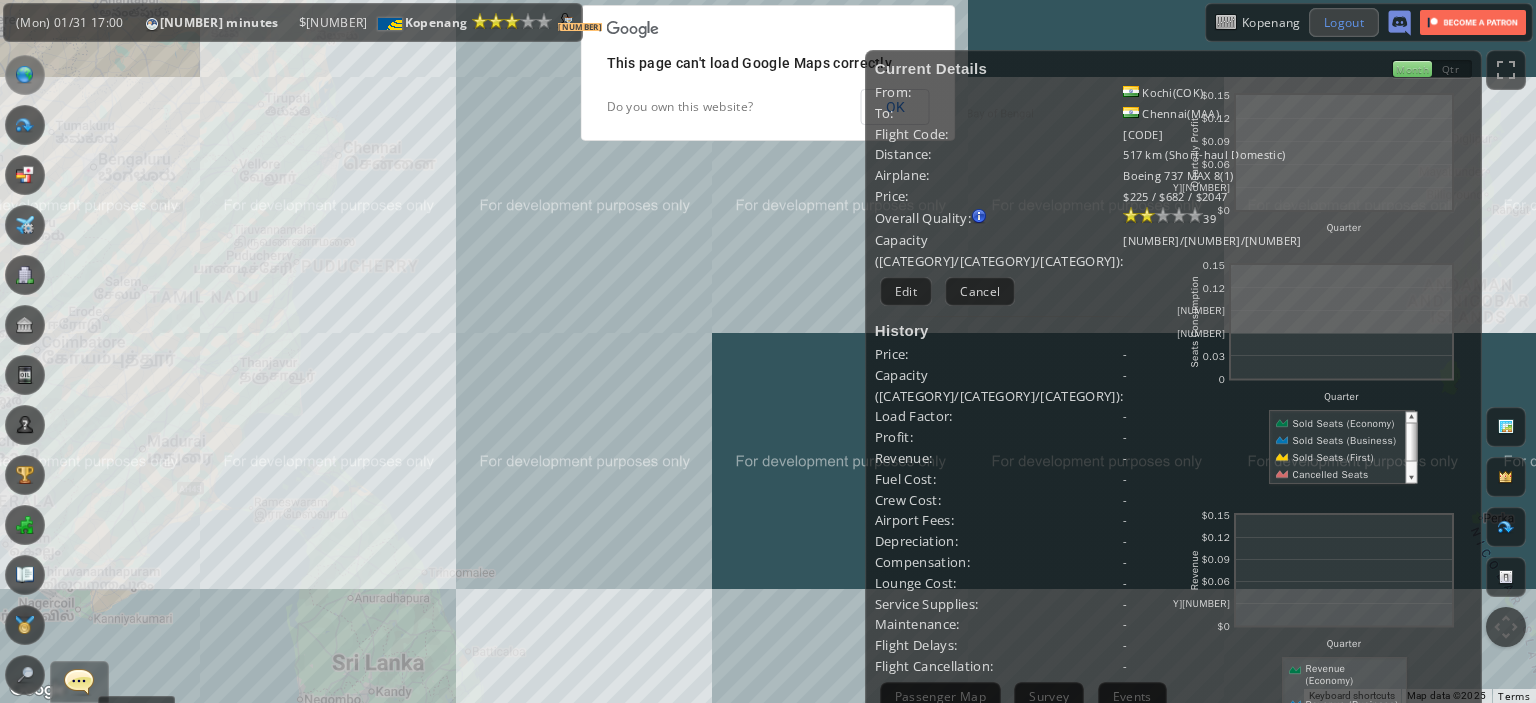 click on "Logout" at bounding box center (1344, 22) 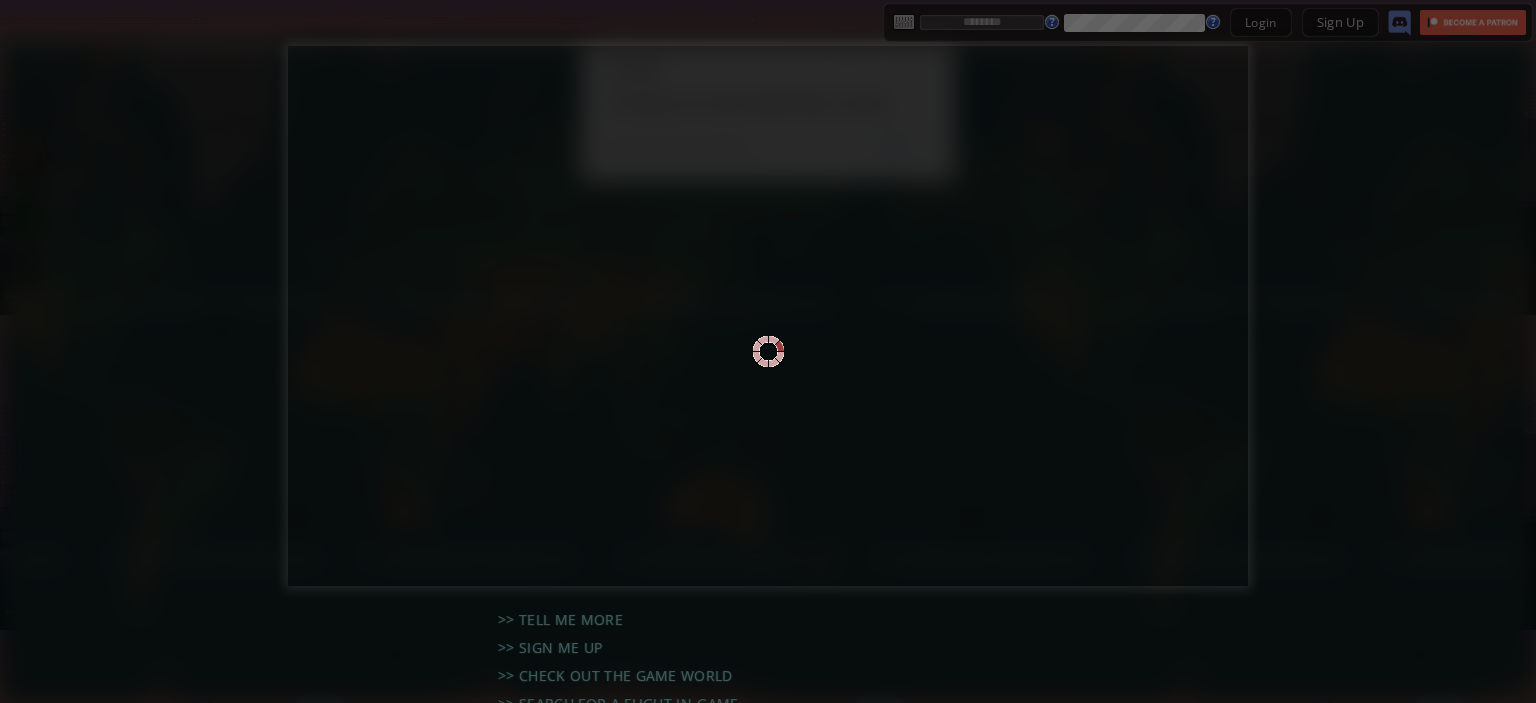 scroll, scrollTop: 0, scrollLeft: 0, axis: both 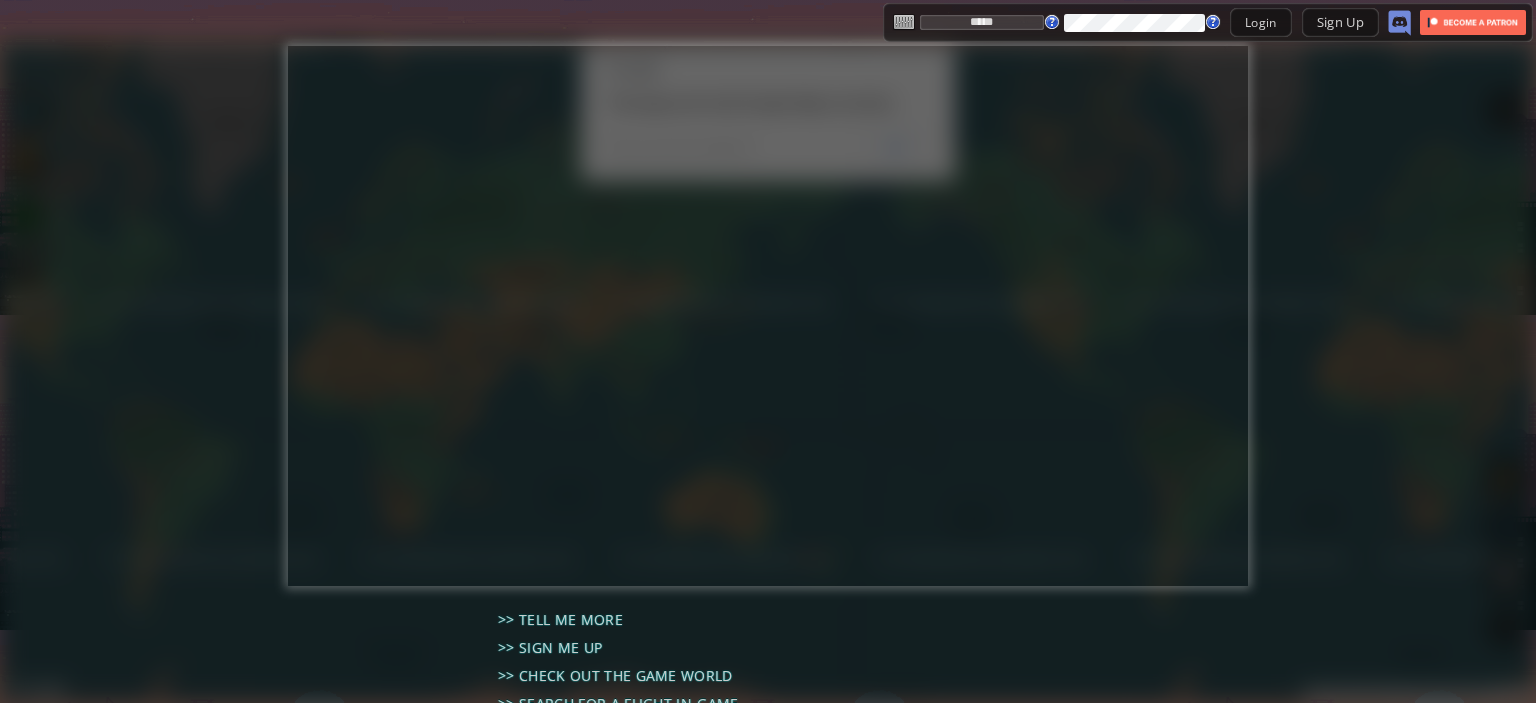 click on "*****" at bounding box center [982, 22] 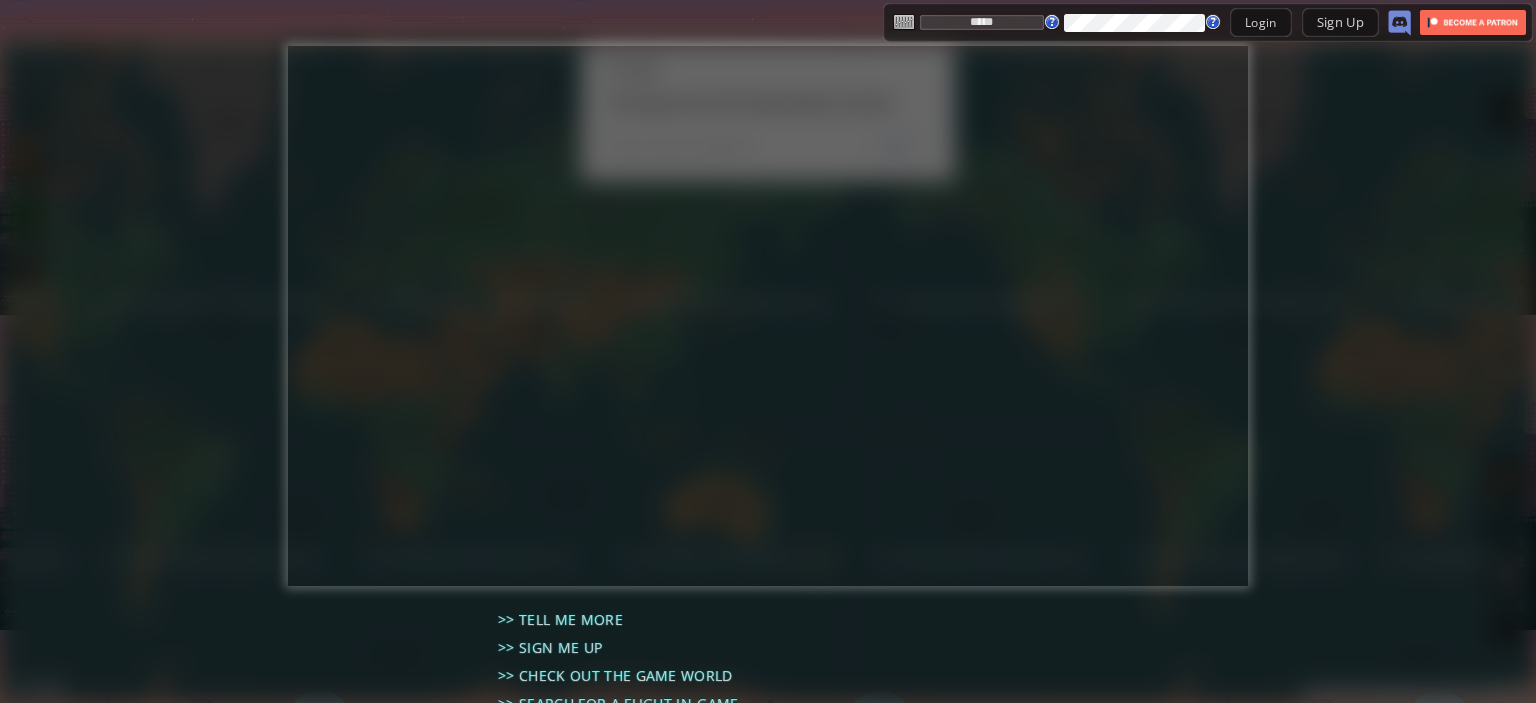 type on "*********" 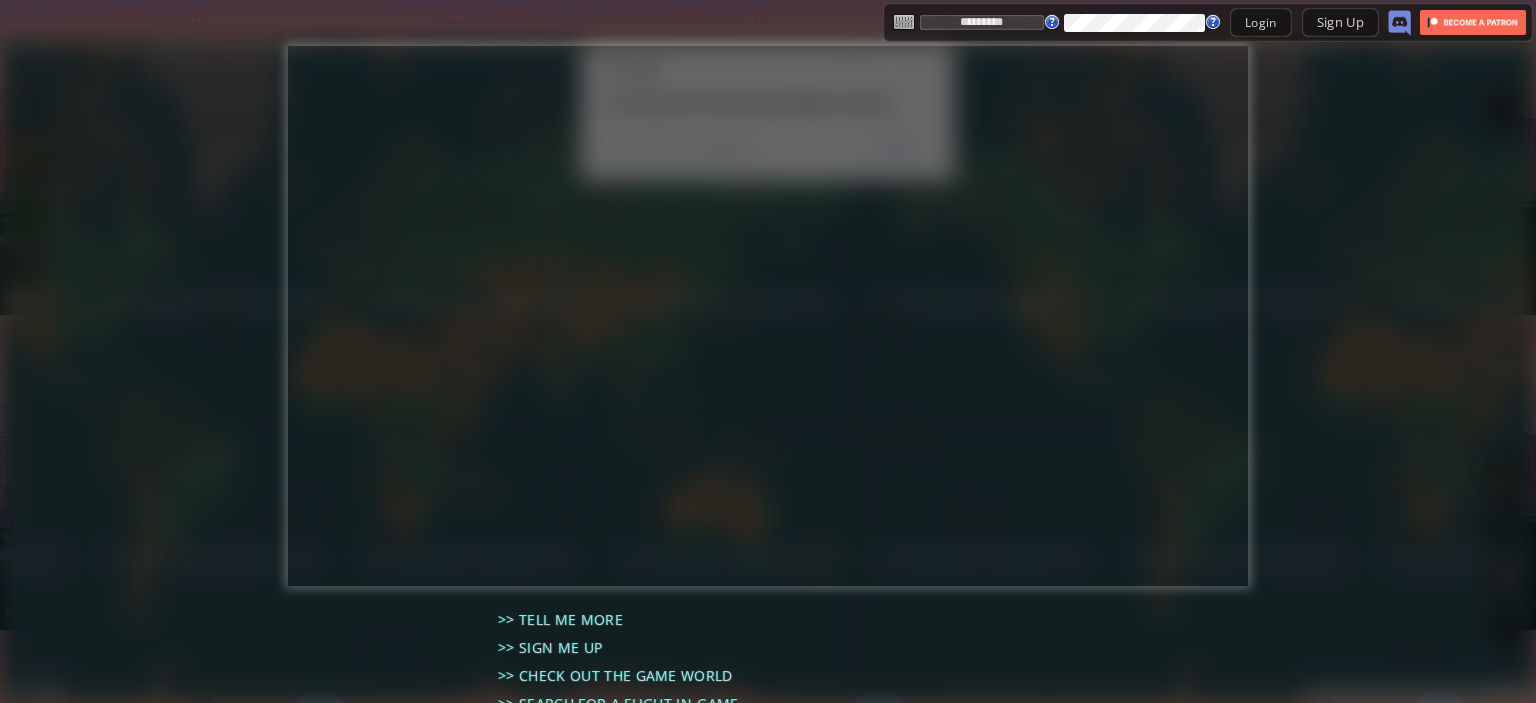 click on "Login" at bounding box center [1152, 22] 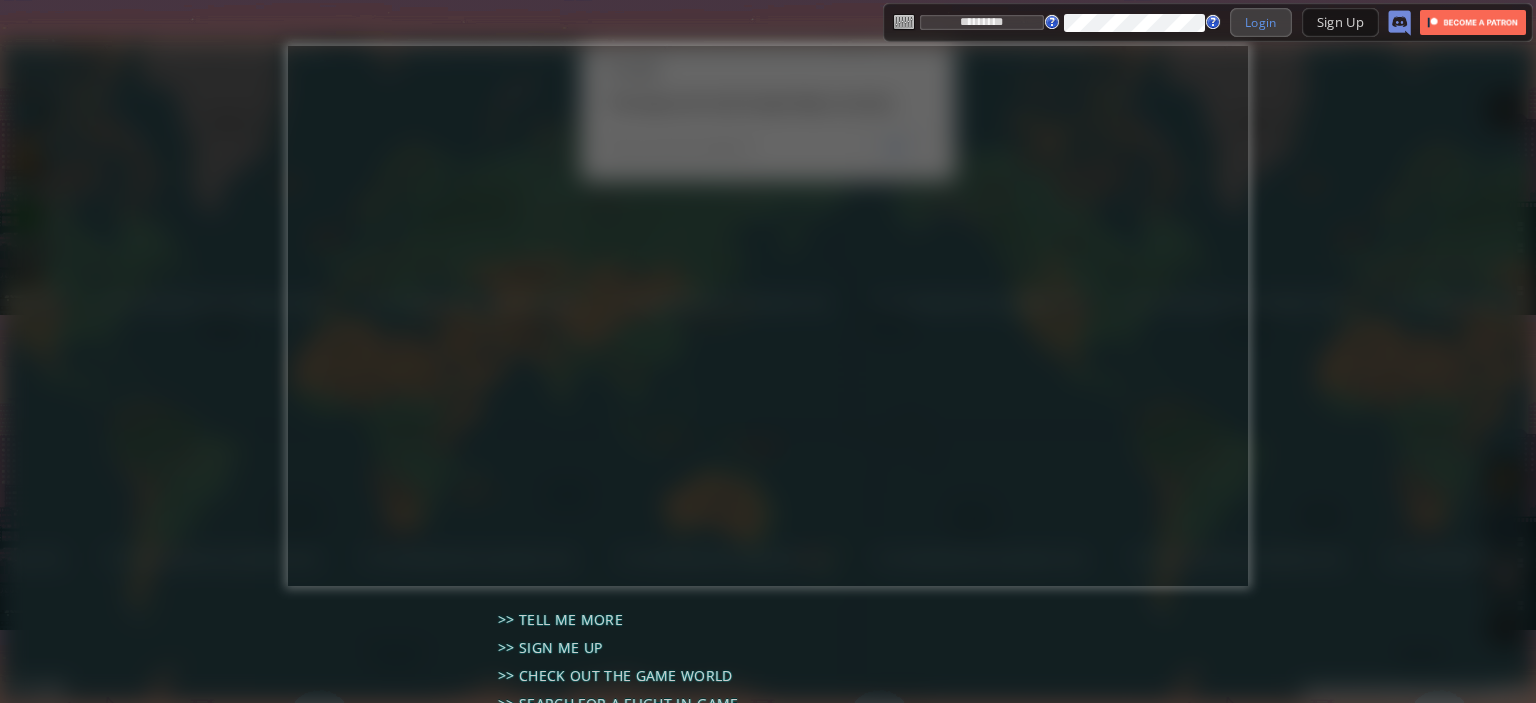 click on "Login" at bounding box center [1261, 22] 